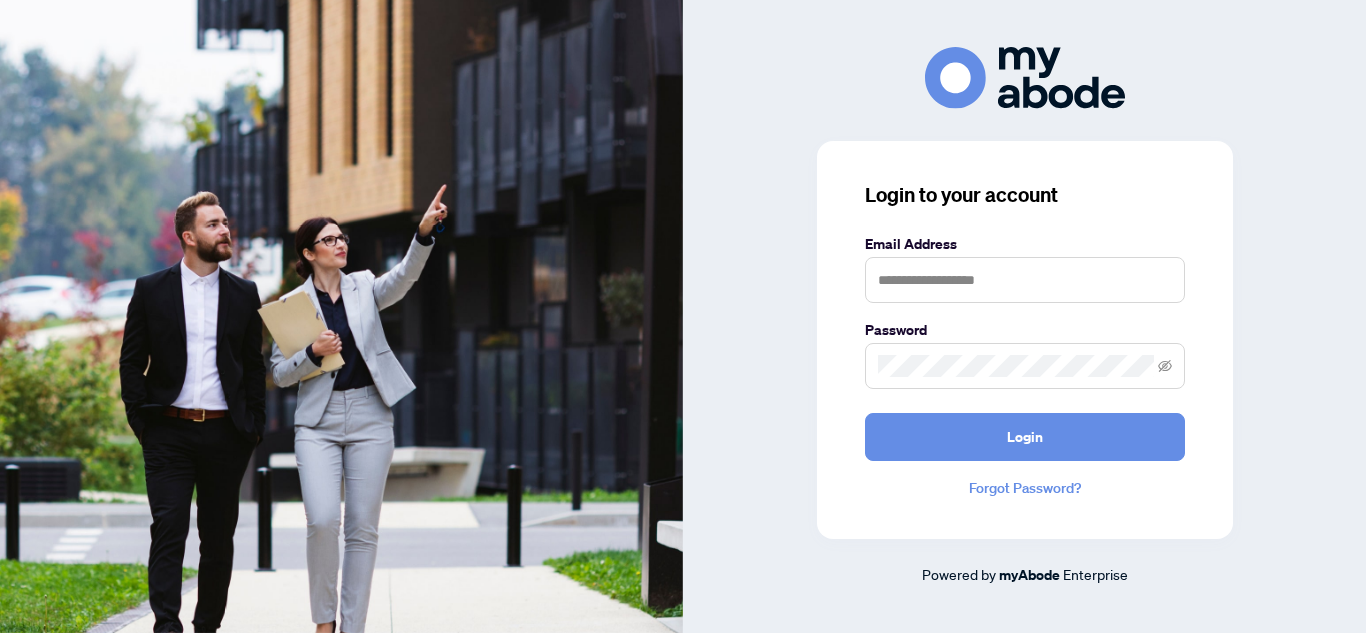 scroll, scrollTop: 0, scrollLeft: 0, axis: both 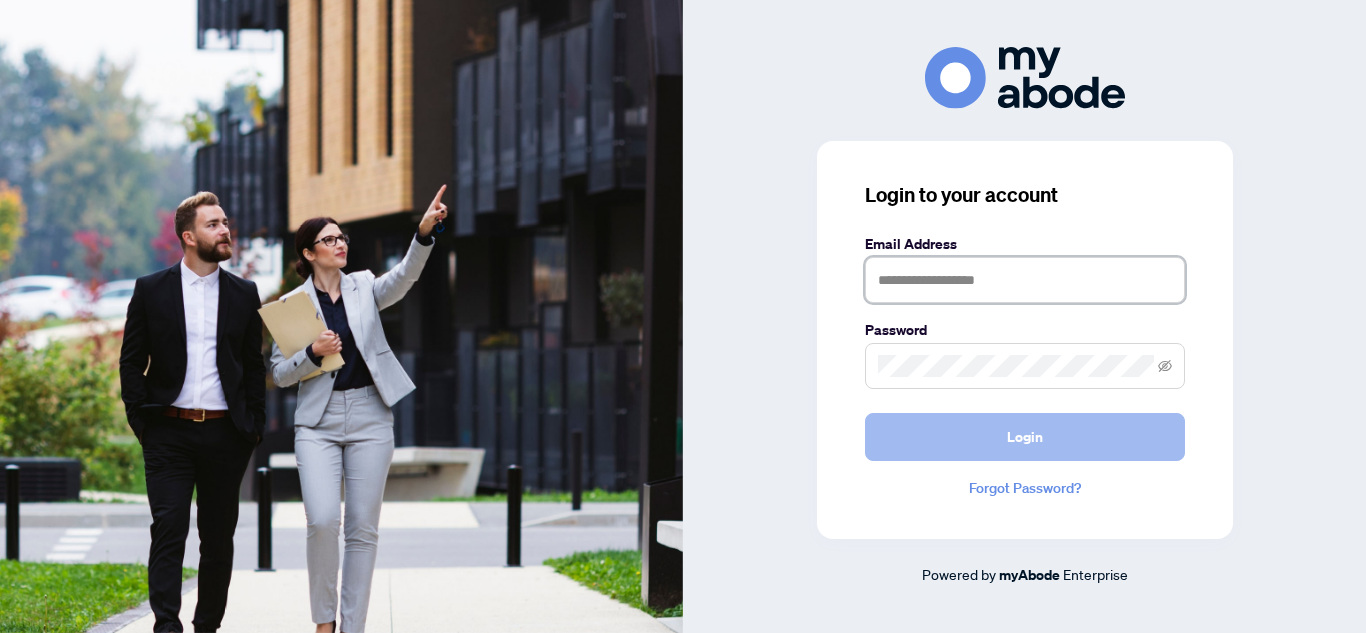 type on "**********" 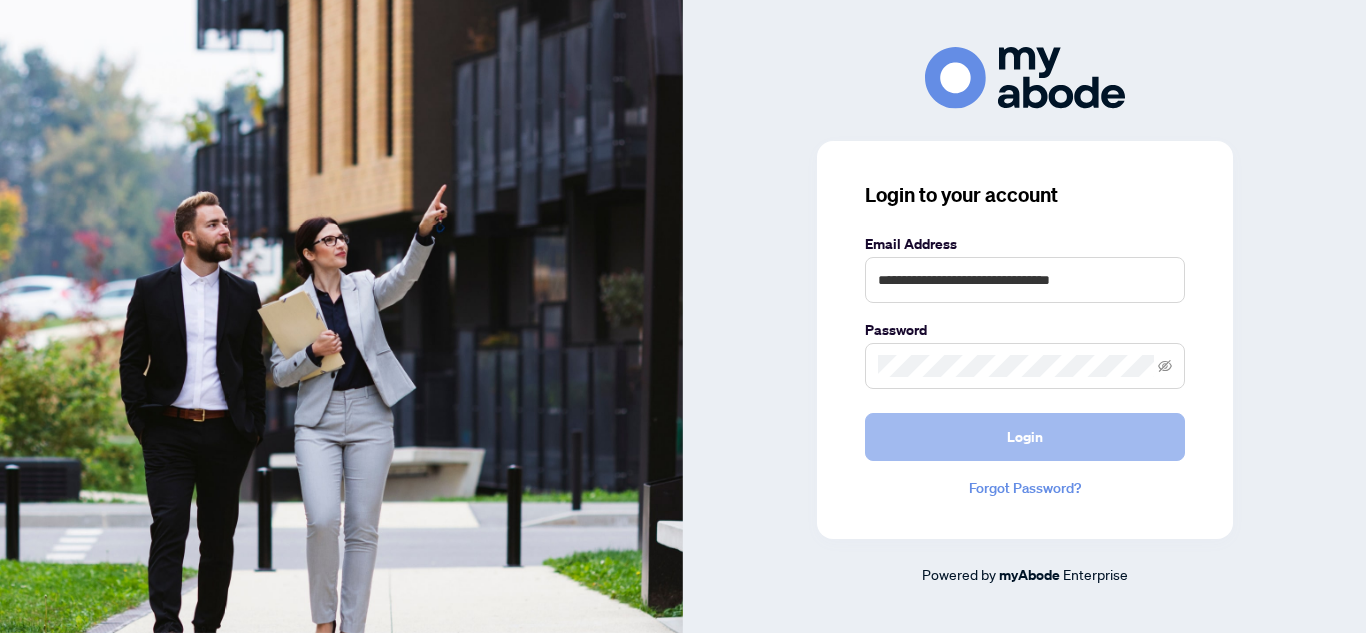 click on "Login" at bounding box center (1025, 437) 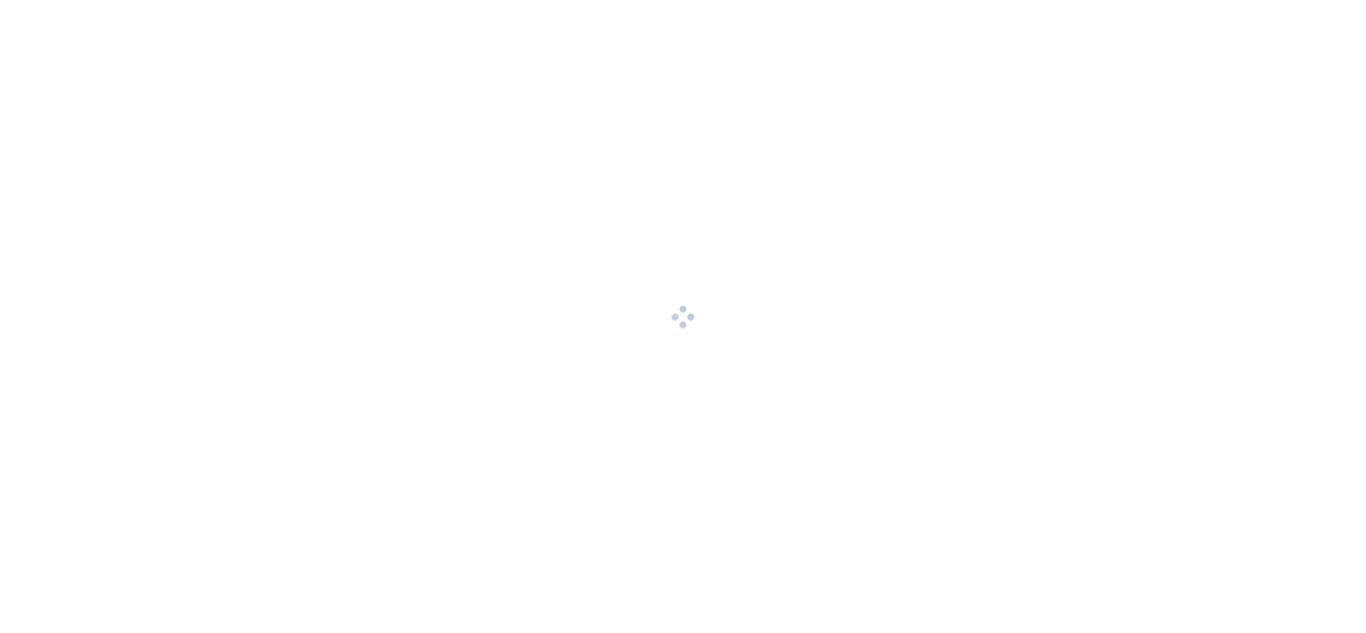 scroll, scrollTop: 0, scrollLeft: 0, axis: both 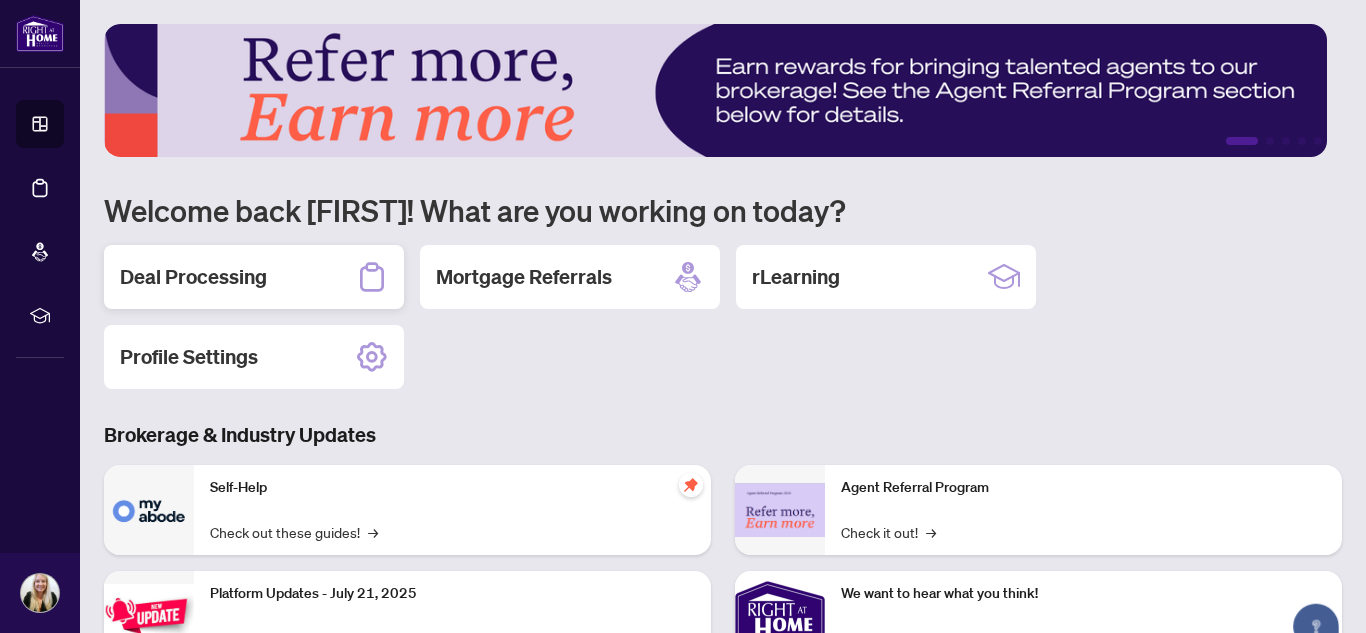 click on "Deal Processing" at bounding box center (193, 277) 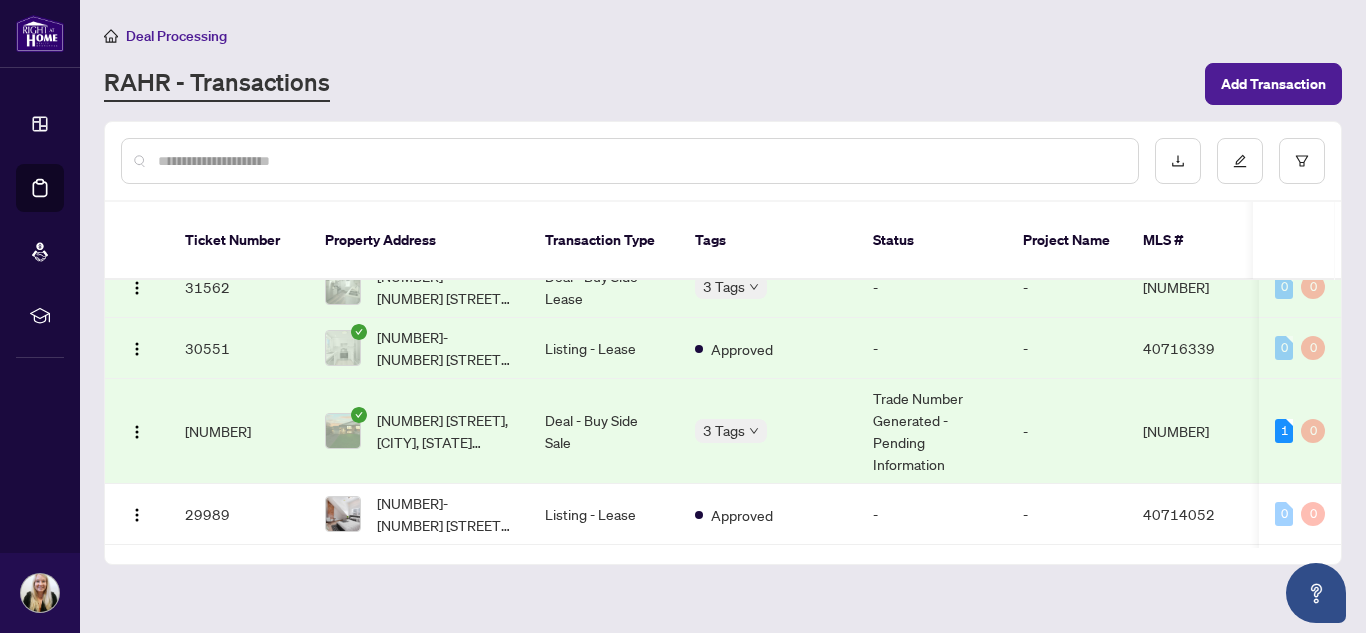 scroll, scrollTop: 2000, scrollLeft: 0, axis: vertical 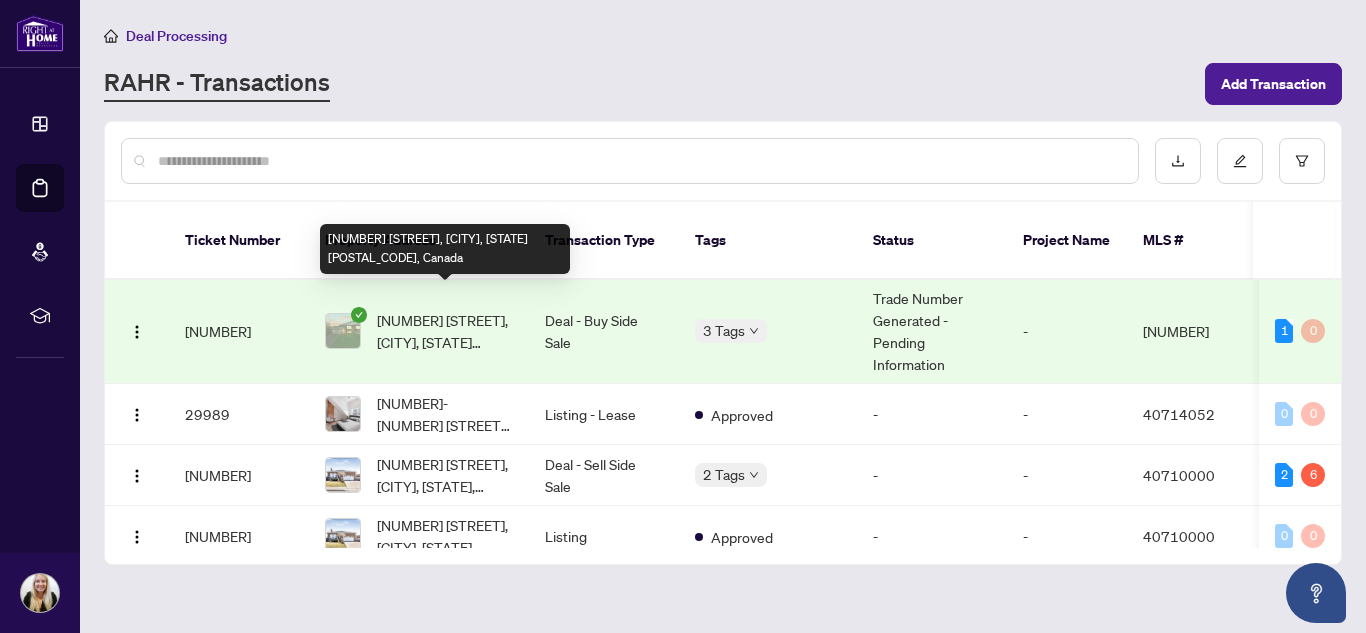 click on "[NUMBER] [STREET], [CITY], [STATE] [POSTAL_CODE], Canada" at bounding box center [445, 331] 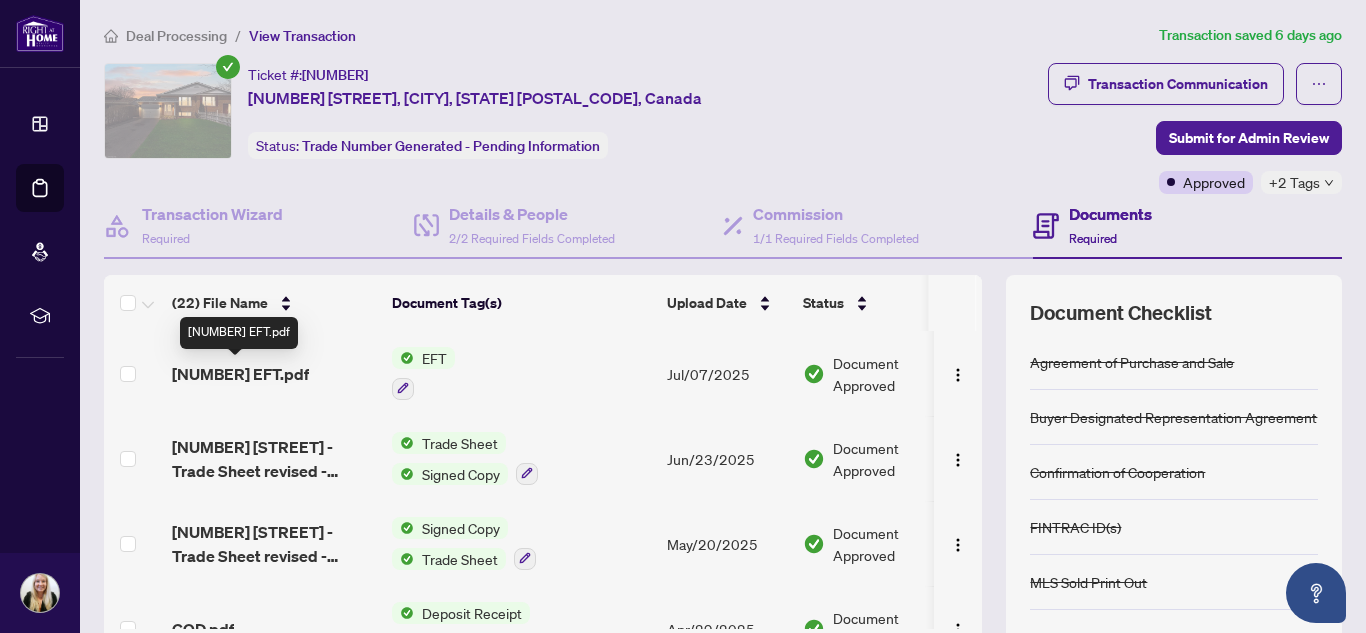 click on "[NUMBER] EFT.pdf" at bounding box center (240, 374) 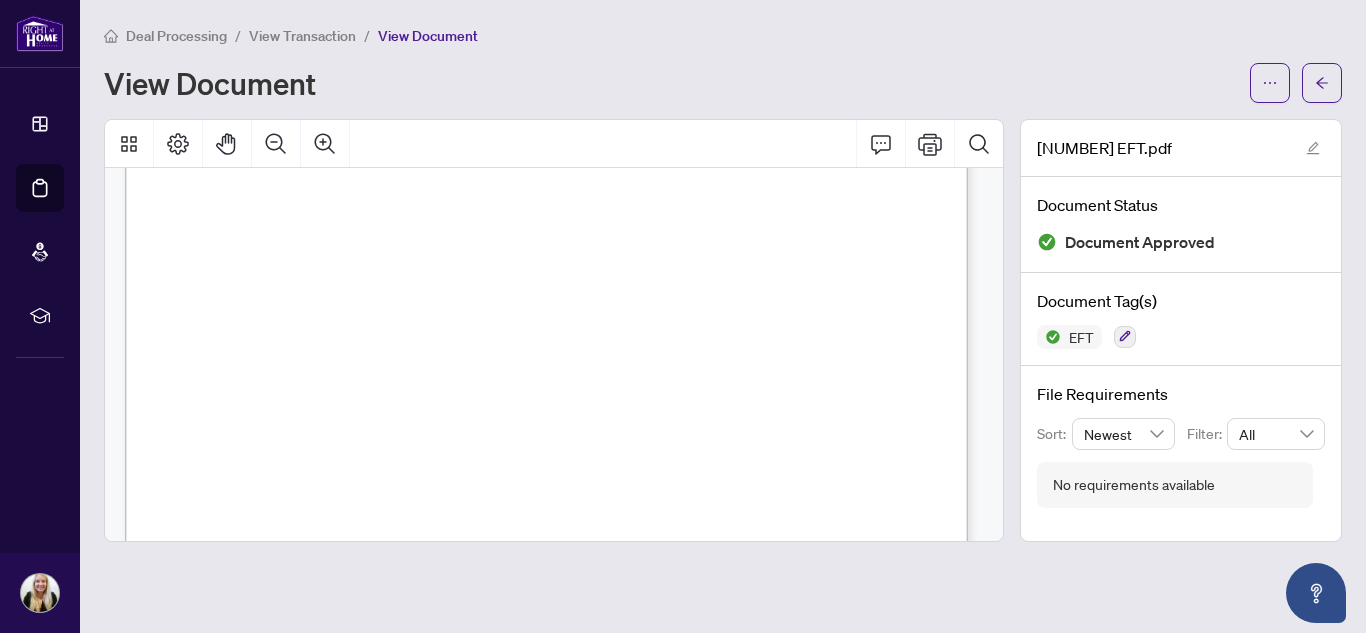 scroll, scrollTop: 0, scrollLeft: 0, axis: both 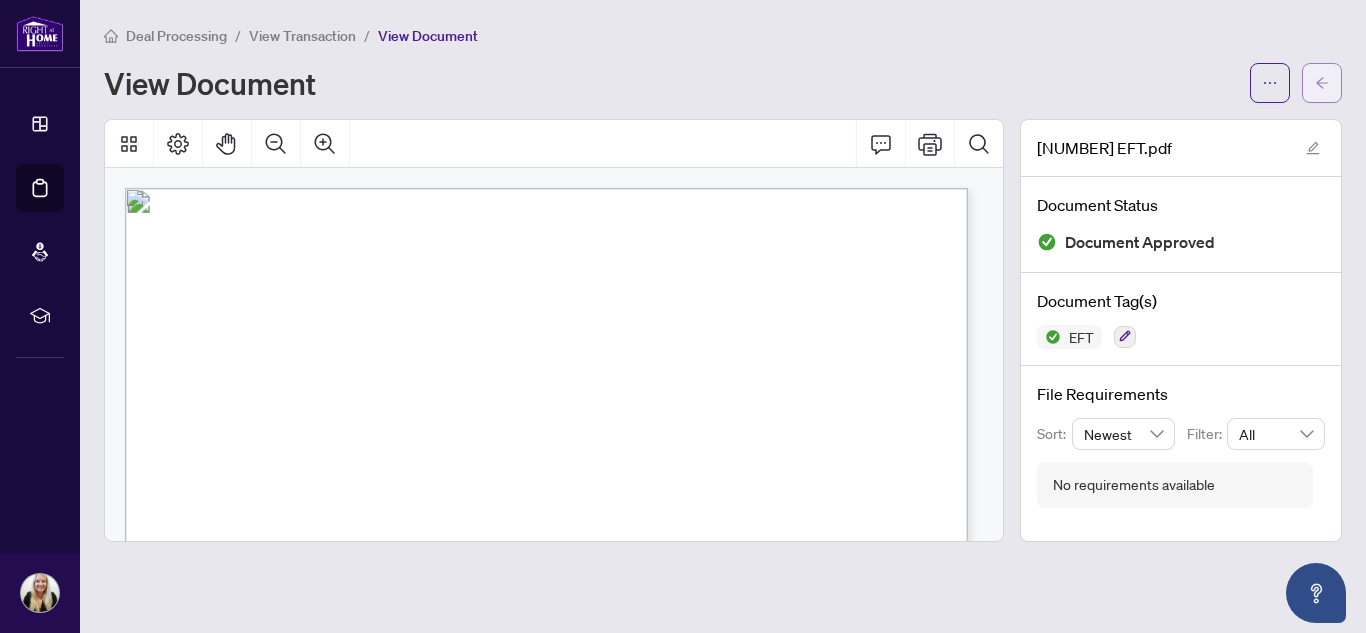 click 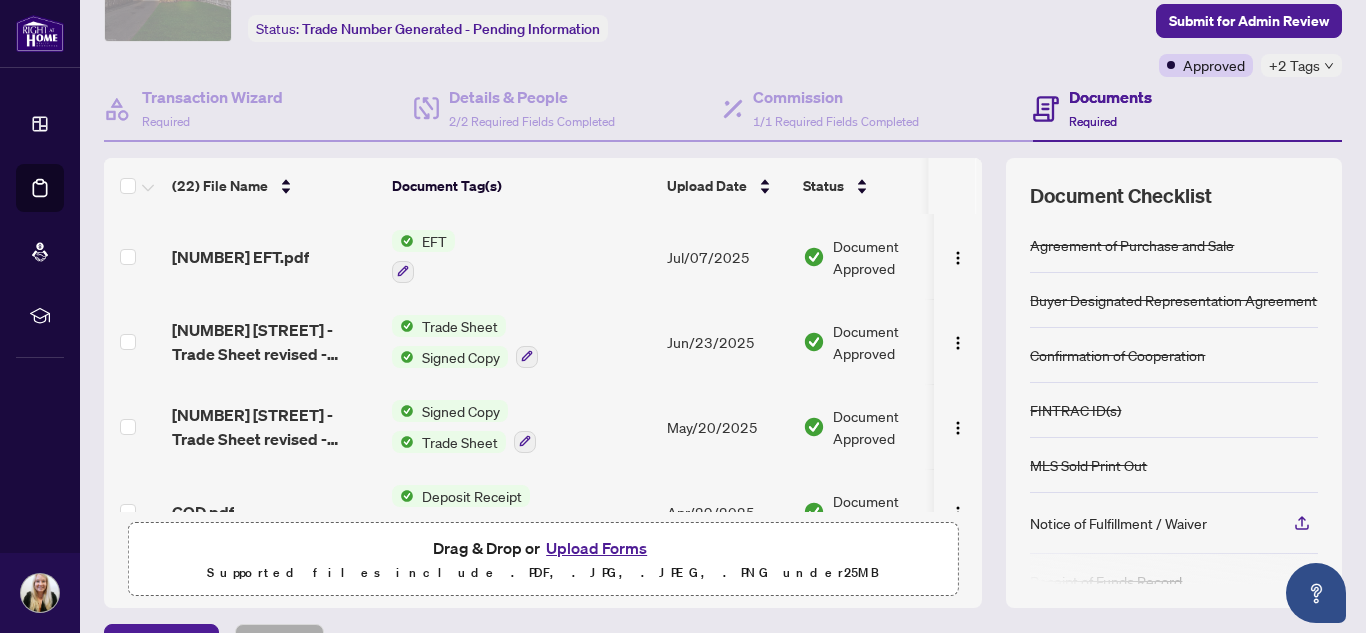 scroll, scrollTop: 243, scrollLeft: 0, axis: vertical 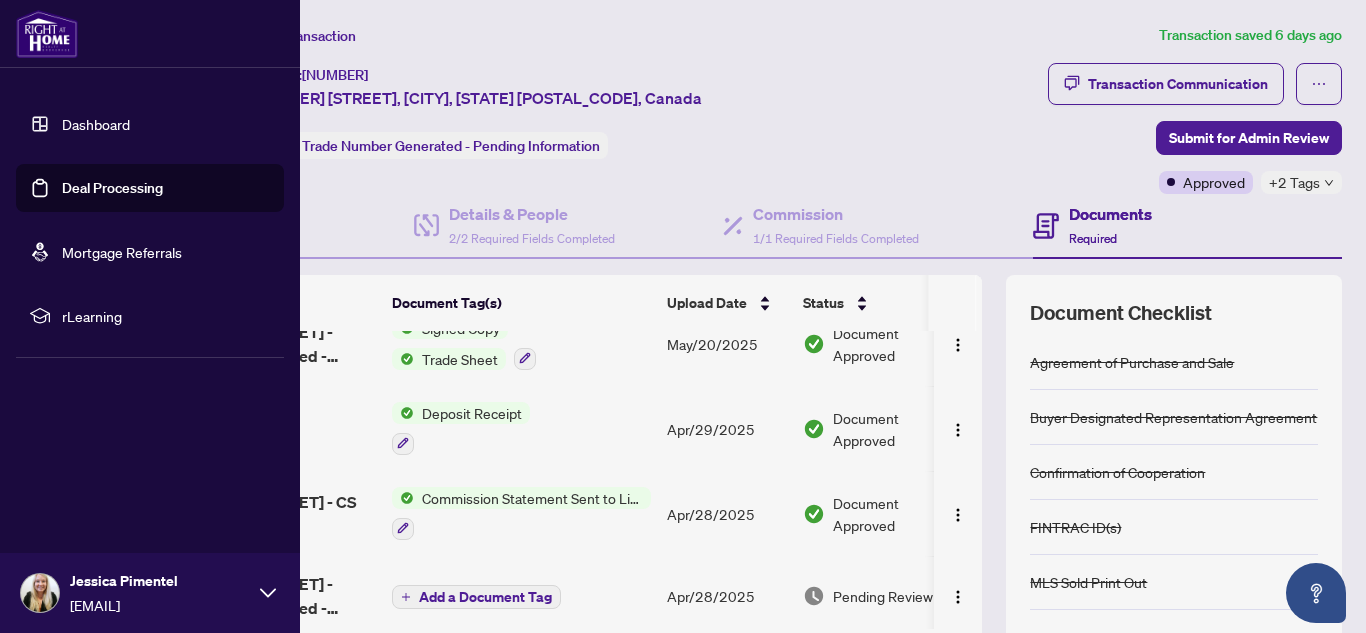 click on "Deal Processing" at bounding box center [112, 188] 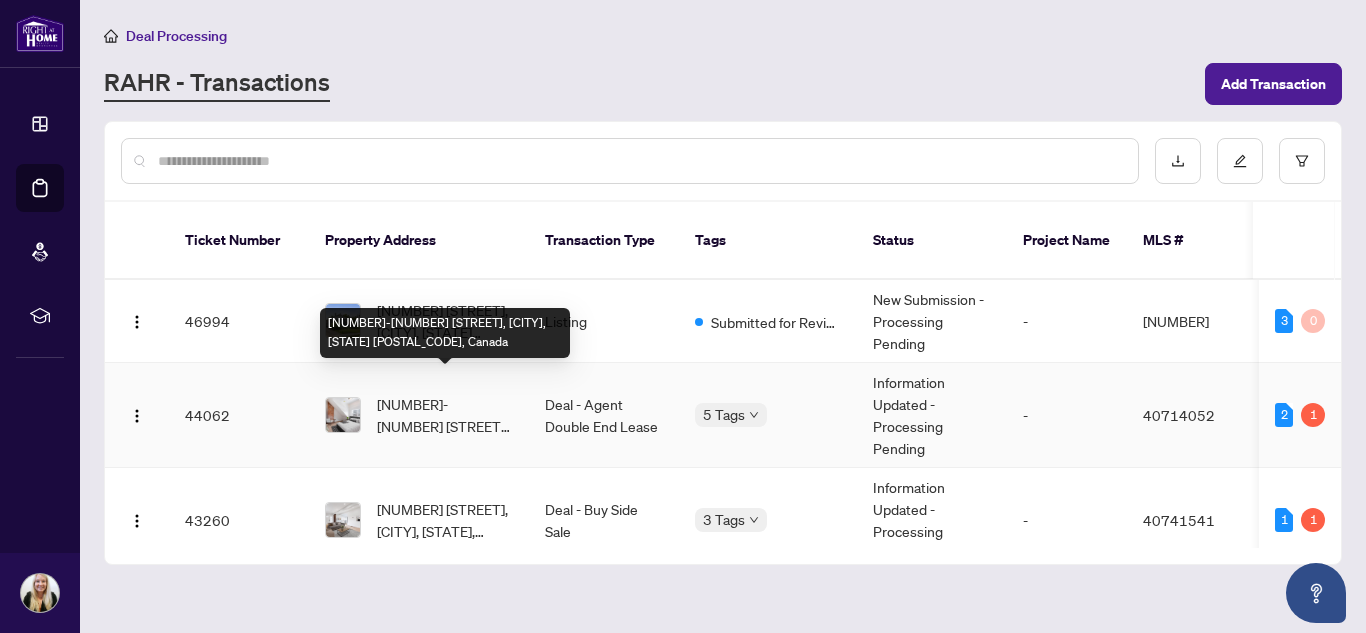click on "[NUMBER]-[NUMBER] [STREET], [CITY], [STATE] [POSTAL_CODE], Canada" at bounding box center [445, 415] 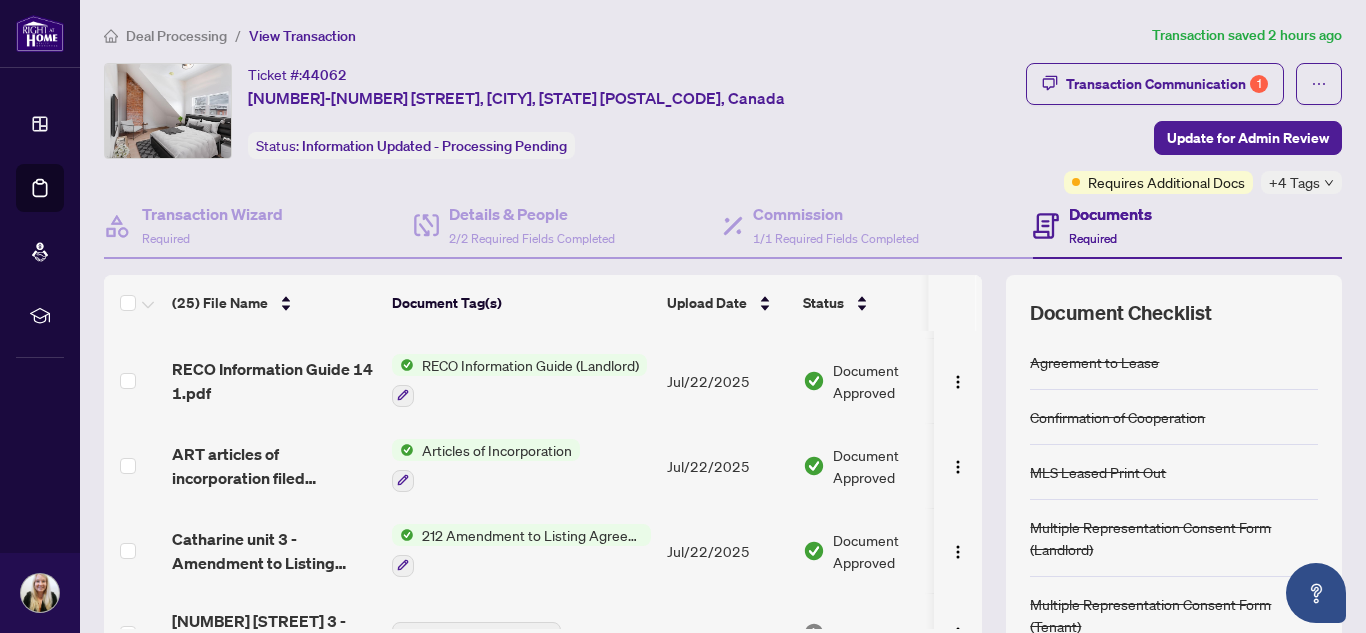 scroll, scrollTop: 400, scrollLeft: 0, axis: vertical 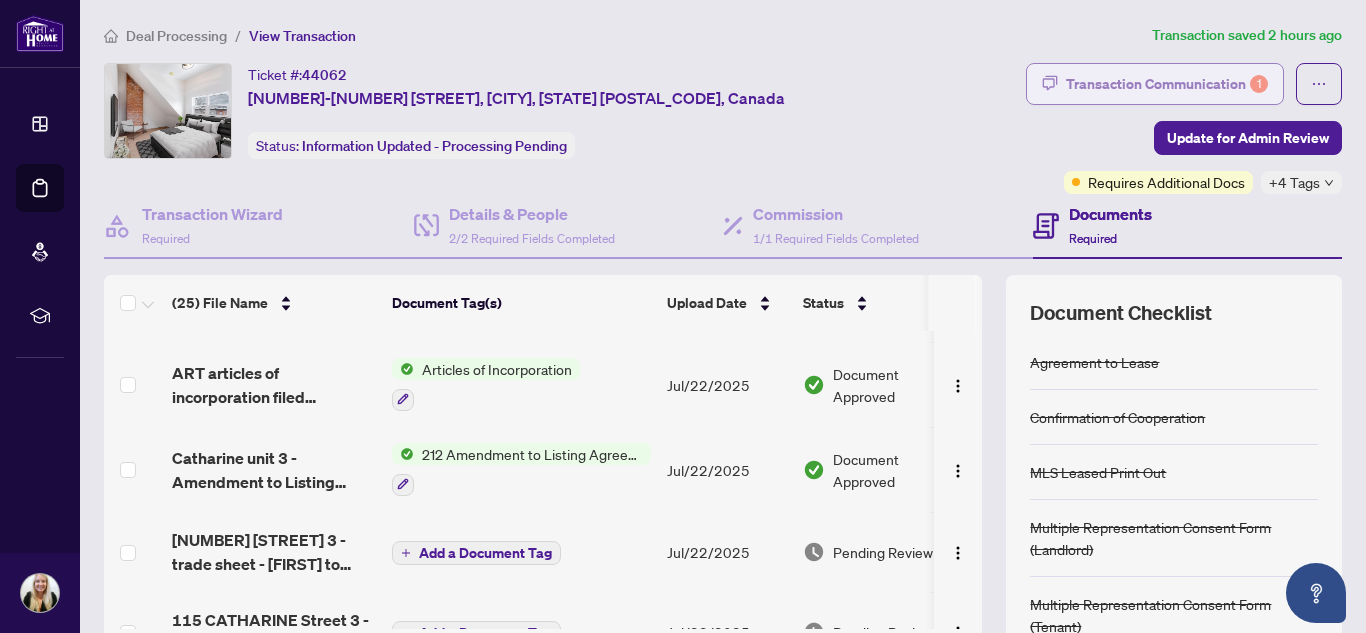 click on "Transaction Communication 1" at bounding box center [1167, 84] 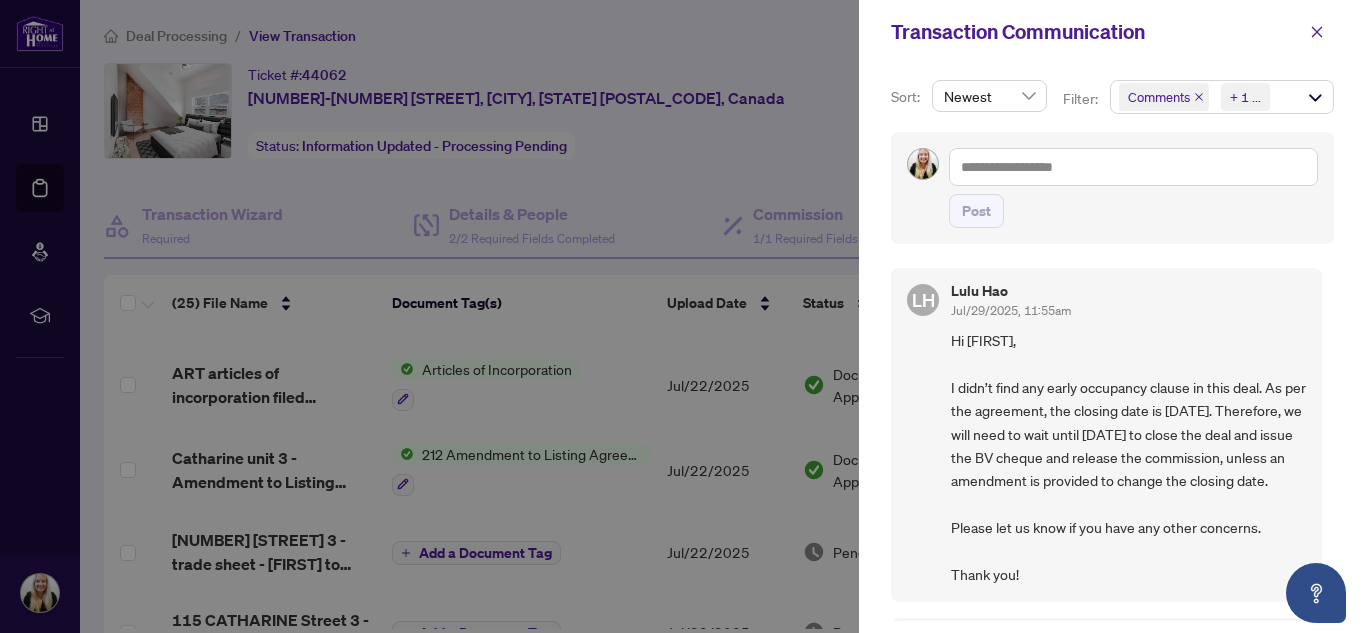 click 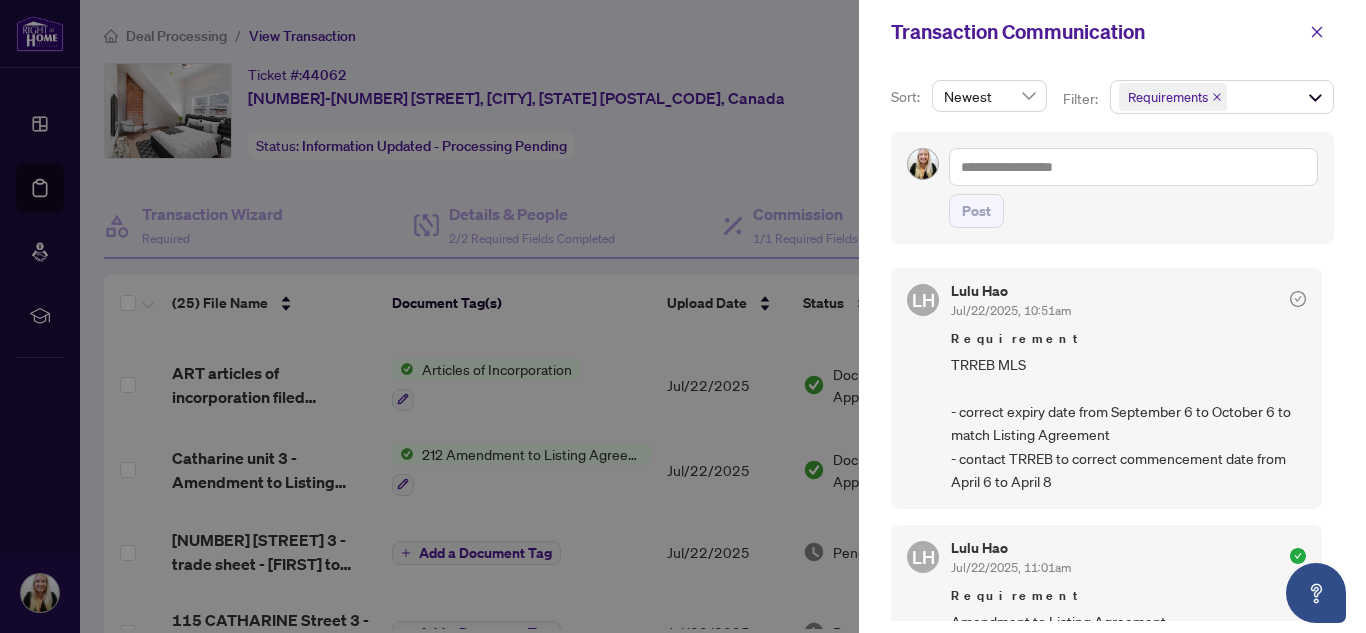 click 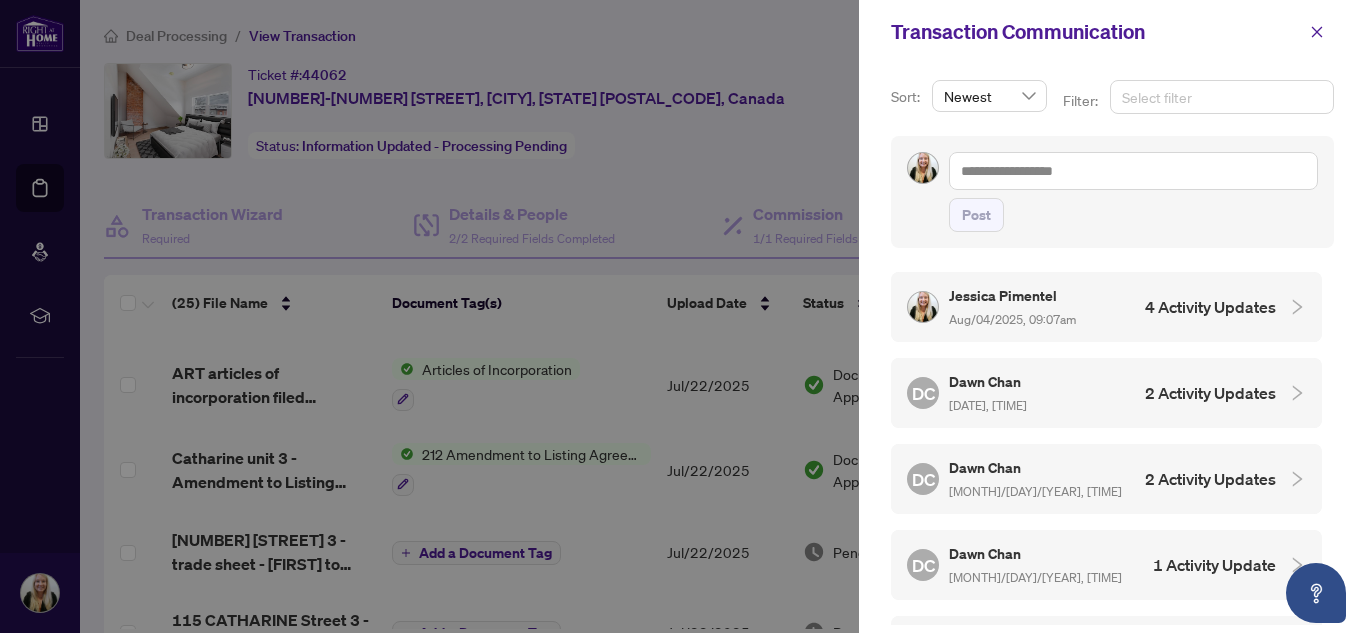 click at bounding box center [1222, 97] 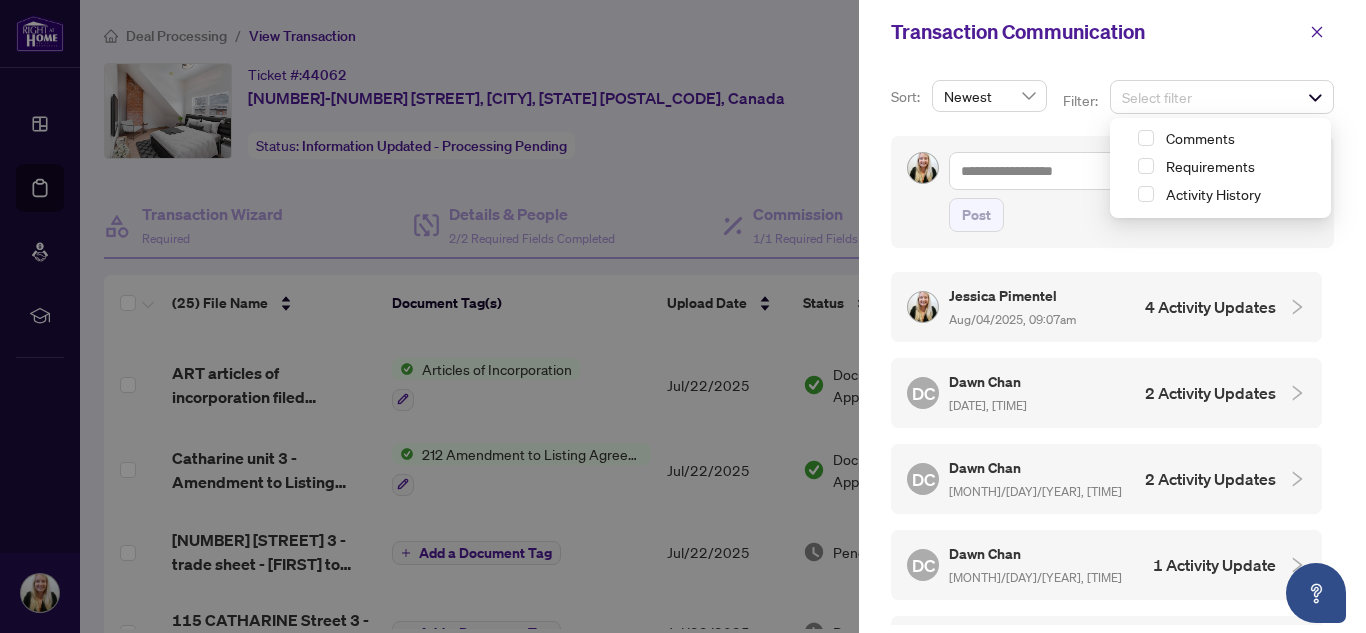click on "Post" at bounding box center (1112, 192) 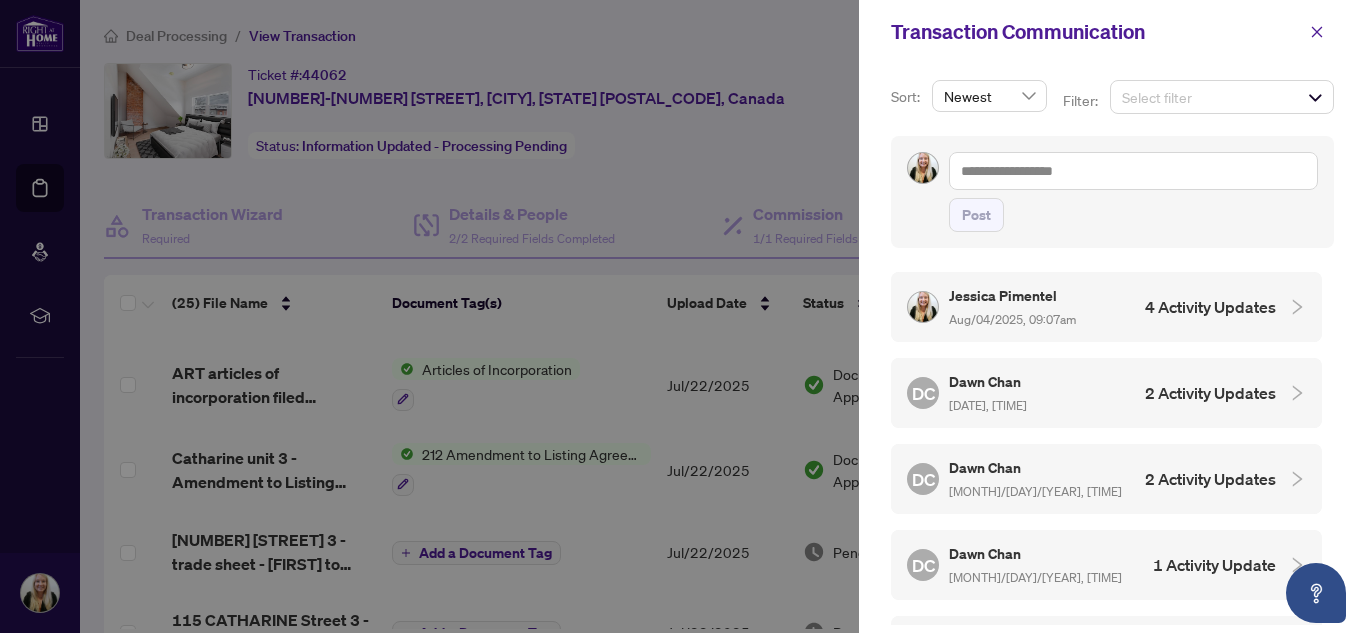 click at bounding box center (1291, 393) 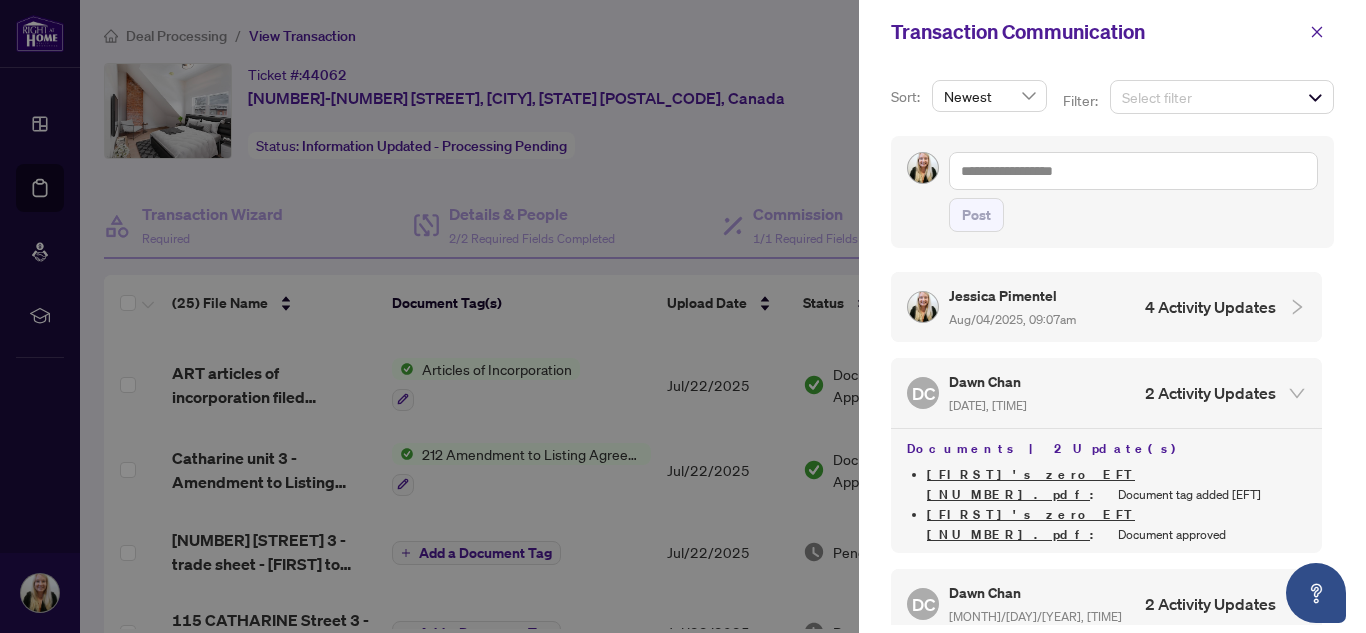 scroll, scrollTop: 100, scrollLeft: 0, axis: vertical 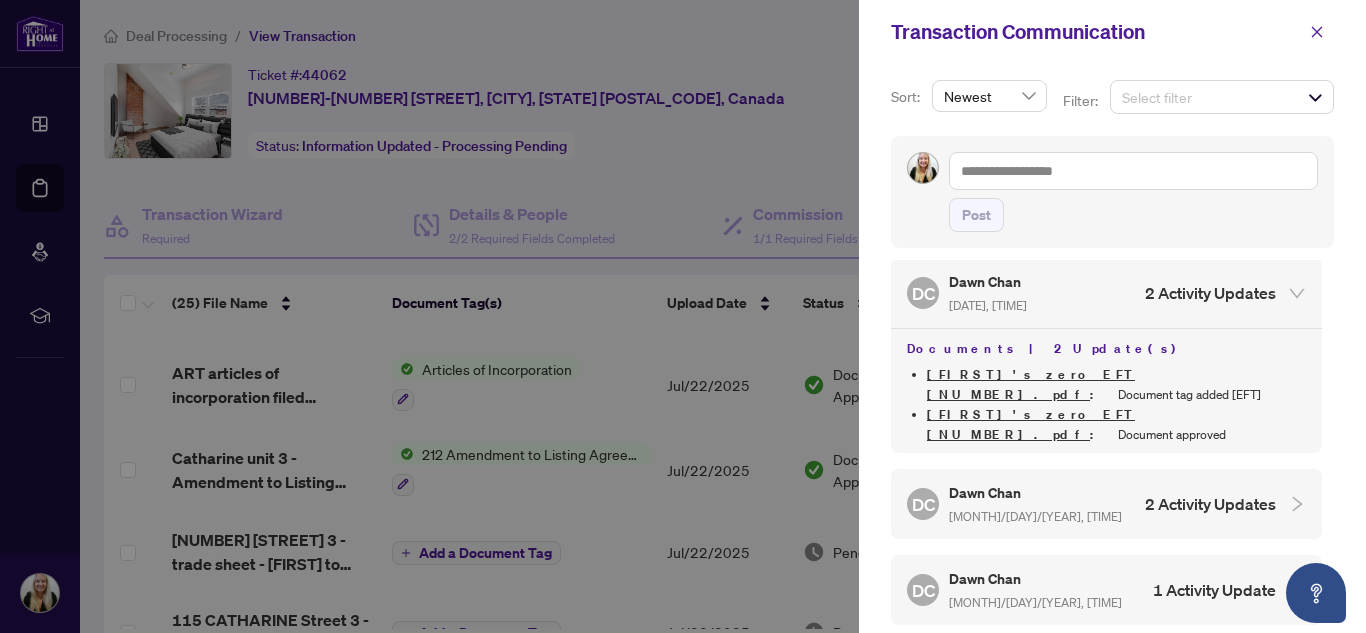 click at bounding box center [1291, 504] 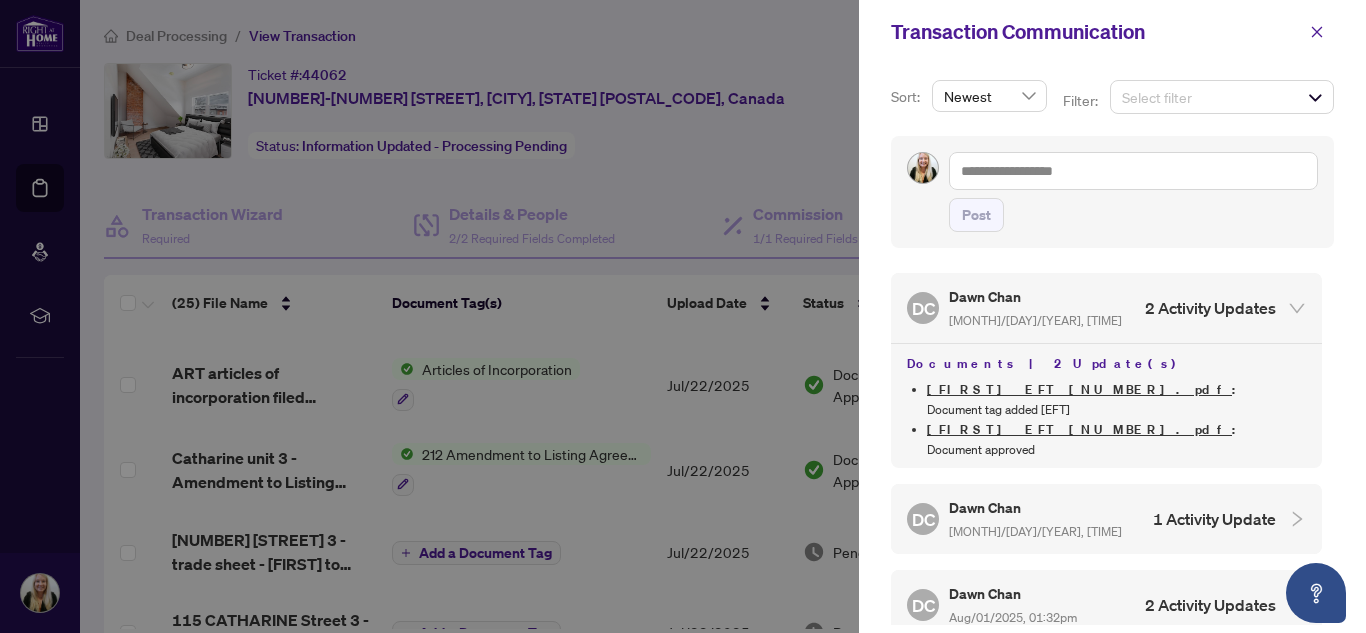 scroll, scrollTop: 300, scrollLeft: 0, axis: vertical 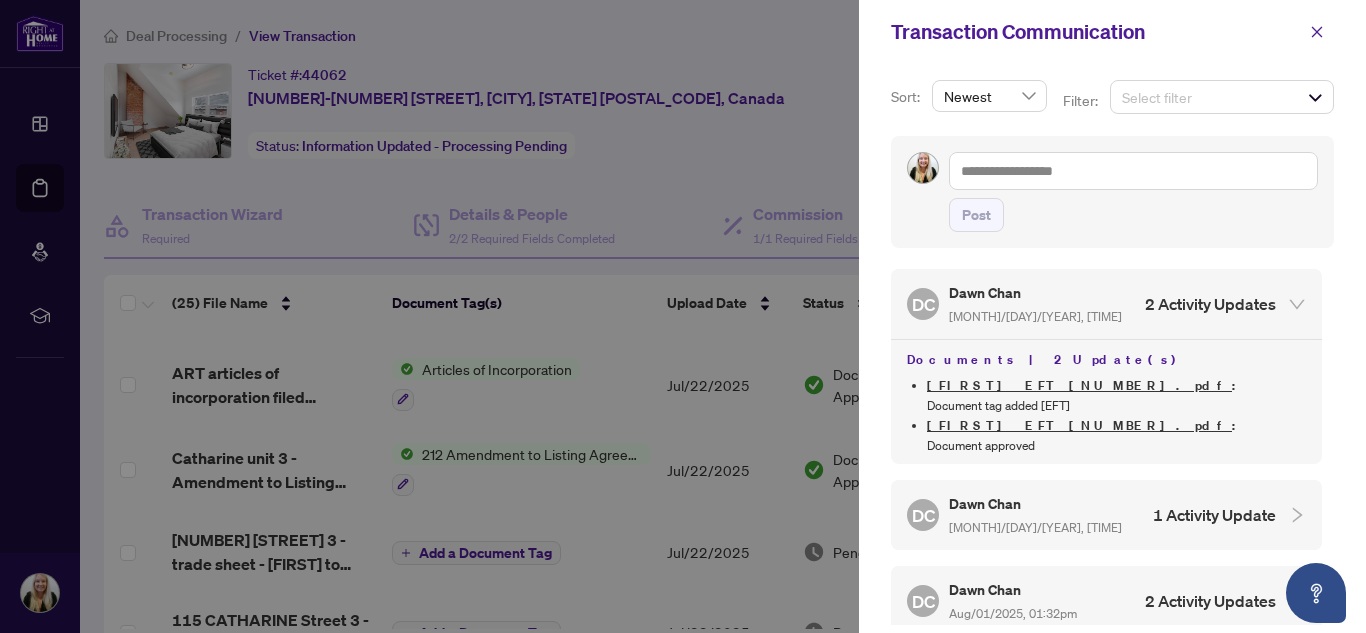 click 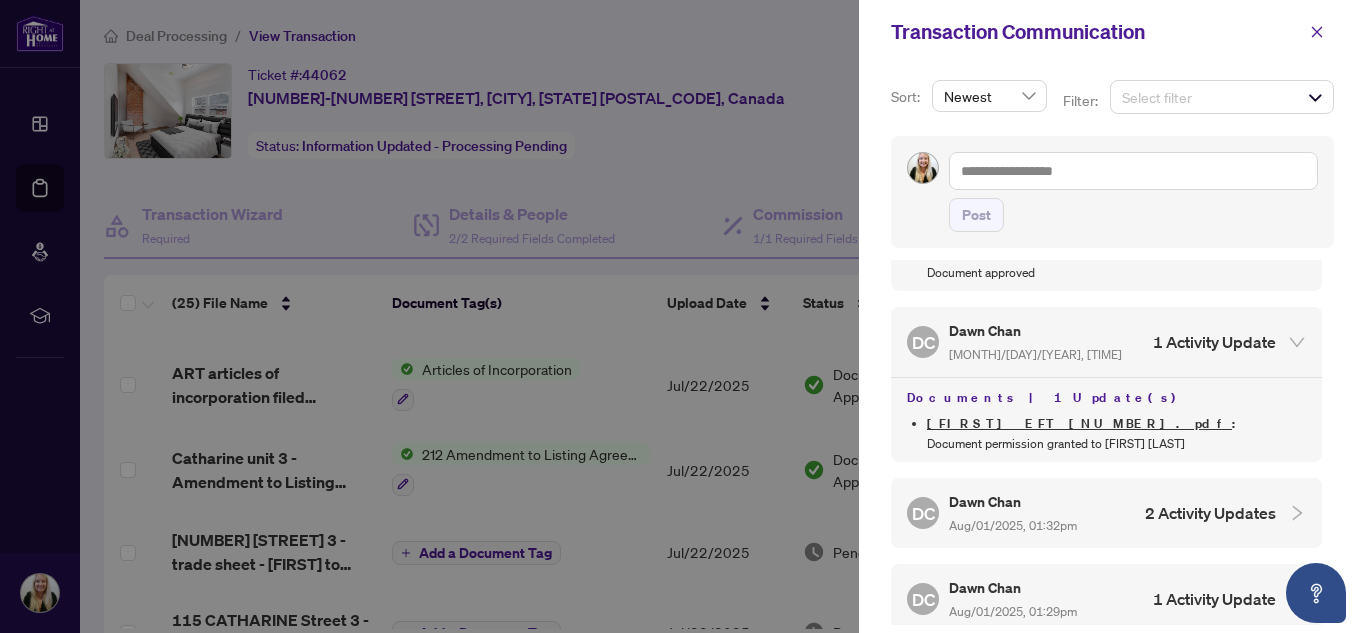 scroll, scrollTop: 500, scrollLeft: 0, axis: vertical 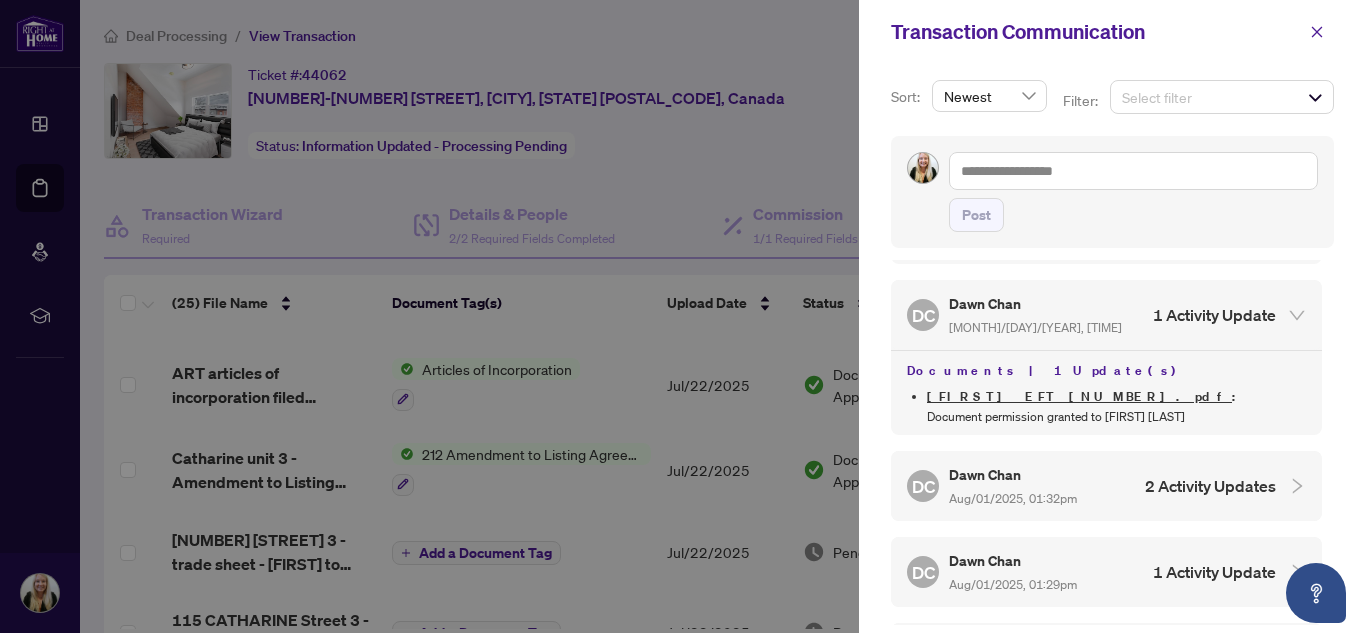 click on "[INITIALS] [LAST]   [DATE], [TIME] 2 Activity Updates" at bounding box center [1106, 486] 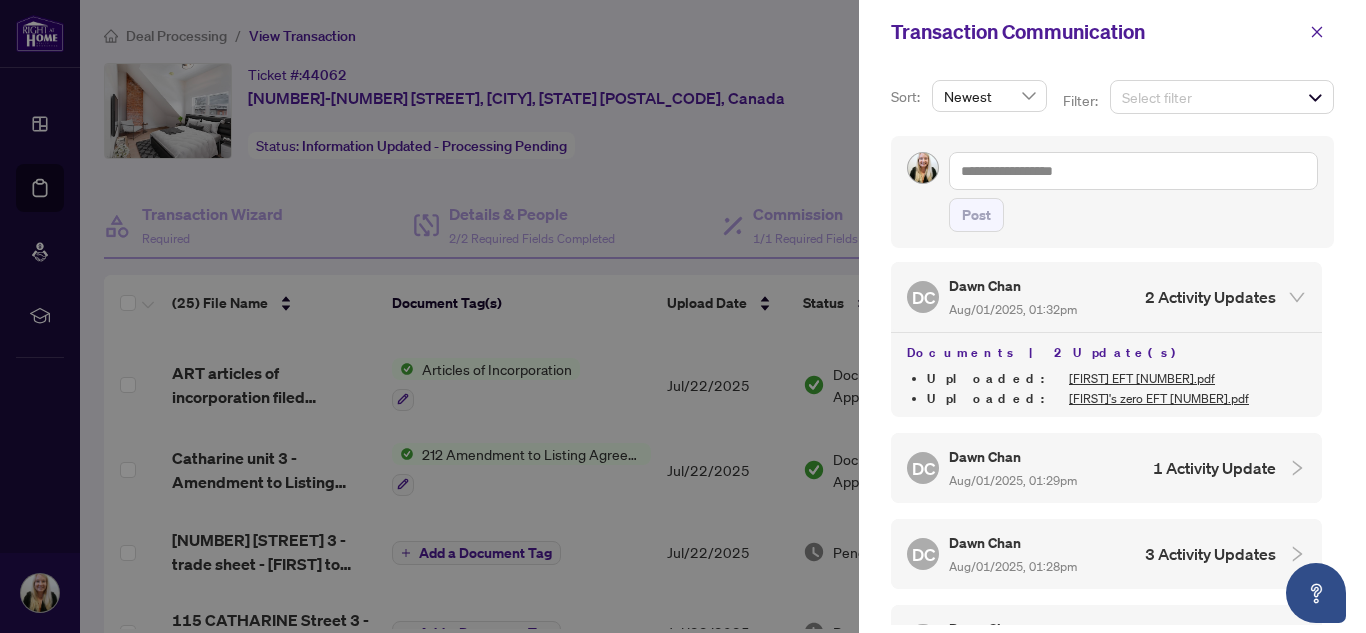 scroll, scrollTop: 700, scrollLeft: 0, axis: vertical 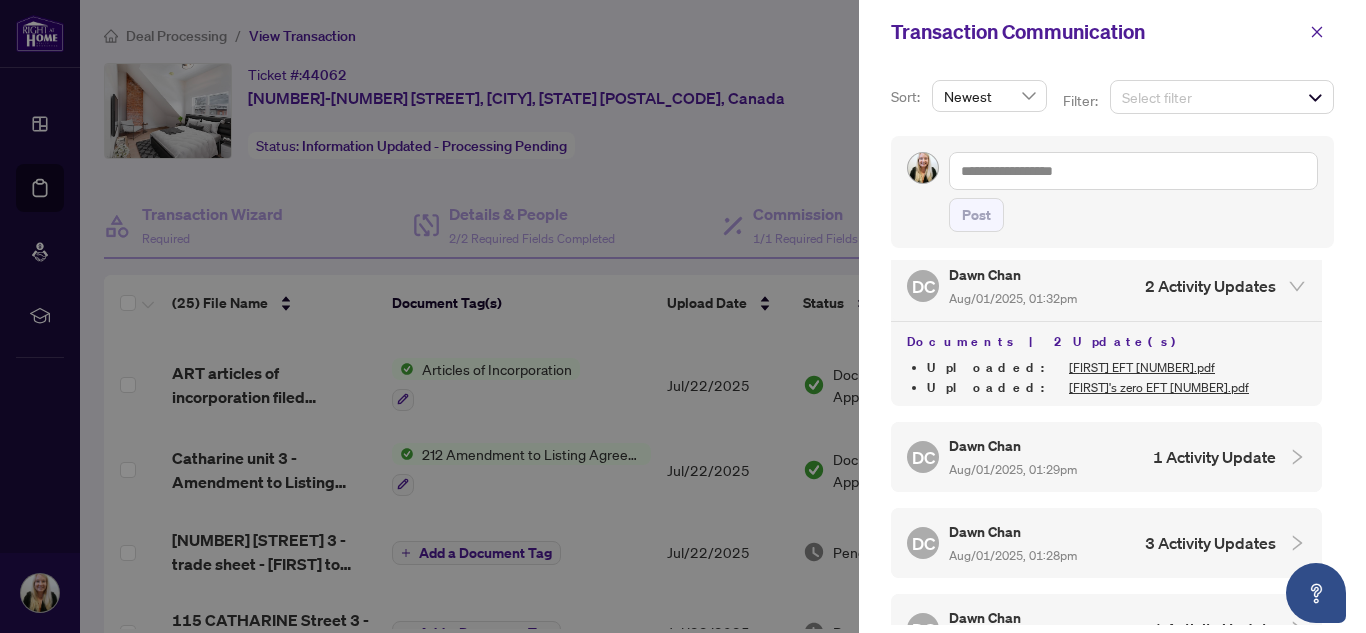 click on "[INITIALS] [LAST]   Aug/01/2025, 01:29pm 1 Activity Update" at bounding box center [1106, 457] 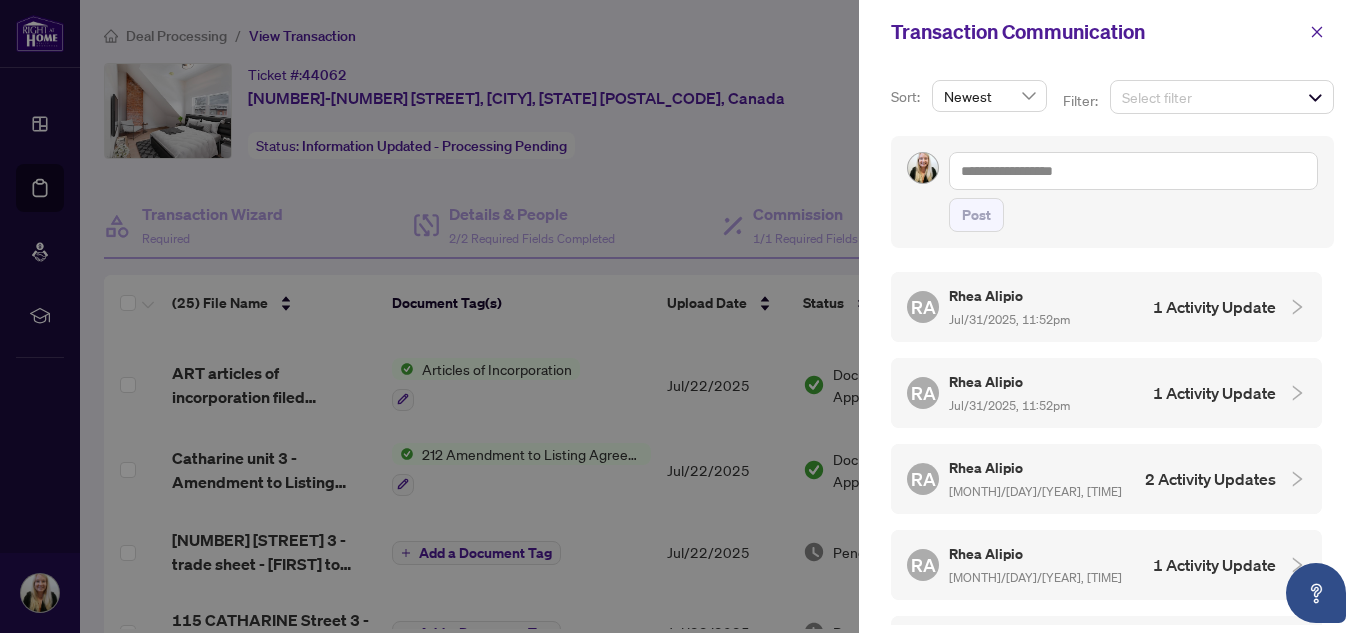 scroll, scrollTop: 1500, scrollLeft: 0, axis: vertical 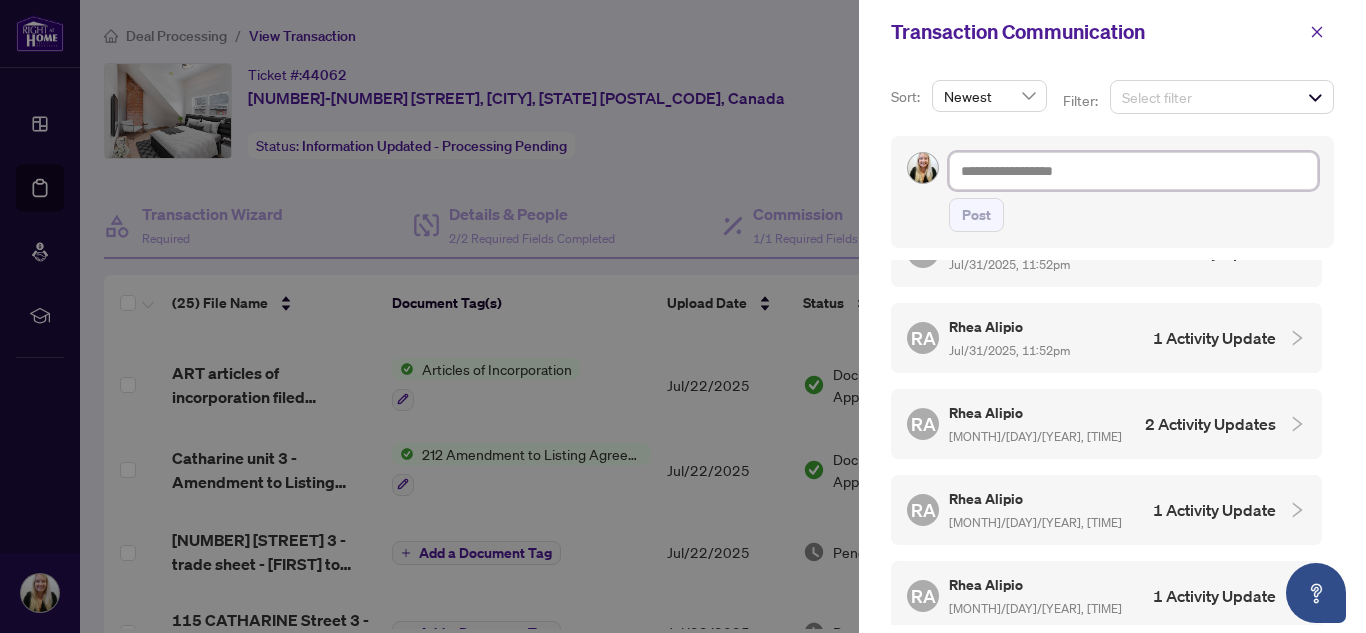 click at bounding box center (1133, 171) 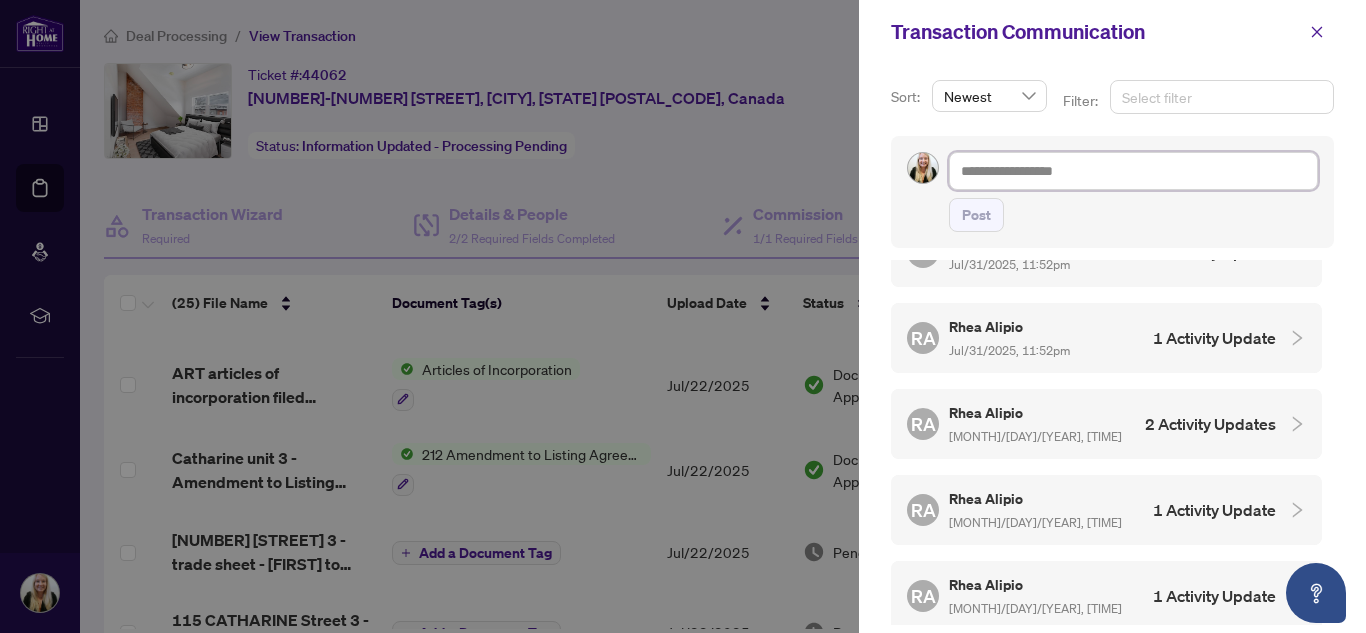 click at bounding box center [1222, 97] 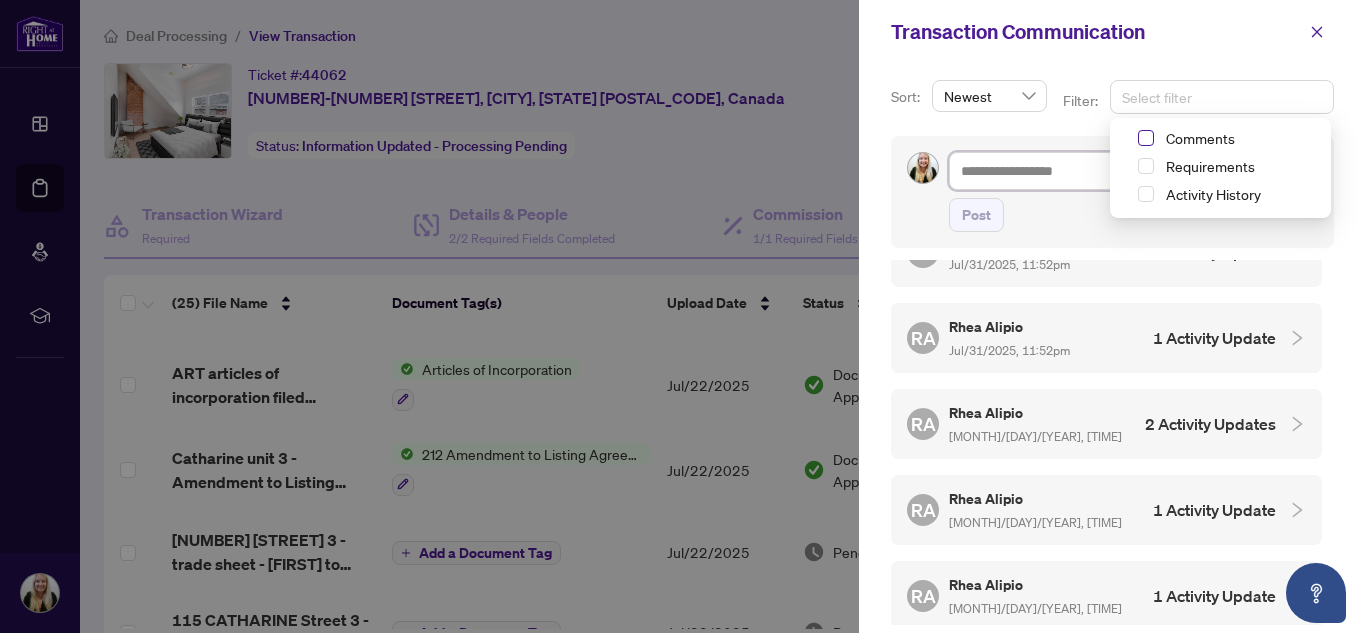 click at bounding box center (1146, 138) 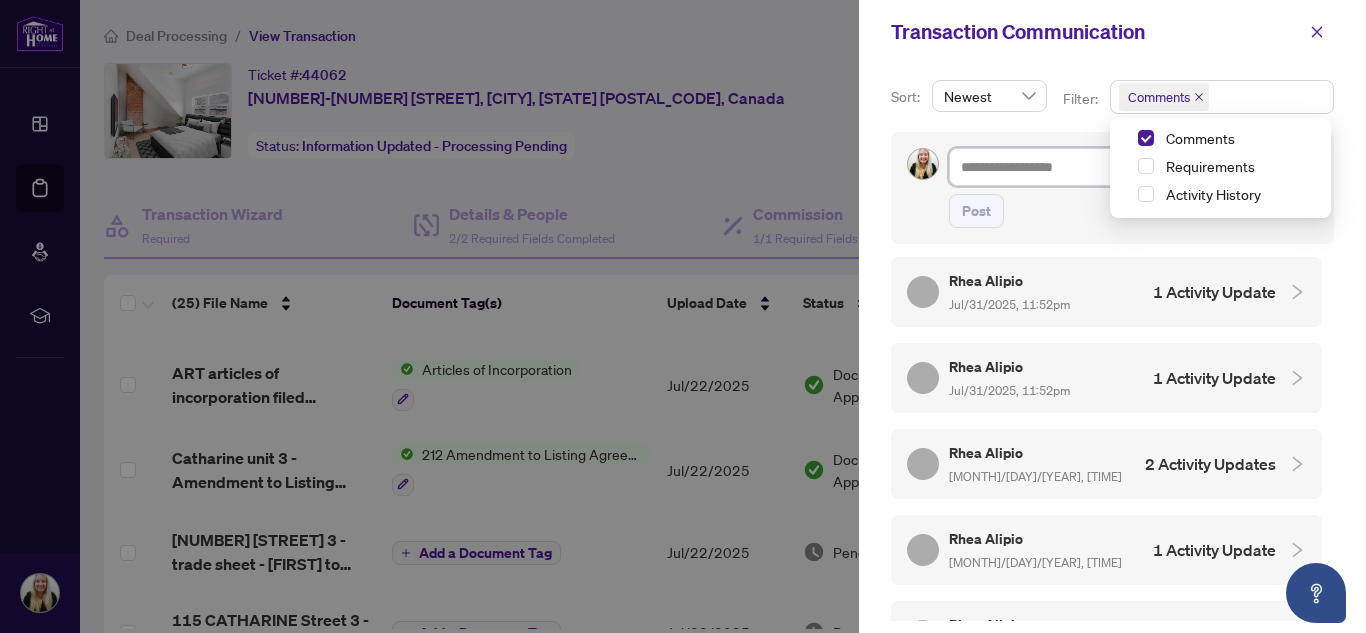 scroll, scrollTop: 0, scrollLeft: 0, axis: both 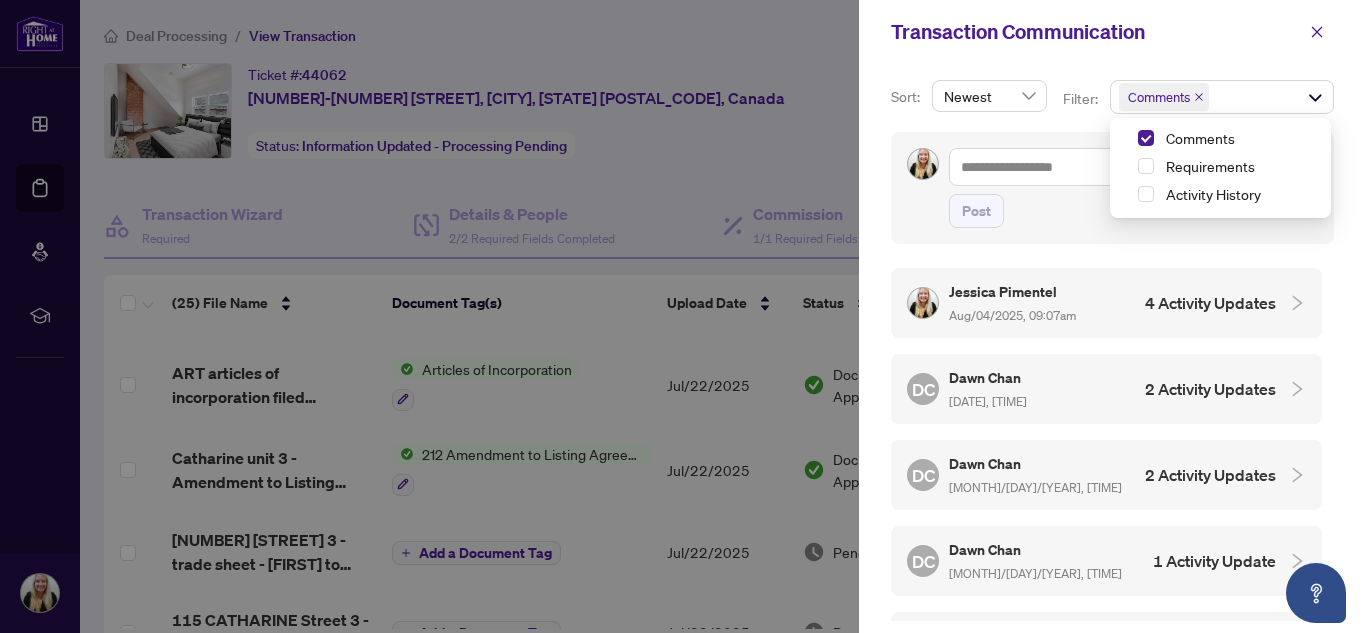 click 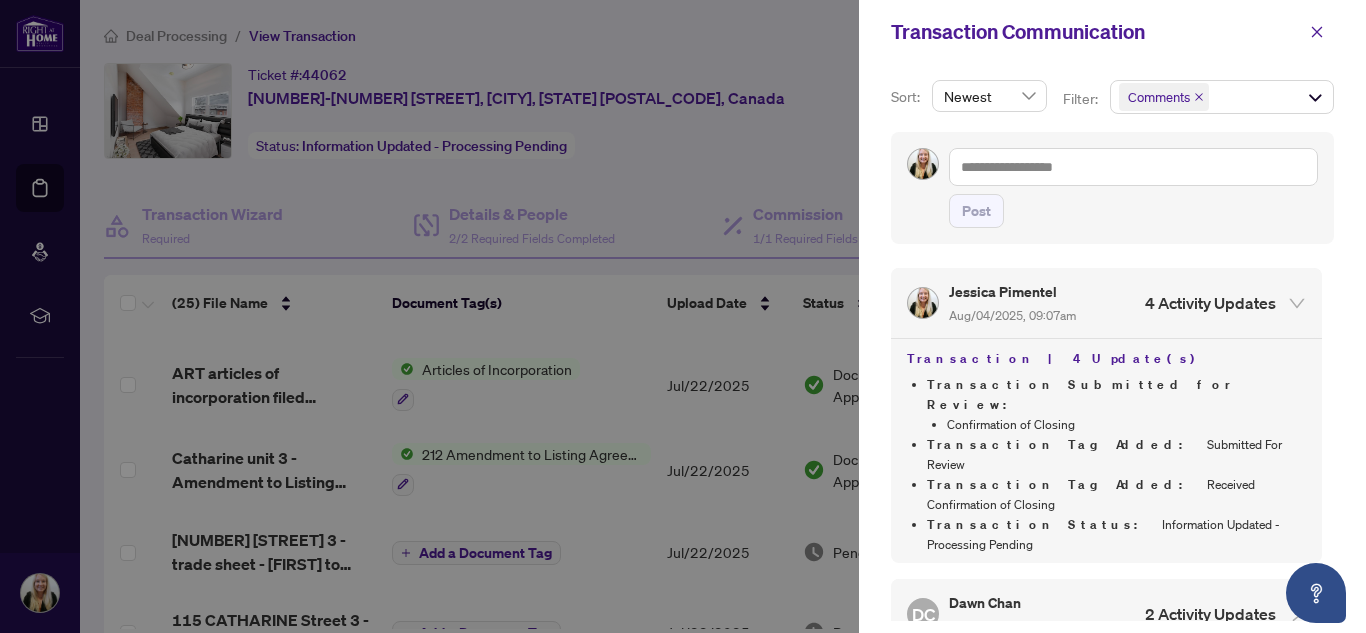 scroll, scrollTop: 4, scrollLeft: 0, axis: vertical 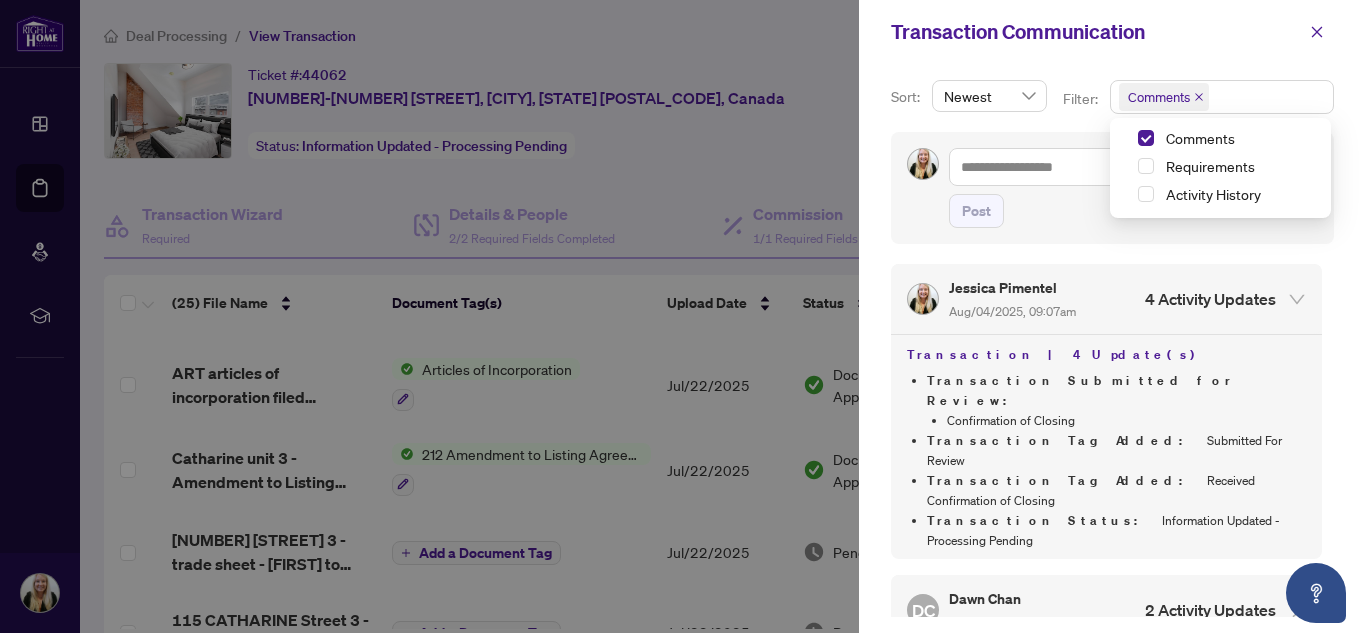 click on "Comments + 0 ..." at bounding box center [1222, 97] 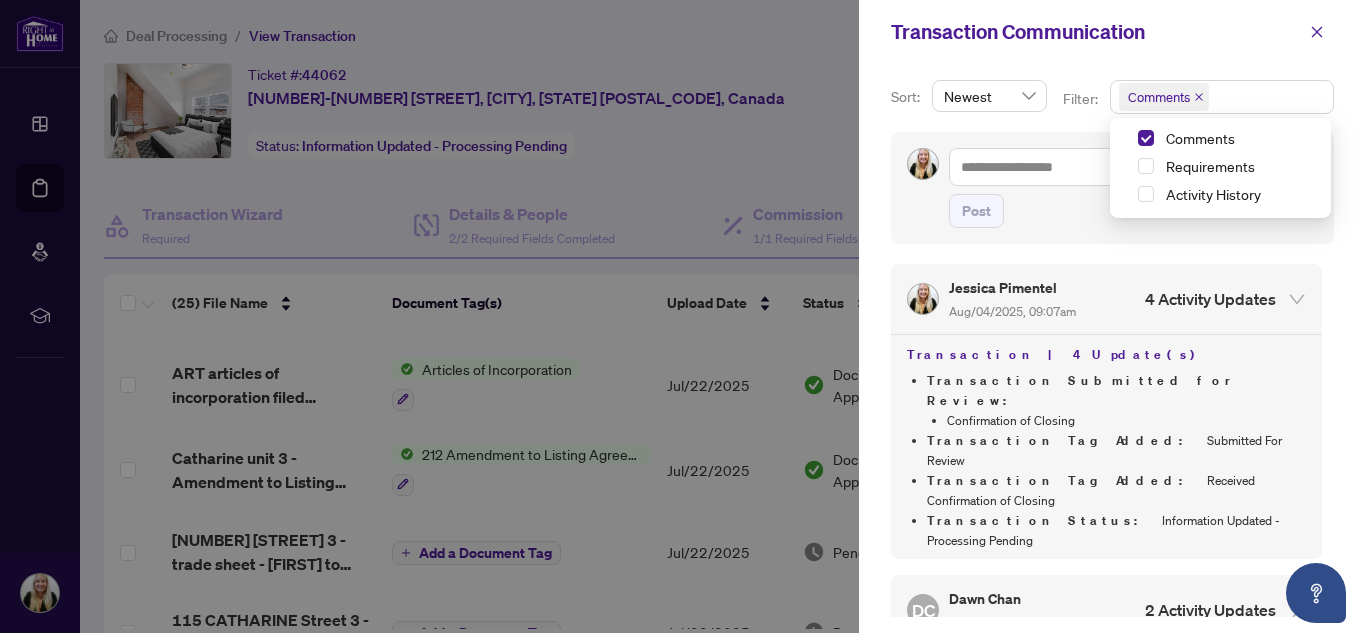 click on "Requirements" at bounding box center (1220, 168) 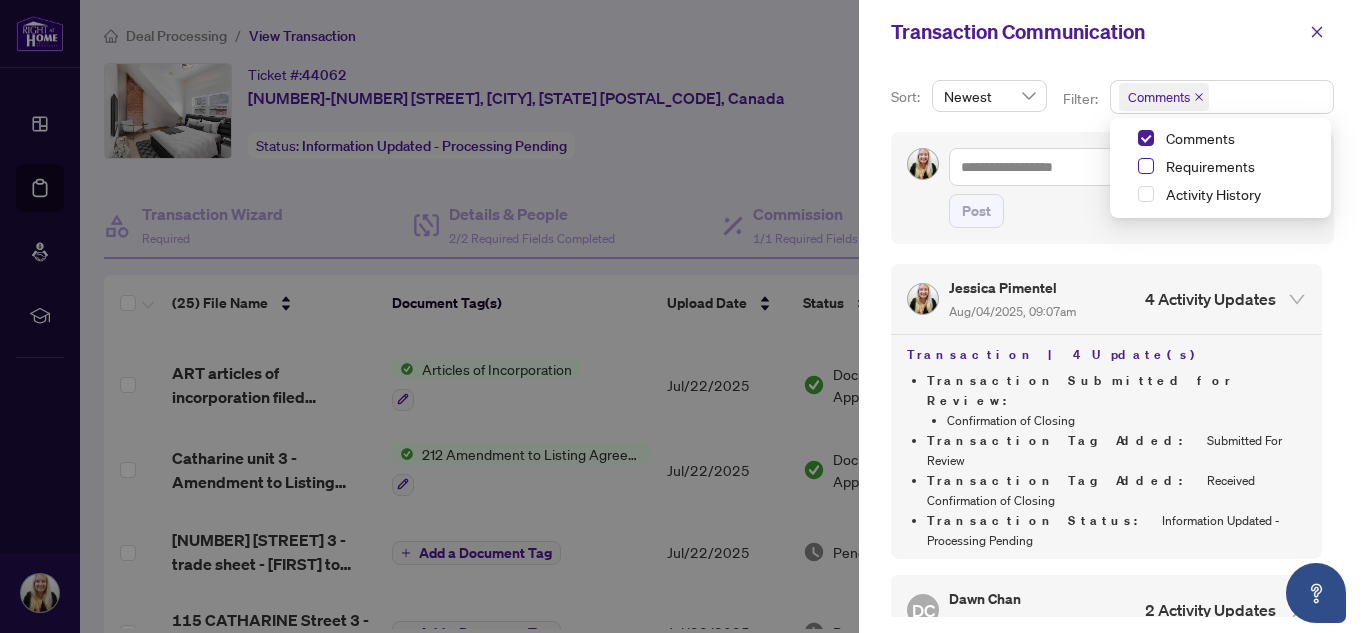 click at bounding box center (1146, 166) 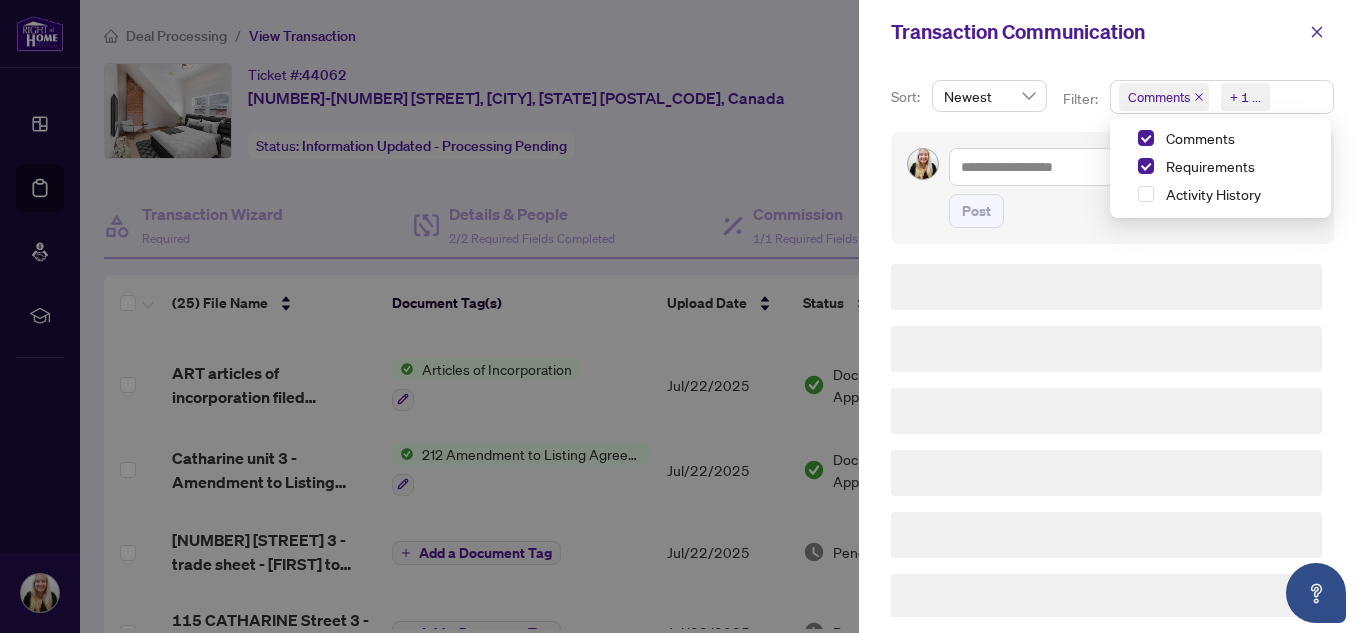 click on "Requirements" at bounding box center (1220, 168) 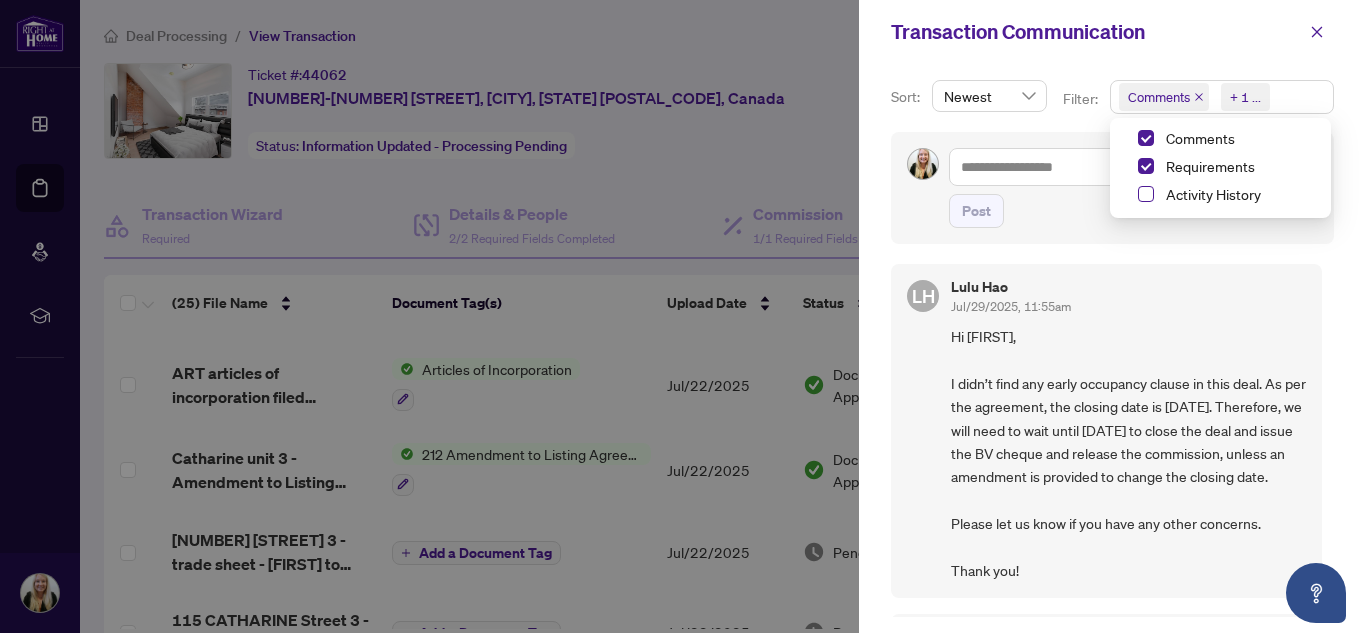 click at bounding box center [1146, 194] 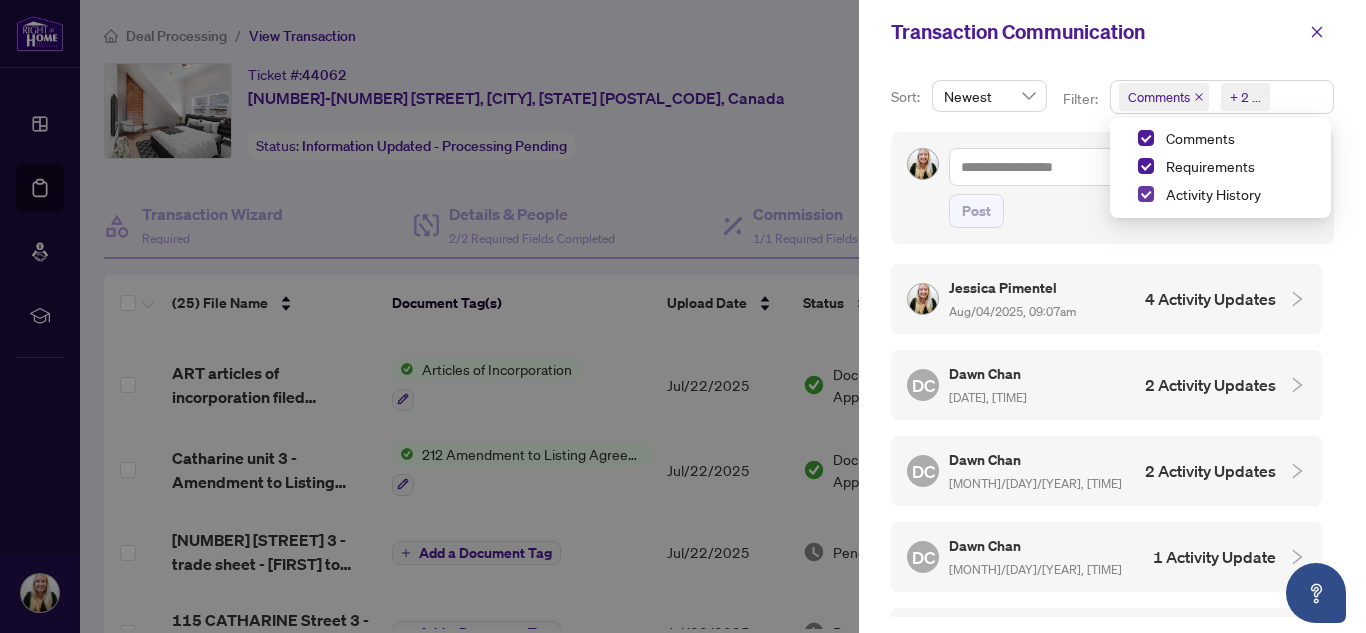 click at bounding box center (1146, 194) 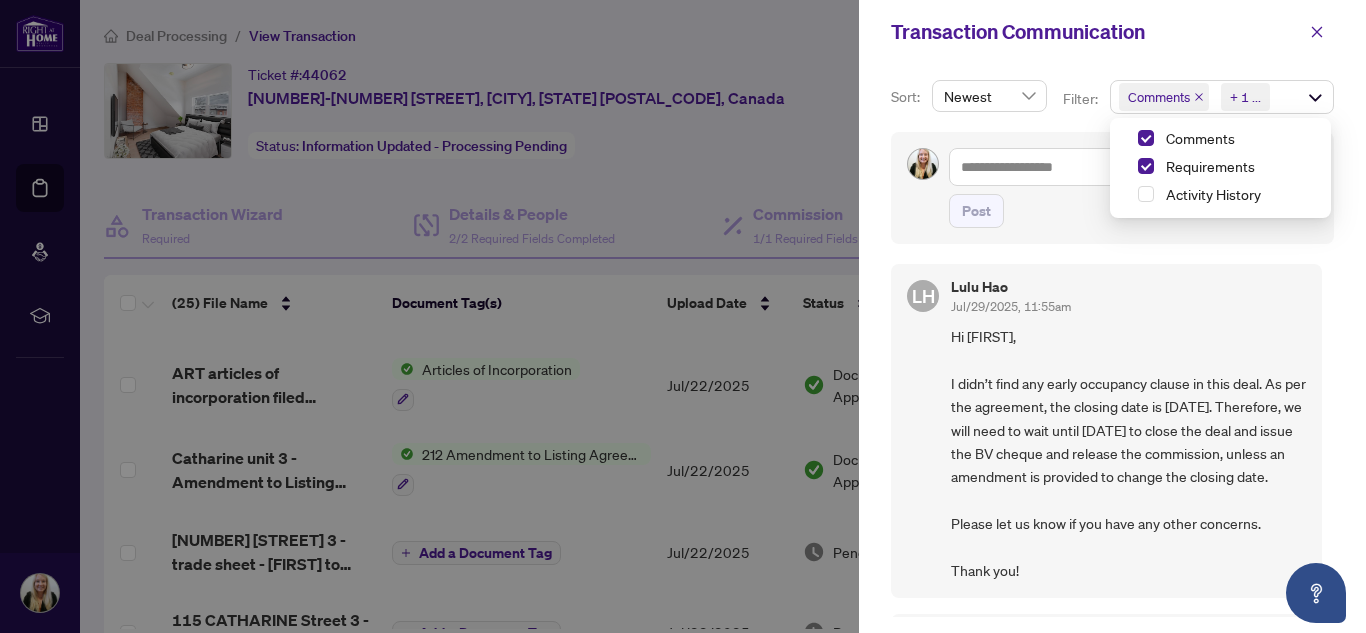 click on "Hi [FIRST],
I didn’t find any early occupancy clause in this deal. As per the agreement, the closing date is [DATE]. Therefore, we will need to wait until [DATE] to close the deal and issue the BV cheque and release the commission, unless an amendment is provided to change the closing date.
Please let us know if you have any other concerns.
Thank you!" at bounding box center (1128, 453) 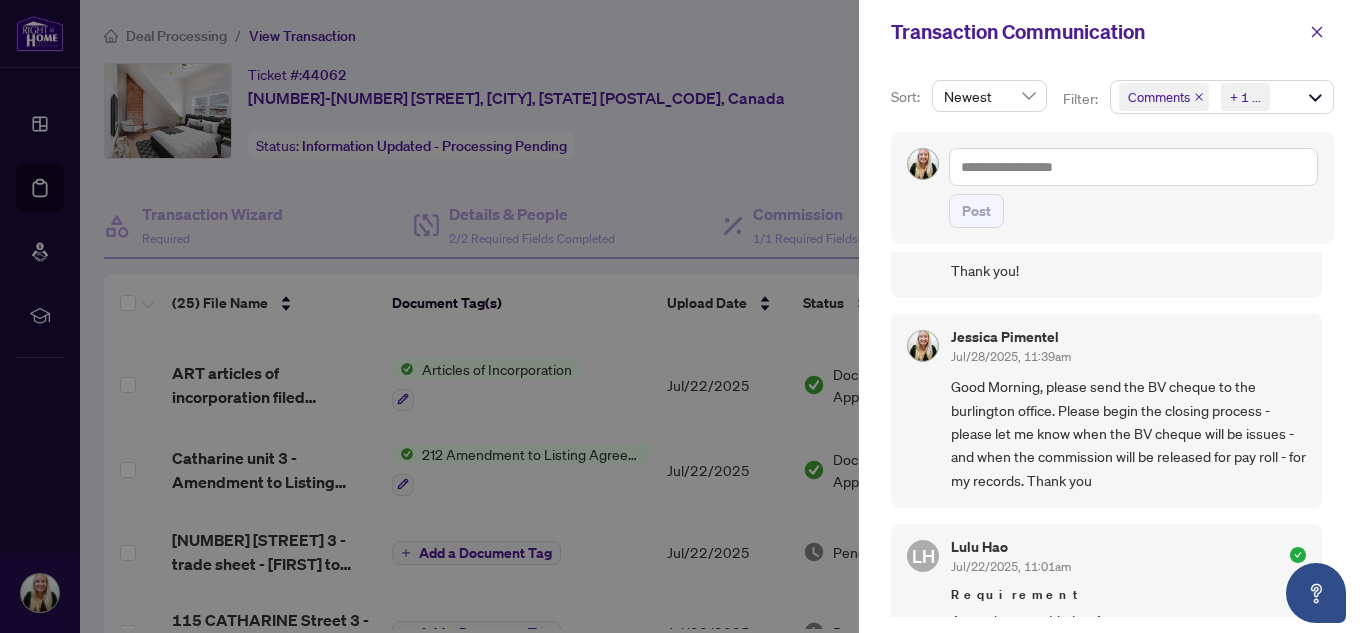 scroll, scrollTop: 400, scrollLeft: 0, axis: vertical 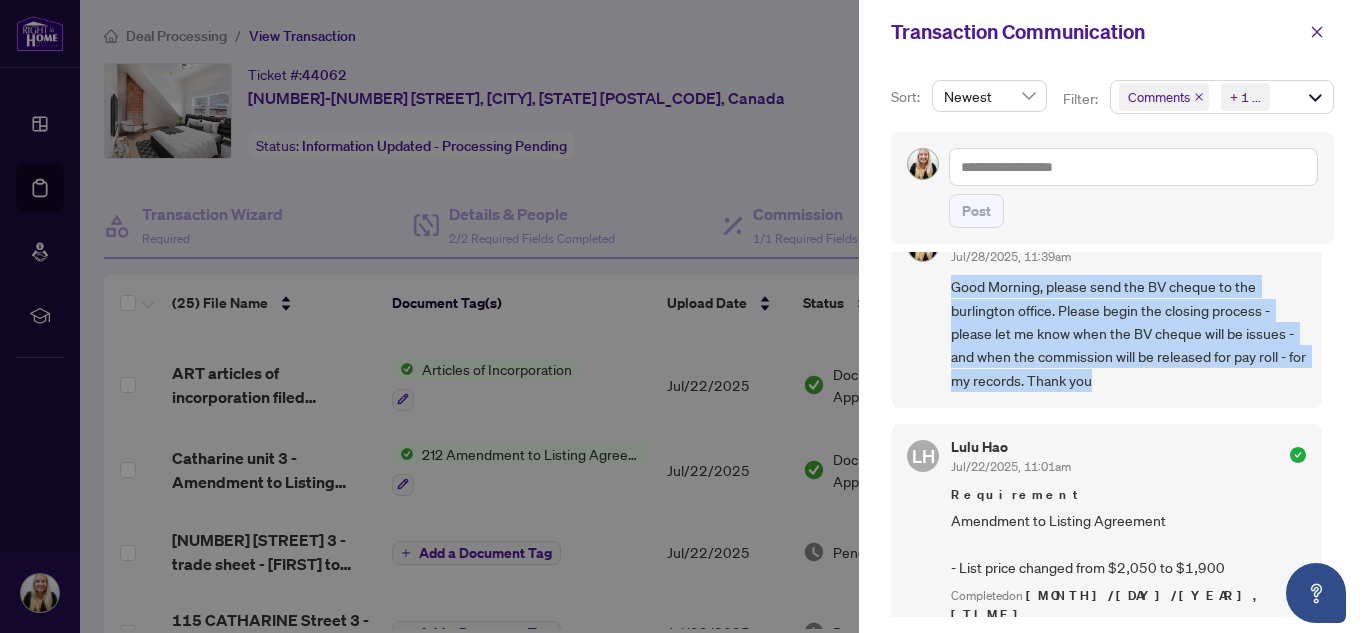 drag, startPoint x: 1136, startPoint y: 408, endPoint x: 941, endPoint y: 313, distance: 216.91013 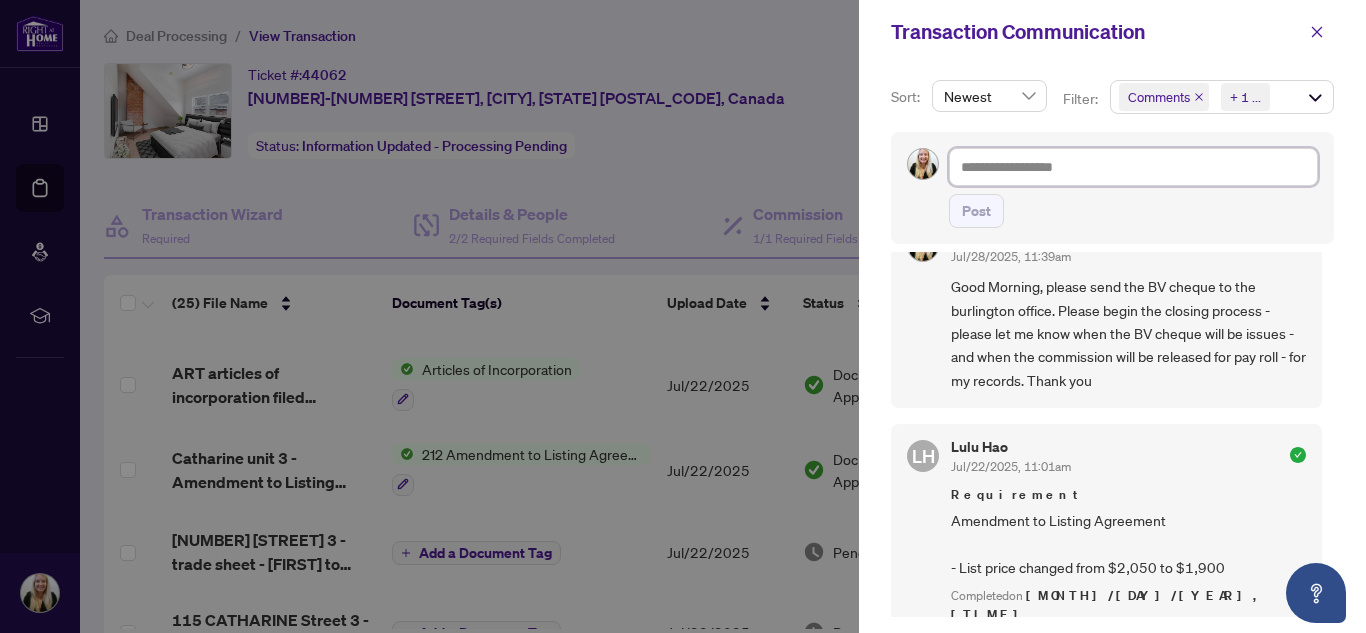 click at bounding box center [1133, 167] 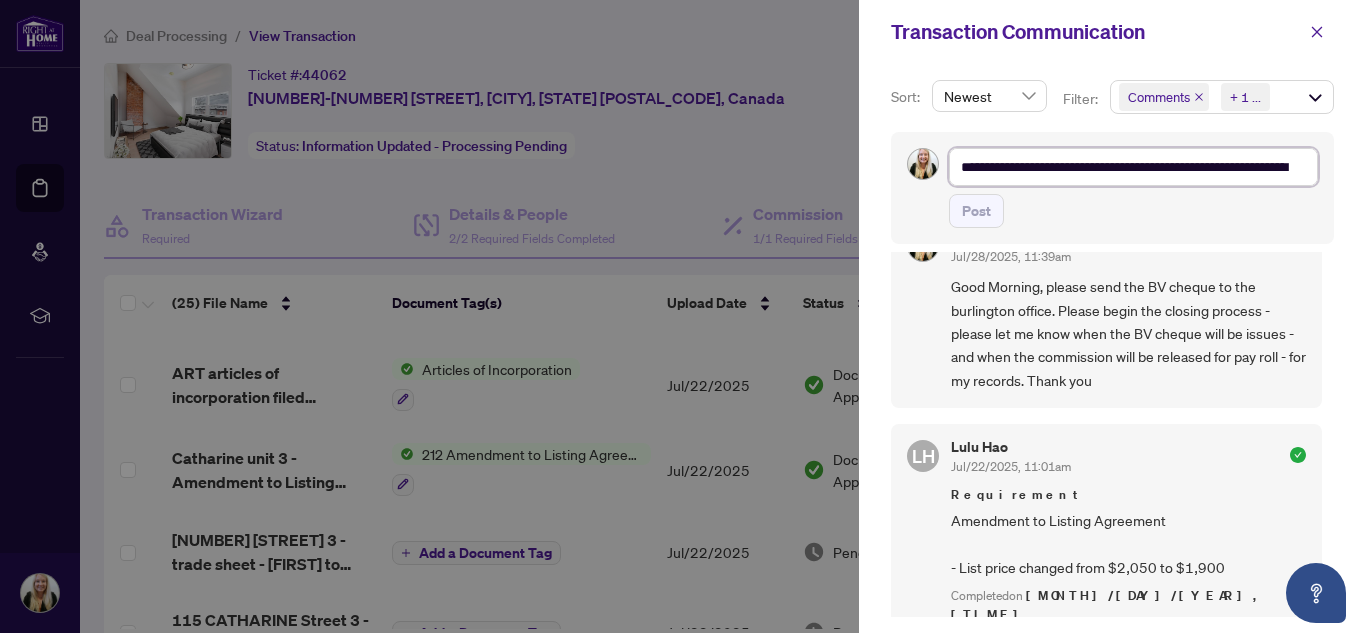 type on "**********" 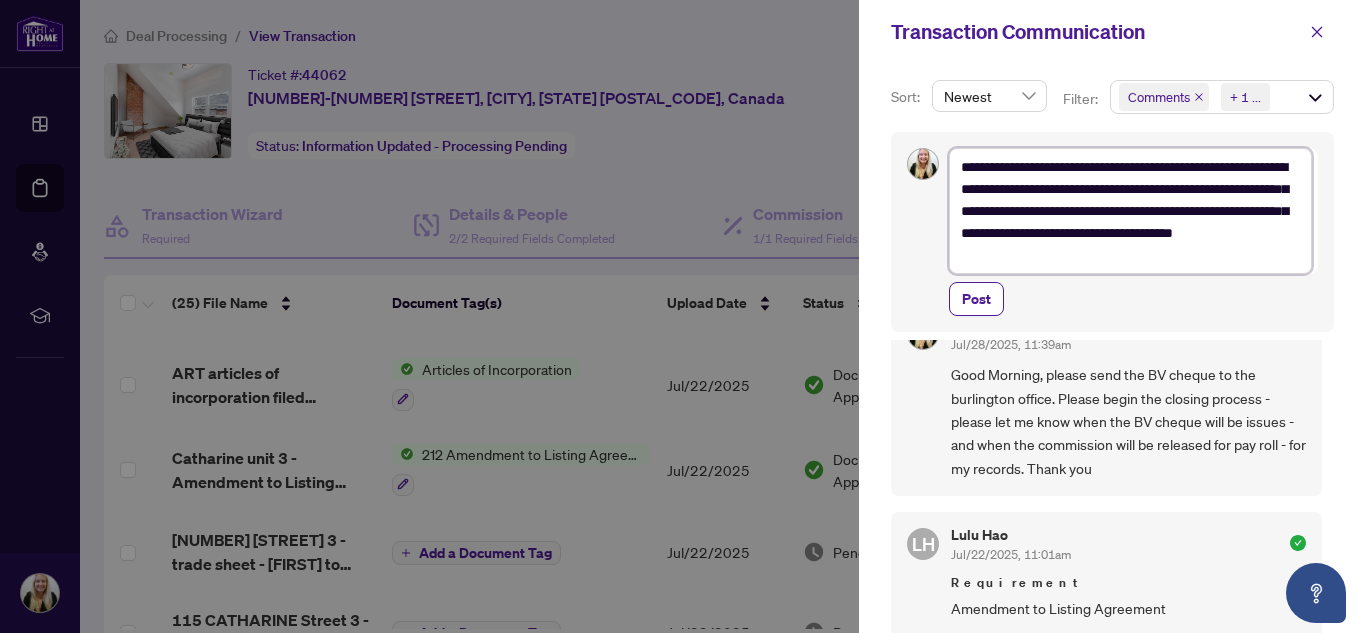 scroll, scrollTop: 92, scrollLeft: 0, axis: vertical 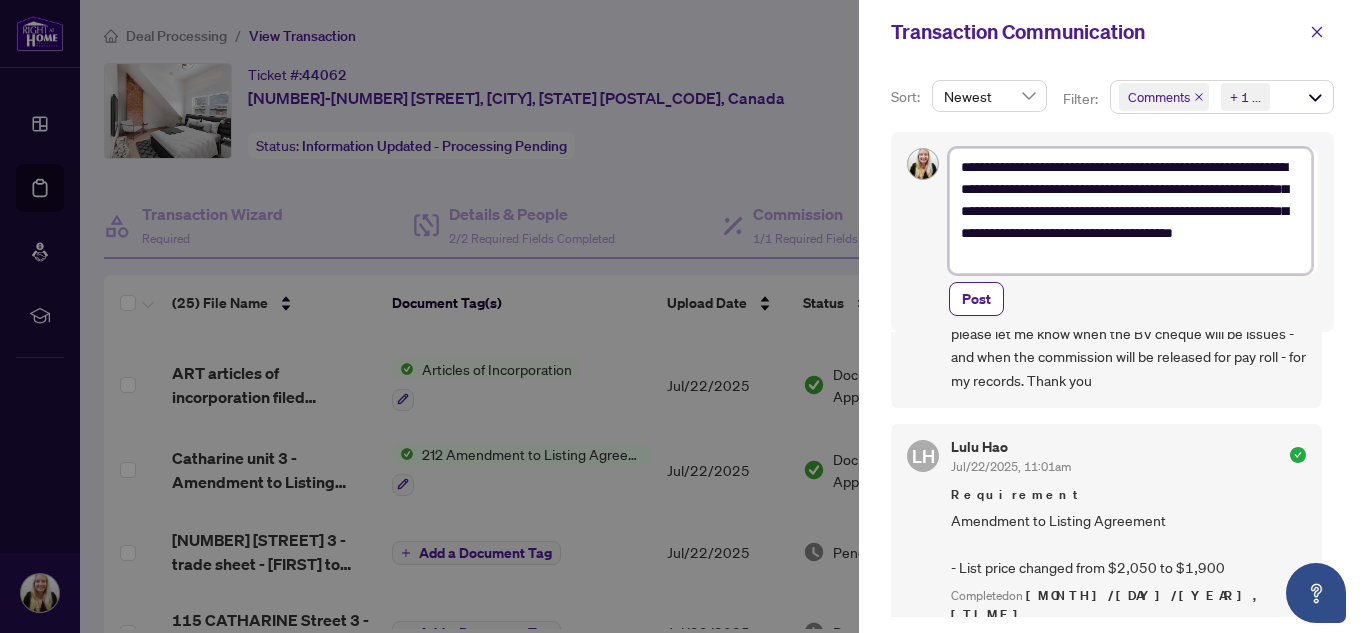 type on "**********" 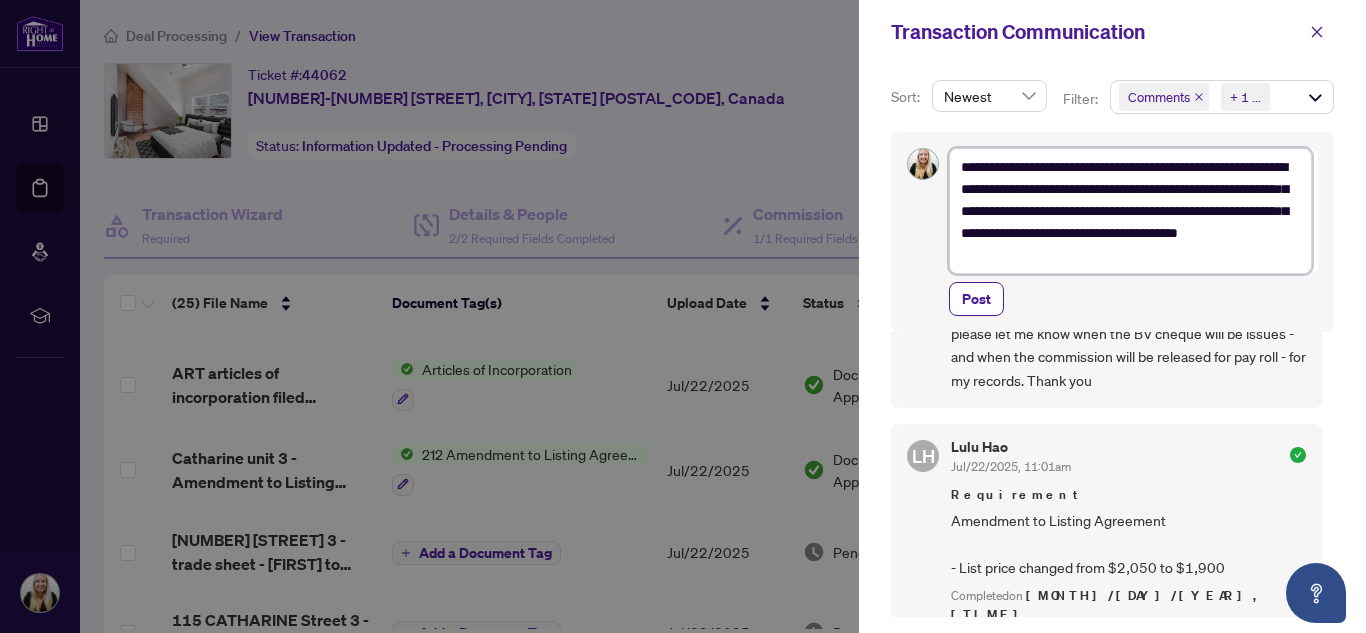 type on "**********" 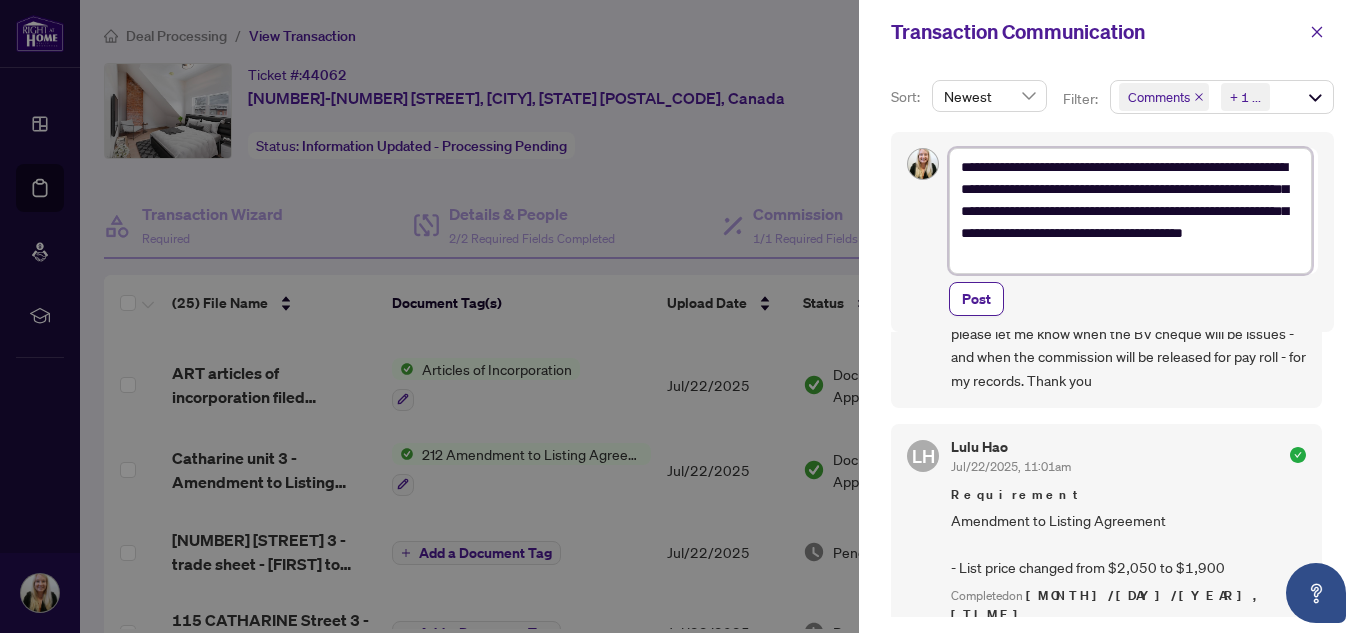 type on "**********" 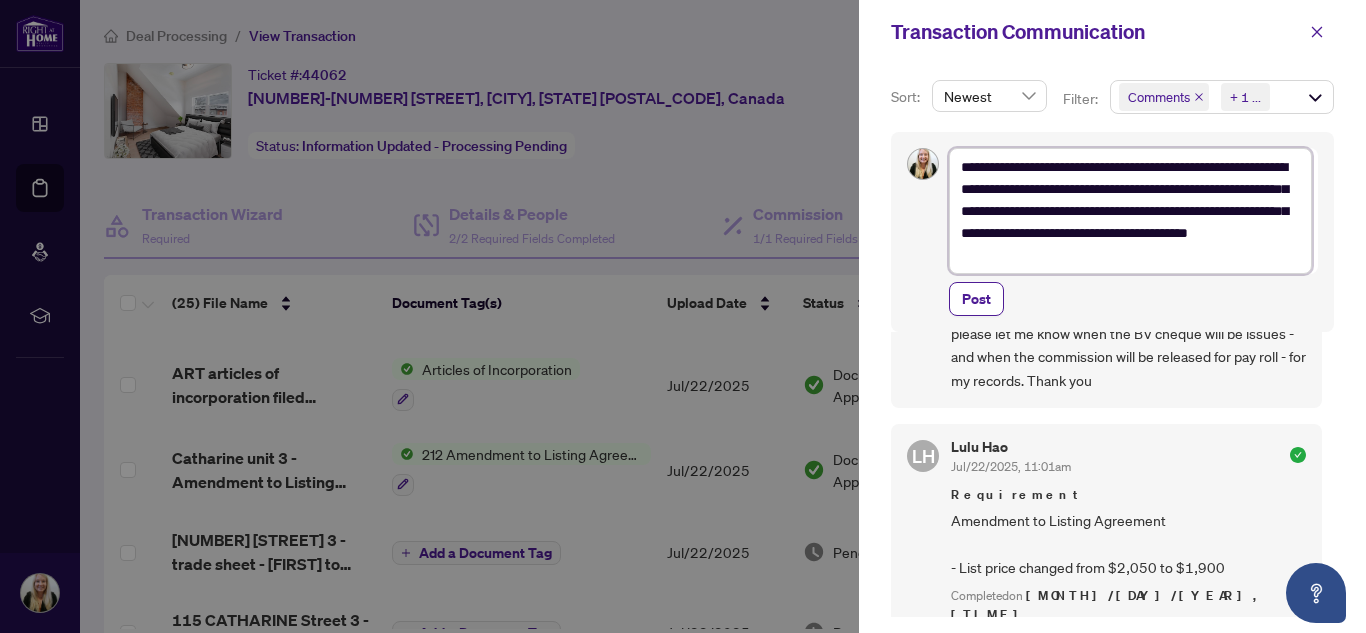 type on "**********" 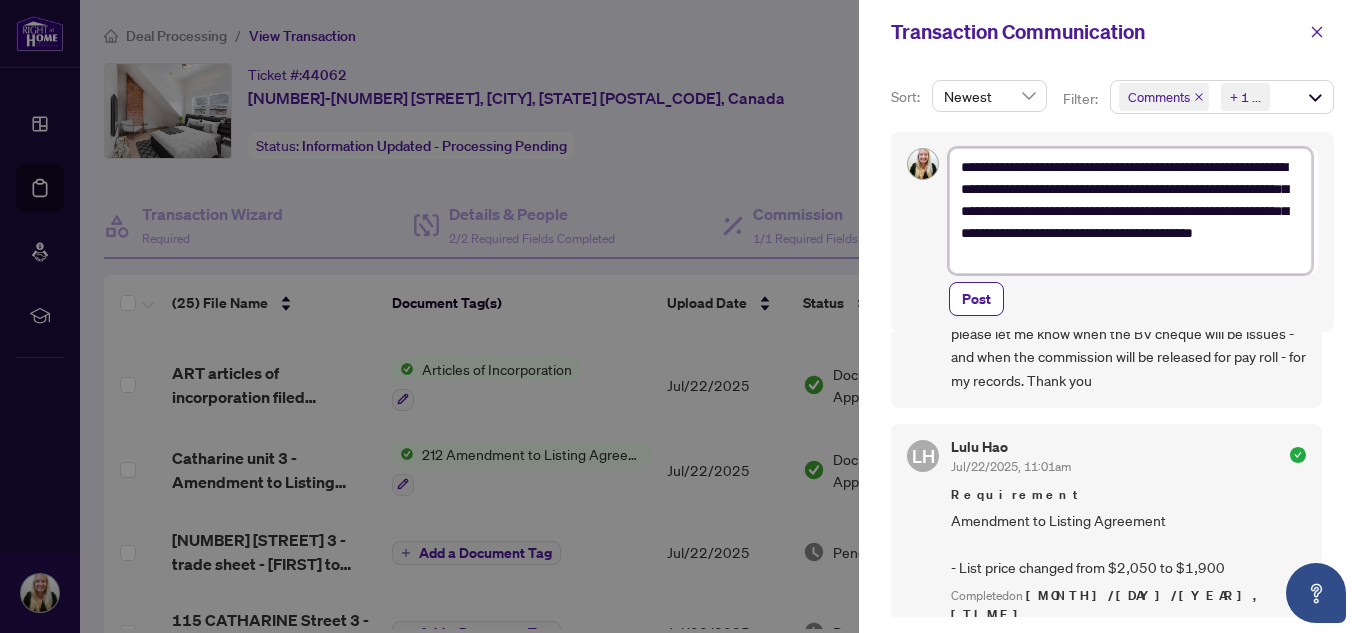 type on "**********" 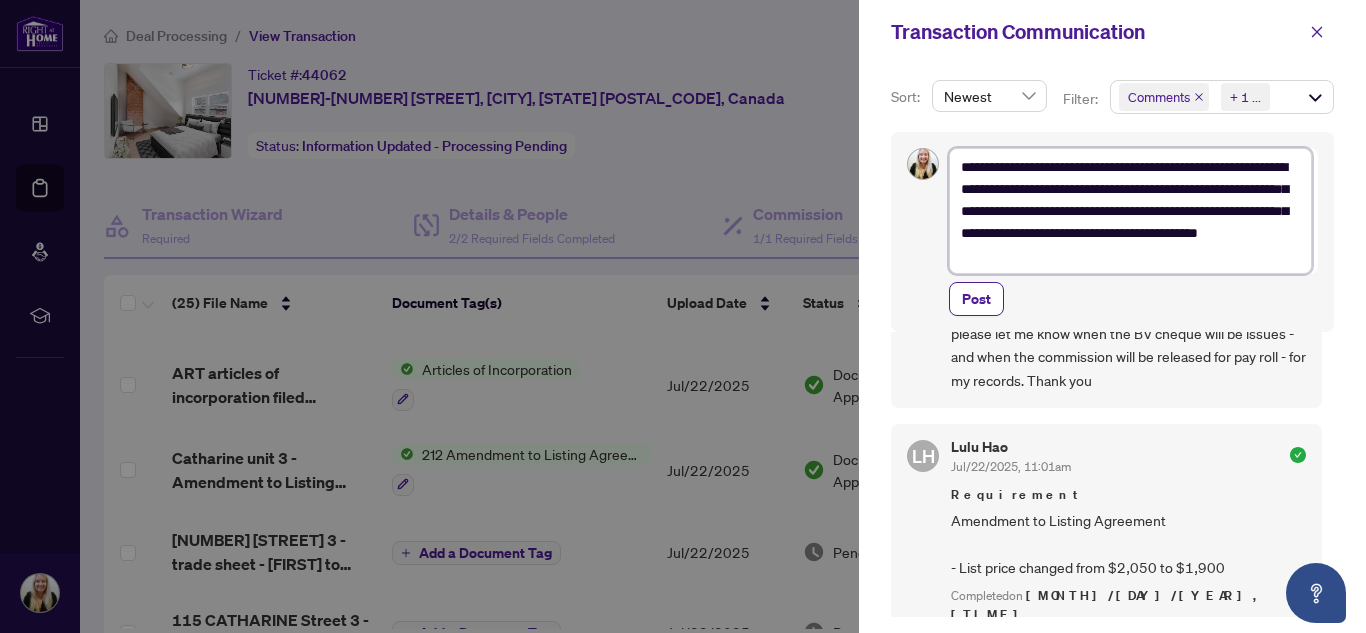 type on "**********" 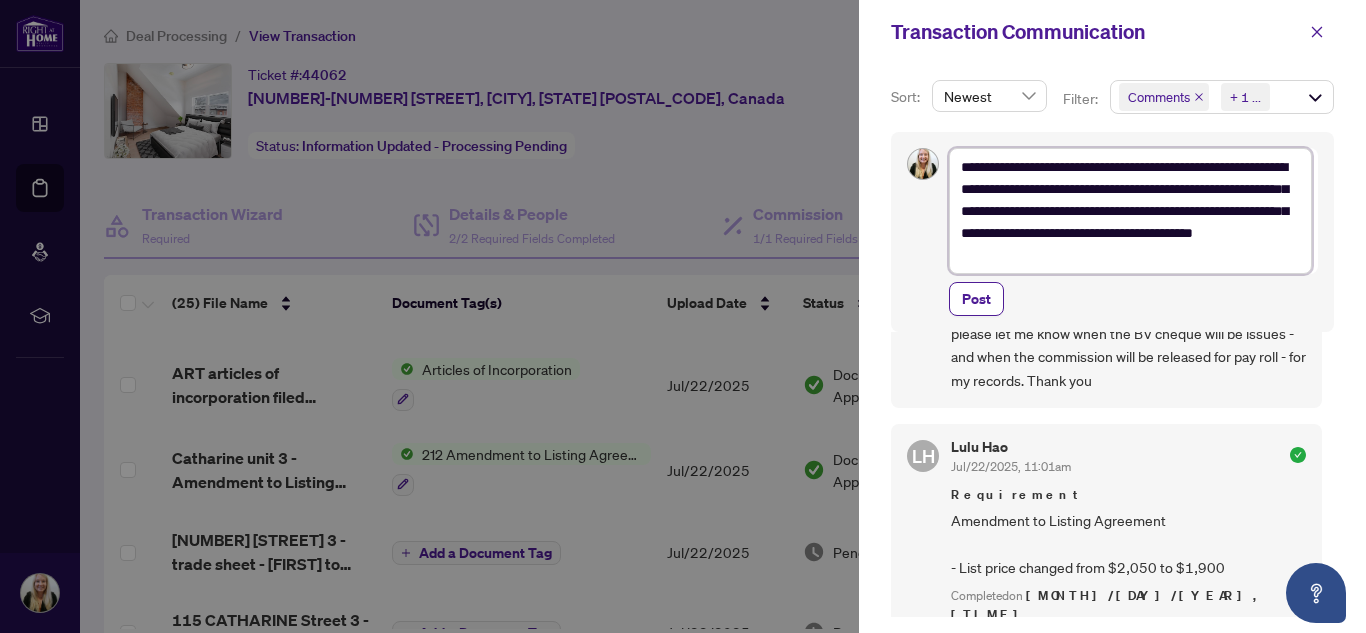 type on "**********" 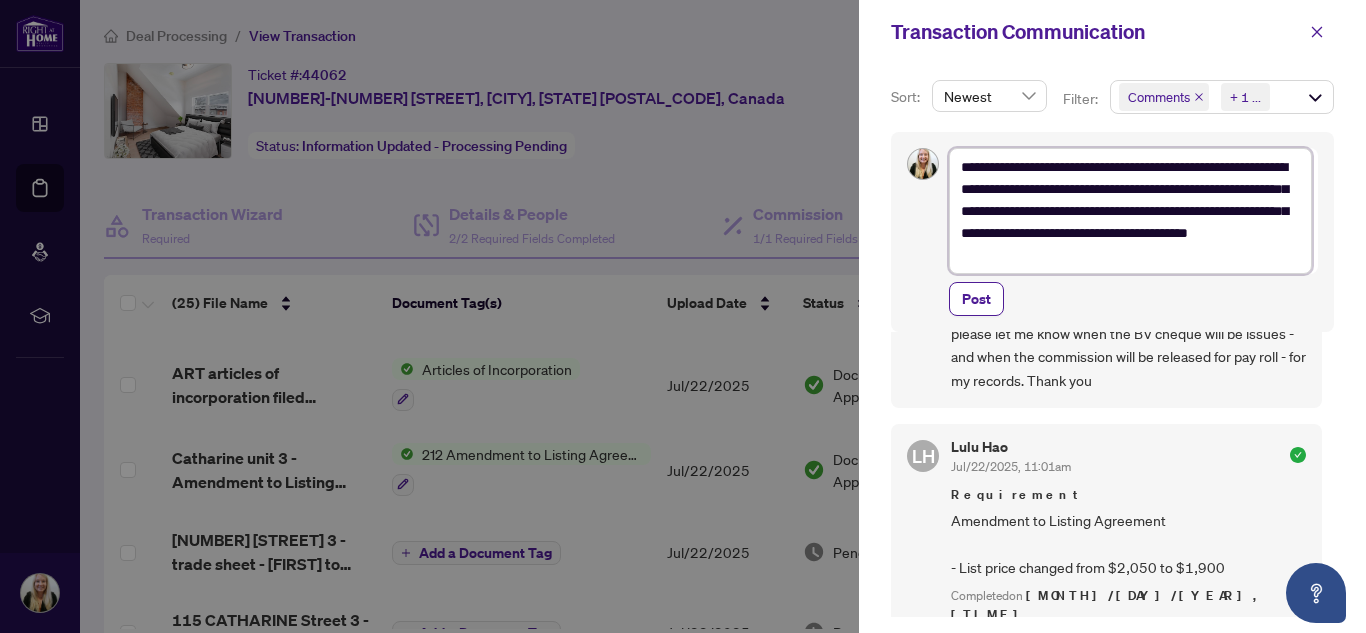 type on "**********" 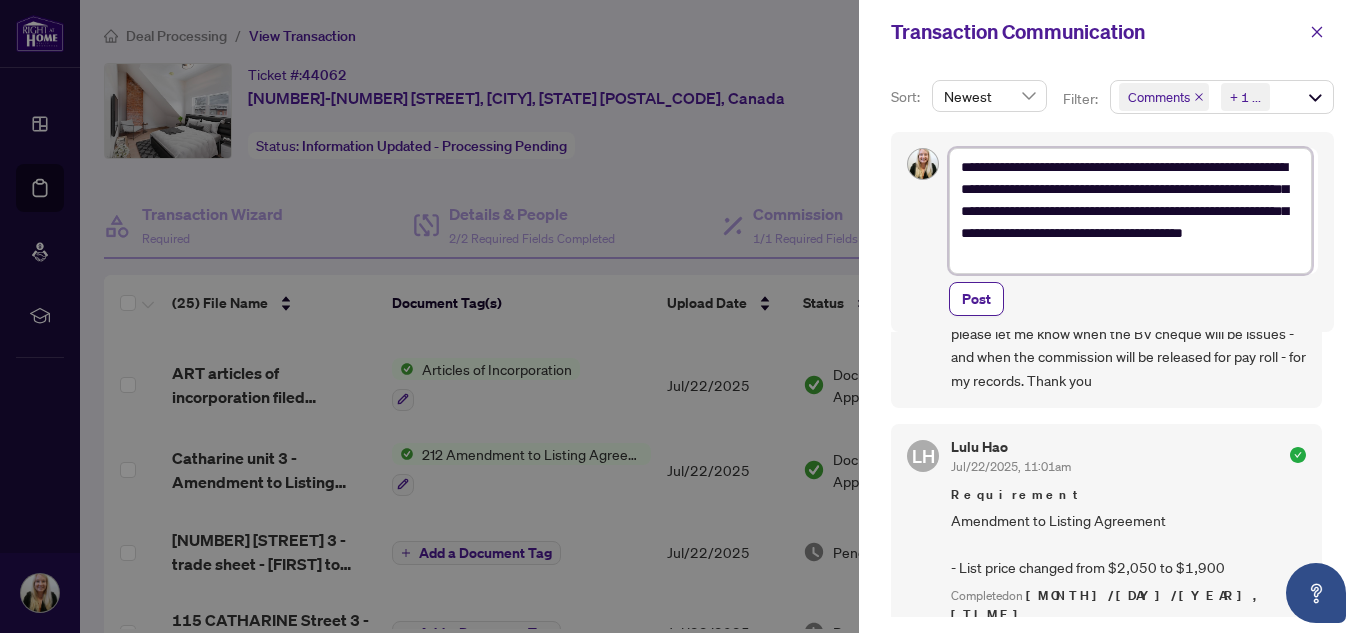 type on "**********" 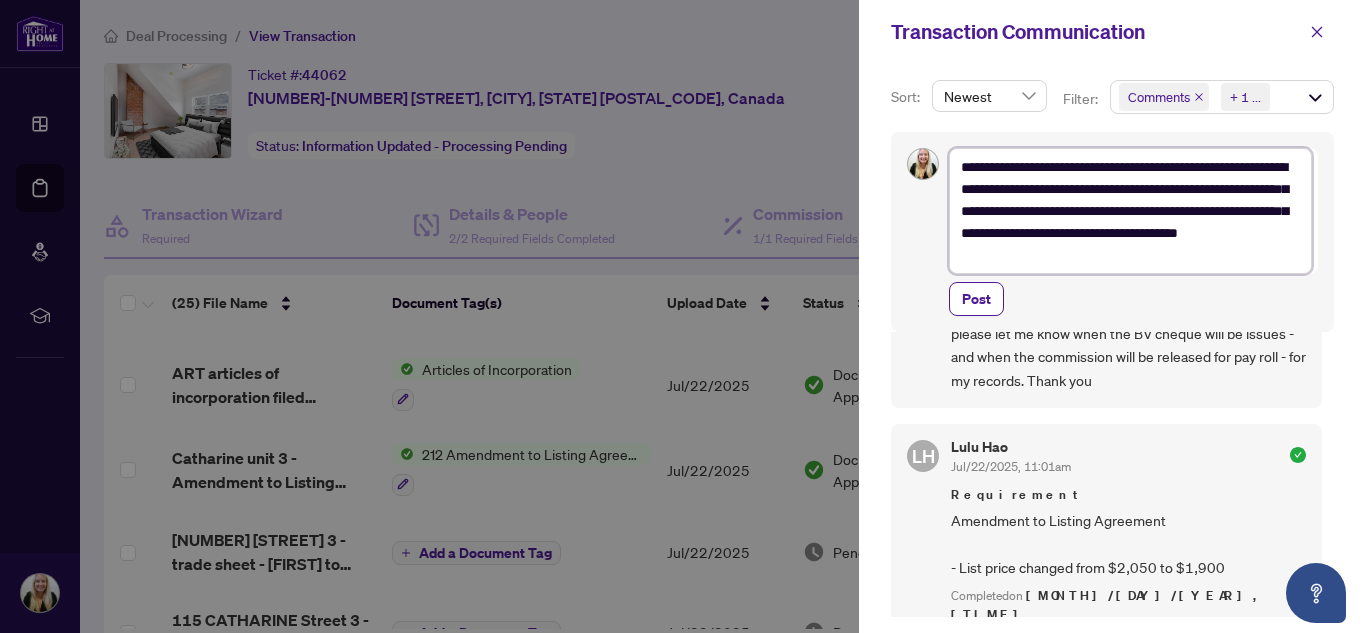 type on "**********" 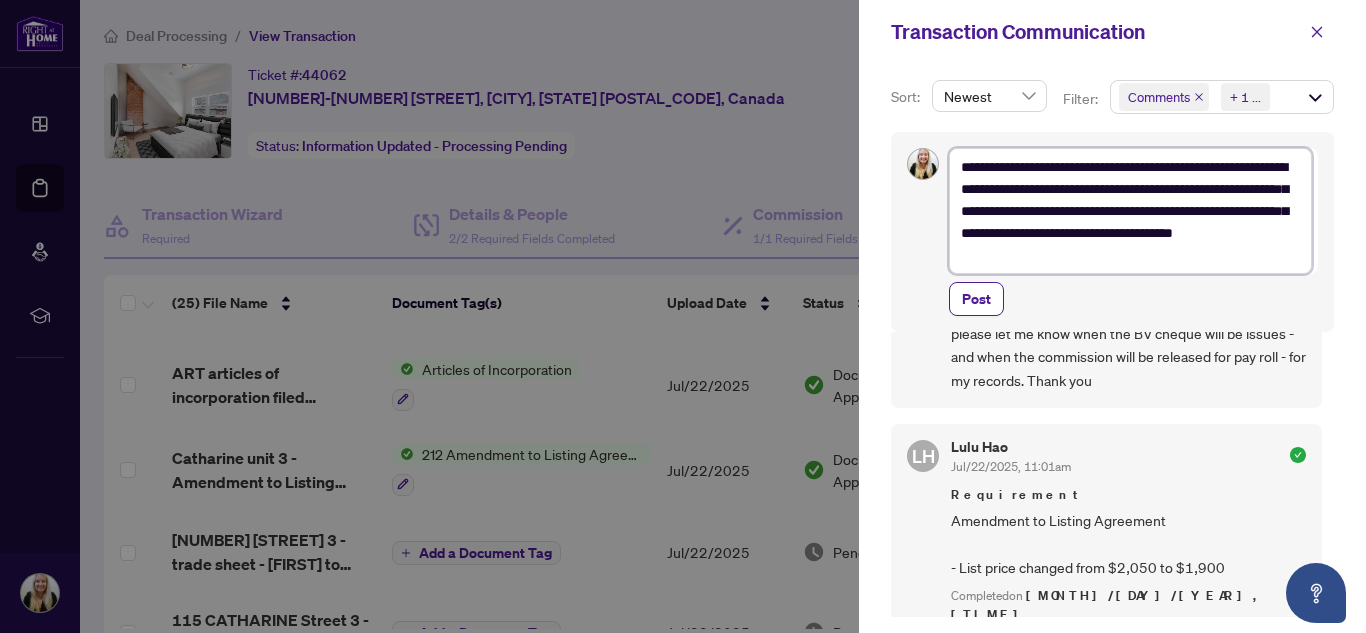 type on "**********" 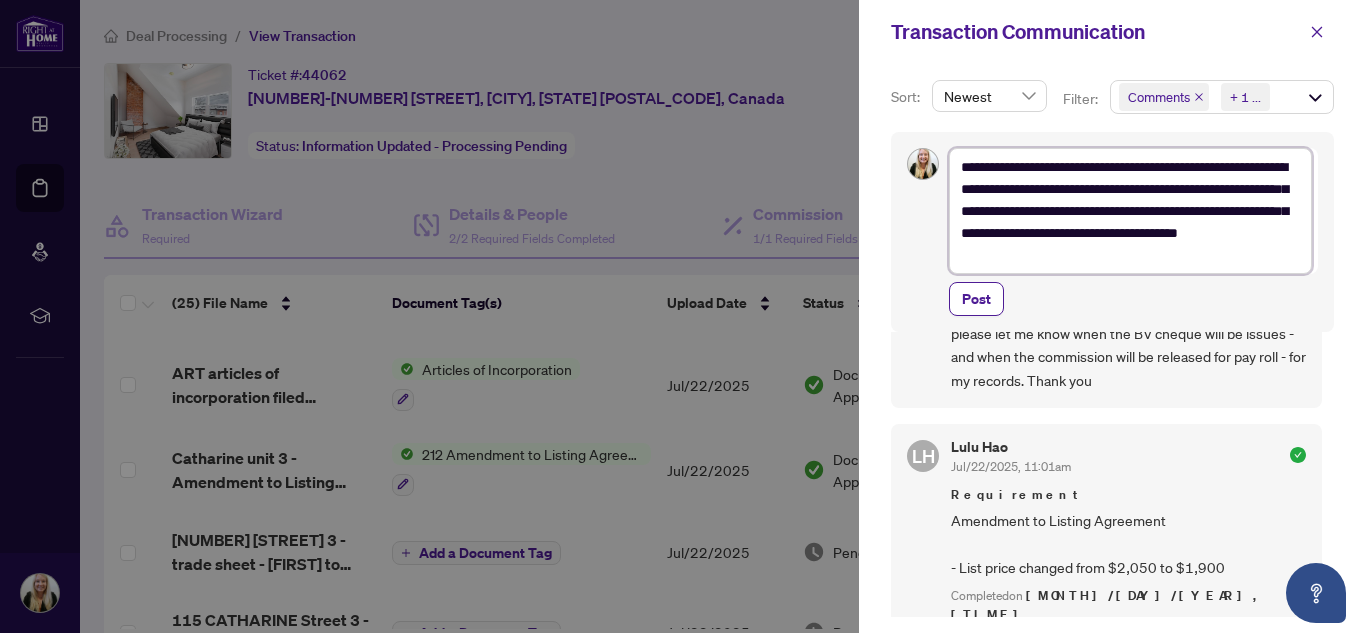 type on "**********" 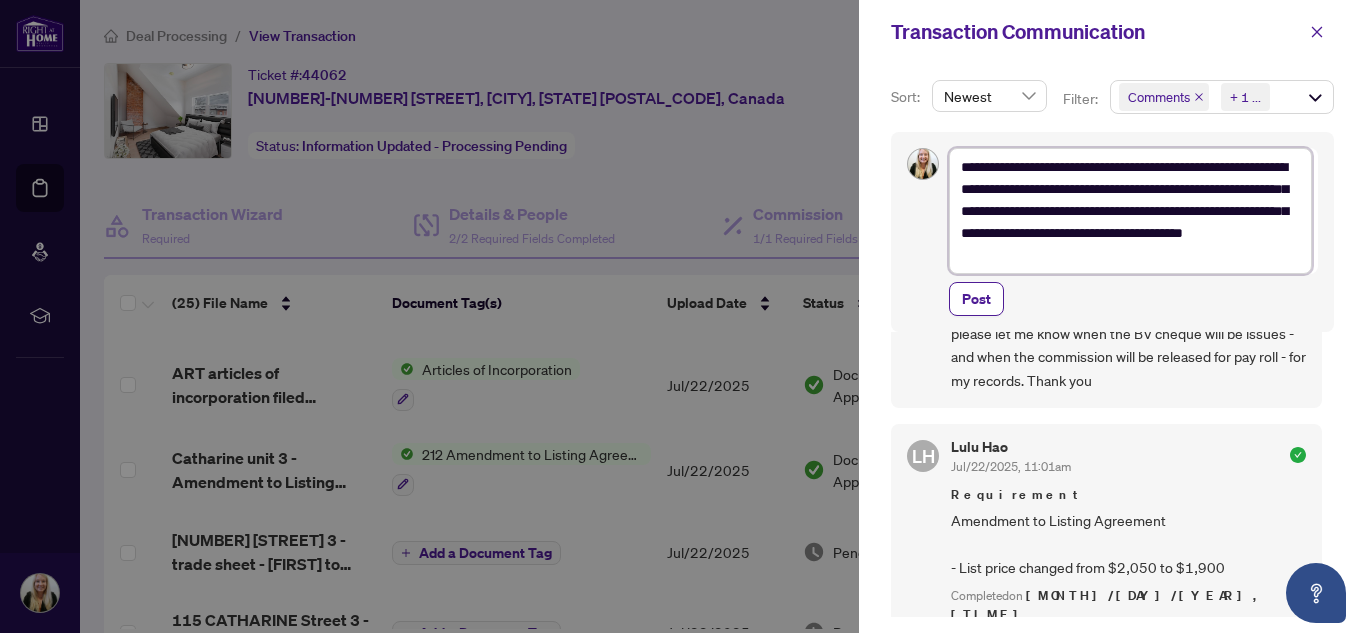type on "**********" 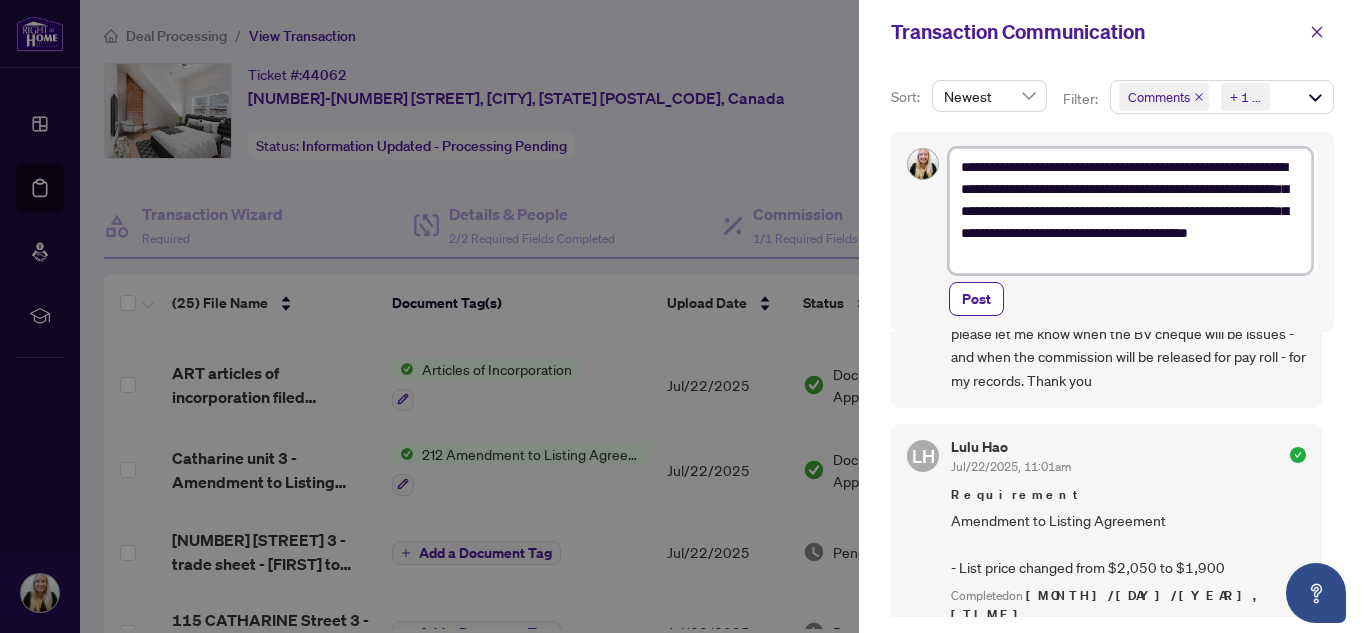 type on "**********" 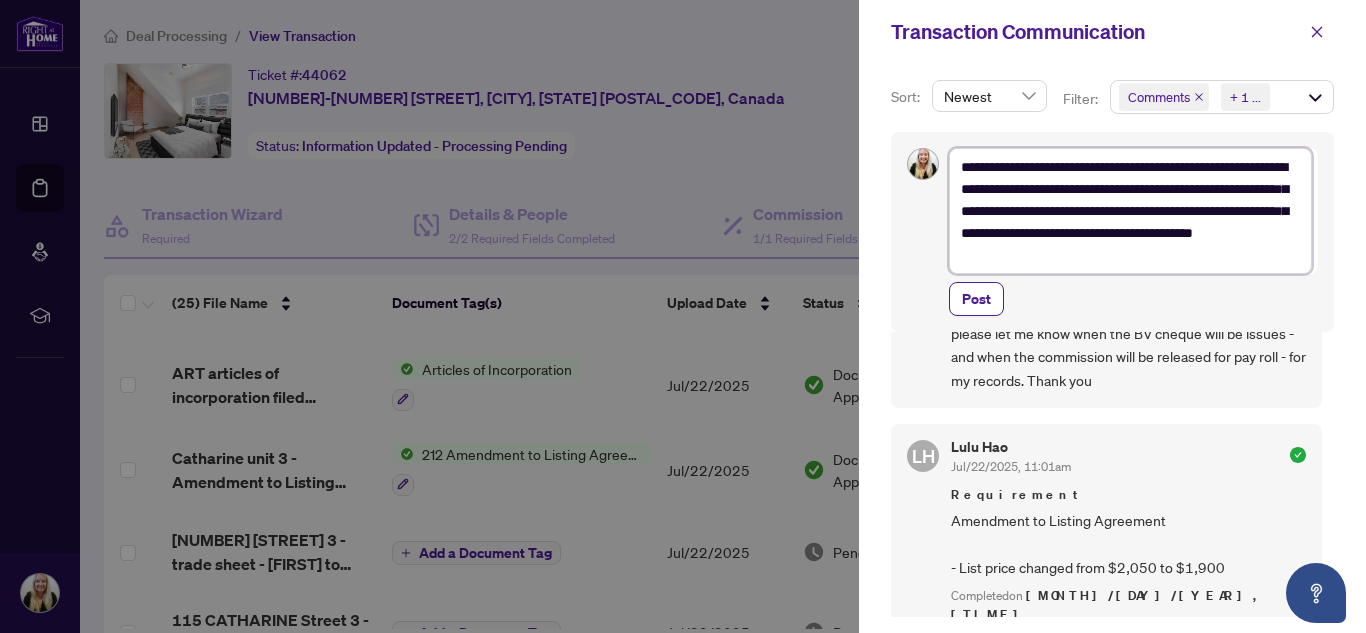 type on "**********" 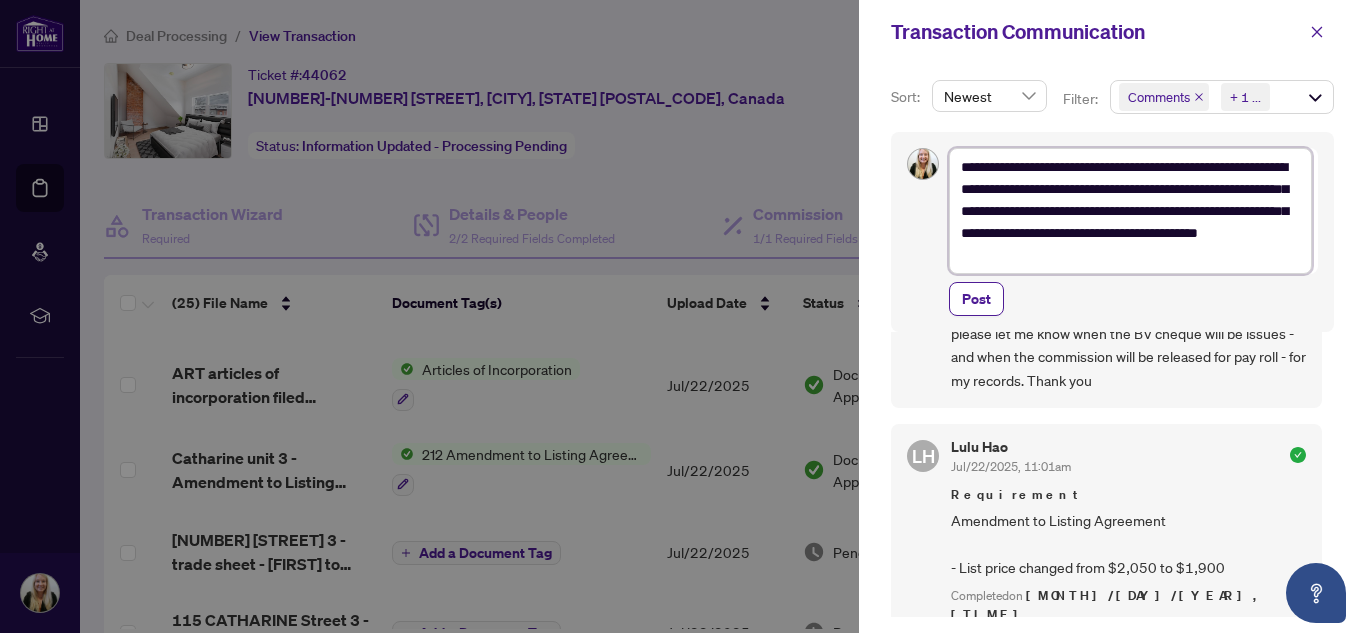 type on "**********" 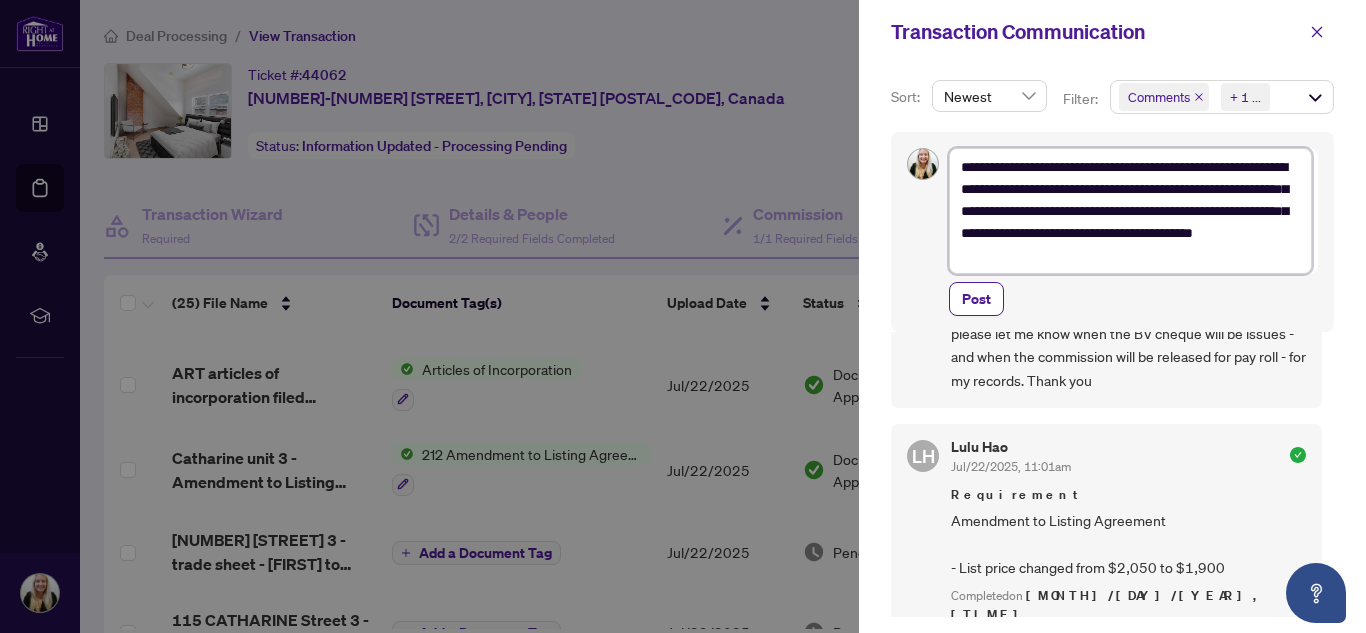 type on "**********" 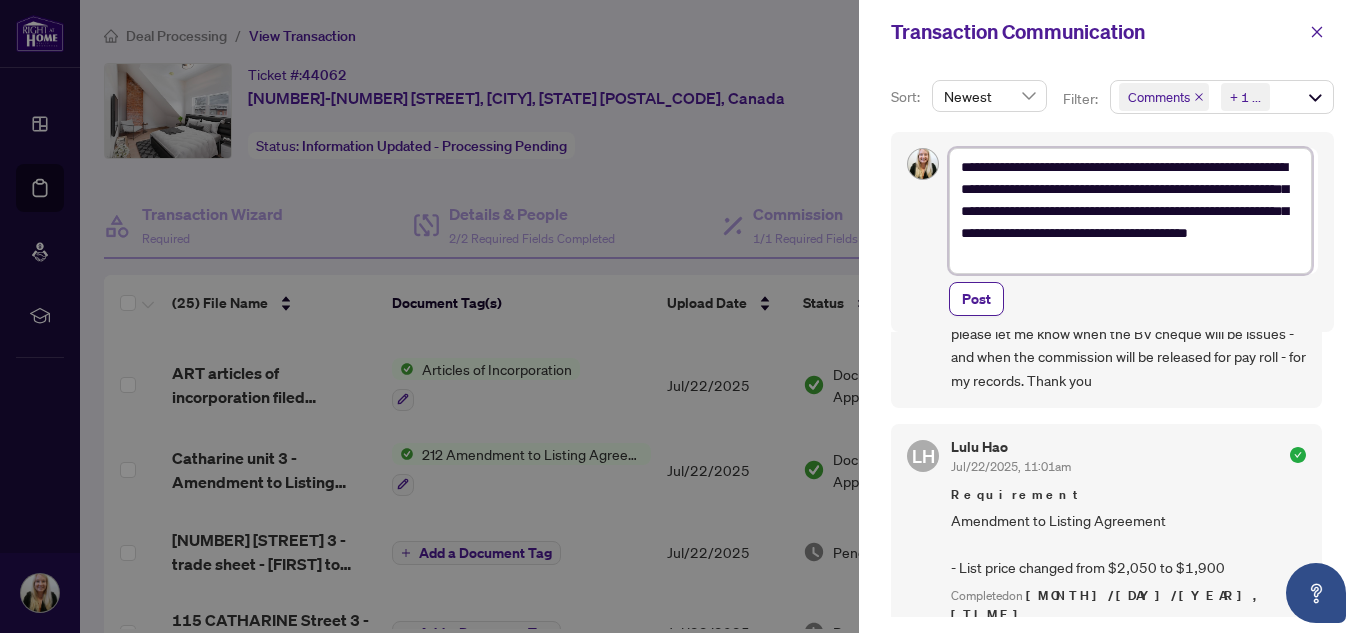 type on "**********" 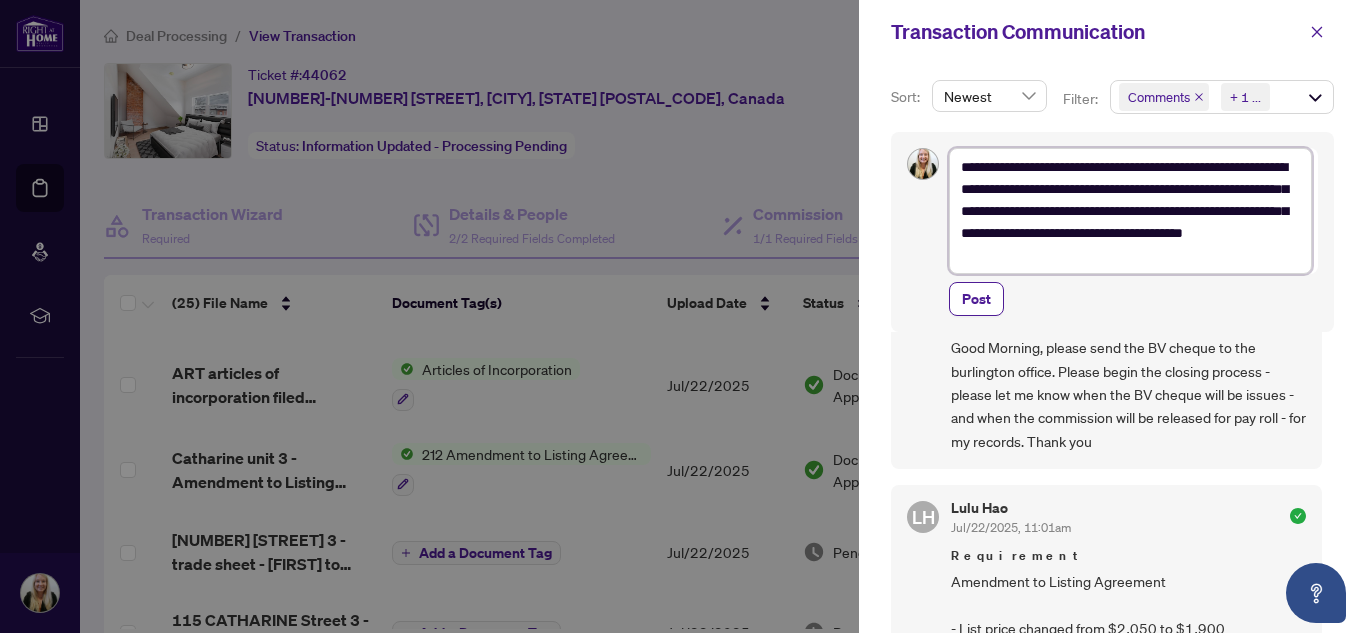 scroll, scrollTop: 0, scrollLeft: 0, axis: both 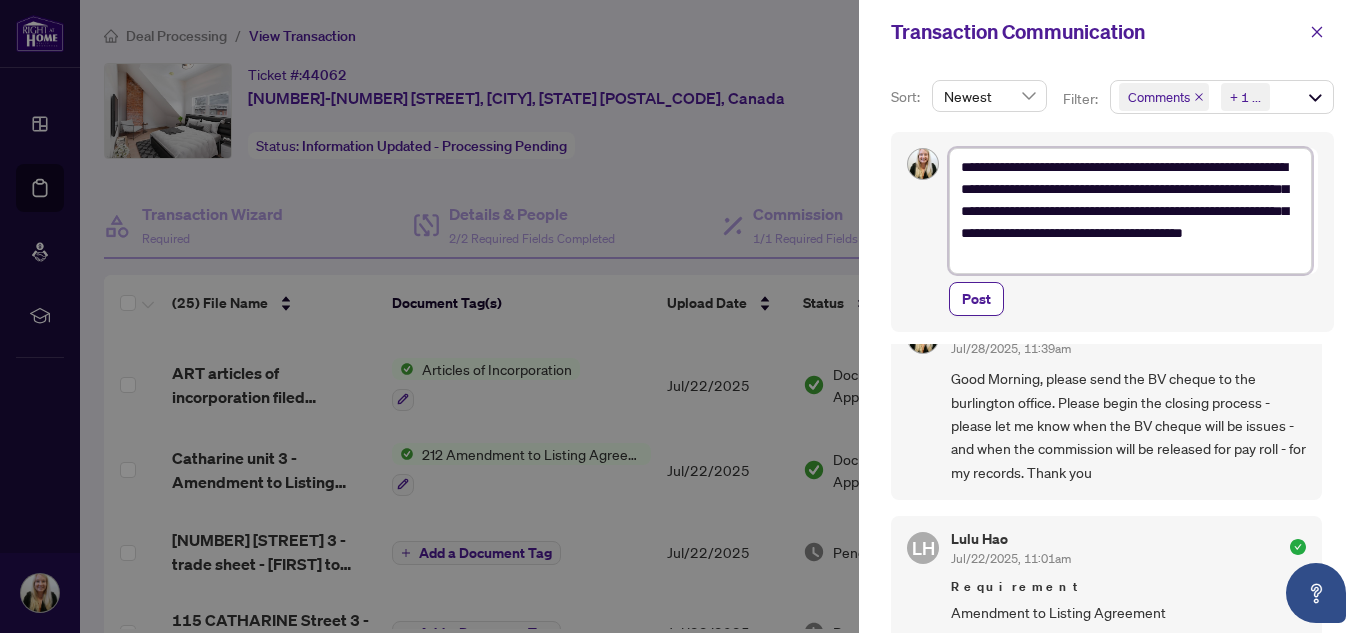 click on "**********" at bounding box center [1130, 211] 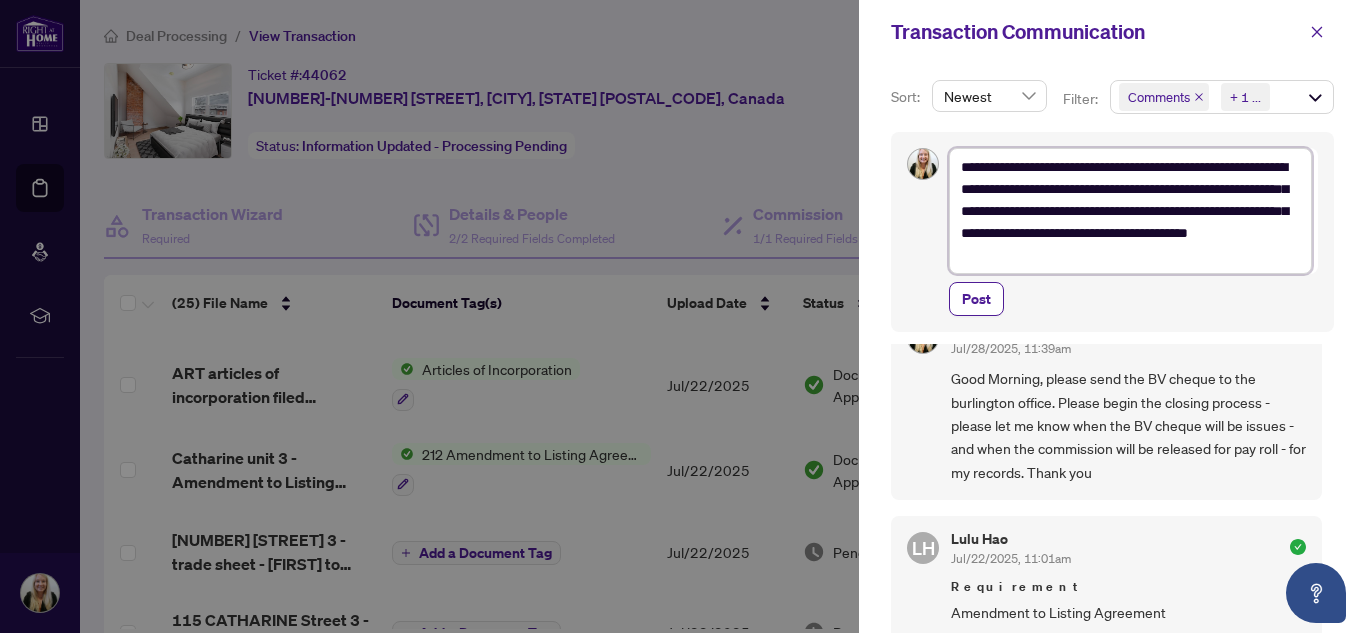 type on "**********" 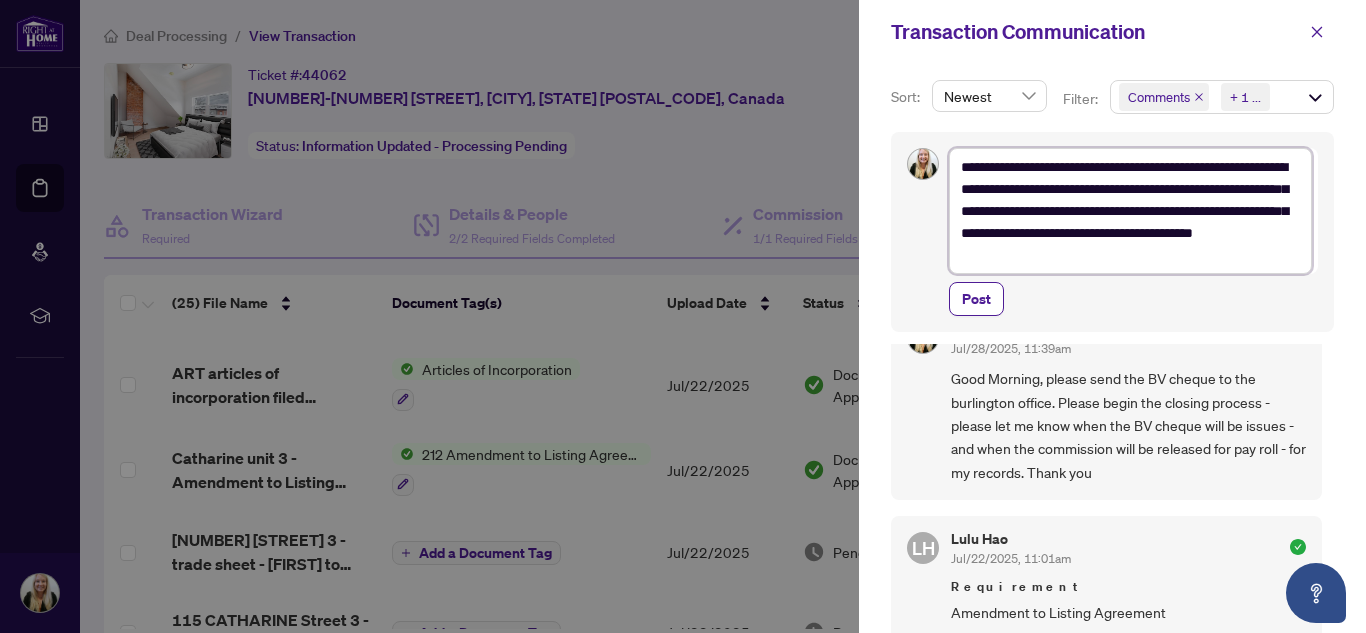 type on "**********" 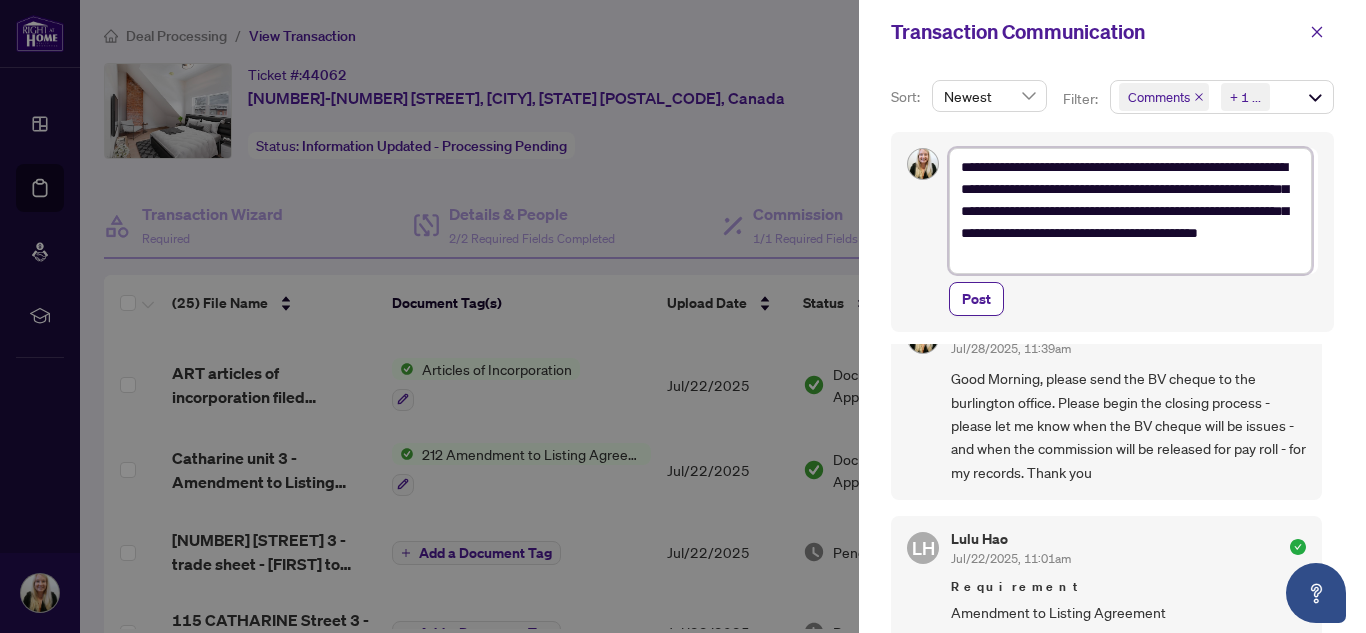 type on "**********" 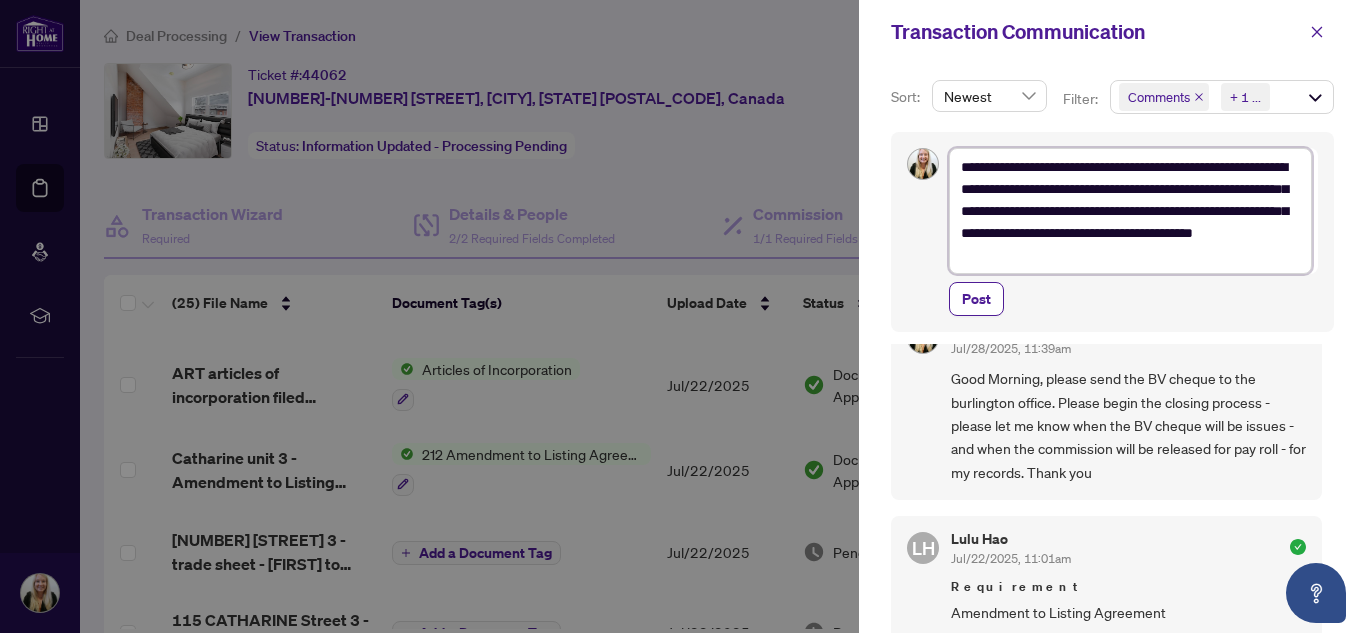 type on "**********" 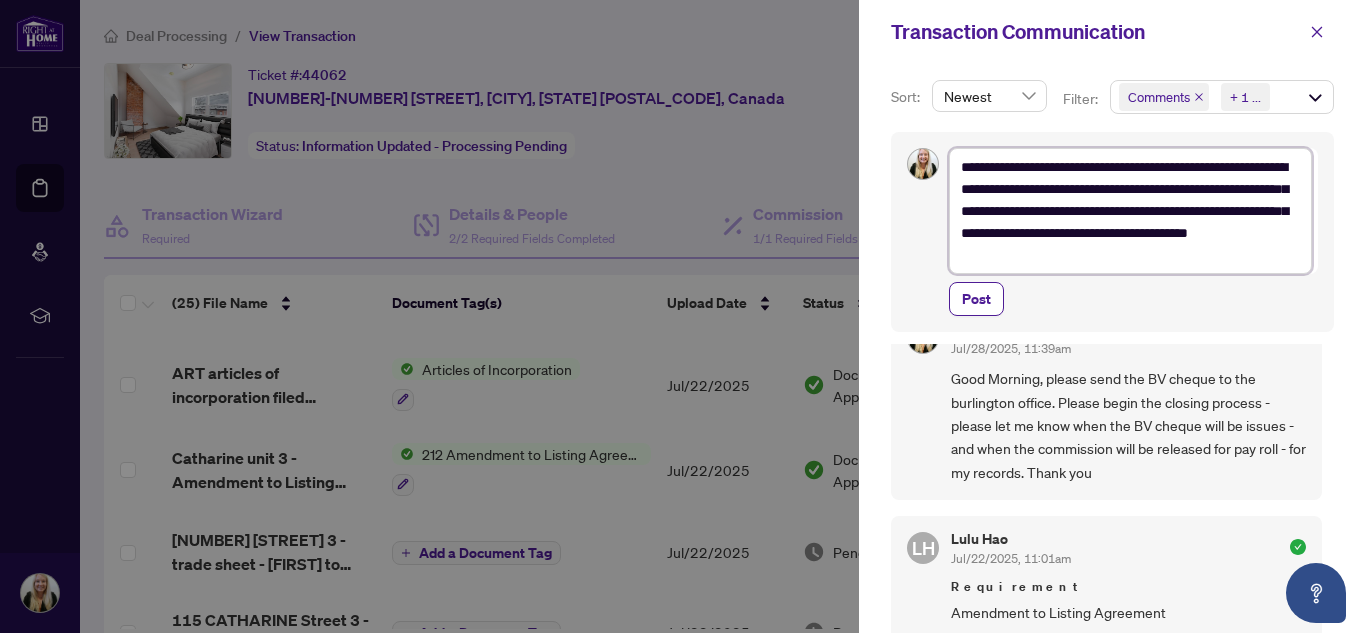 type on "**********" 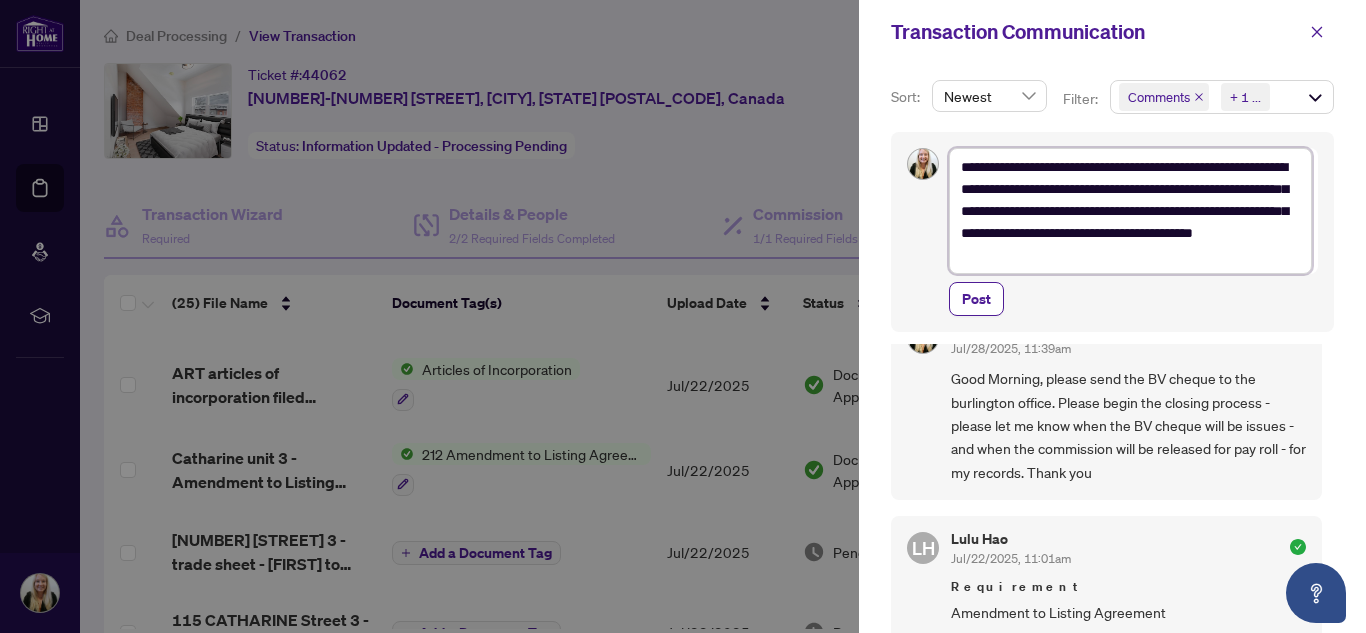 type on "**********" 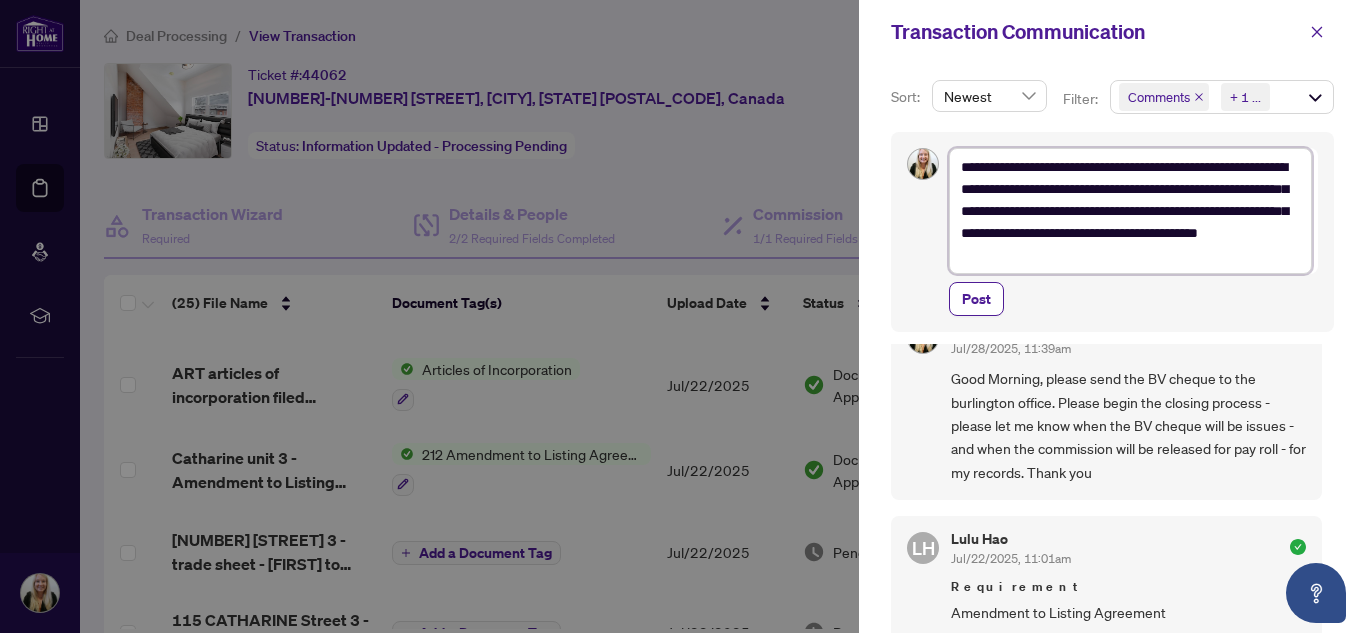 type on "**********" 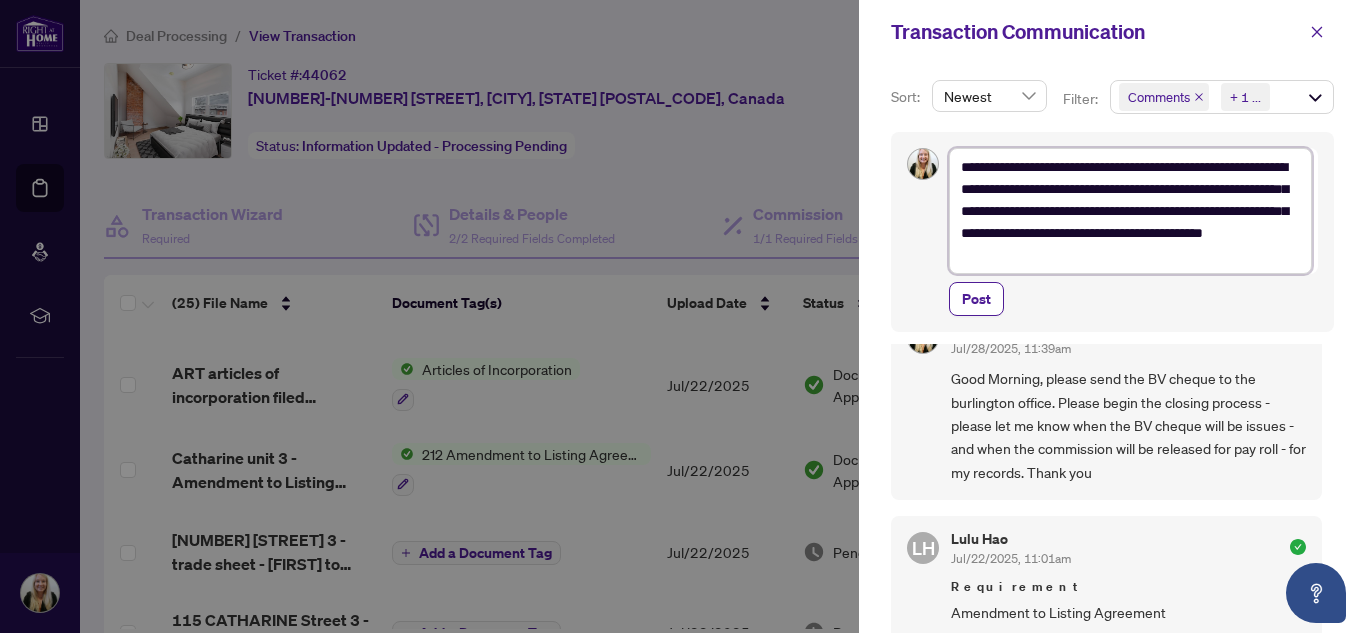 type on "**********" 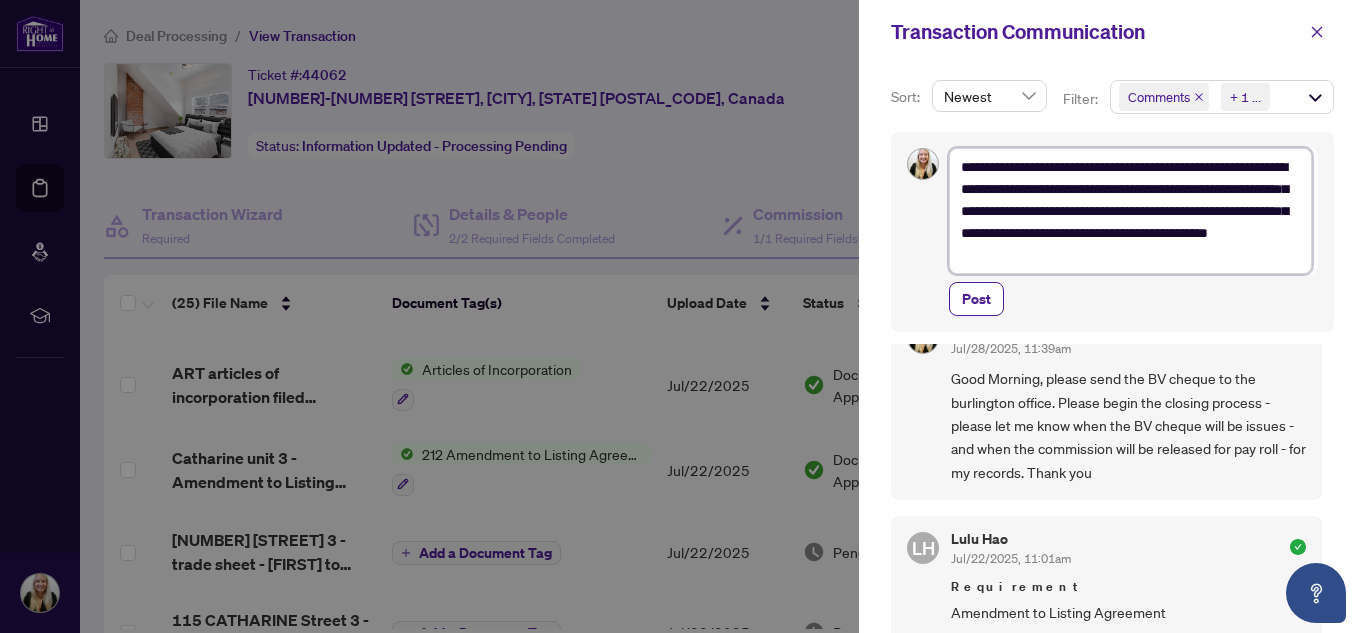type on "**********" 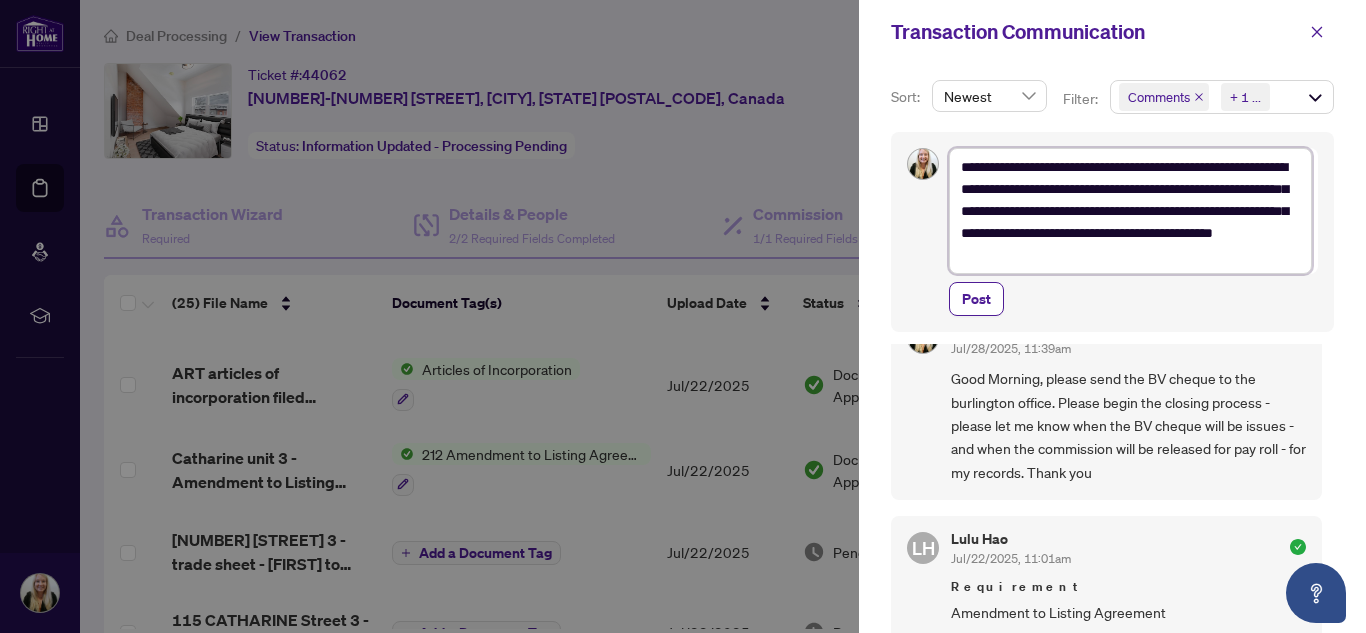 type on "**********" 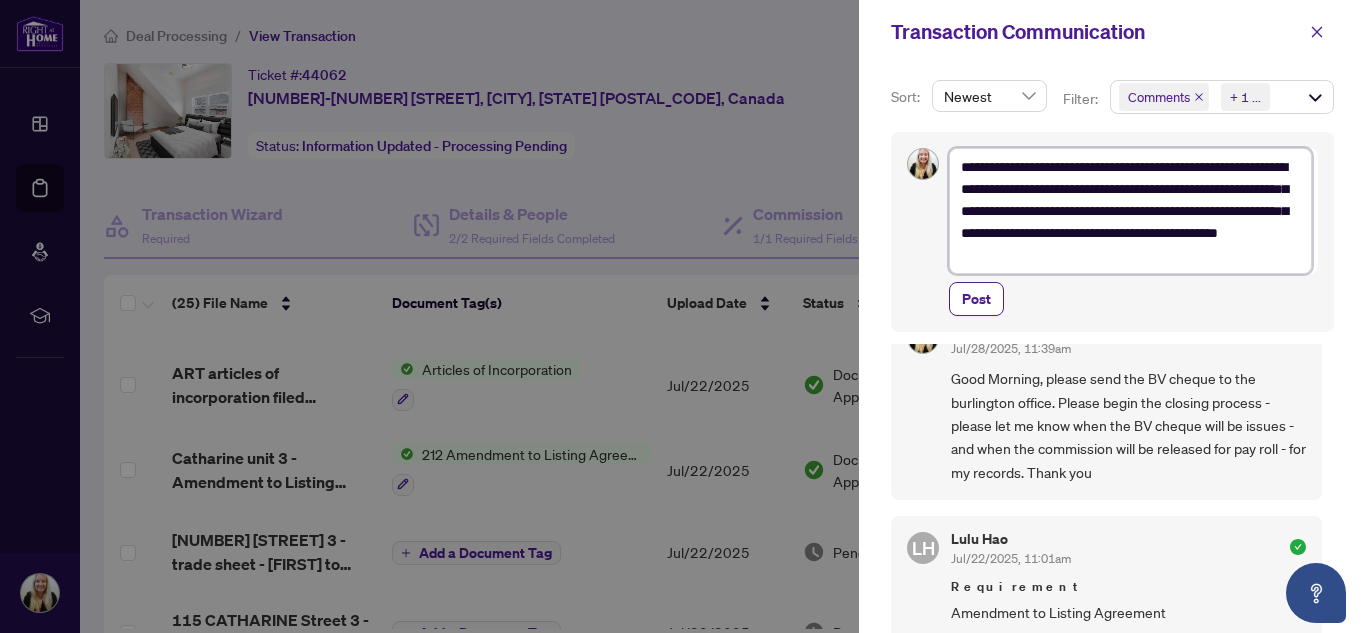 type on "**********" 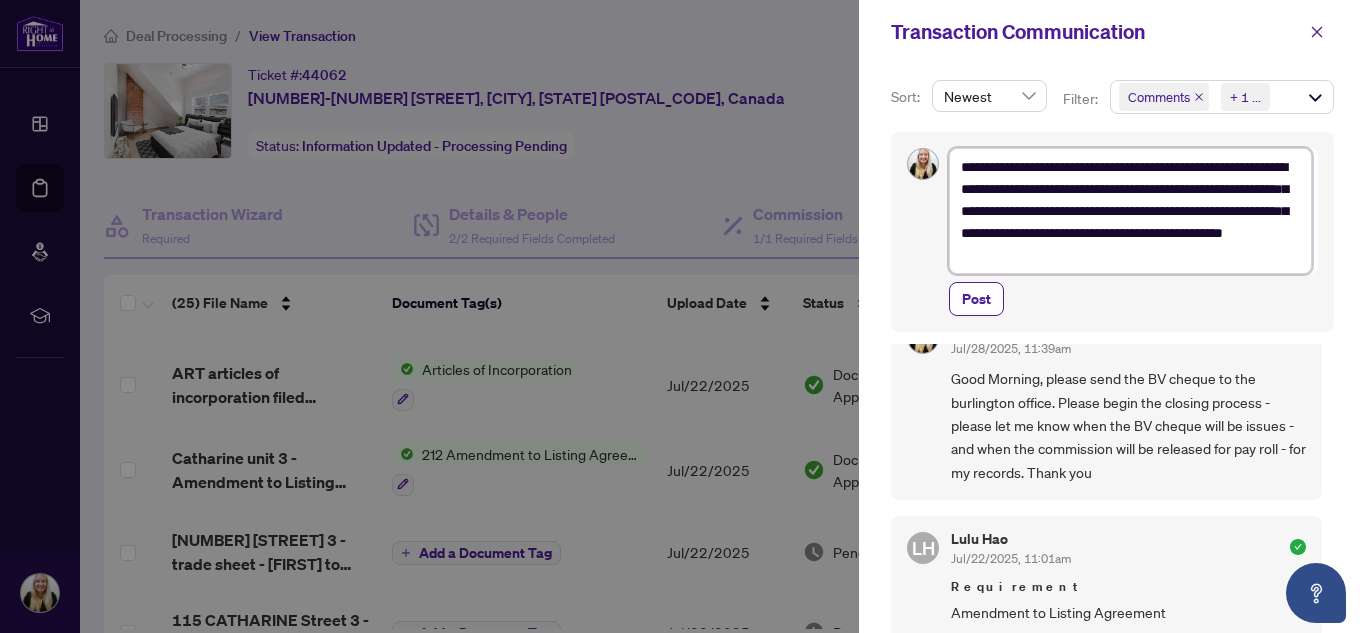type on "**********" 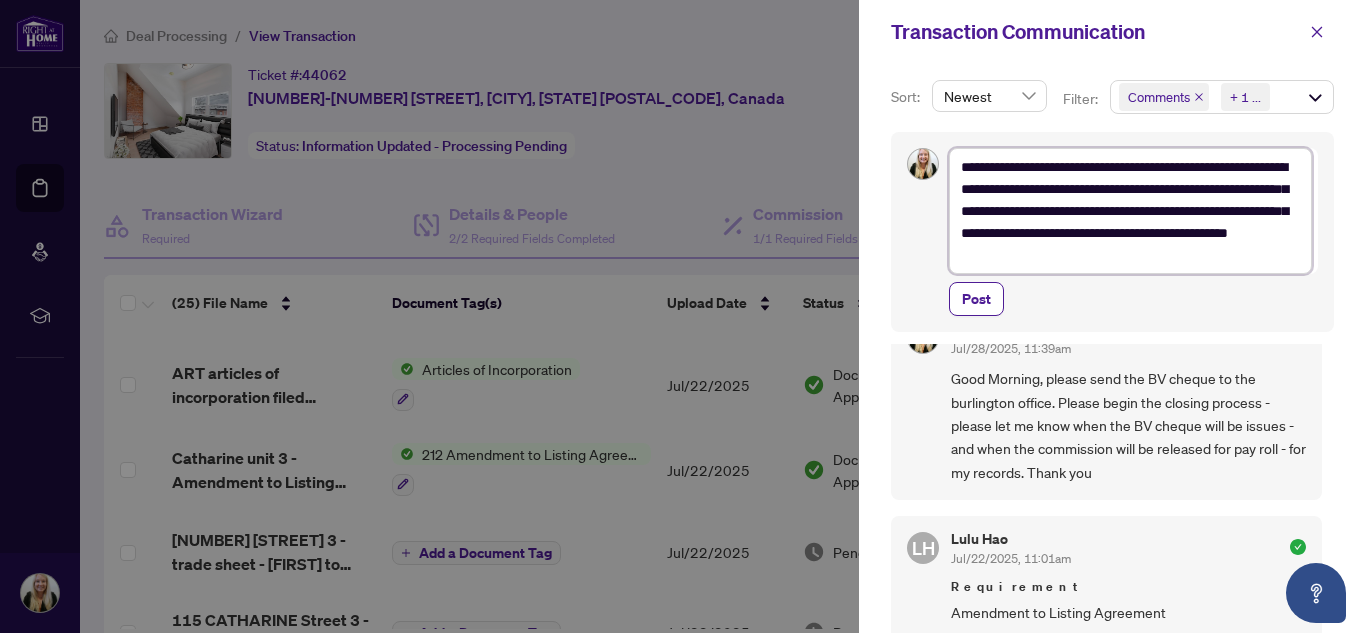 type on "**********" 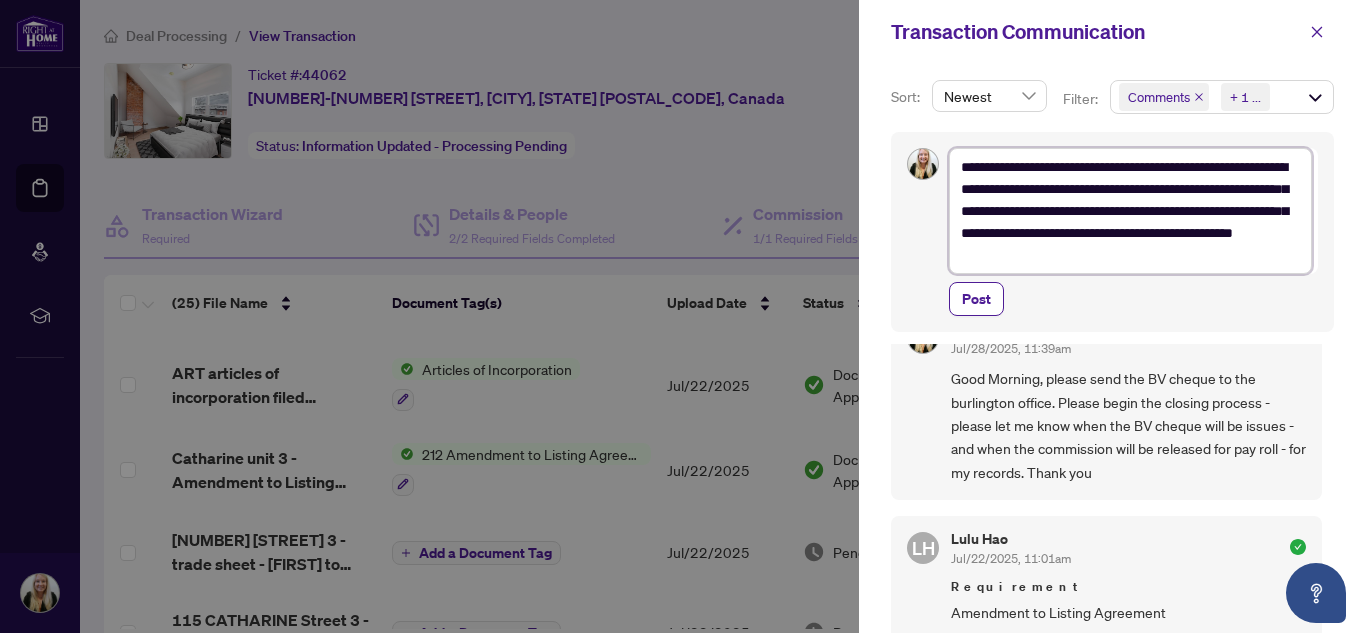 type on "**********" 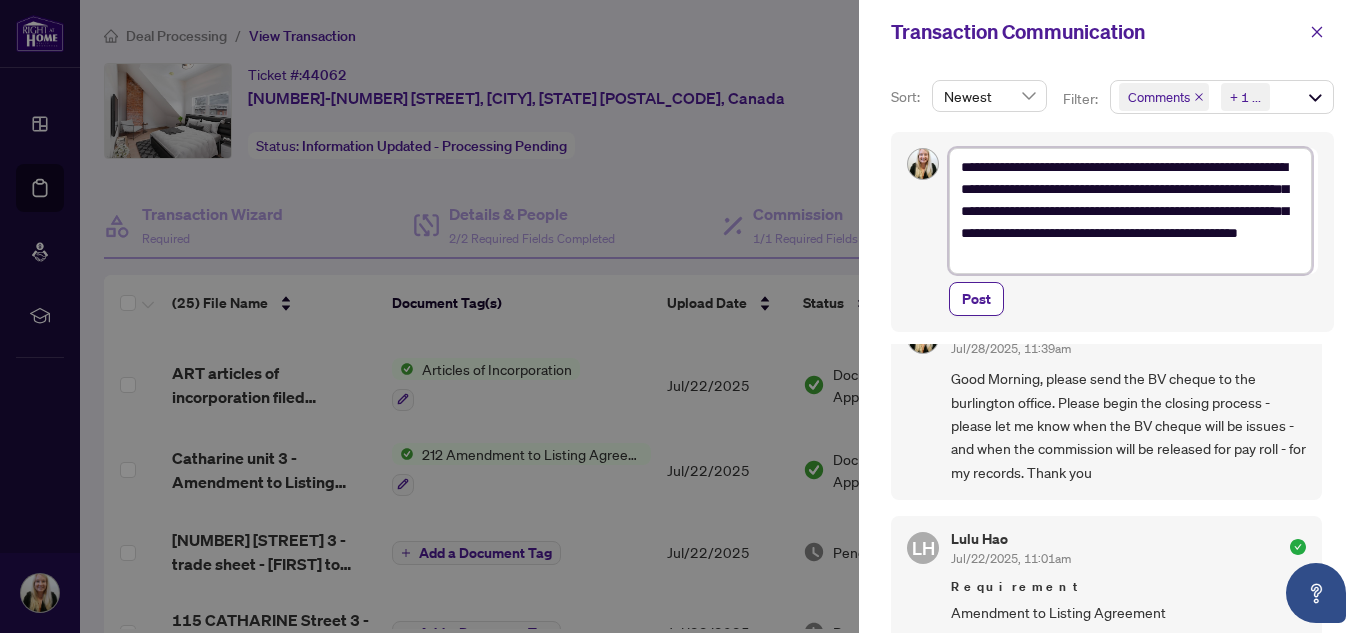 type on "**********" 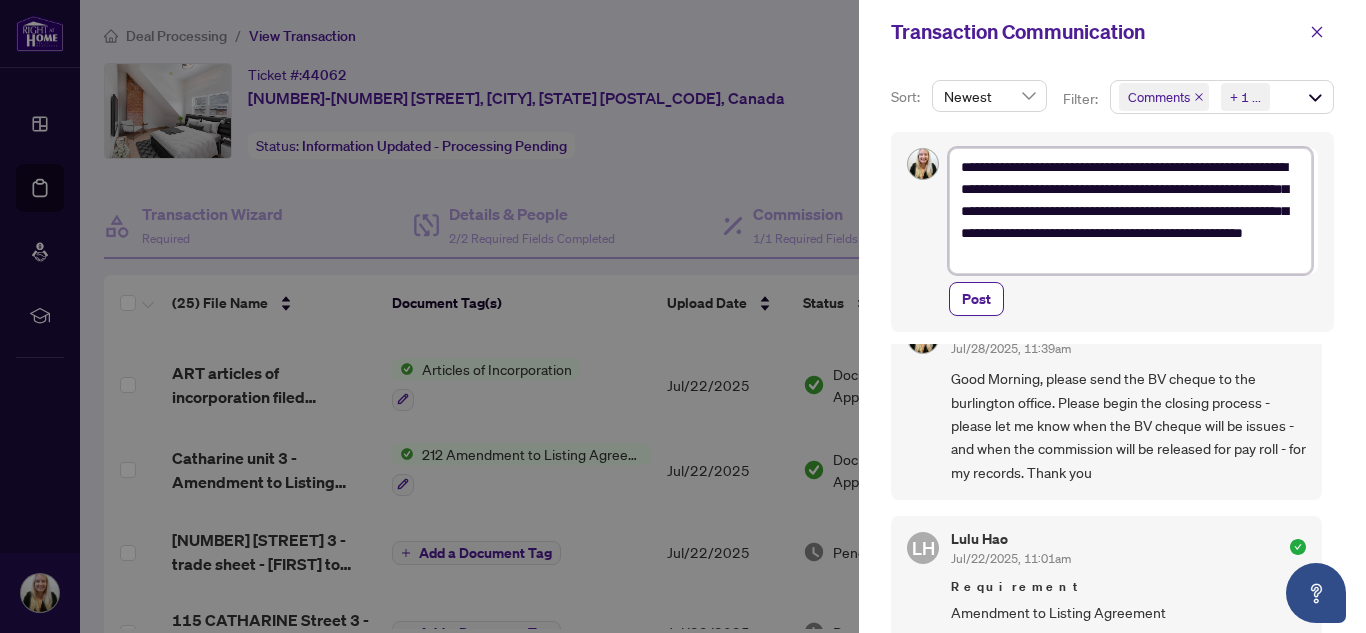type on "**********" 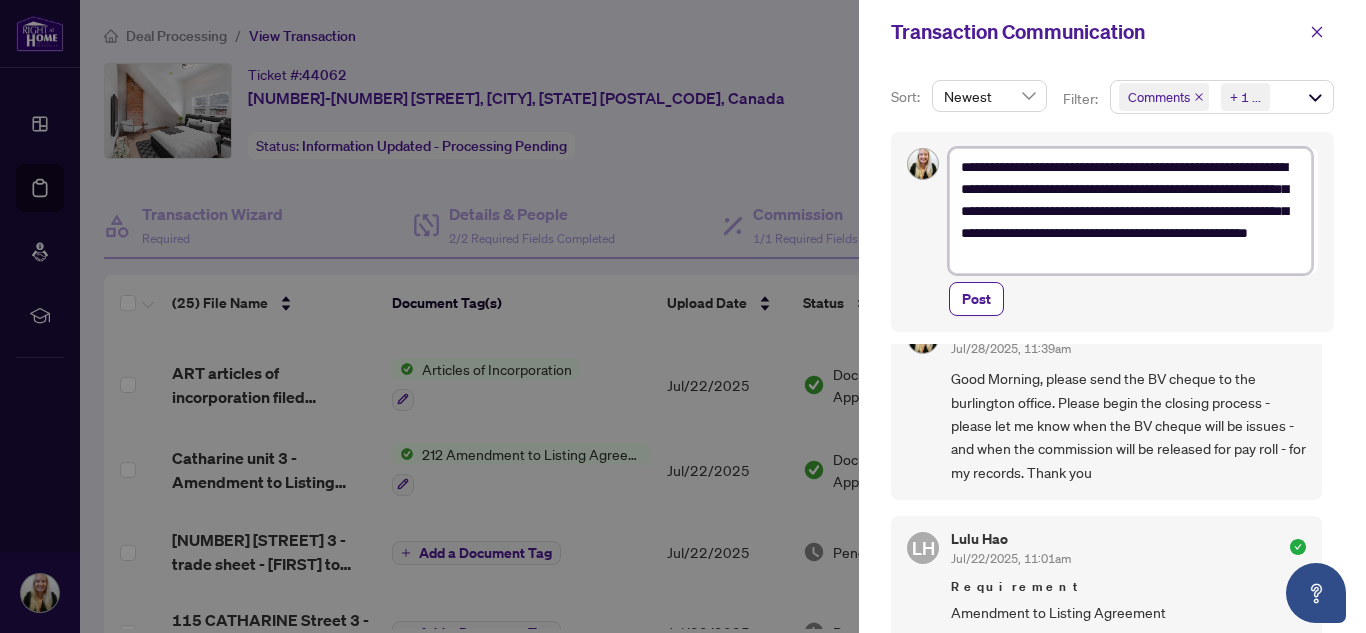 type on "**********" 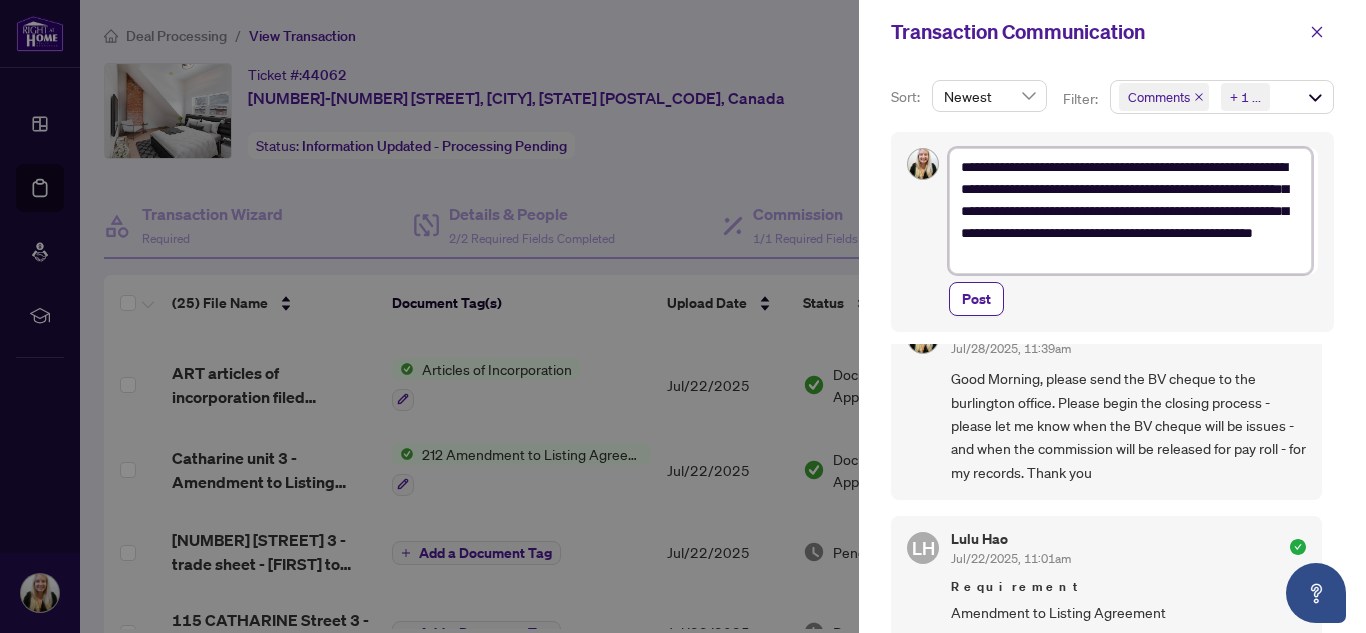 type on "**********" 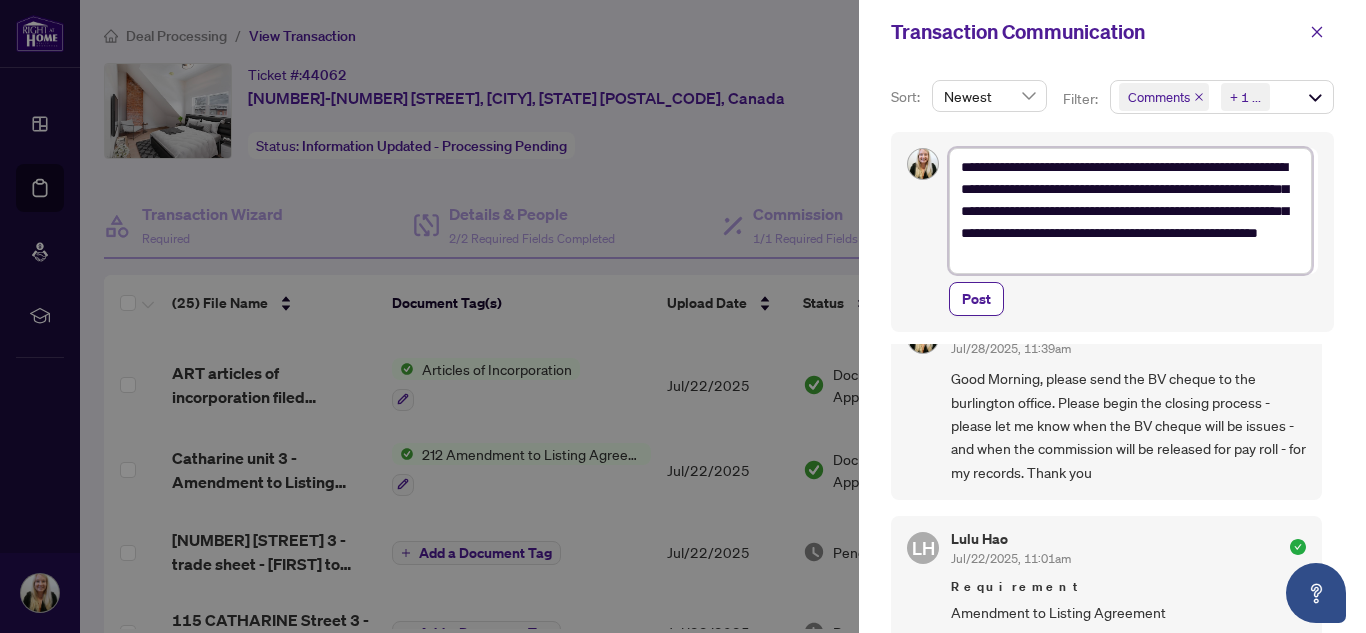 type on "**********" 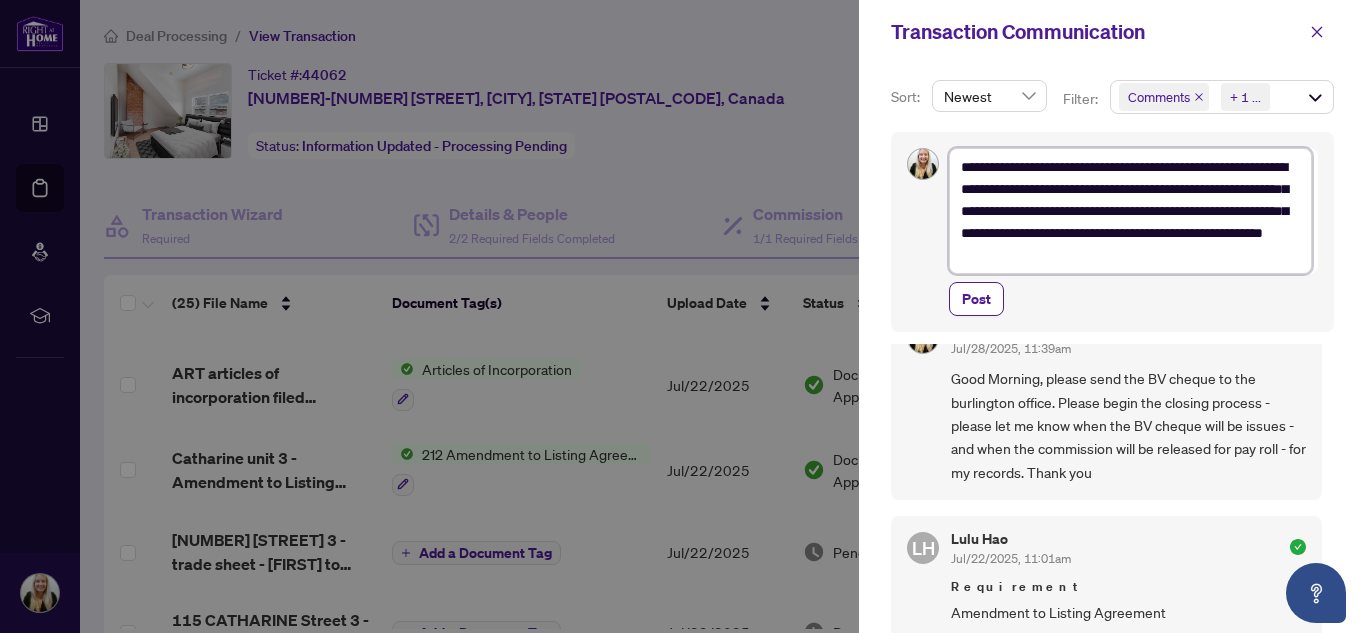 type on "**********" 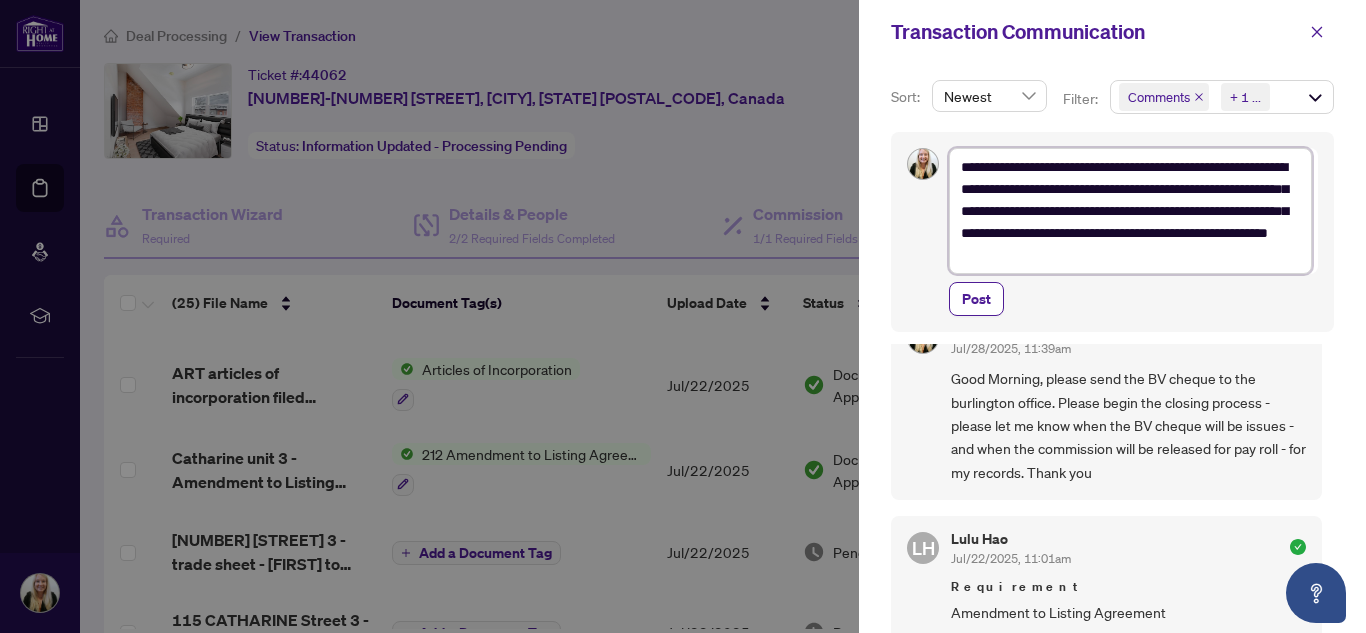 type on "**********" 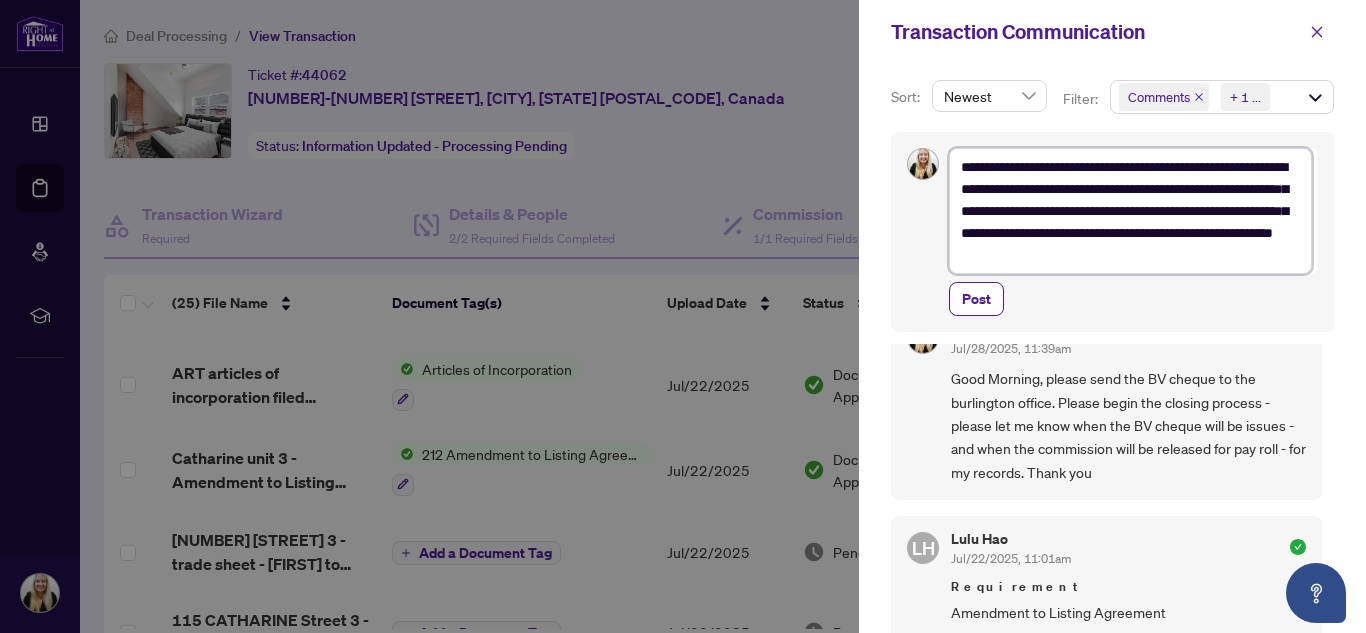 type on "**********" 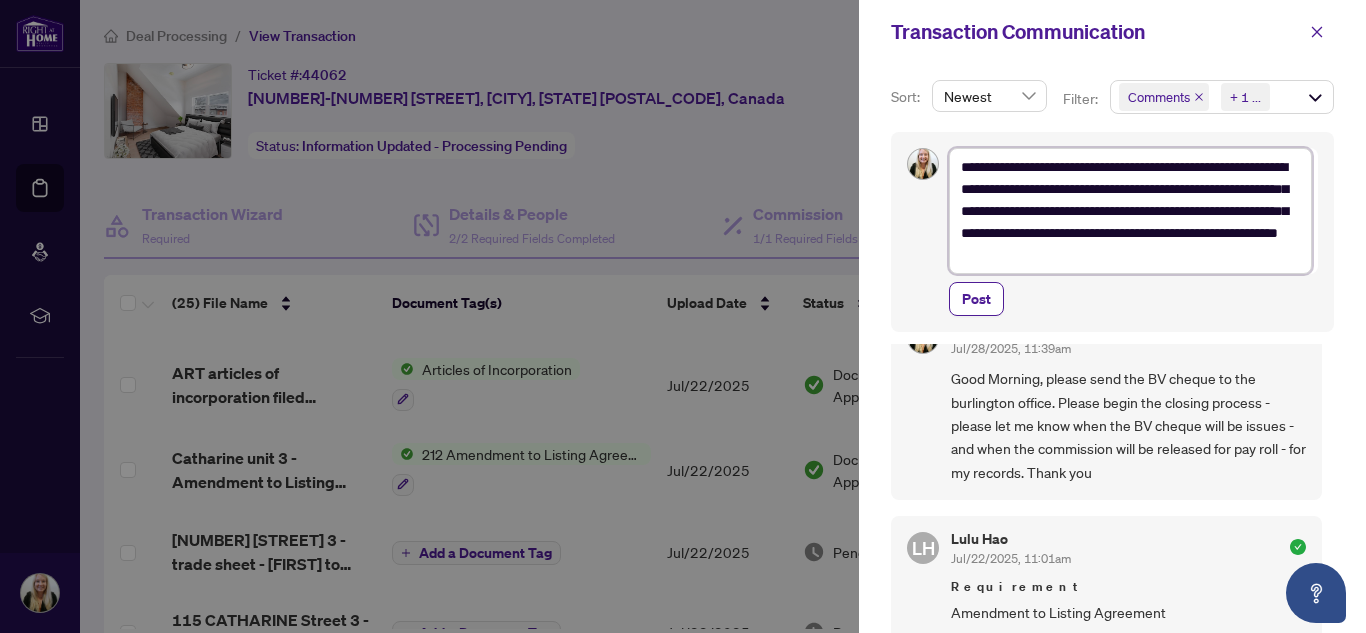 type on "**********" 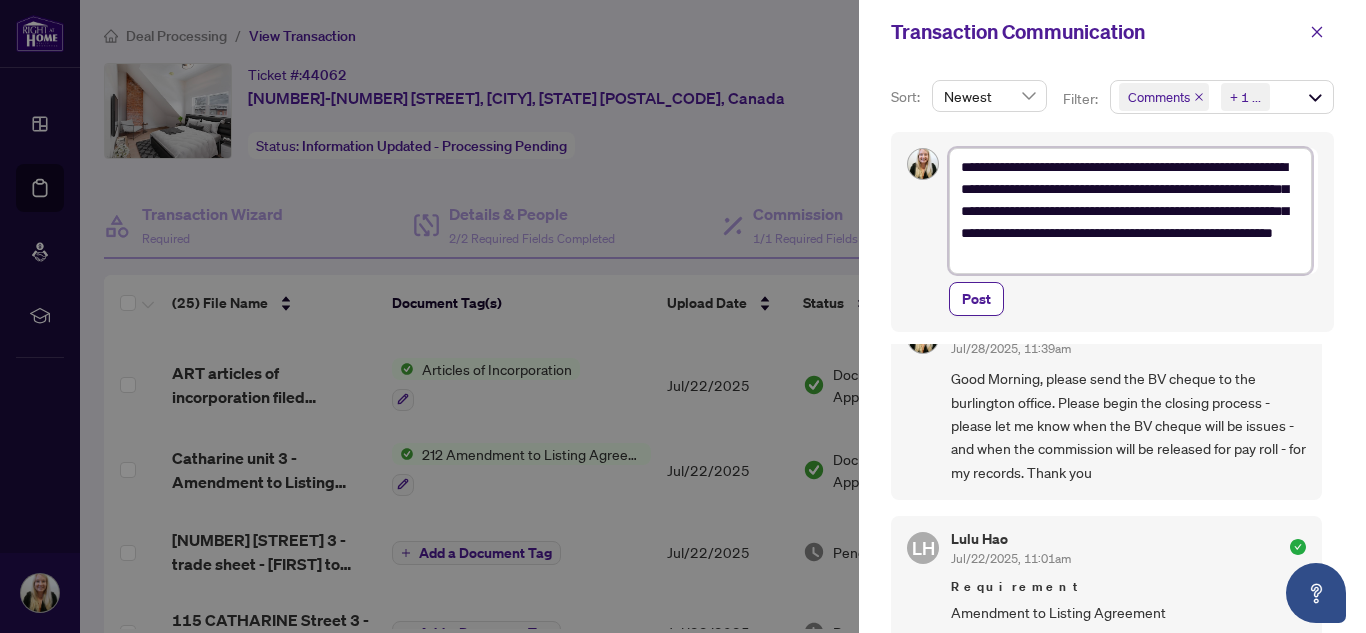 type on "**********" 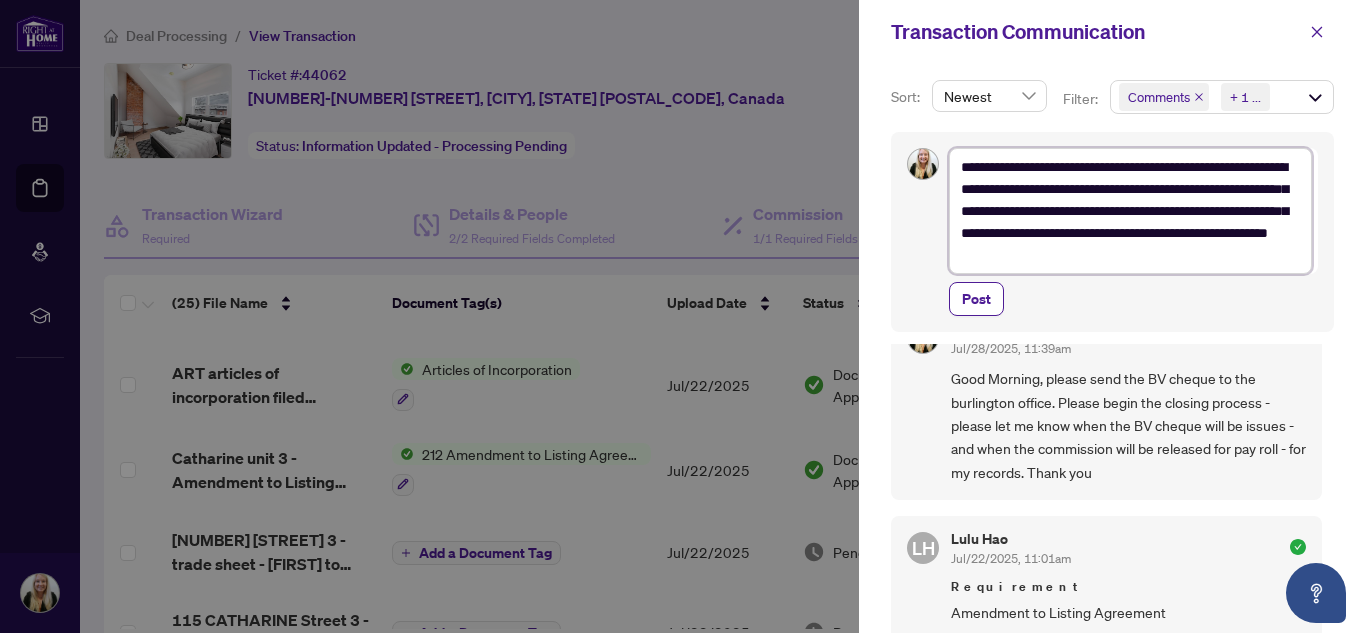 type on "**********" 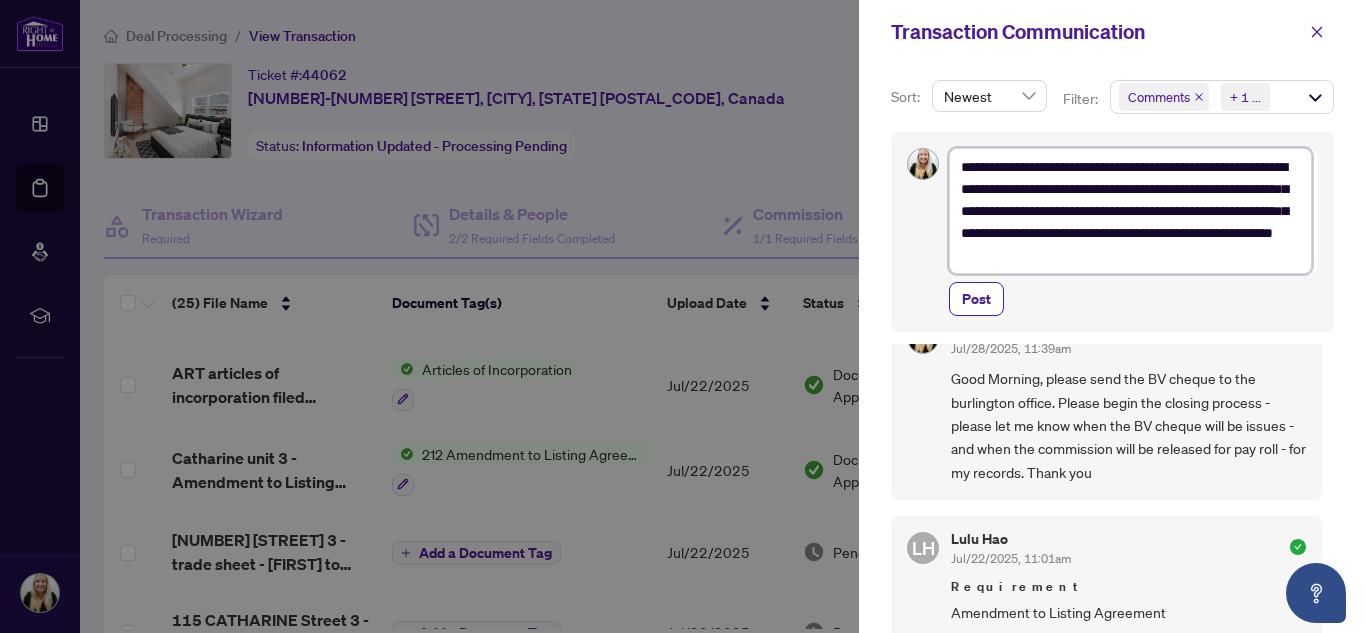 type on "**********" 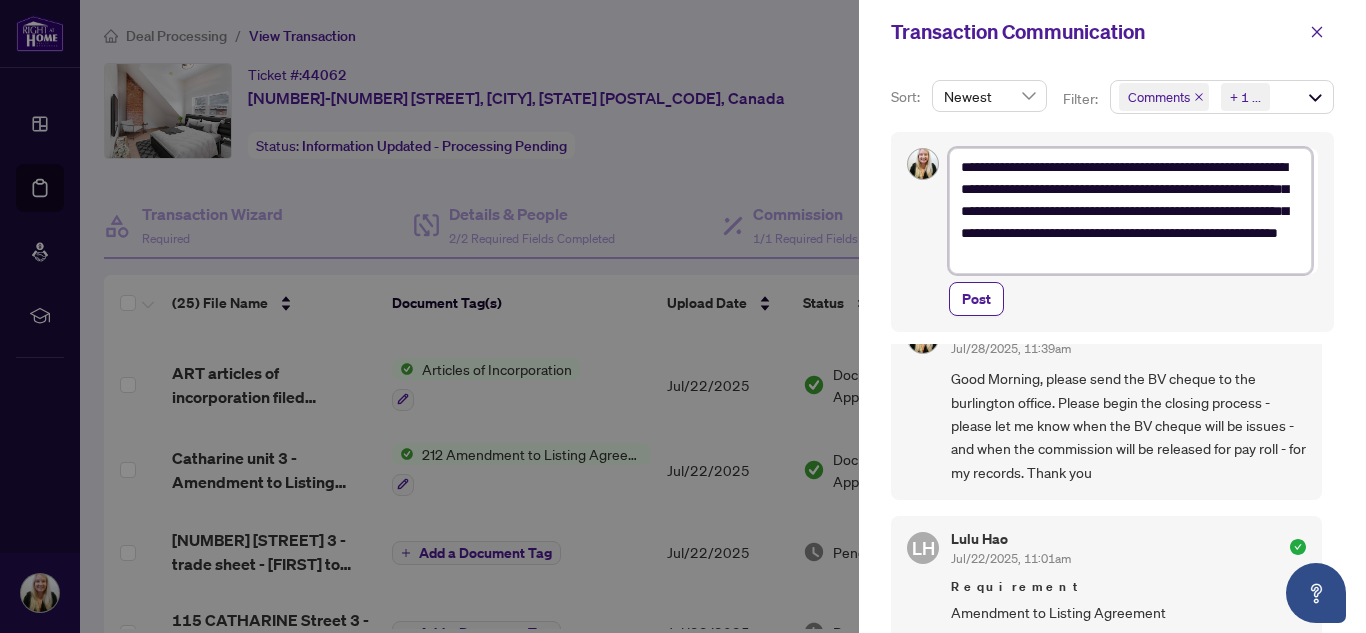 type on "**********" 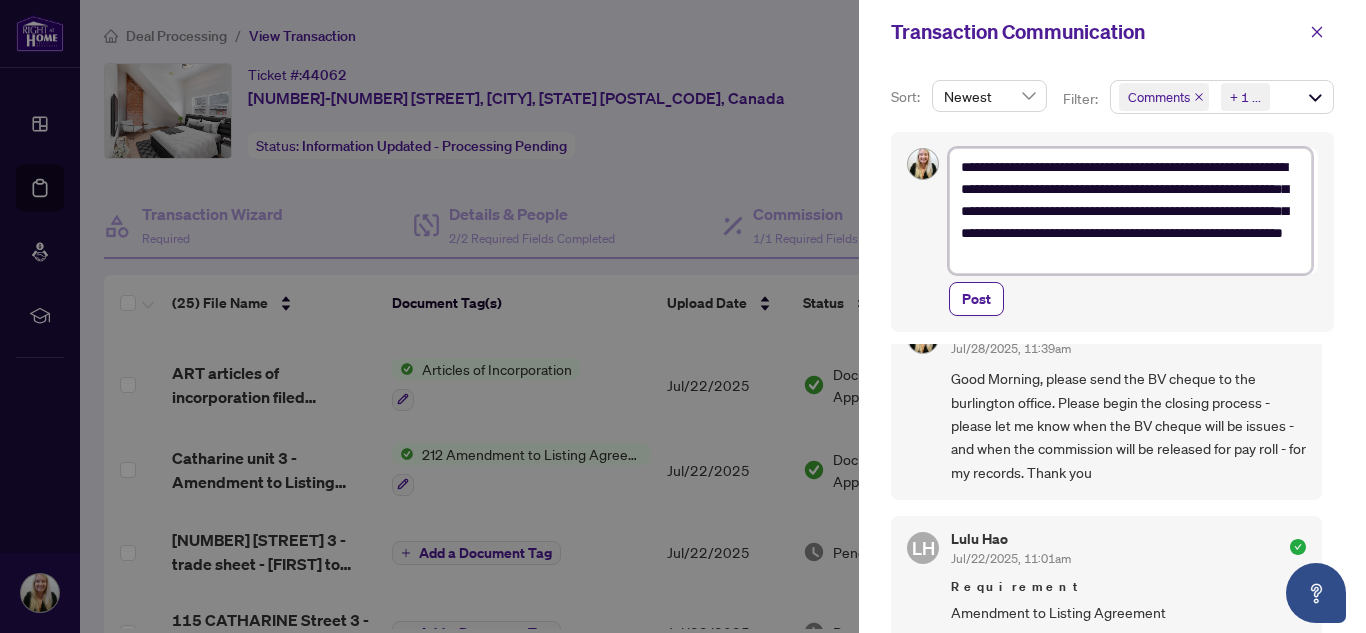 type on "**********" 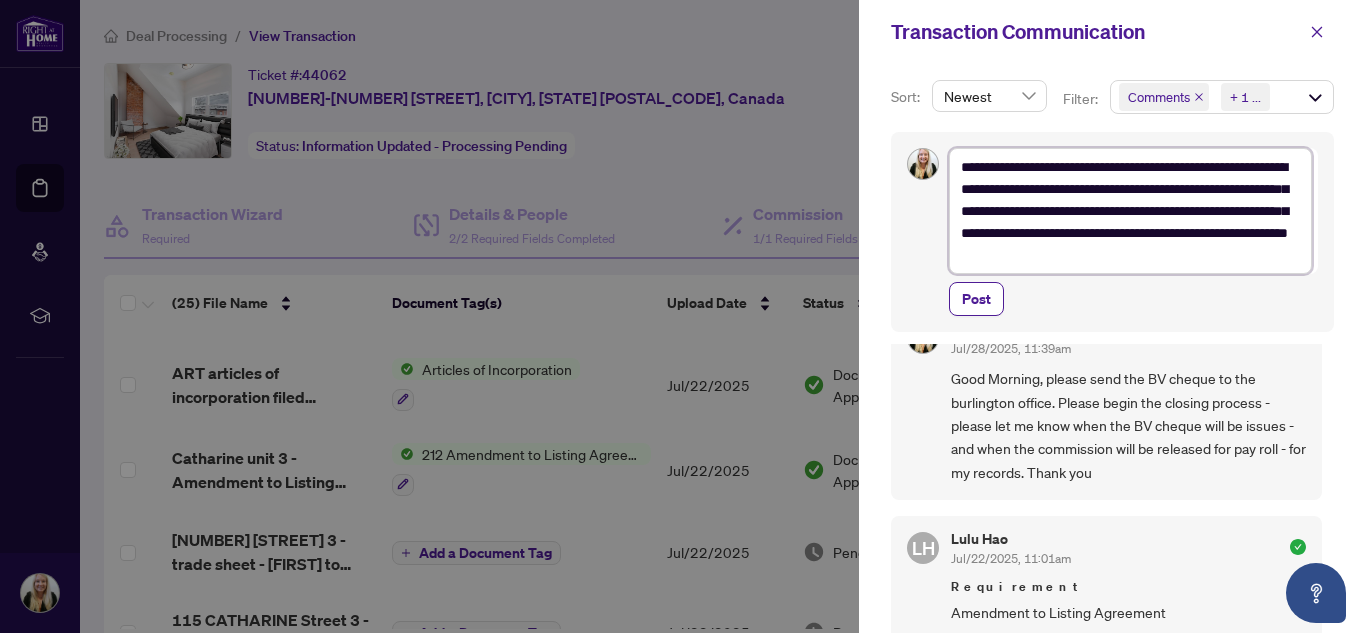 type on "**********" 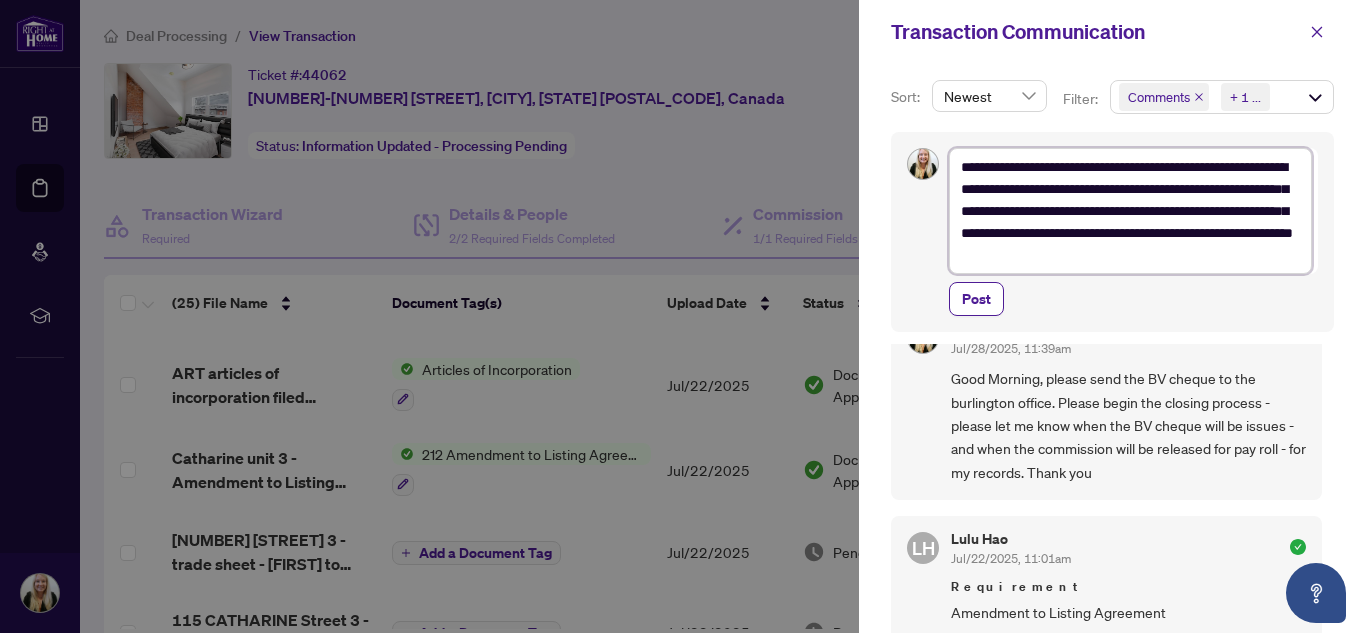 type on "**********" 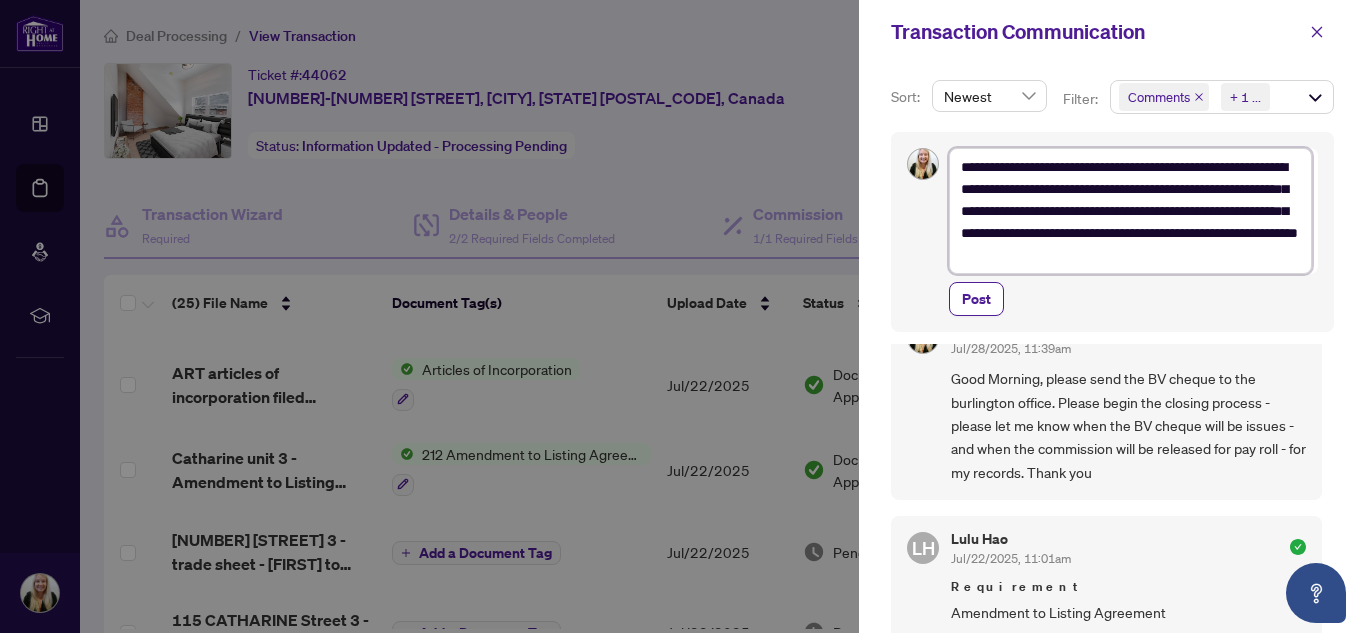 type on "**********" 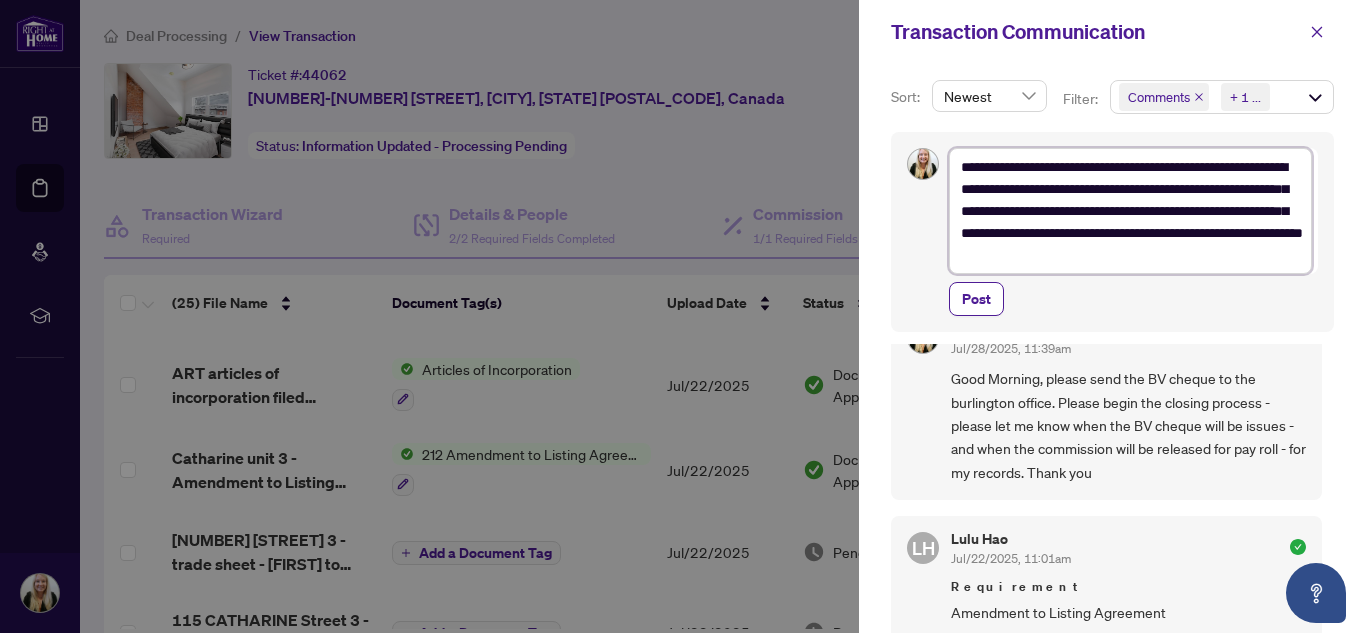 type on "**********" 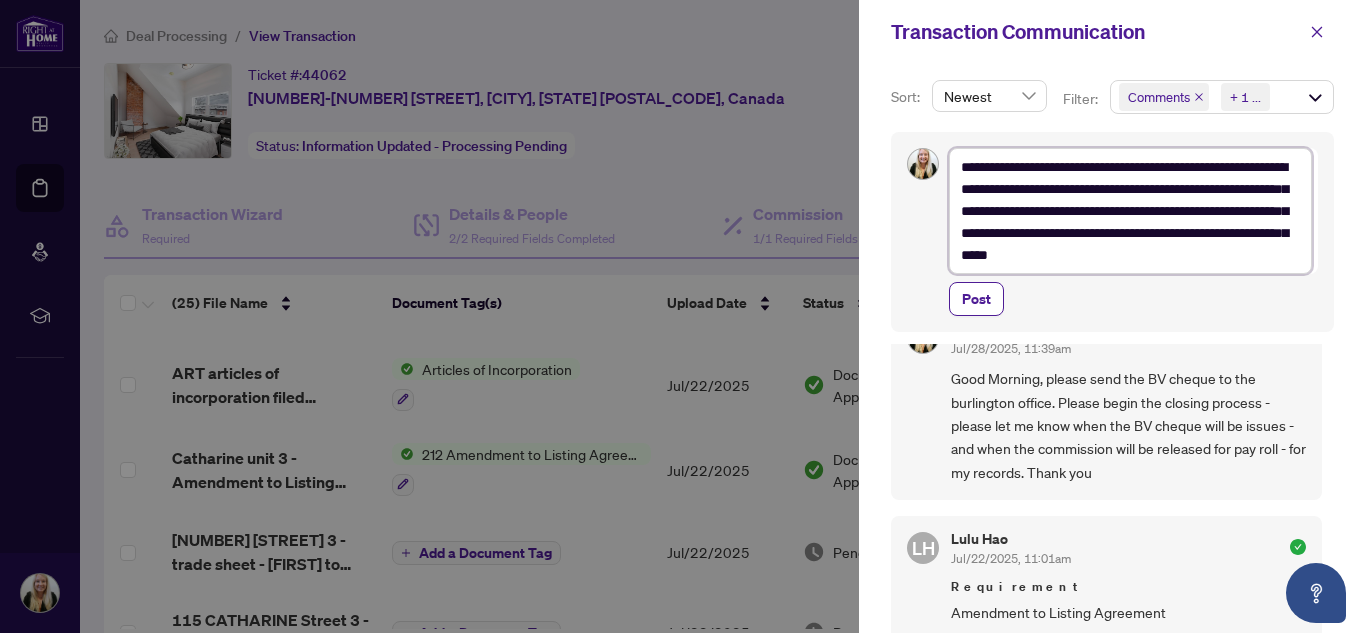 type on "**********" 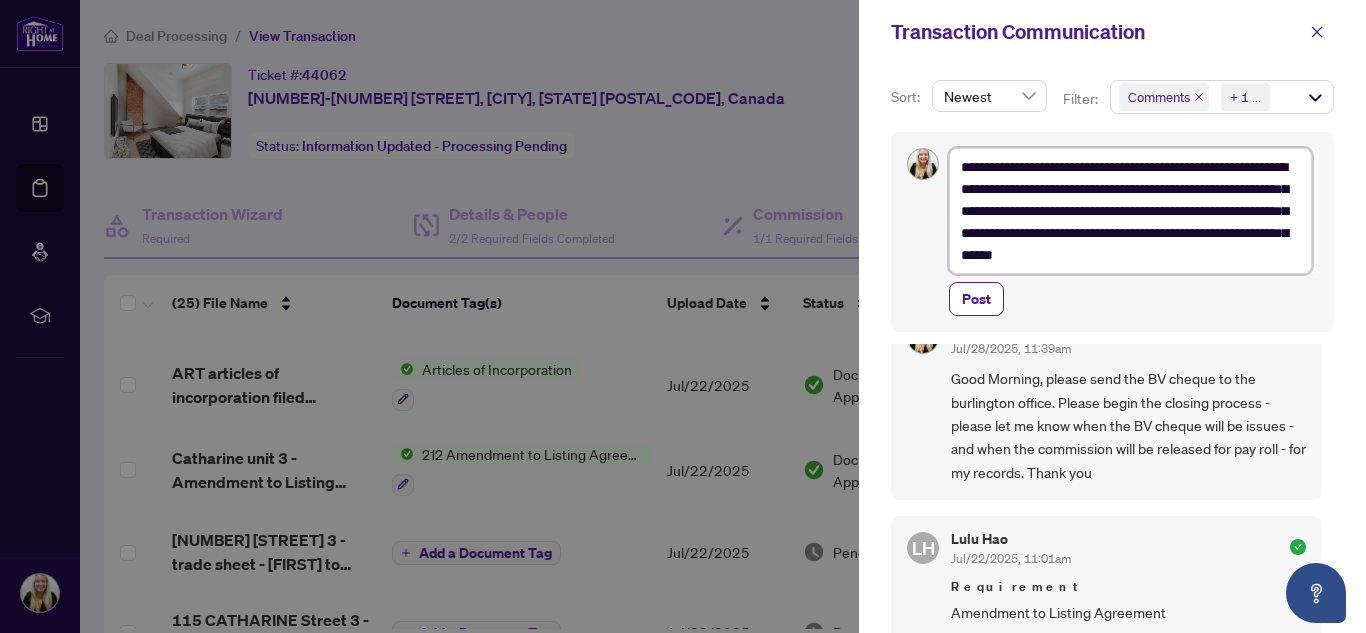 type on "**********" 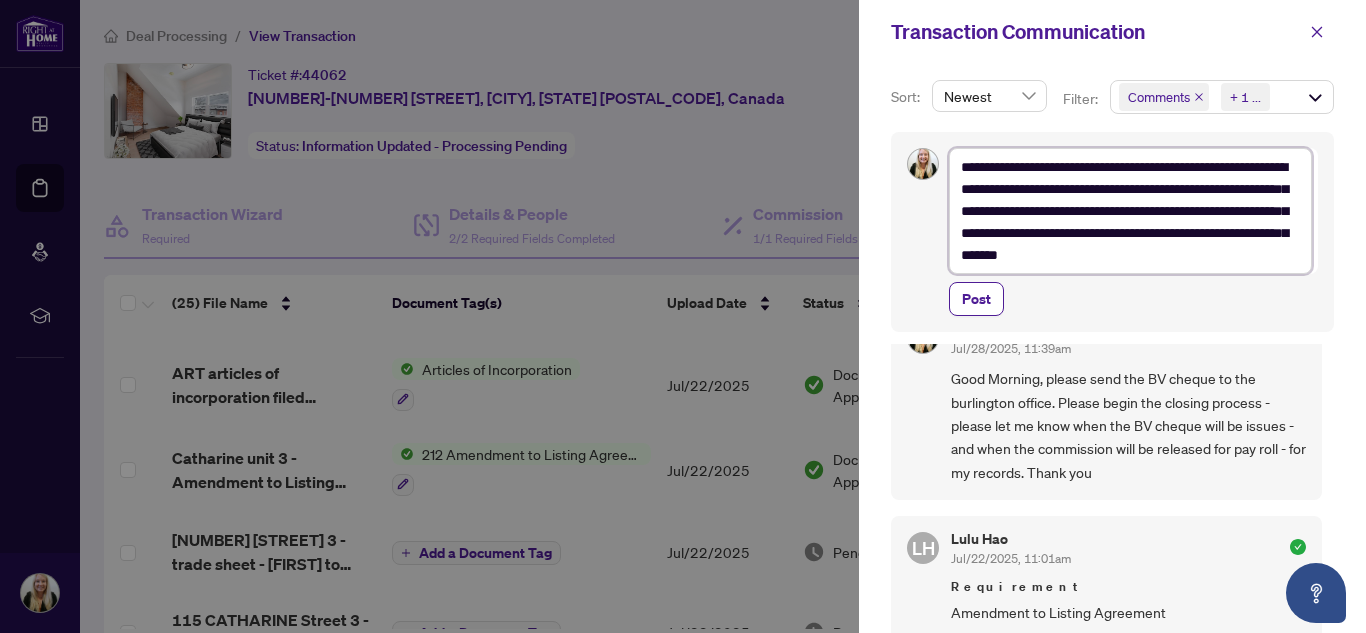 type on "**********" 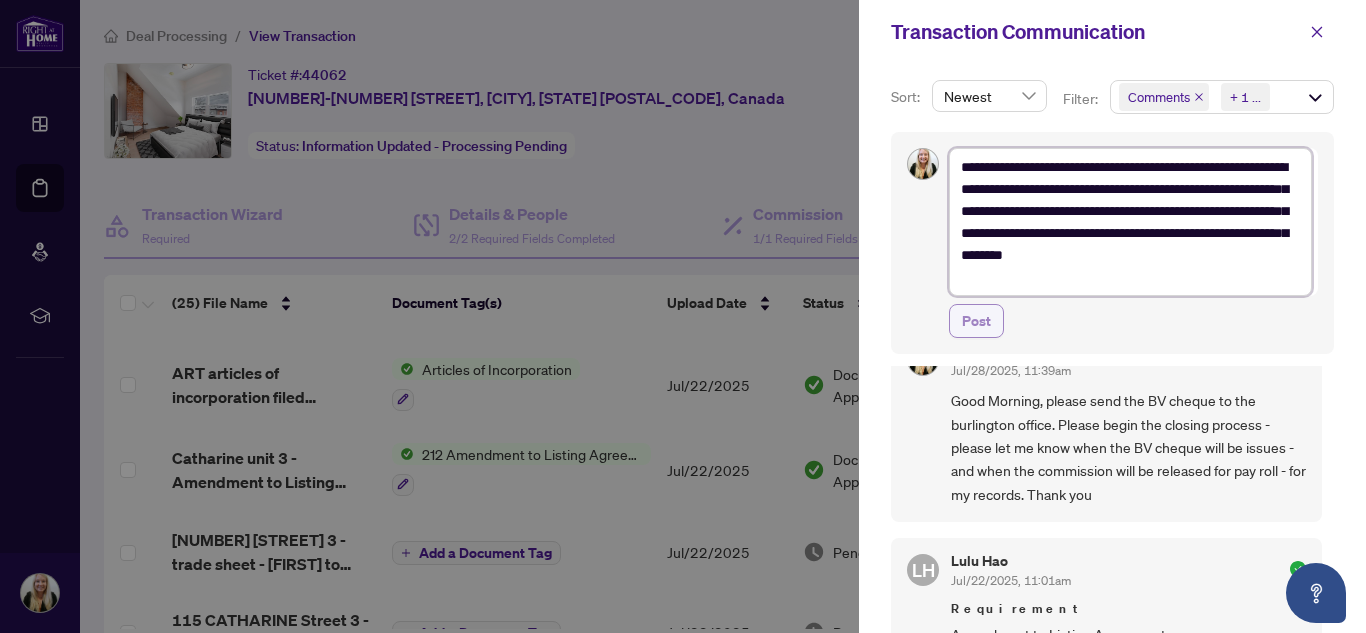 type on "**********" 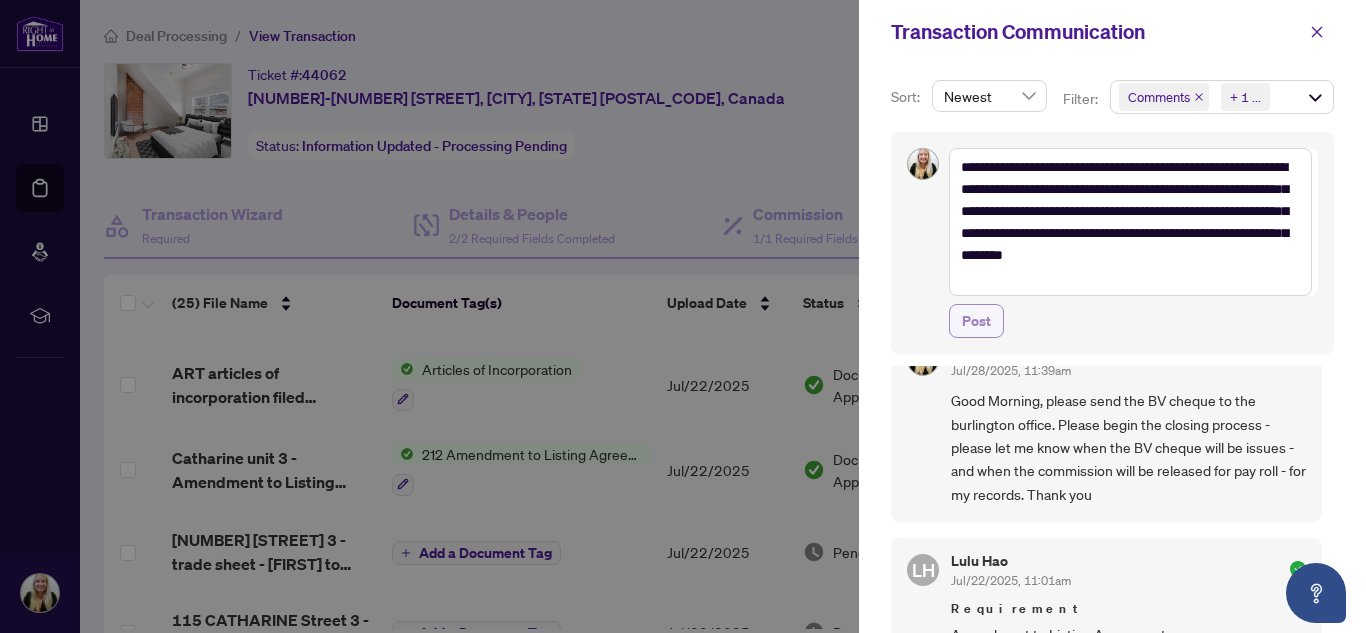 click on "Post" at bounding box center [976, 321] 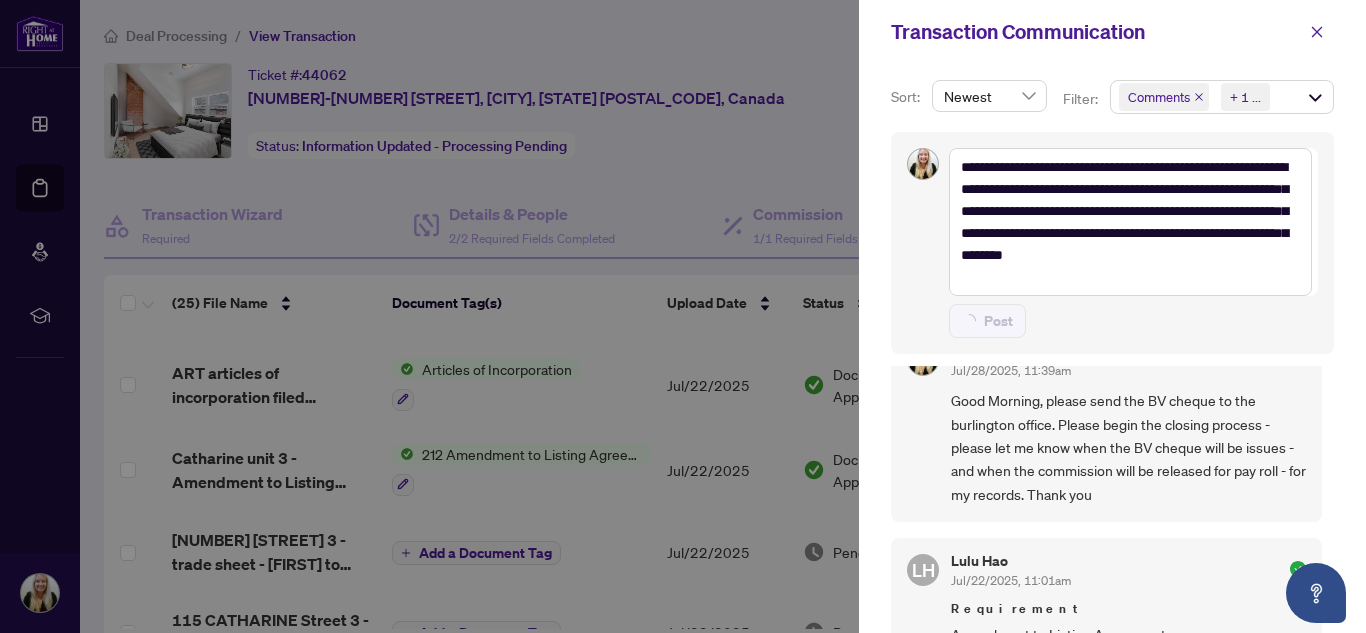 type 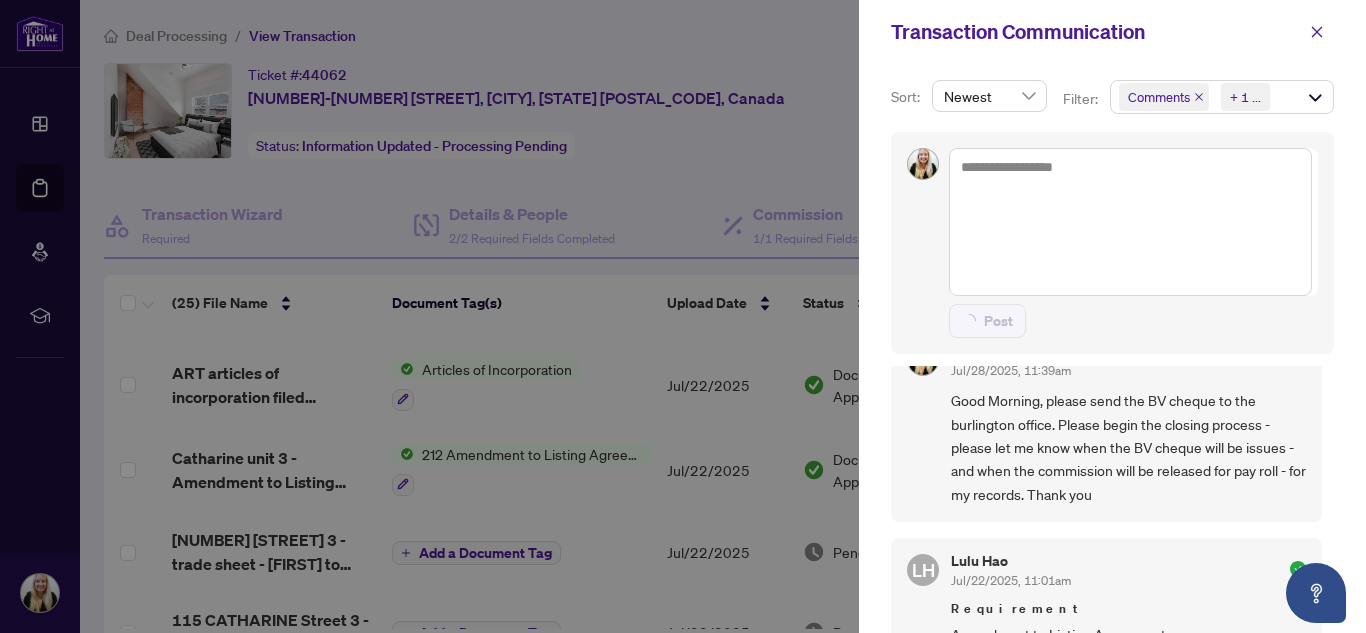 scroll, scrollTop: 0, scrollLeft: 0, axis: both 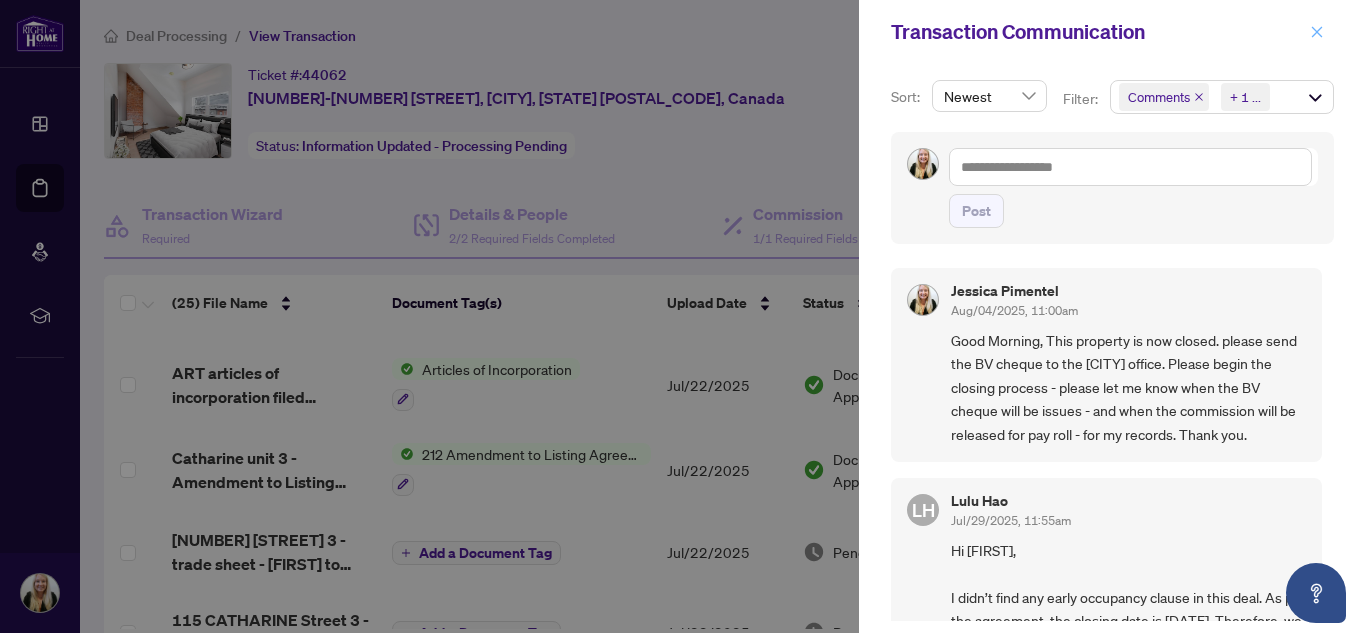 click 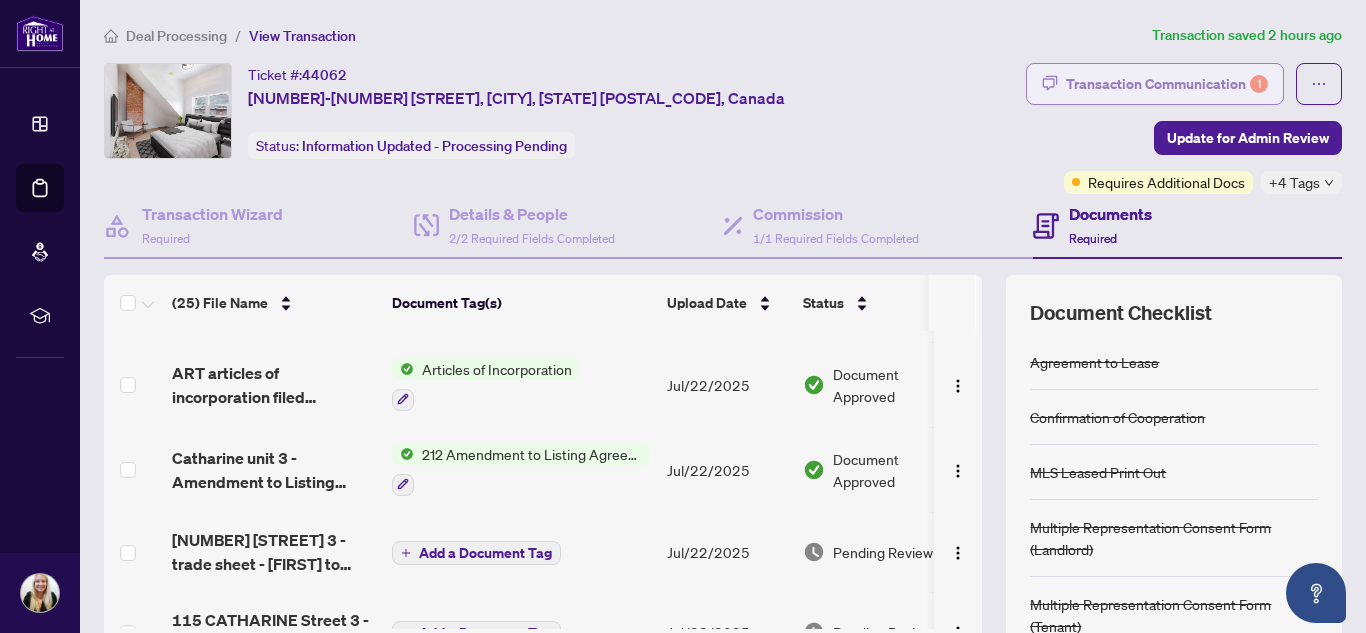 click on "Transaction Communication 1" at bounding box center (1167, 84) 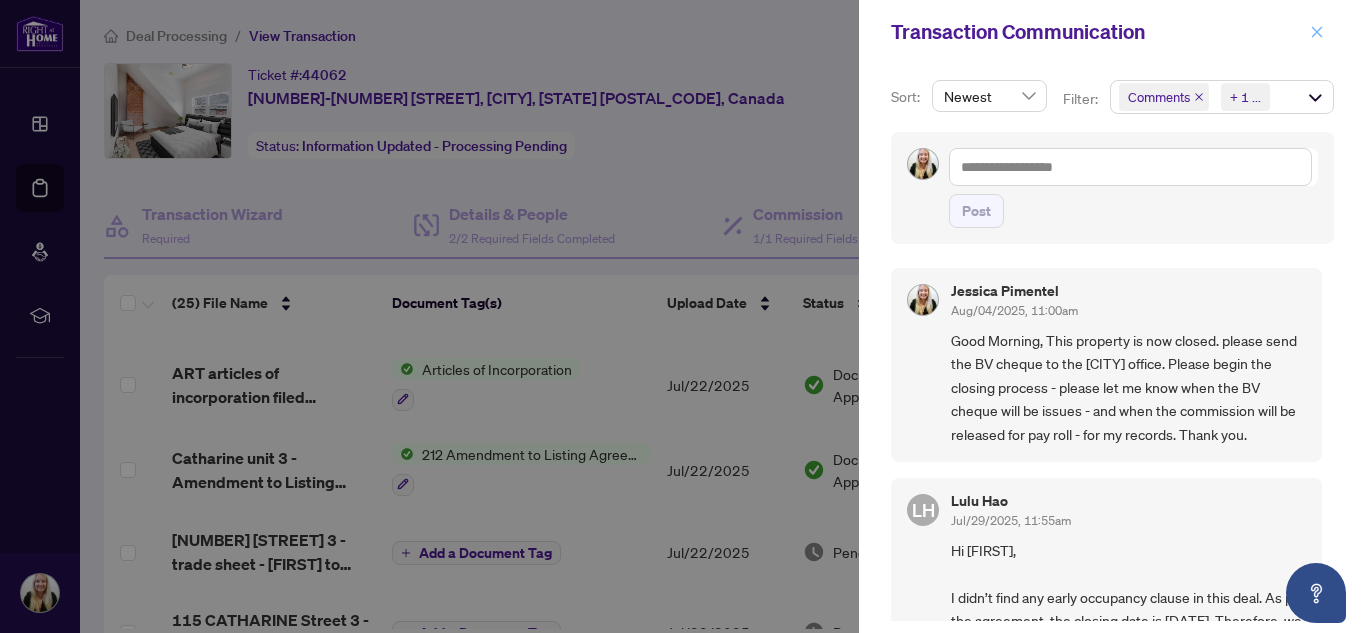 click 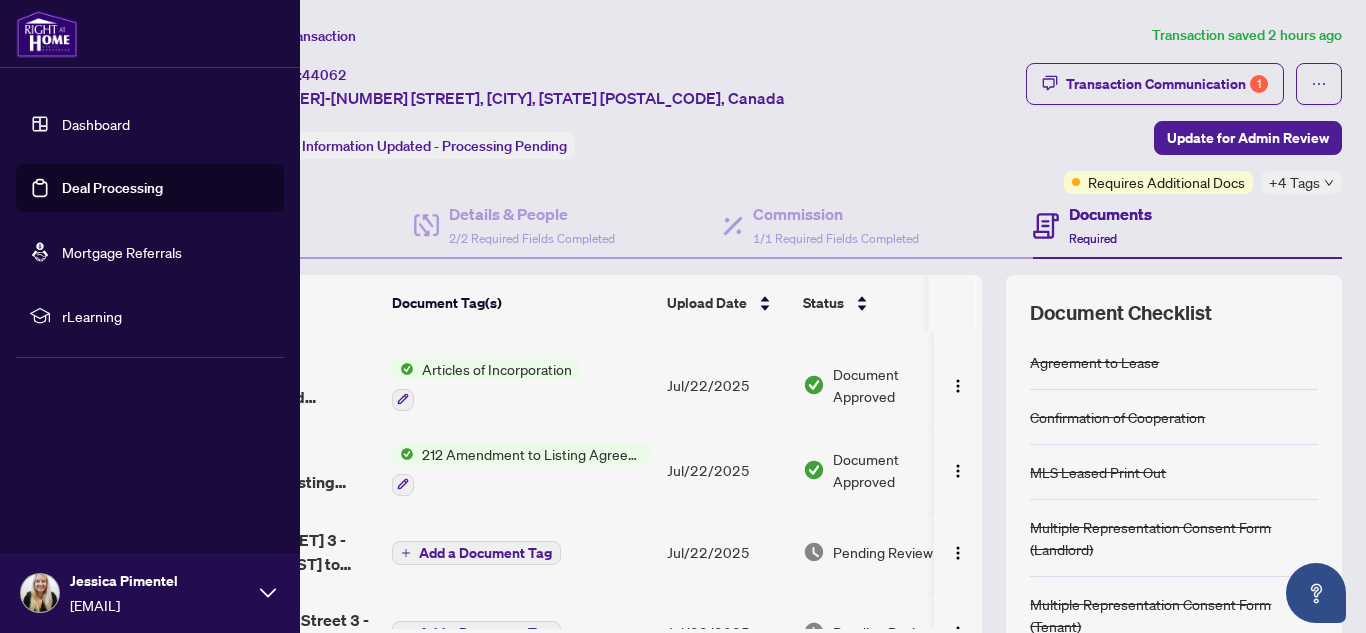 click on "Deal Processing" at bounding box center (112, 188) 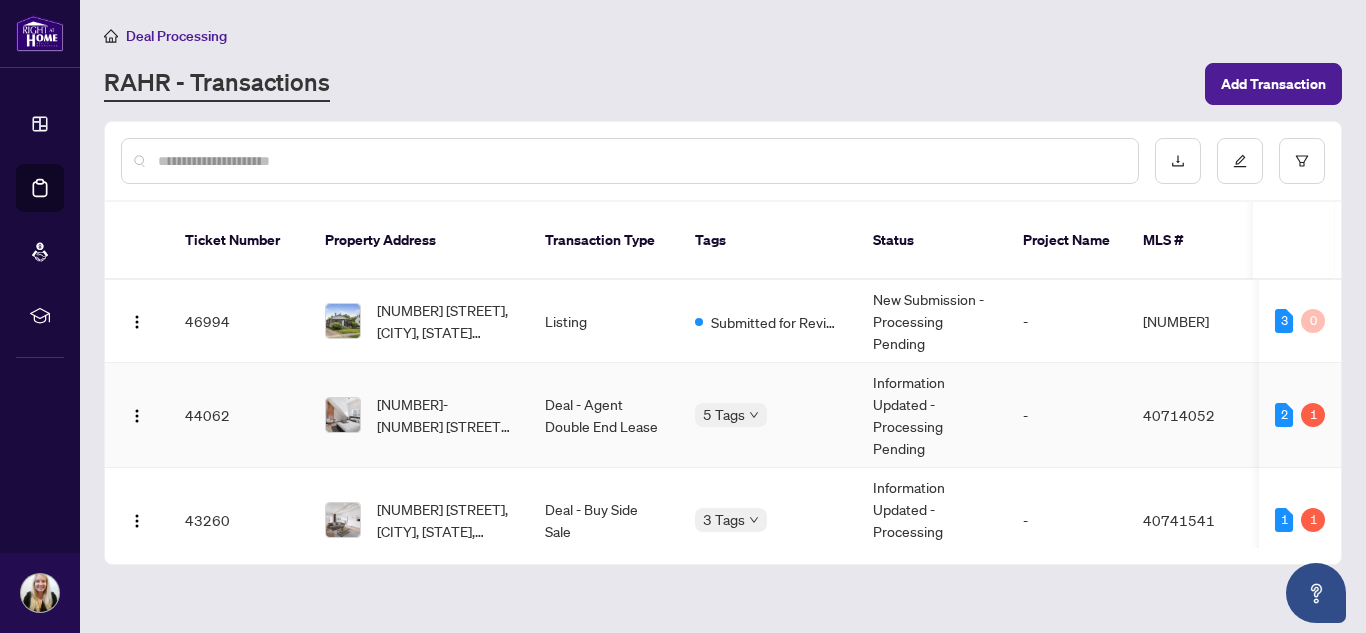 scroll, scrollTop: 100, scrollLeft: 0, axis: vertical 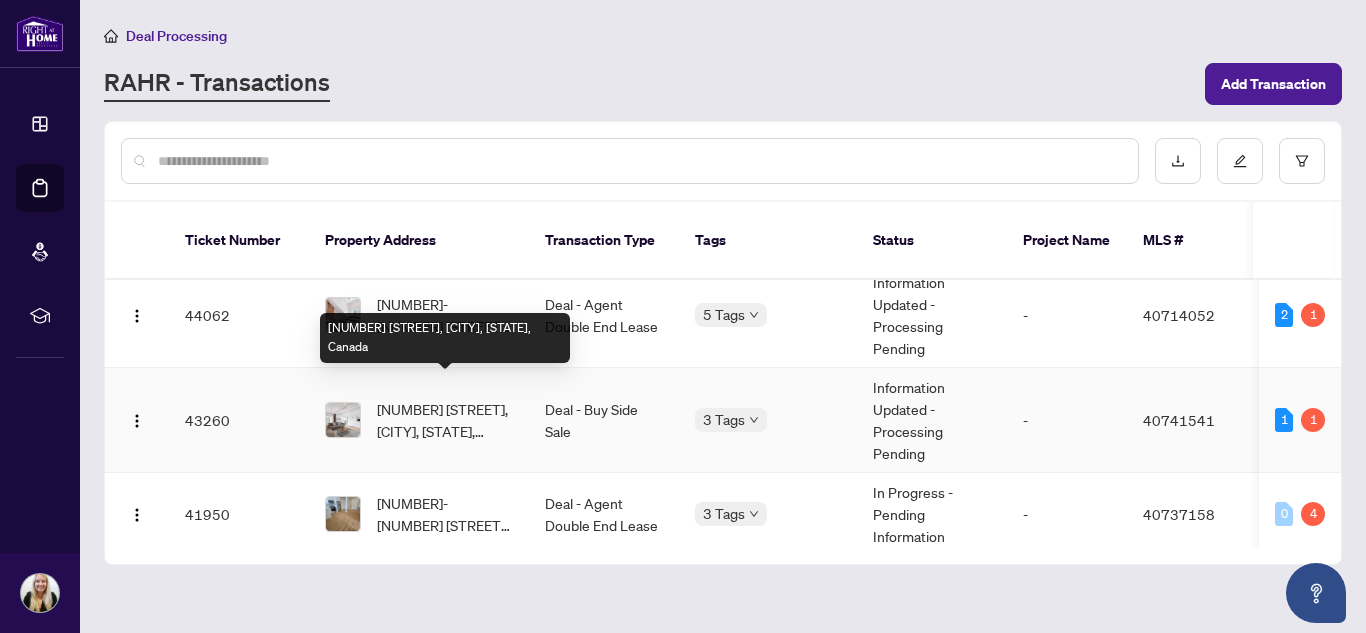 click on "[NUMBER] [STREET], [CITY], [STATE], Canada" at bounding box center [445, 420] 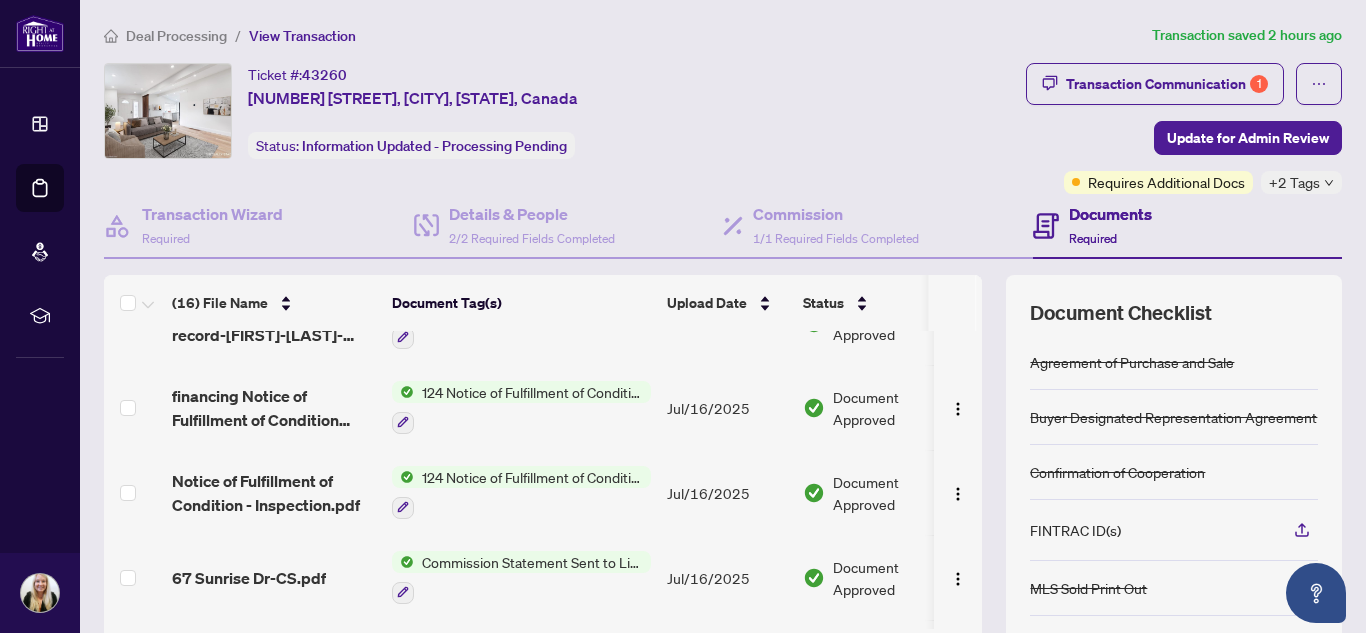 scroll, scrollTop: 0, scrollLeft: 0, axis: both 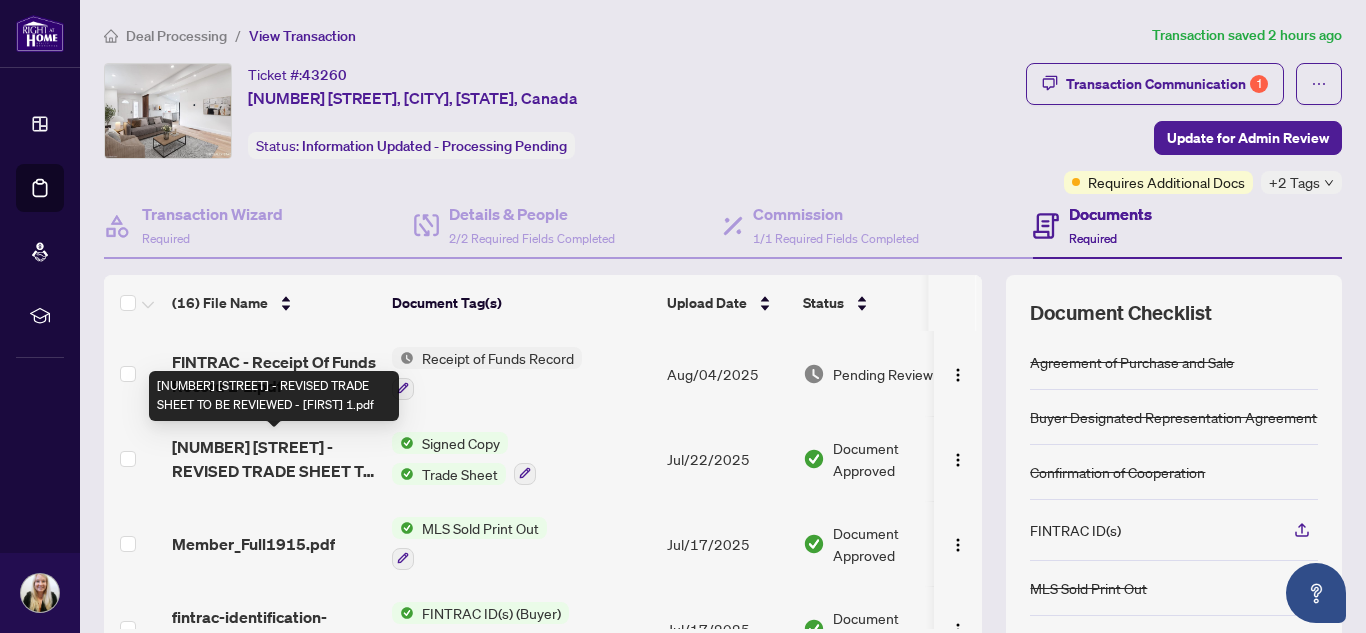 click on "[NUMBER] [STREET] - REVISED TRADE SHEET TO BE REVIEWED - [FIRST] 1.pdf" at bounding box center [274, 459] 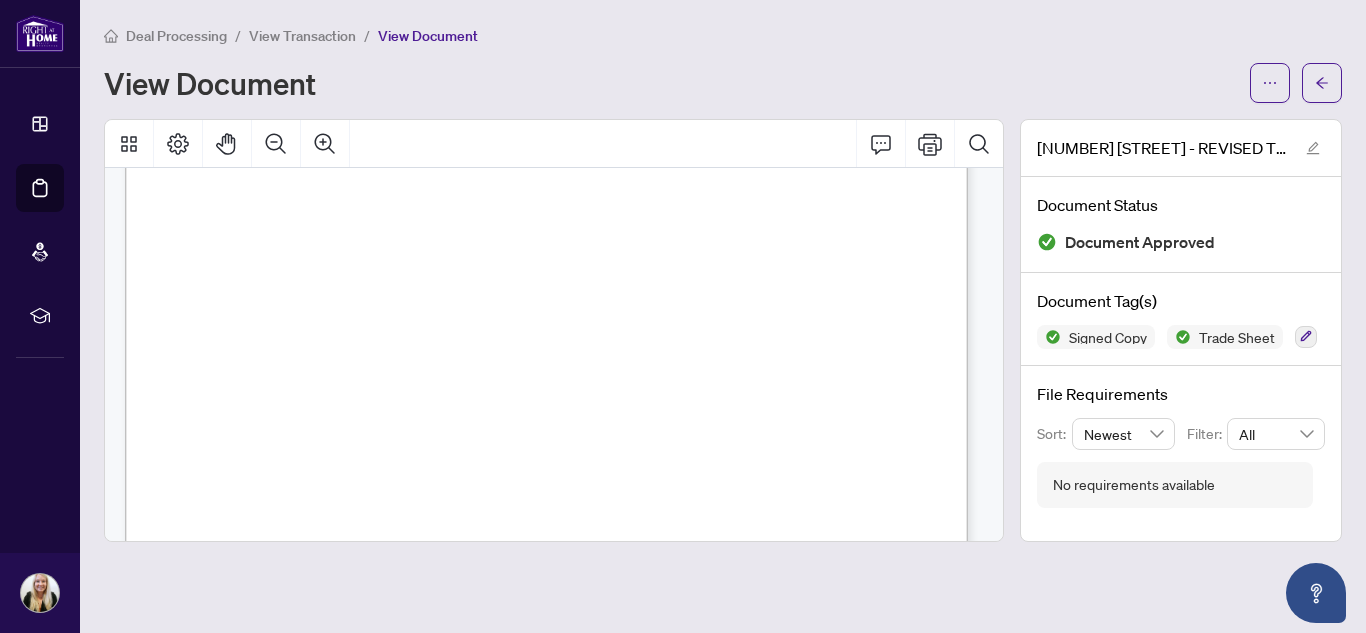 scroll, scrollTop: 300, scrollLeft: 0, axis: vertical 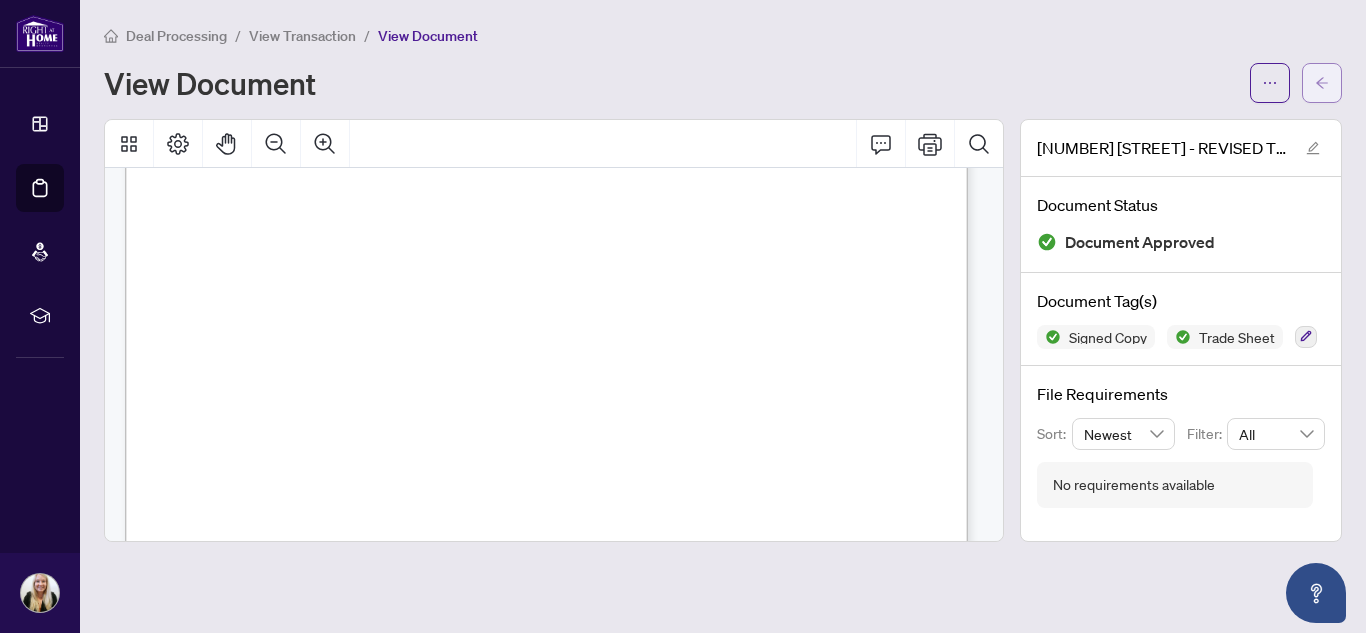 click 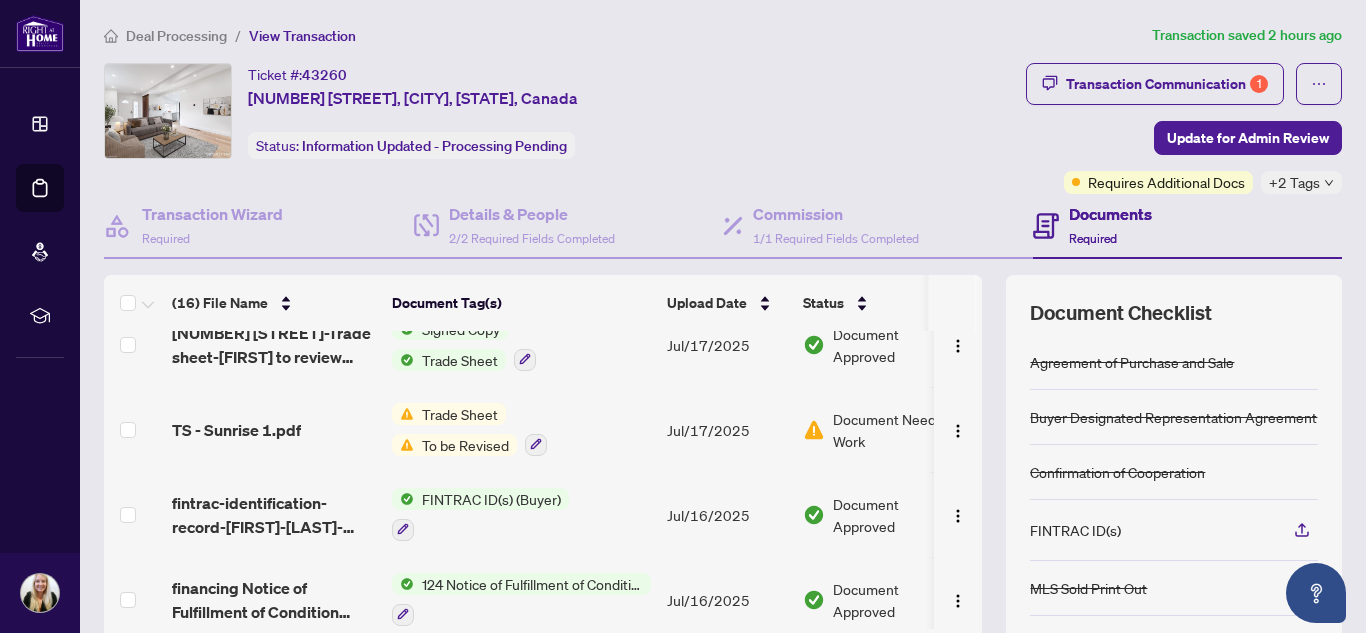 scroll, scrollTop: 400, scrollLeft: 0, axis: vertical 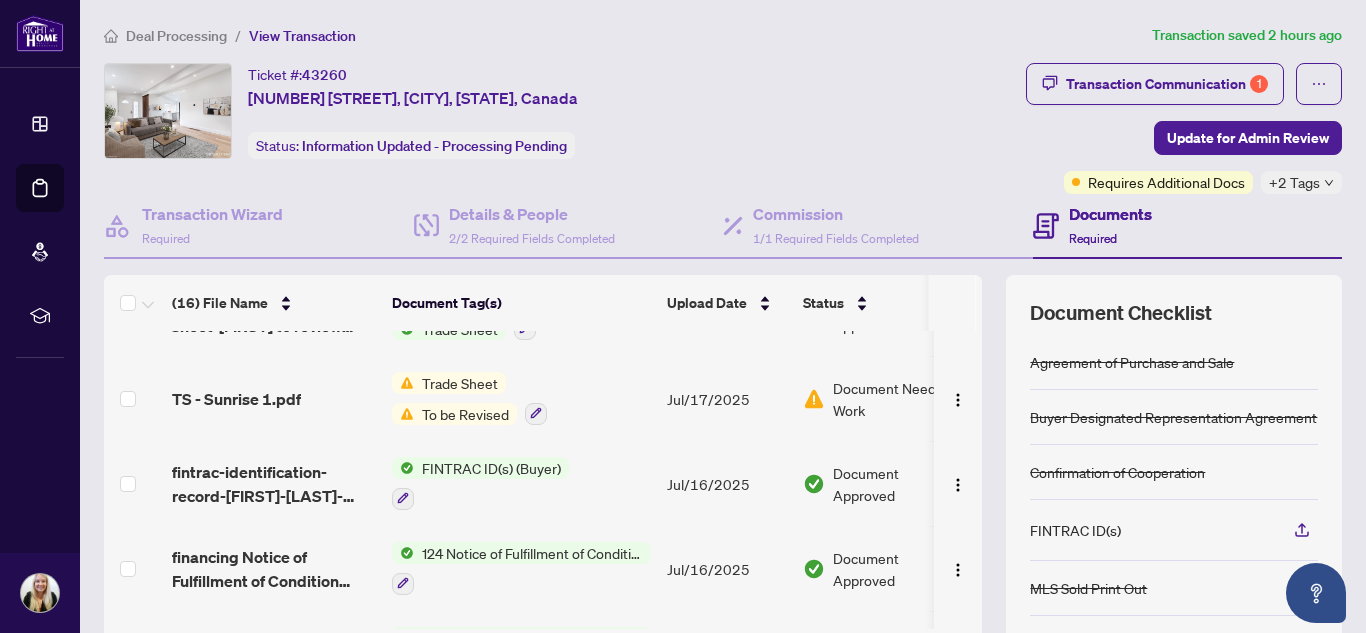 click on "Trade Sheet To be Revised" at bounding box center [469, 398] 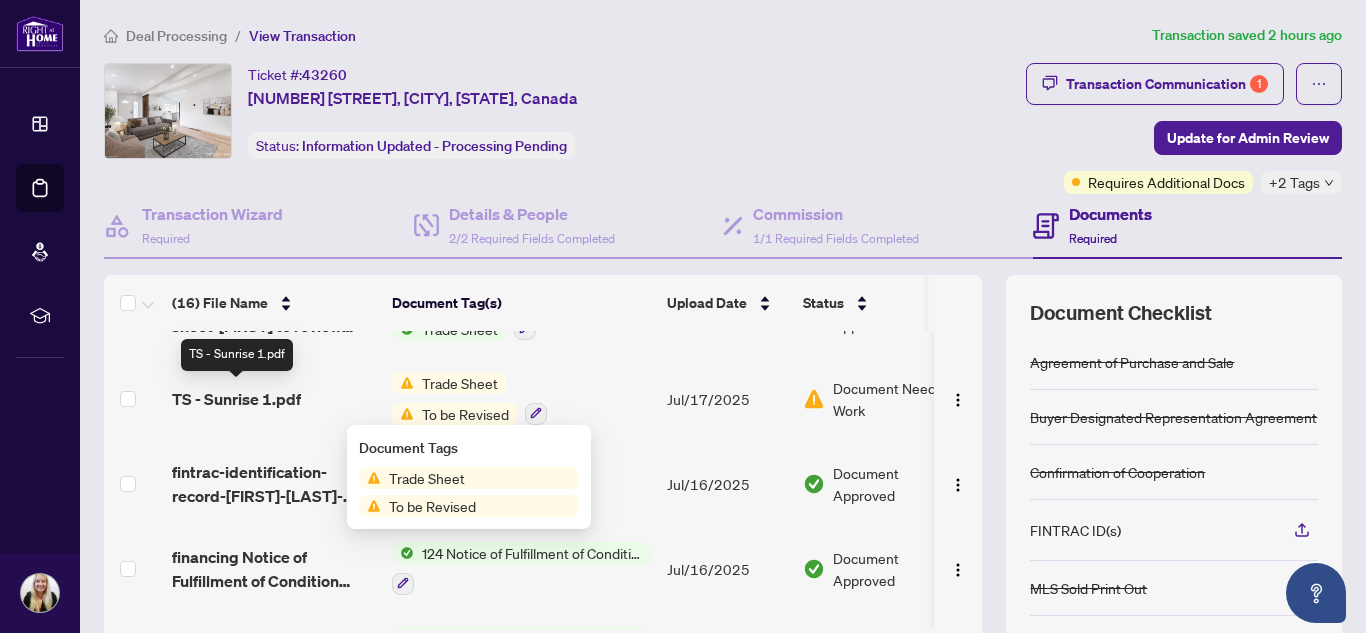 click on "TS - Sunrise 1.pdf" at bounding box center [236, 399] 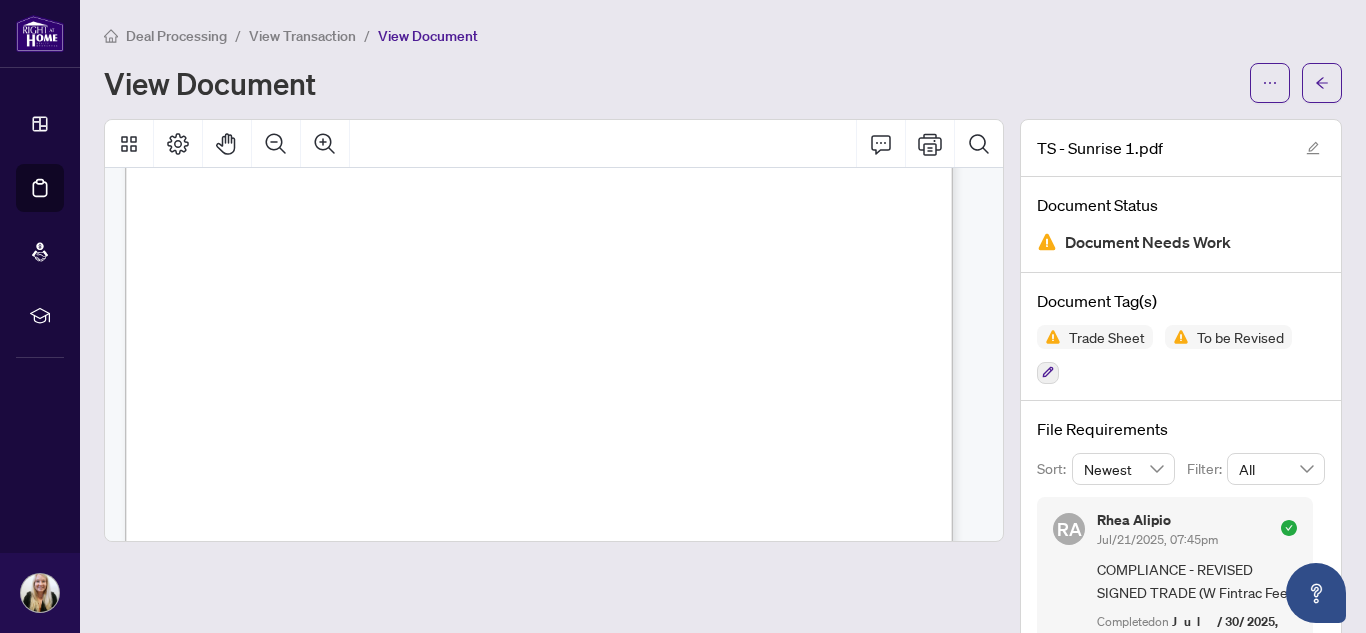 scroll, scrollTop: 0, scrollLeft: 0, axis: both 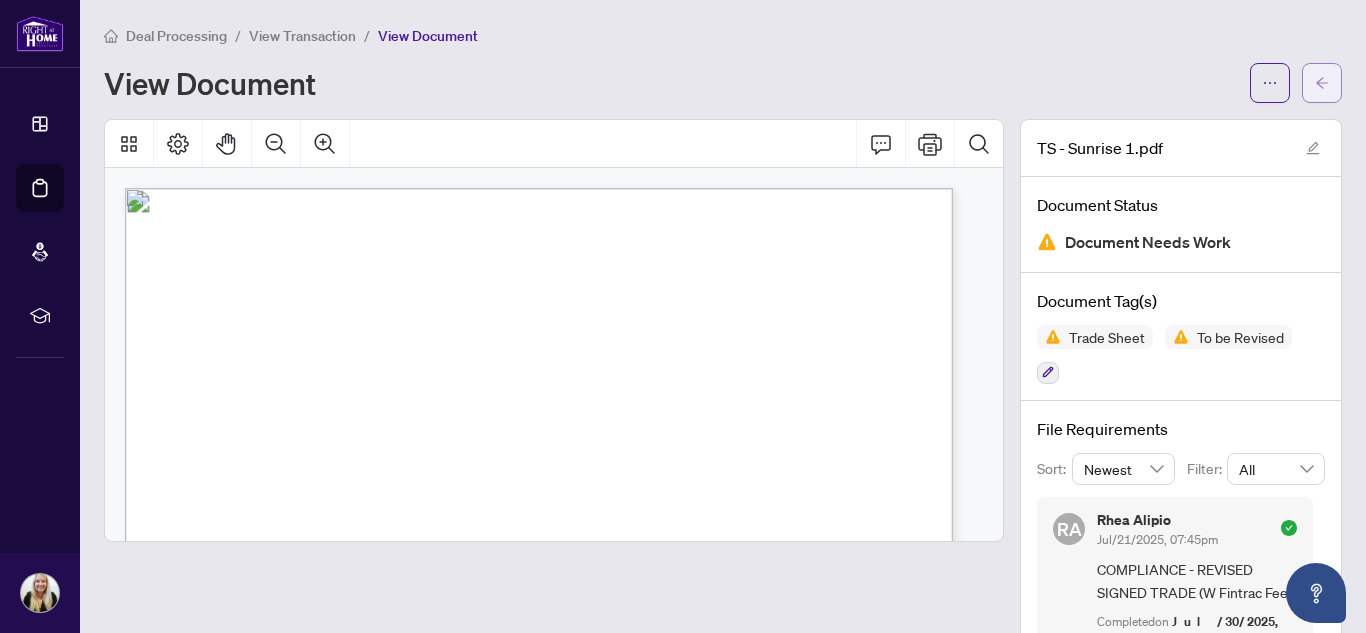 click at bounding box center (1322, 83) 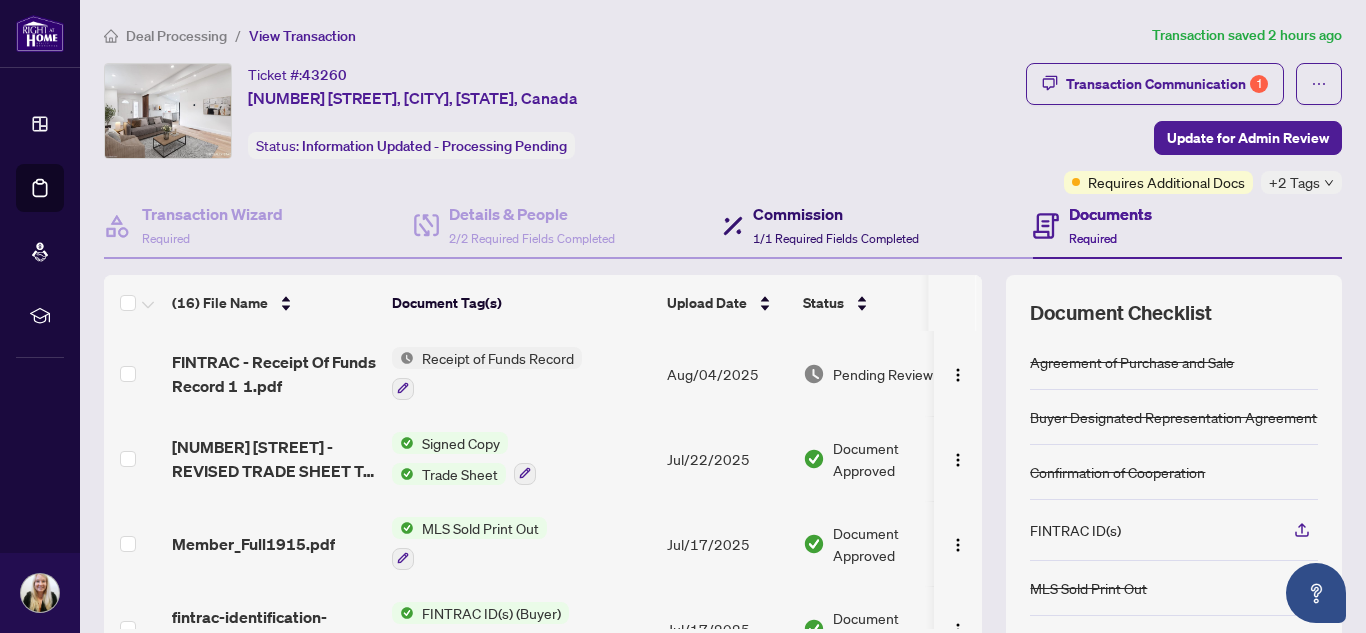 click on "Commission 1/1 Required Fields Completed" at bounding box center (836, 225) 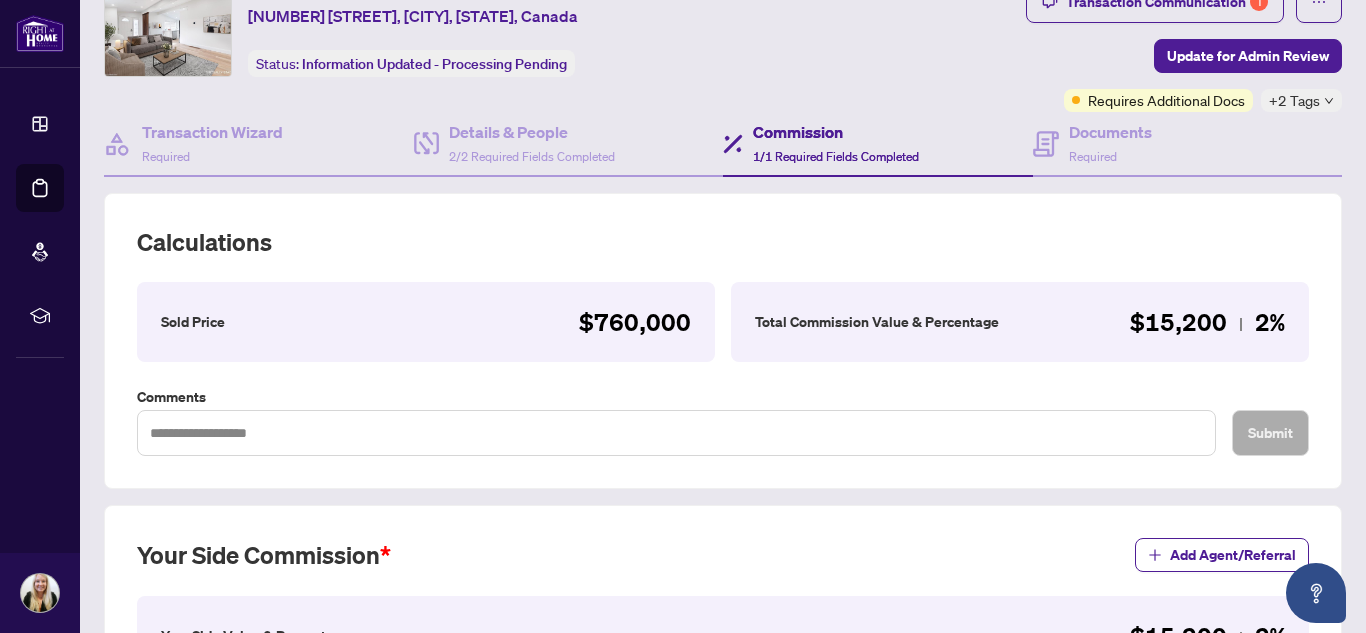 scroll, scrollTop: 0, scrollLeft: 0, axis: both 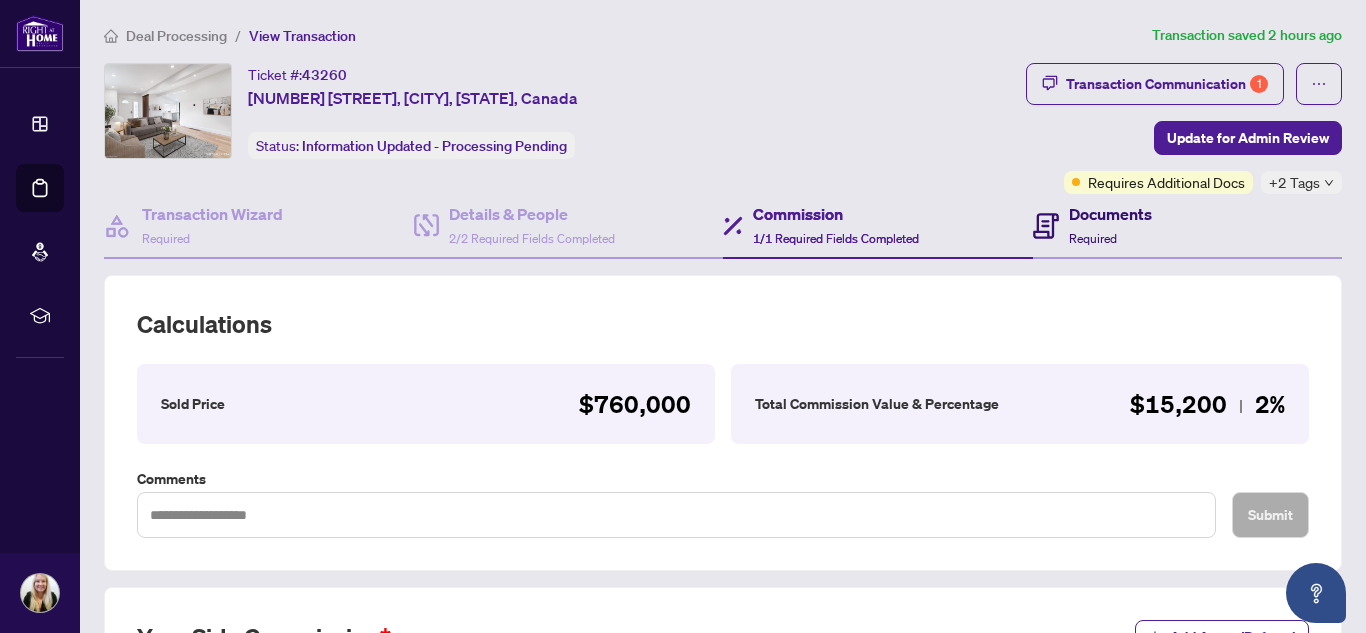 click on "Documents Required" at bounding box center [1110, 225] 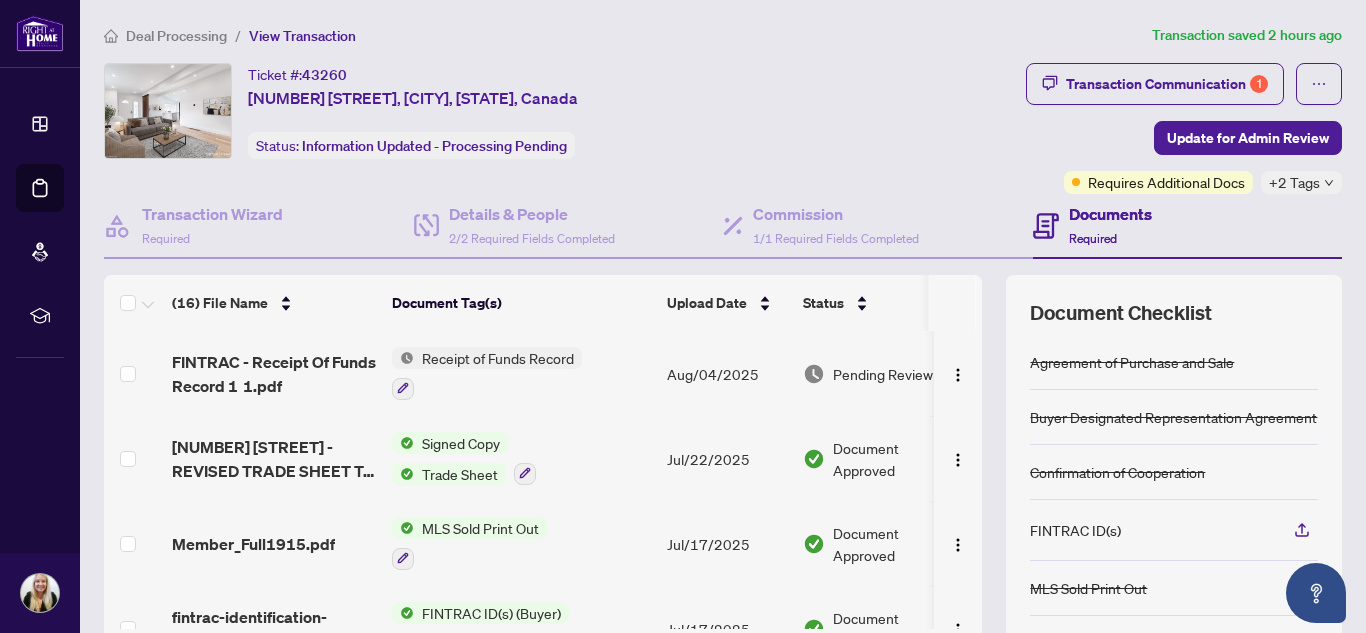 click on "Signed Copy" at bounding box center [461, 443] 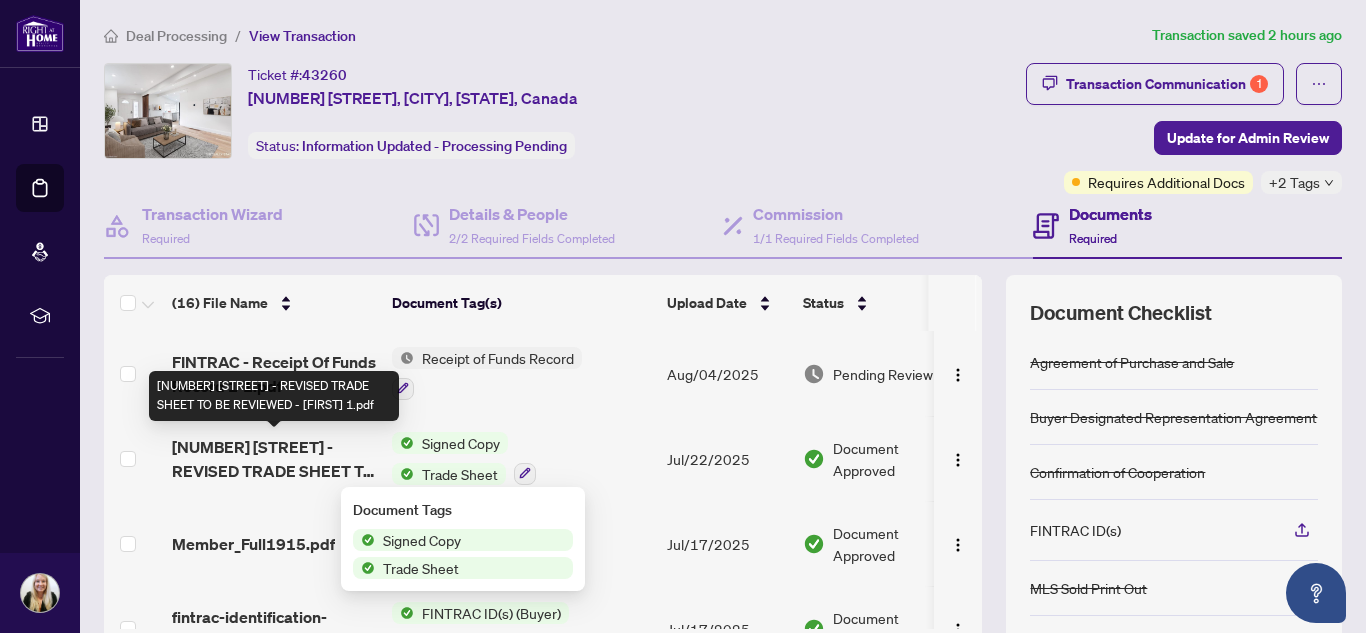 click on "[NUMBER] [STREET] - REVISED TRADE SHEET TO BE REVIEWED - [FIRST] 1.pdf" at bounding box center [274, 459] 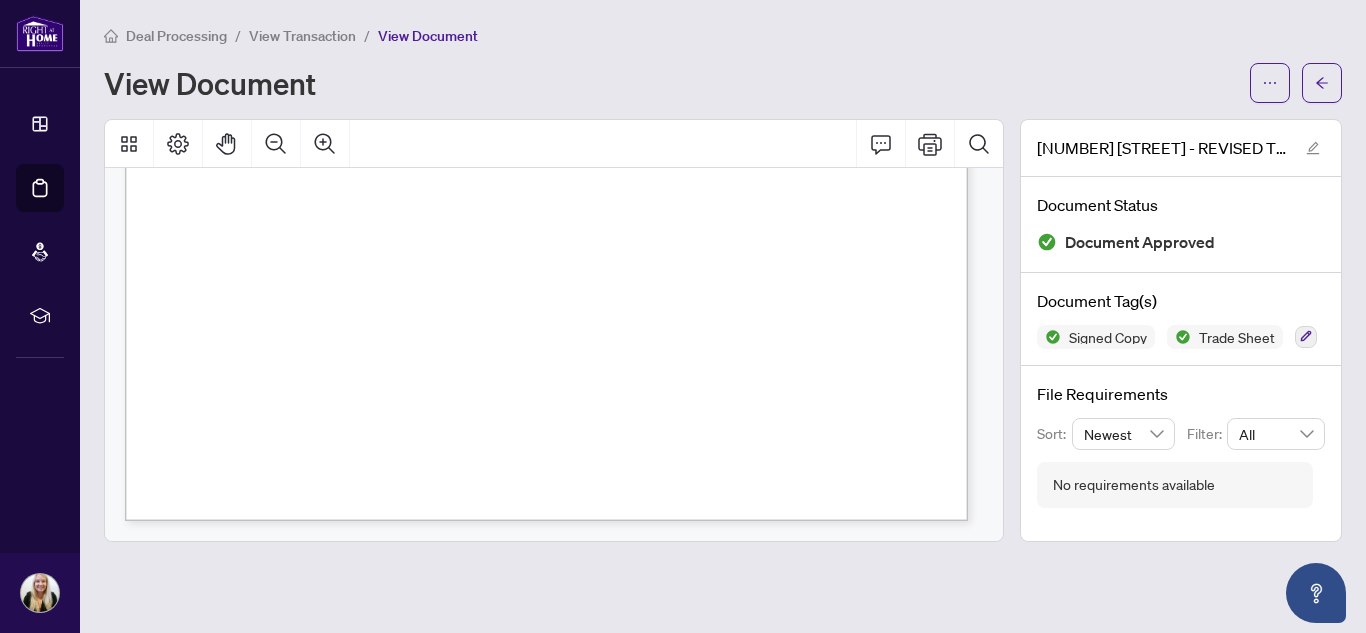 scroll, scrollTop: 458, scrollLeft: 0, axis: vertical 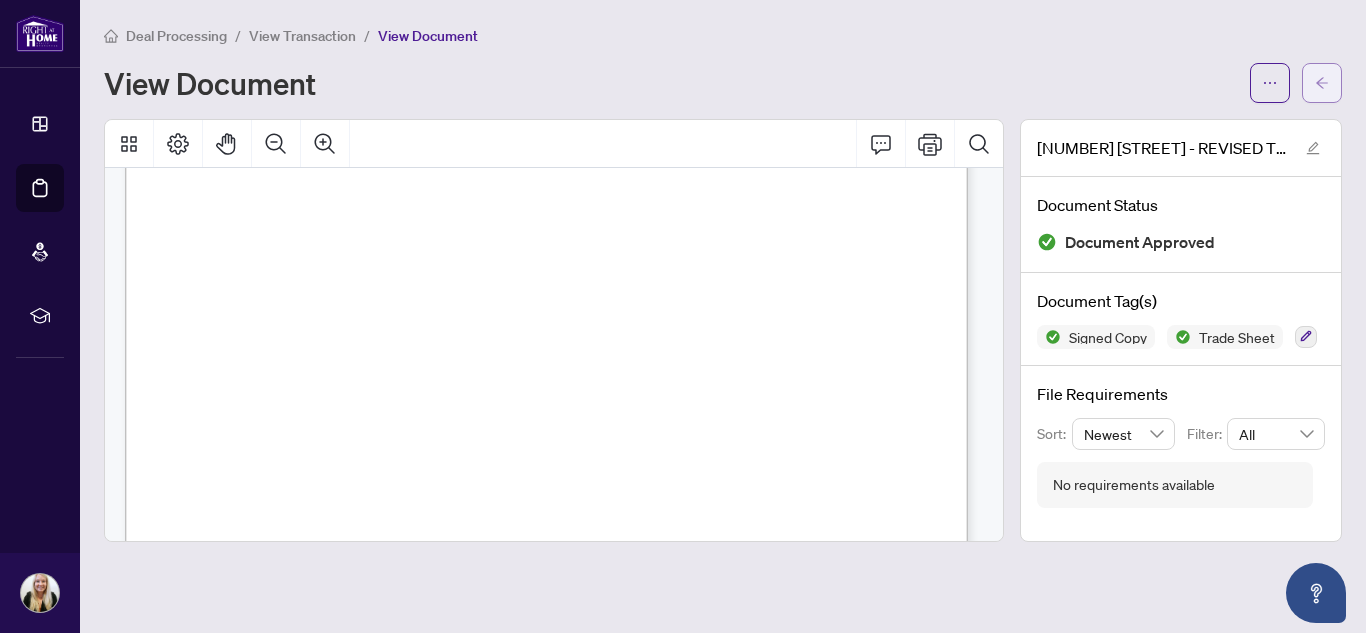 click at bounding box center (1322, 83) 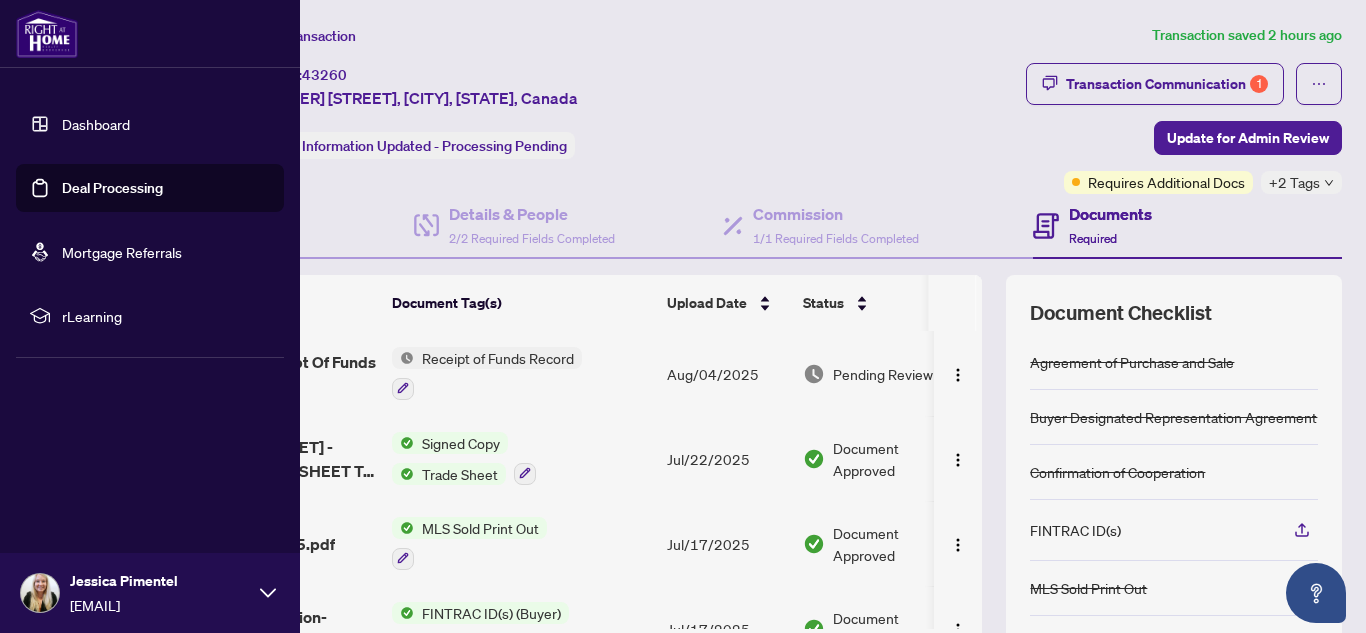 click on "Deal Processing" at bounding box center (112, 188) 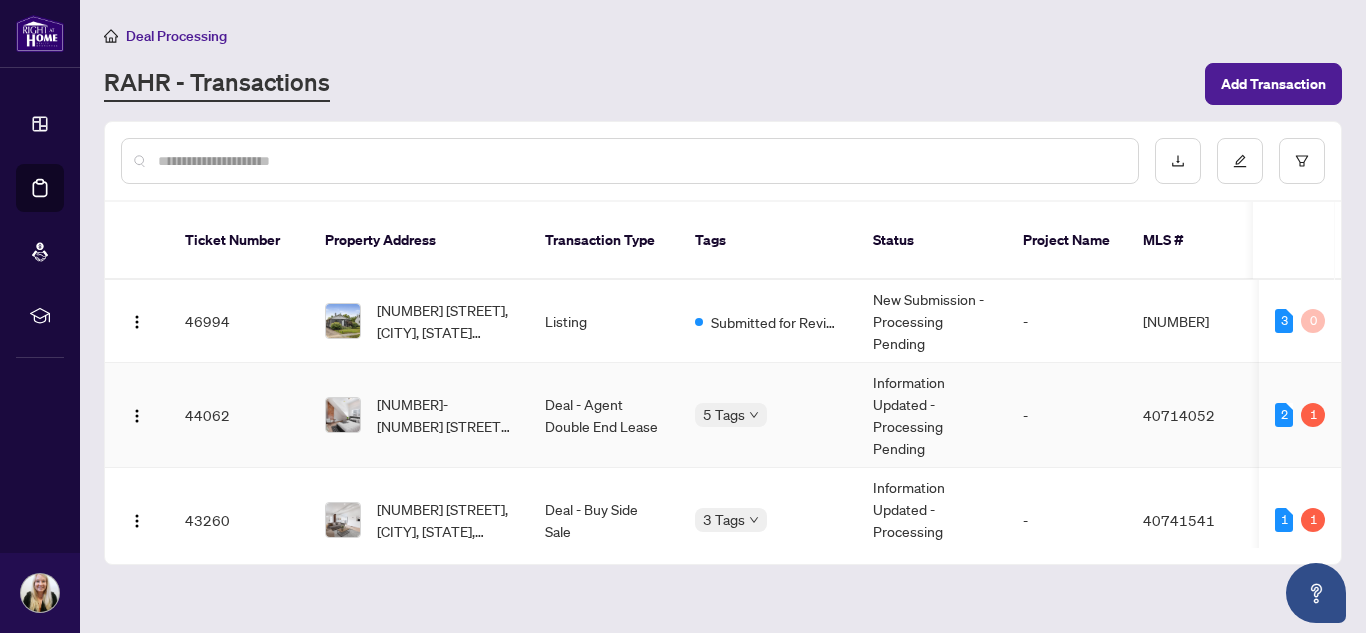 click on "[NUMBER]-[NUMBER] [STREET], [CITY], [STATE] [POSTAL_CODE], Canada" at bounding box center (445, 415) 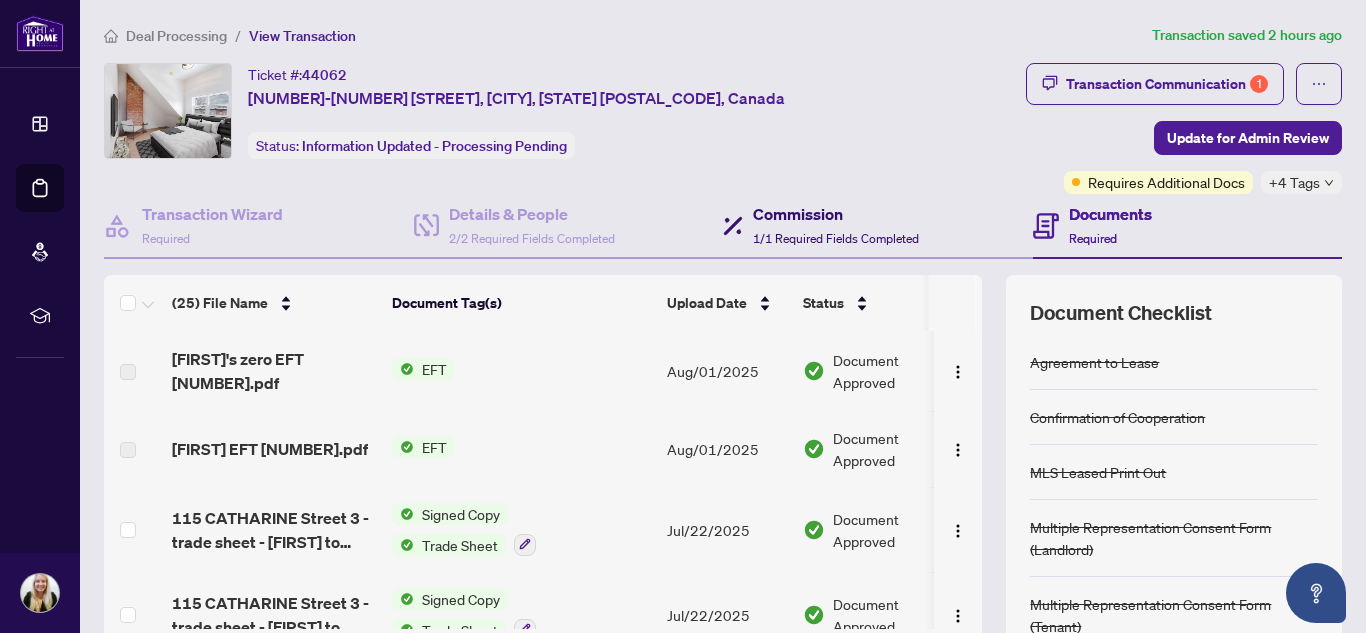 click on "Commission" at bounding box center (836, 214) 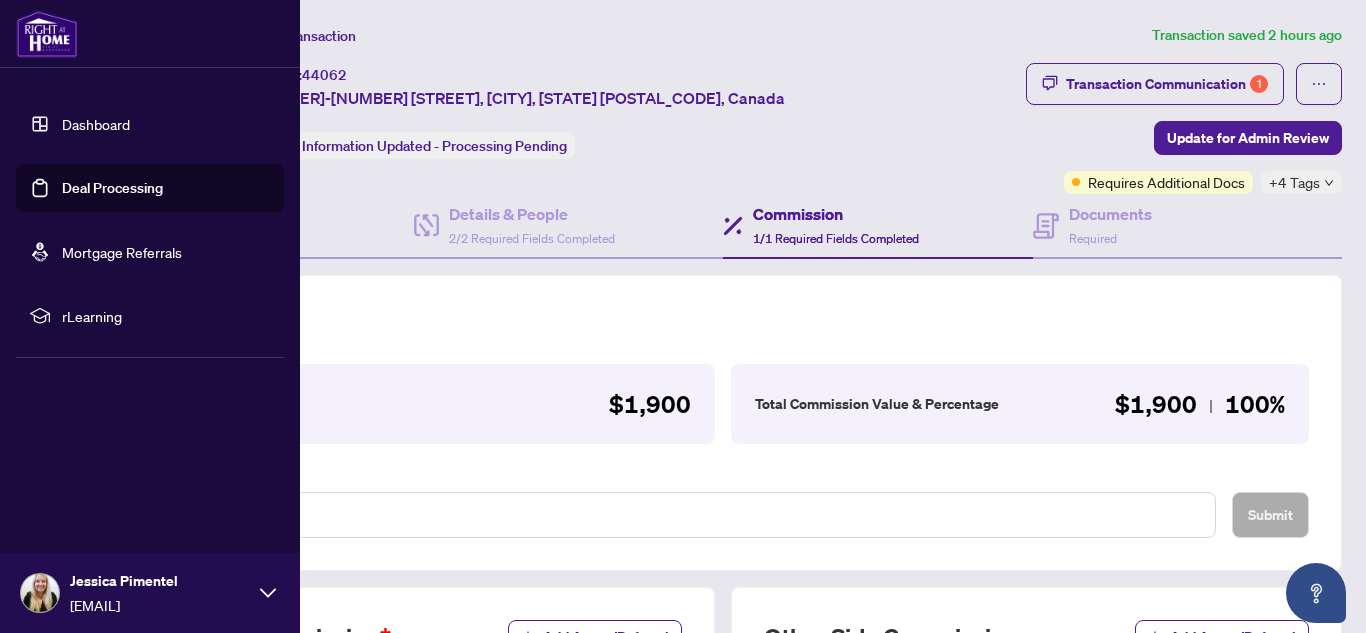 click on "Deal Processing" at bounding box center (112, 188) 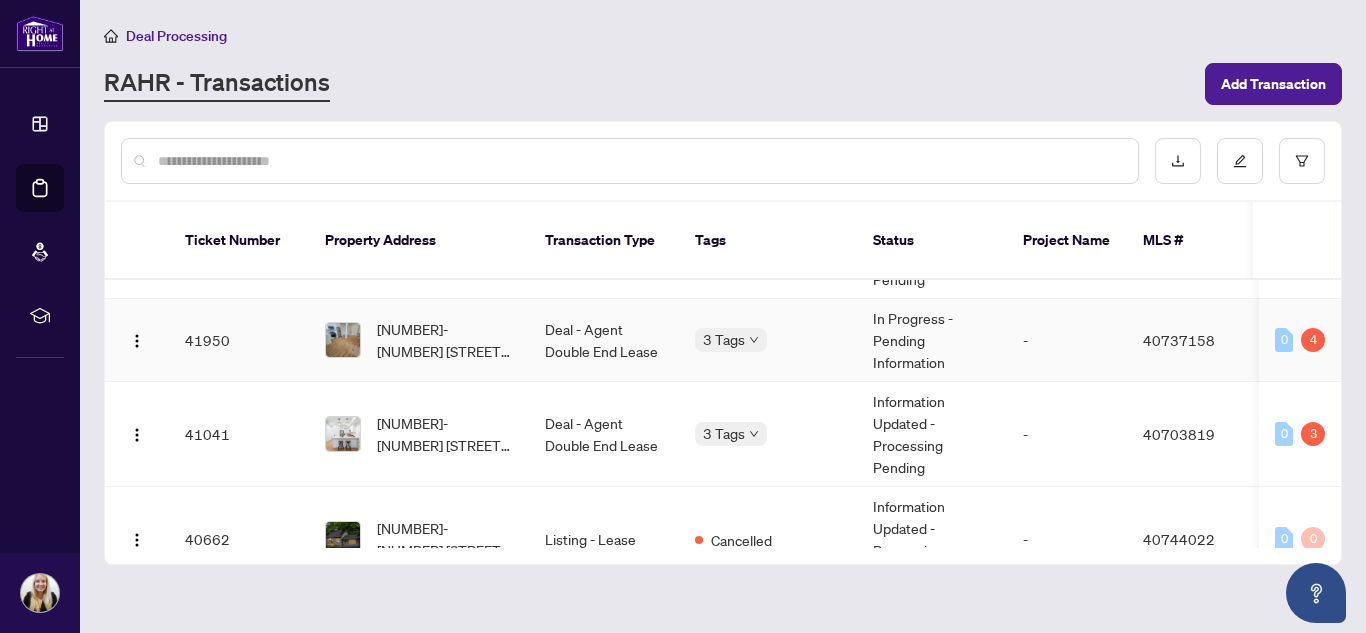 scroll, scrollTop: 300, scrollLeft: 0, axis: vertical 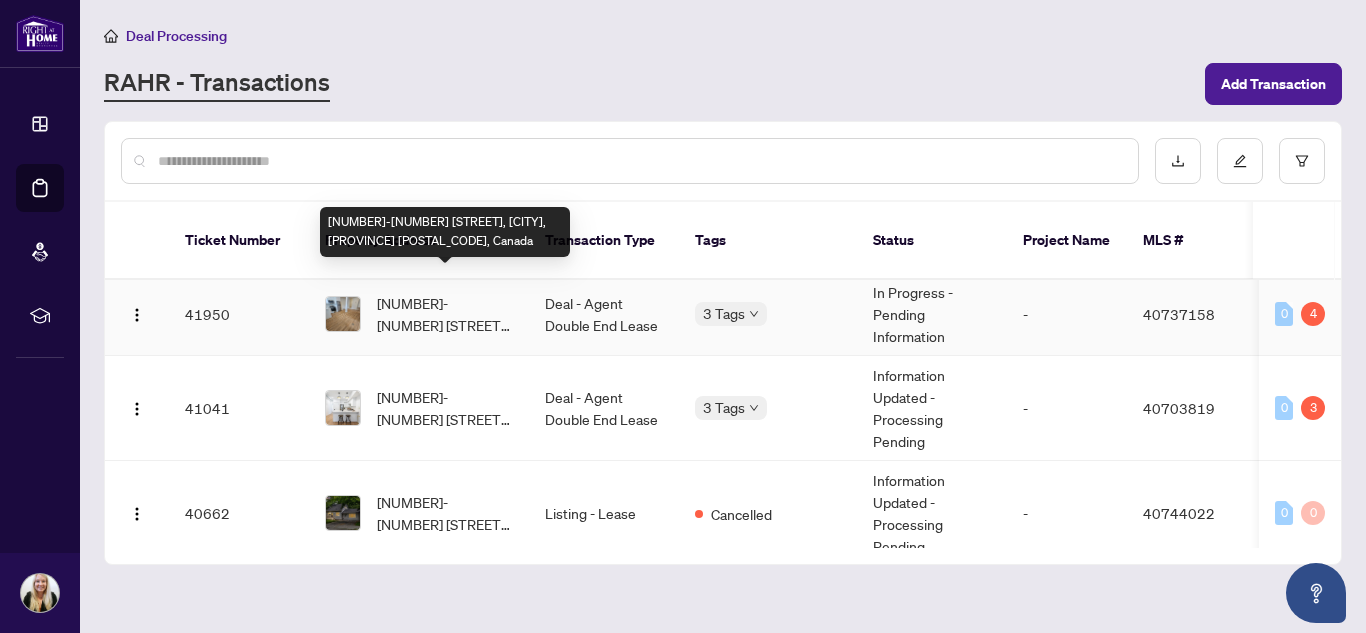 click on "[NUMBER]-[NUMBER] [STREET], [CITY], [PROVINCE] [POSTAL_CODE], Canada" at bounding box center [445, 314] 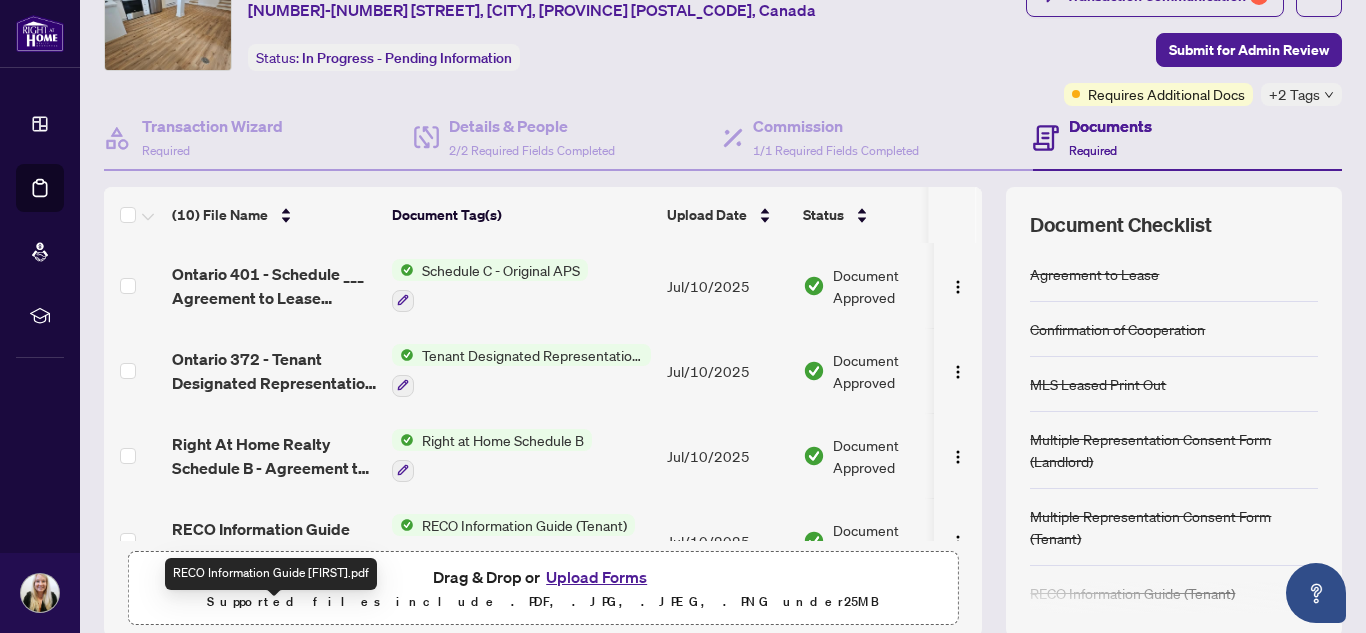 scroll, scrollTop: 0, scrollLeft: 0, axis: both 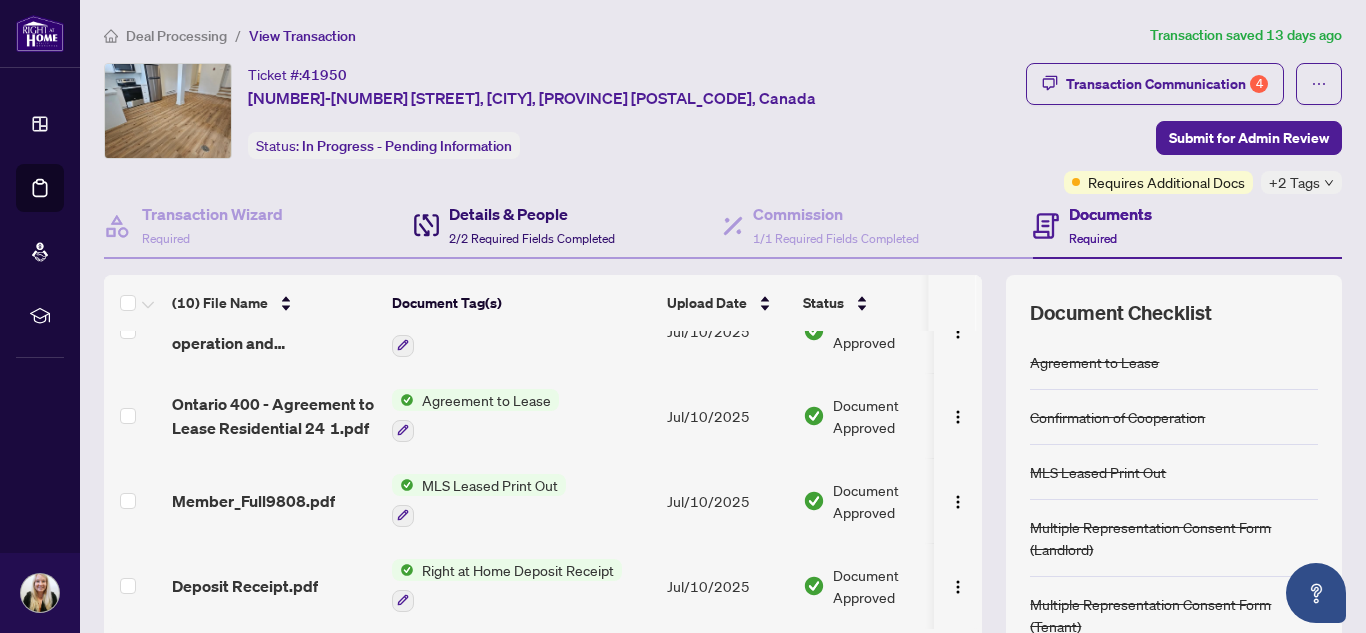 click on "2/2 Required Fields Completed" at bounding box center (532, 238) 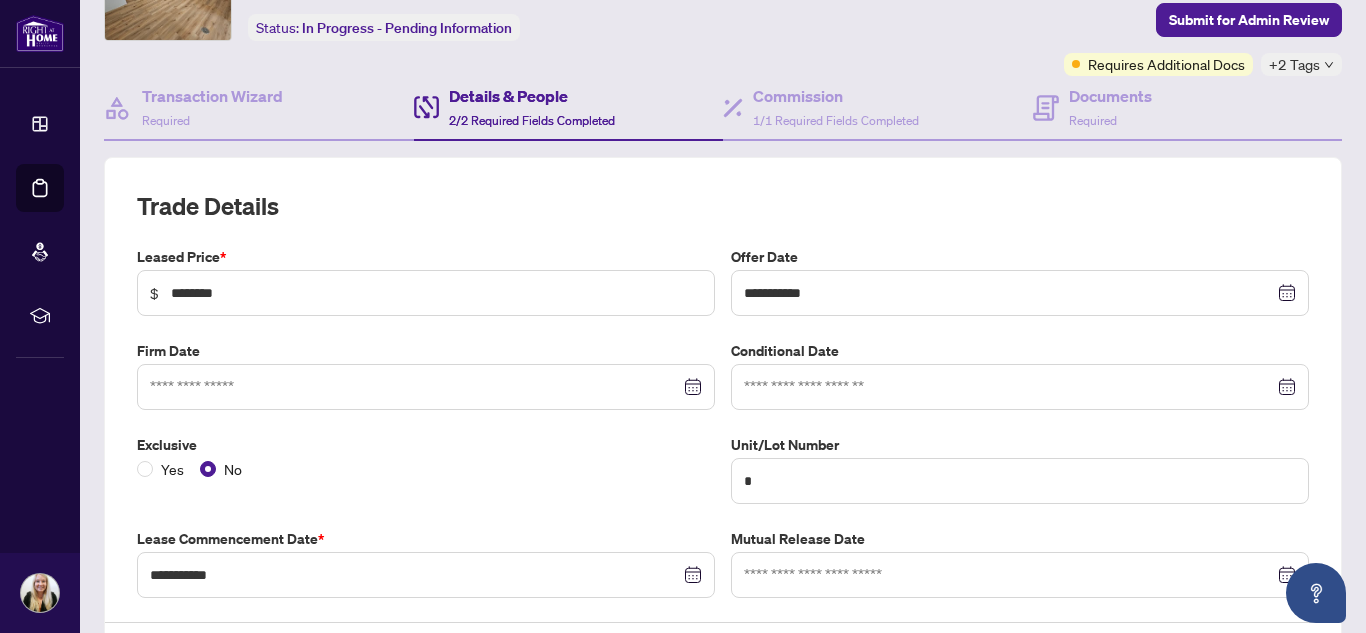 scroll, scrollTop: 0, scrollLeft: 0, axis: both 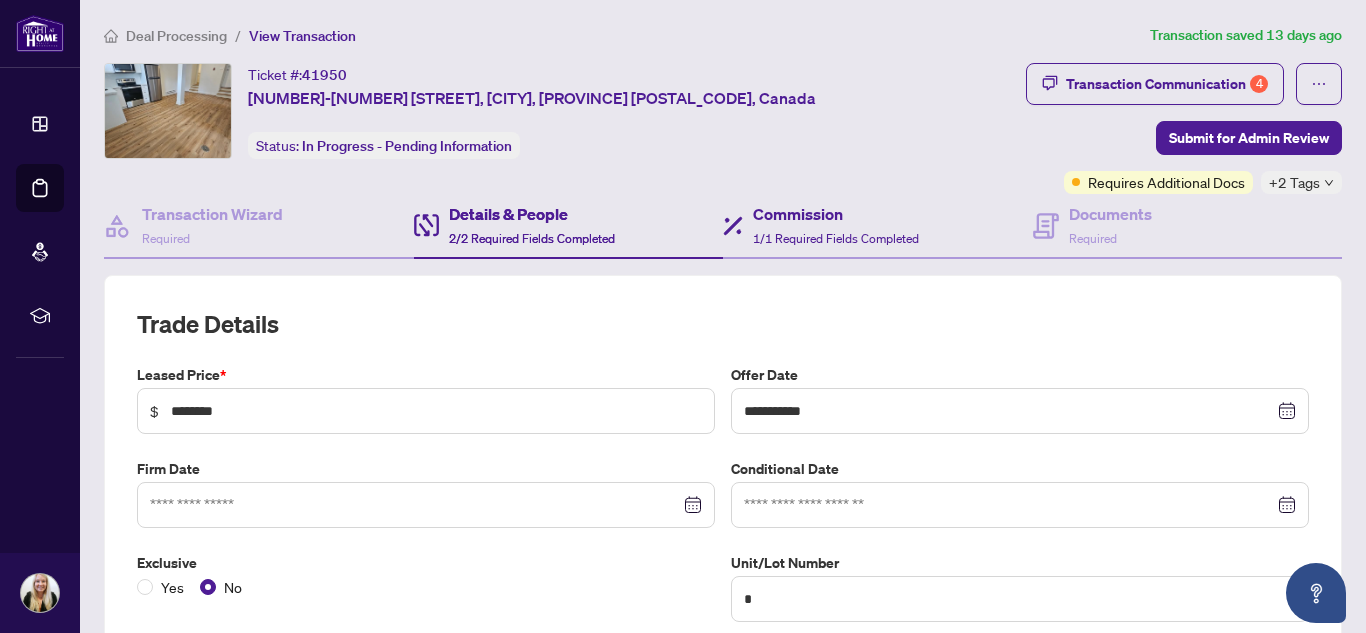 click on "Commission 1/1 Required Fields Completed" at bounding box center [878, 226] 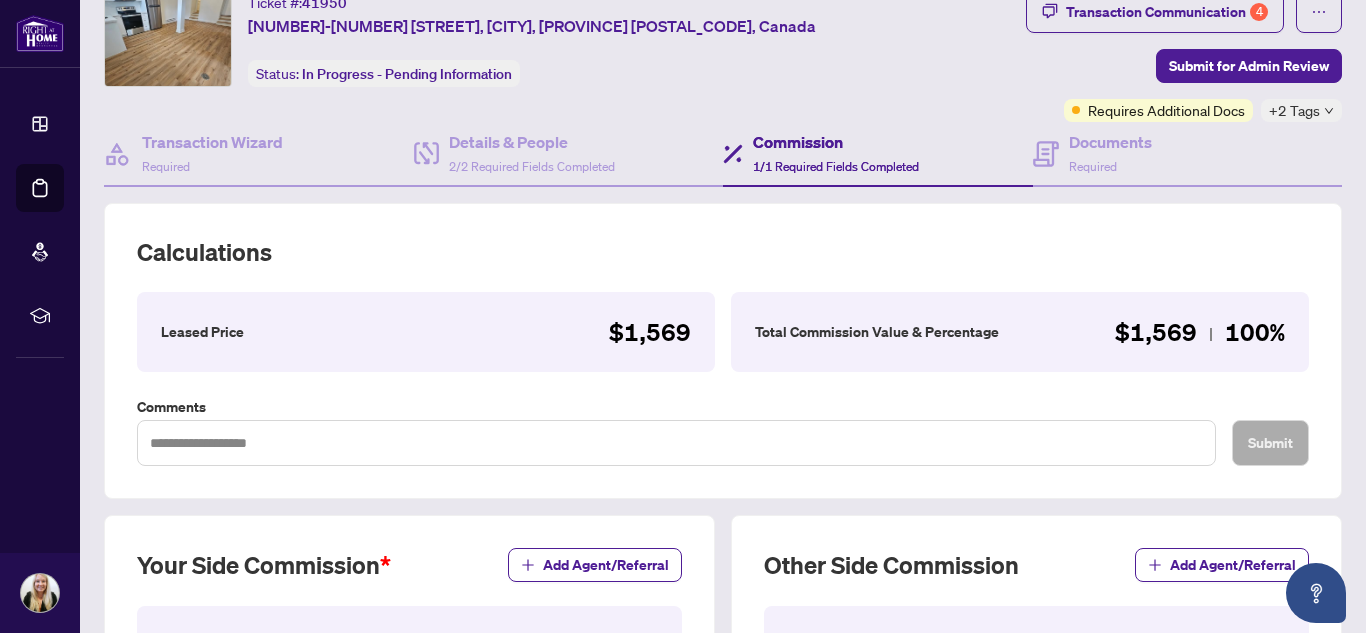 scroll, scrollTop: 100, scrollLeft: 0, axis: vertical 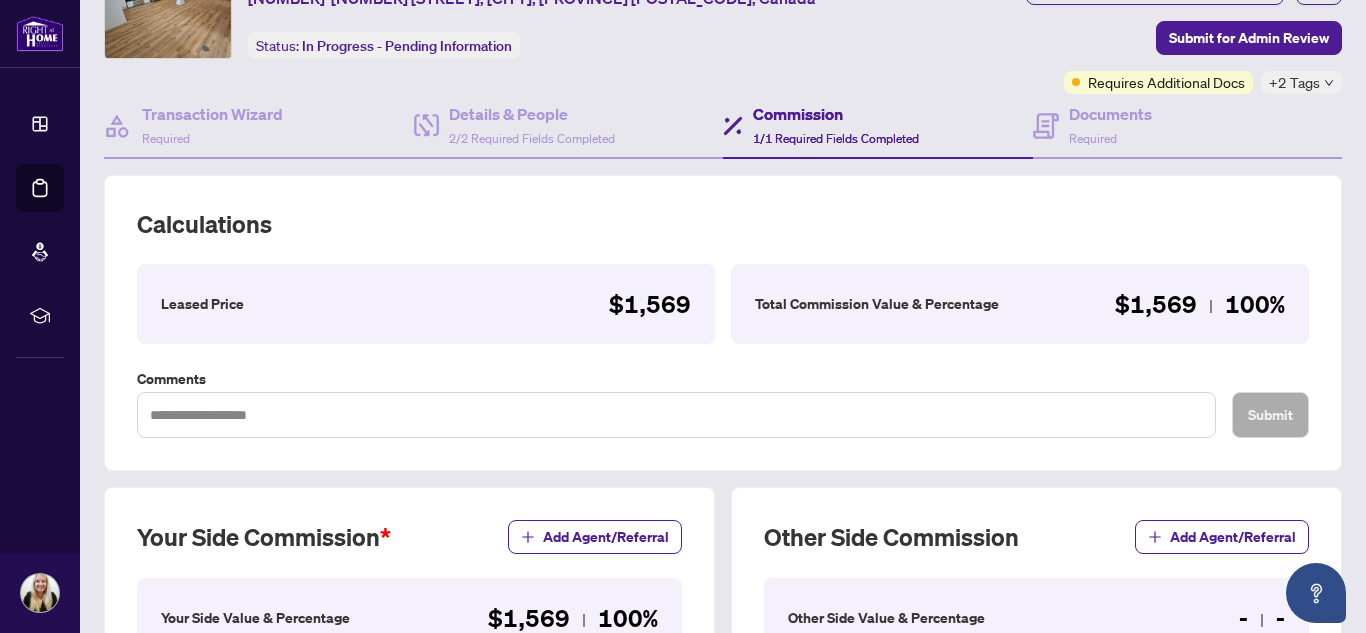 click on "Calculations" at bounding box center (723, 224) 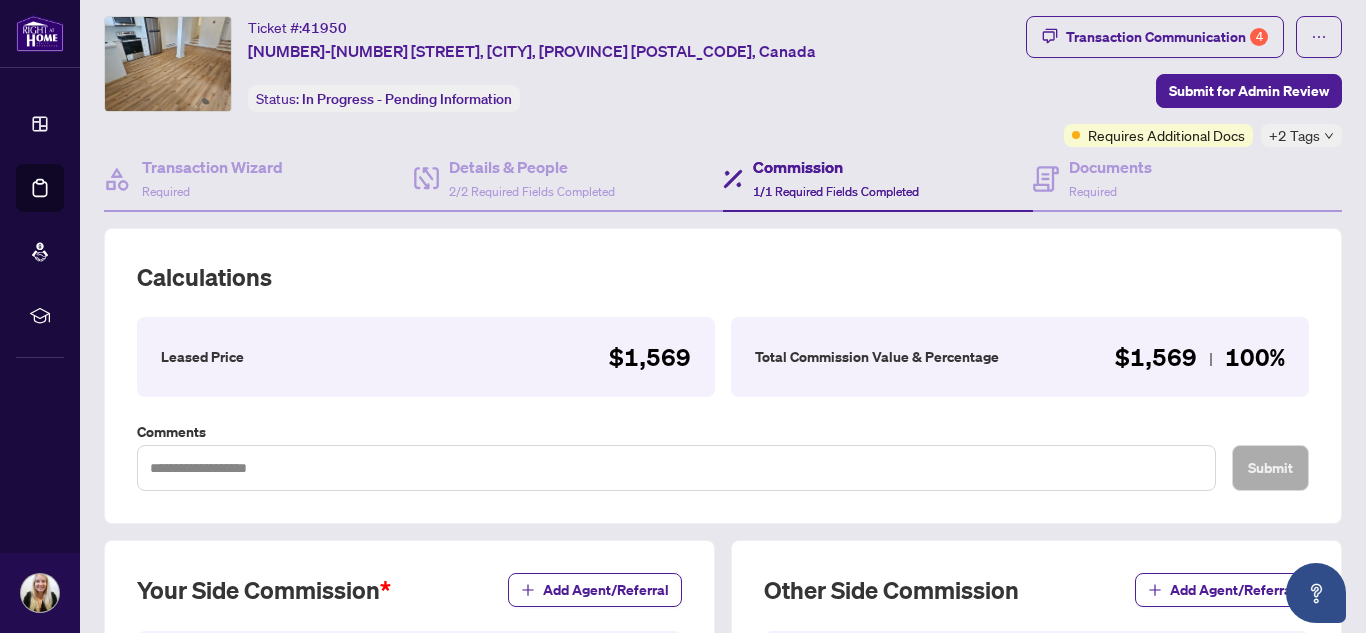 scroll, scrollTop: 0, scrollLeft: 0, axis: both 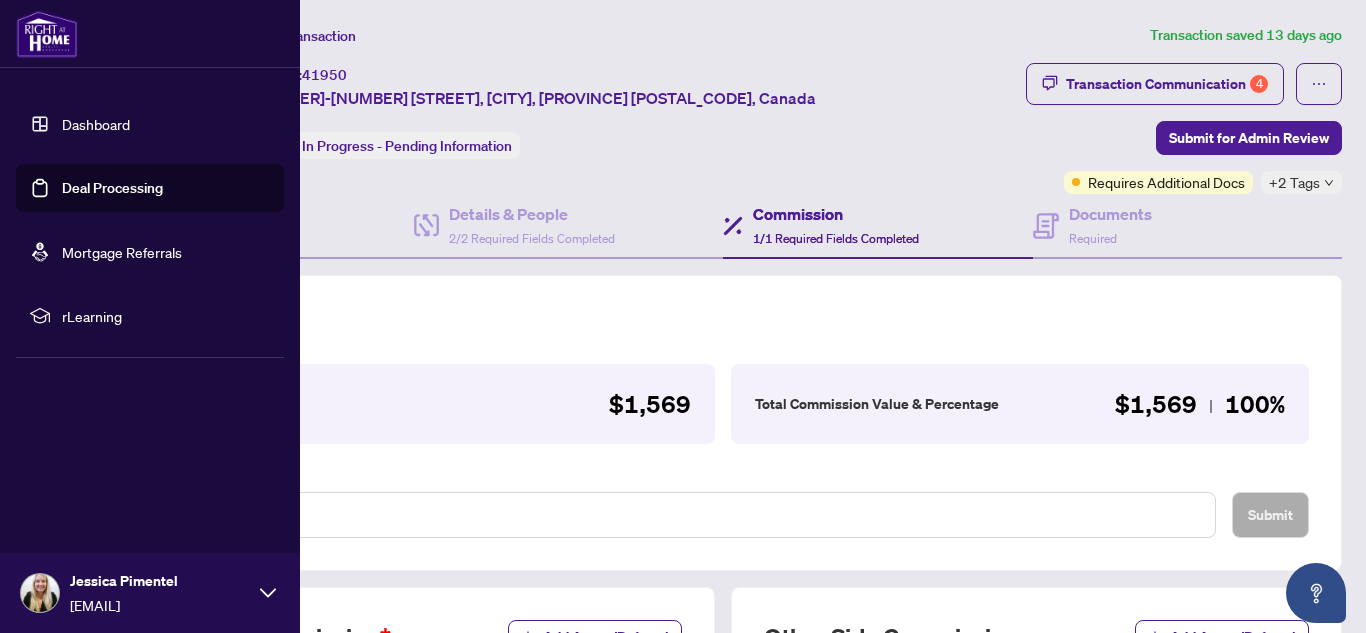 click on "Deal Processing" at bounding box center [112, 188] 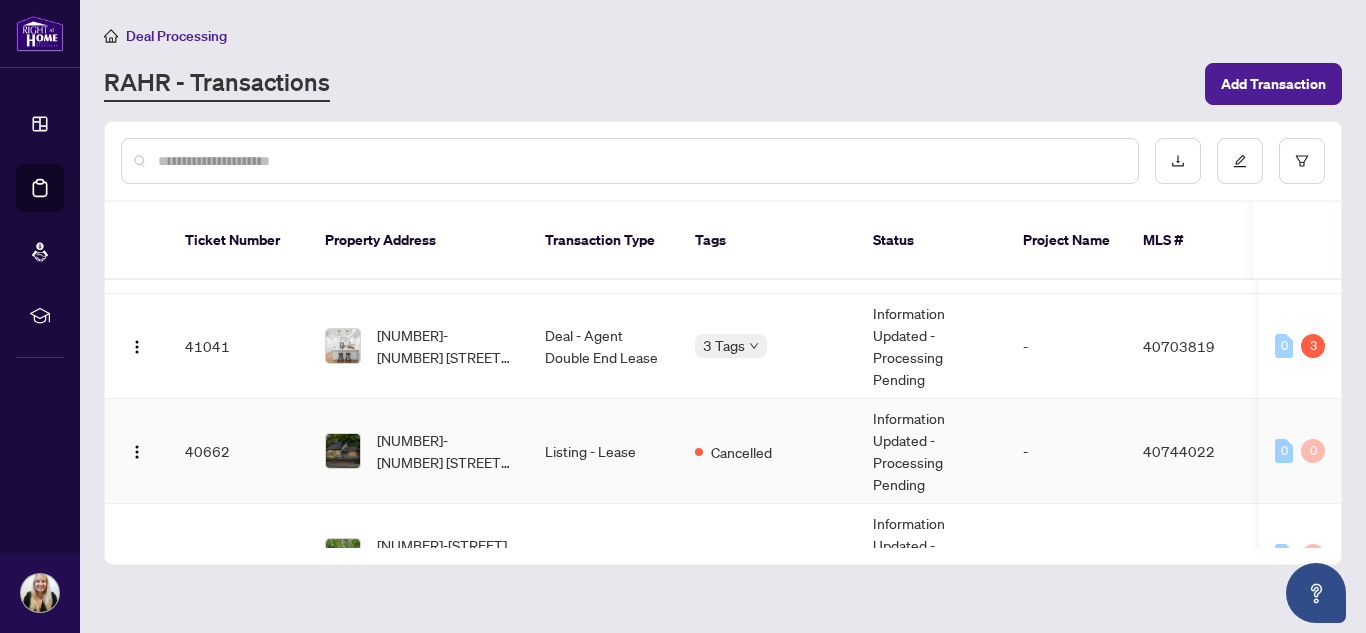 scroll, scrollTop: 500, scrollLeft: 0, axis: vertical 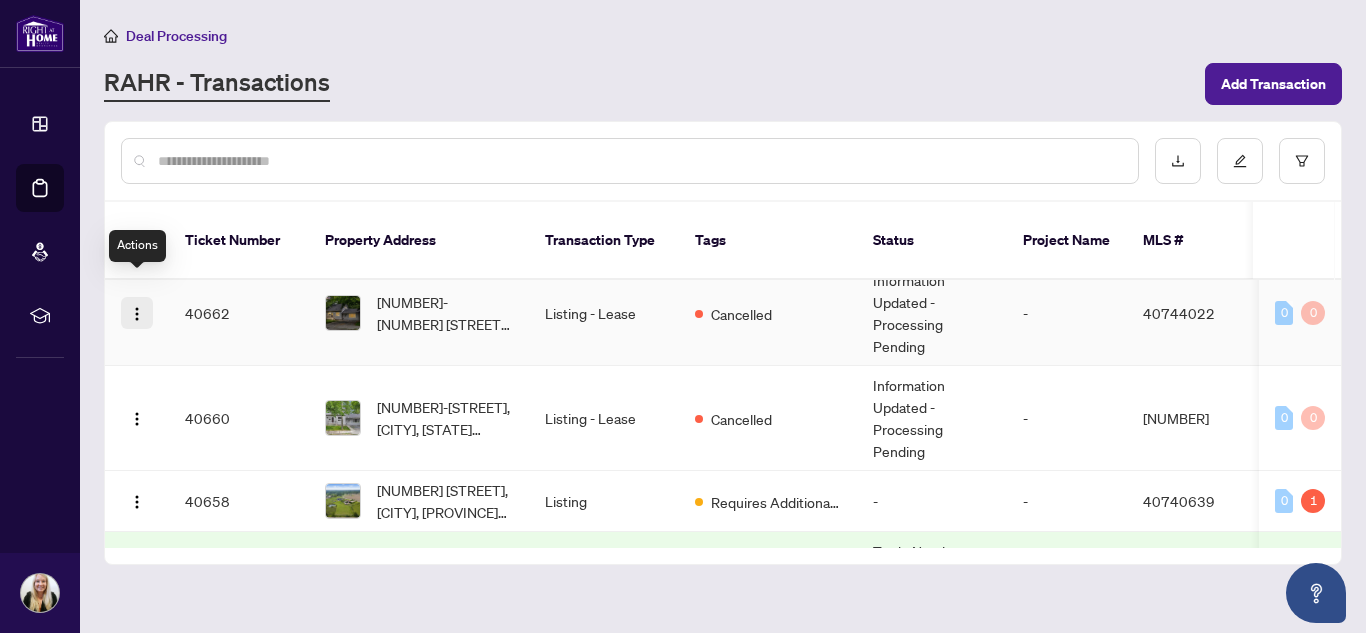 click at bounding box center (137, 314) 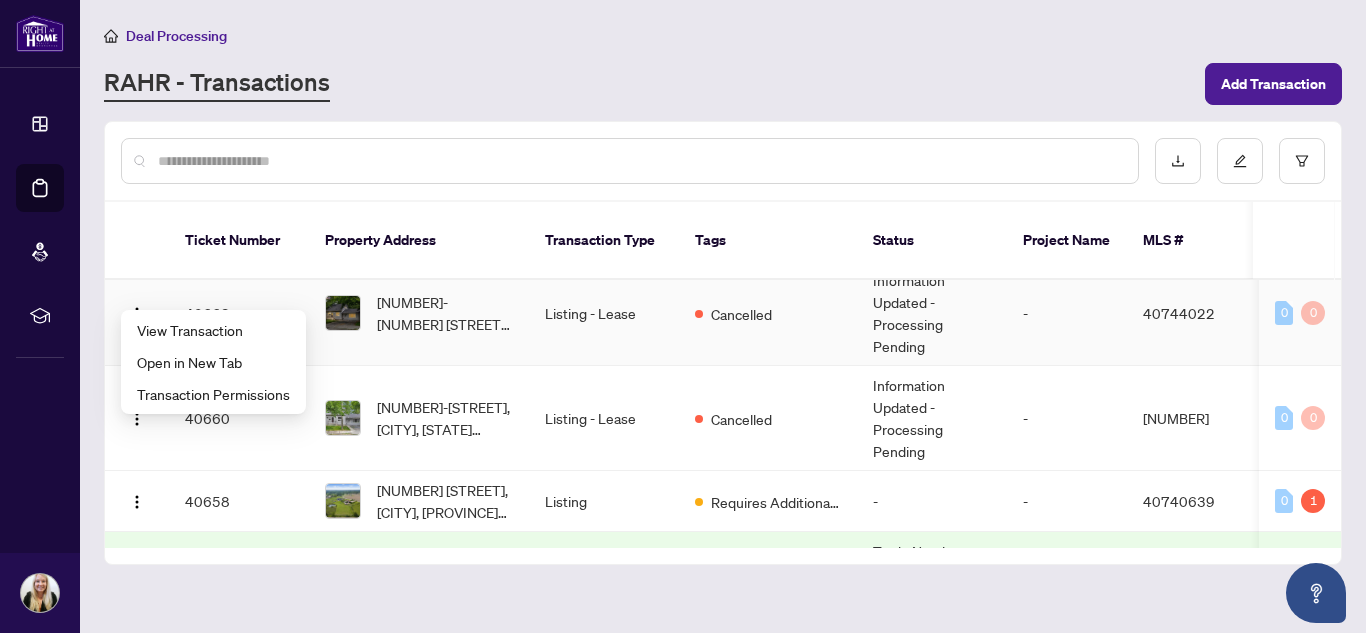 click at bounding box center (137, 313) 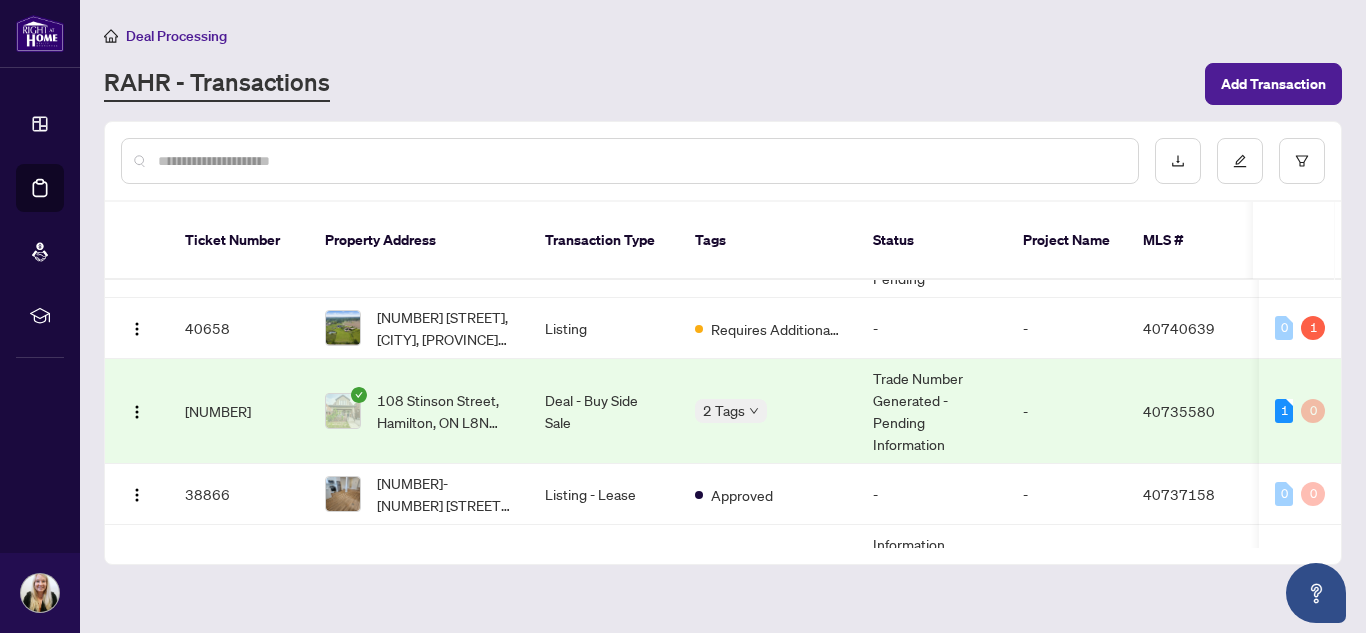 scroll, scrollTop: 700, scrollLeft: 0, axis: vertical 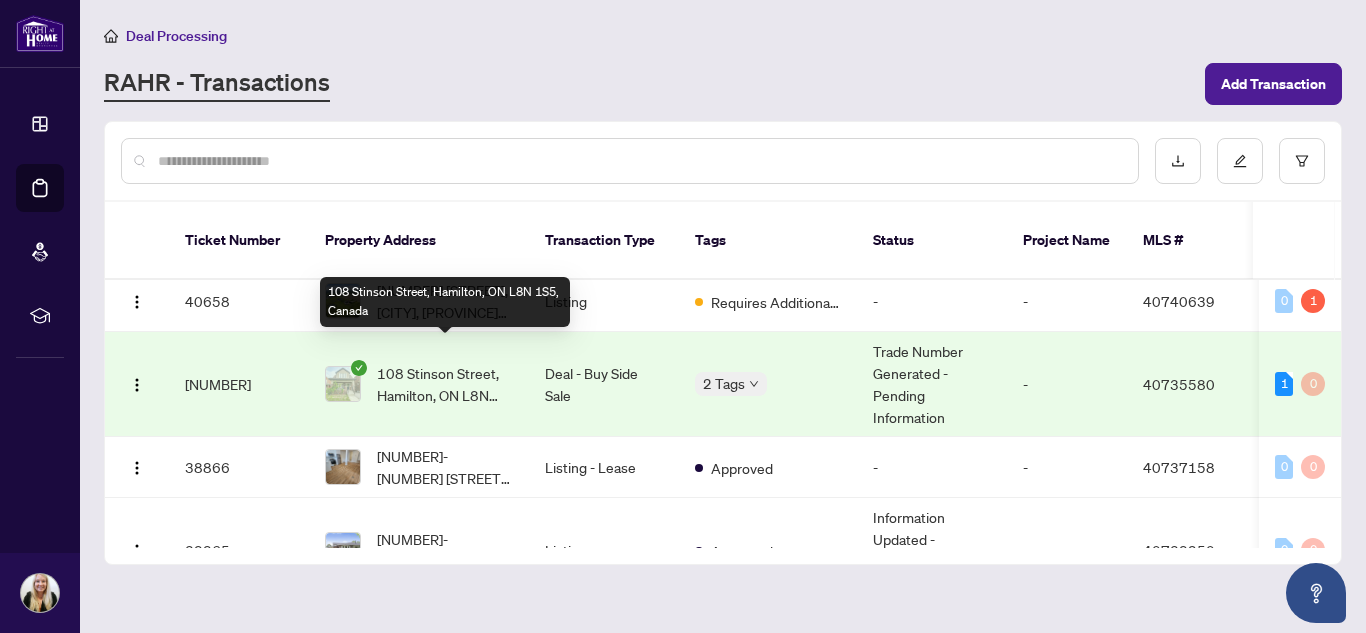 click on "108 Stinson Street, Hamilton, ON L8N 1S5, Canada" at bounding box center [445, 384] 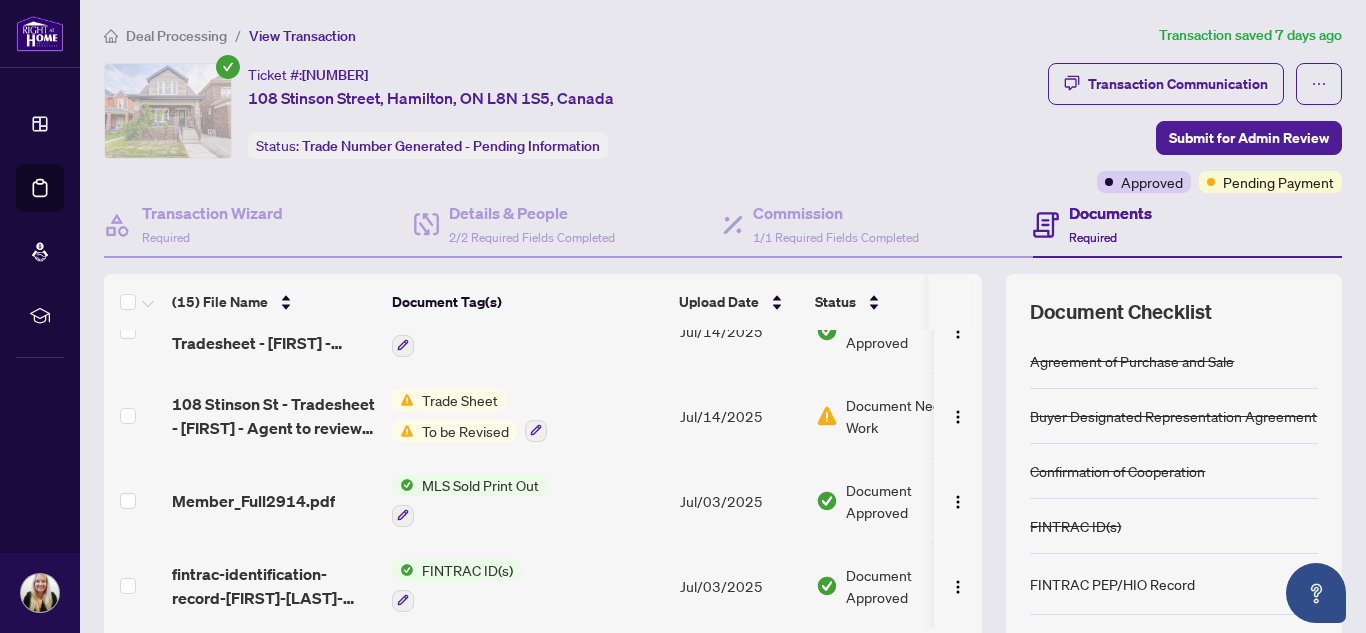 scroll, scrollTop: 0, scrollLeft: 0, axis: both 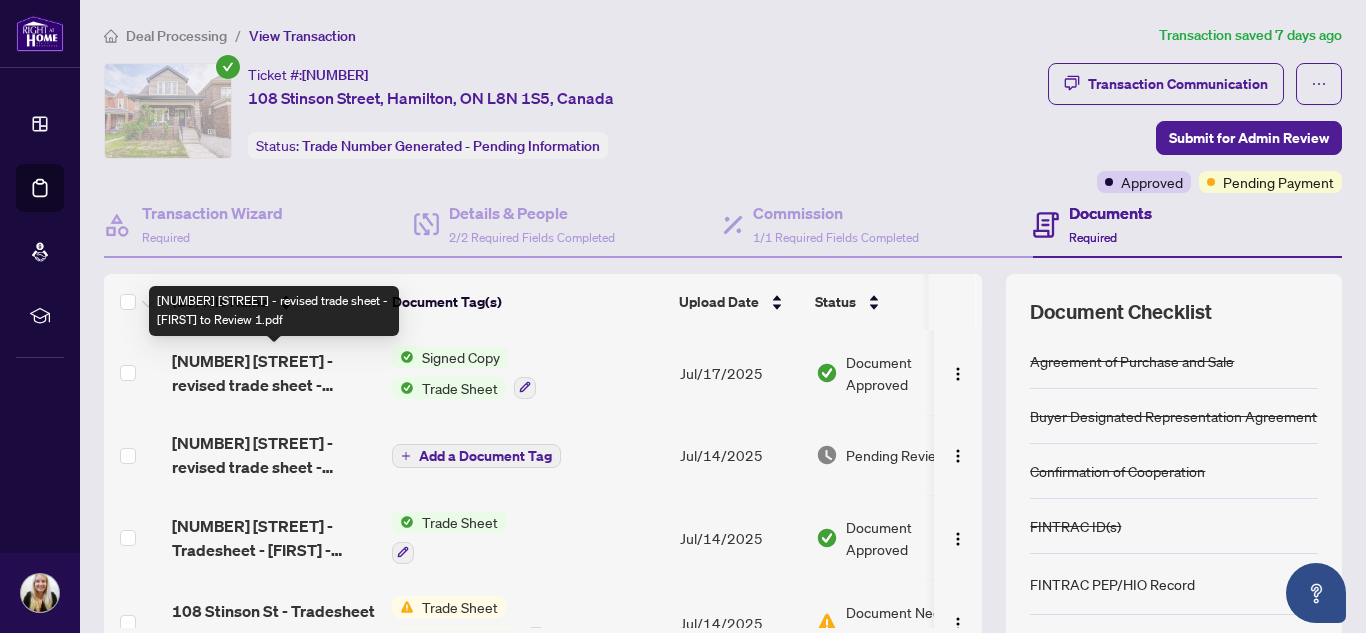click on "[NUMBER] [STREET] - revised trade sheet - [FIRST] to Review 1.pdf" at bounding box center (274, 373) 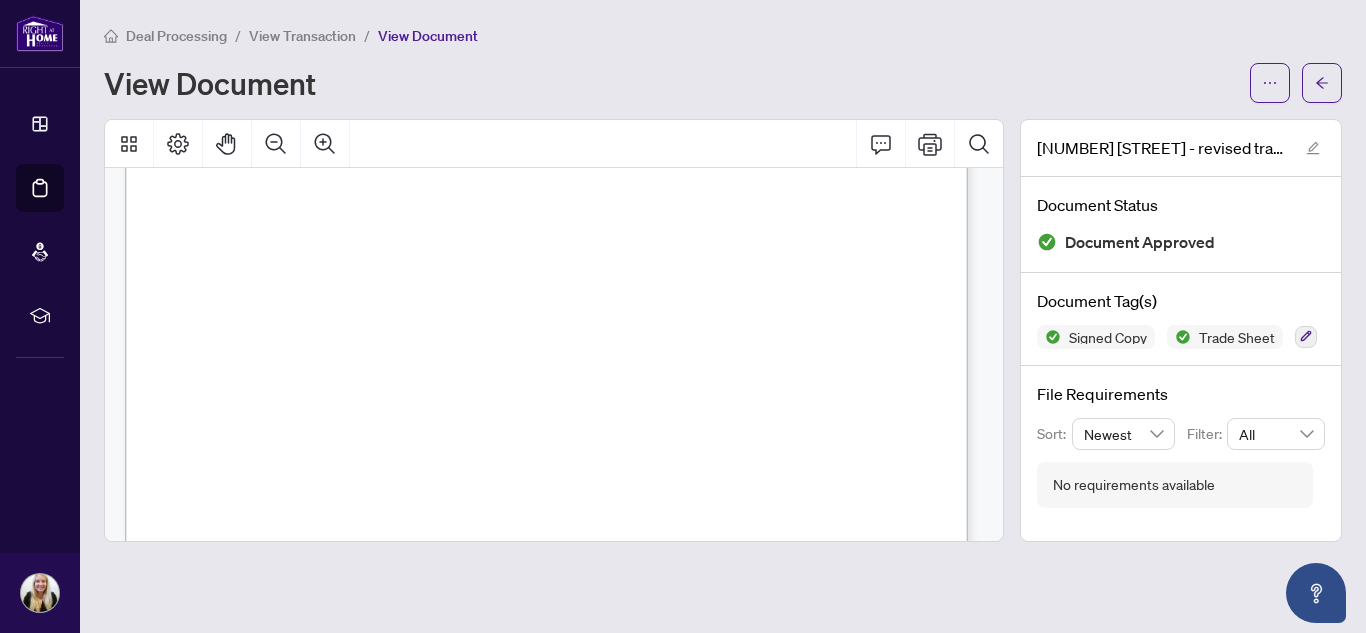 scroll, scrollTop: 300, scrollLeft: 0, axis: vertical 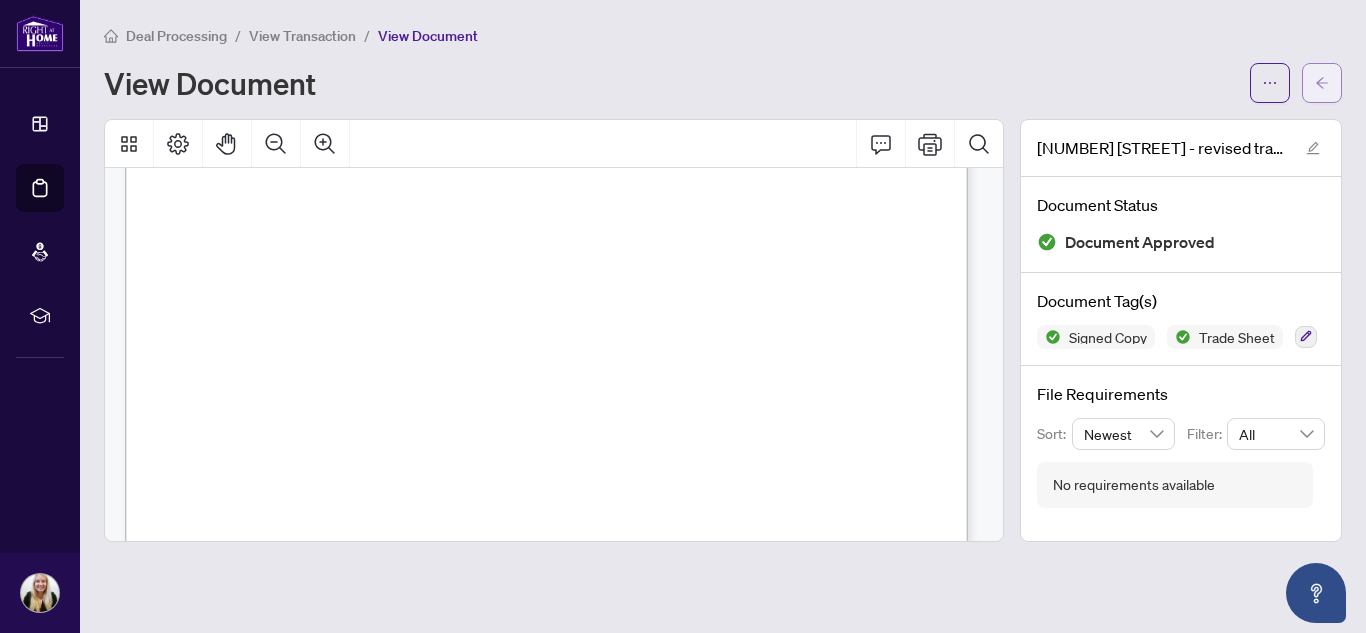 click 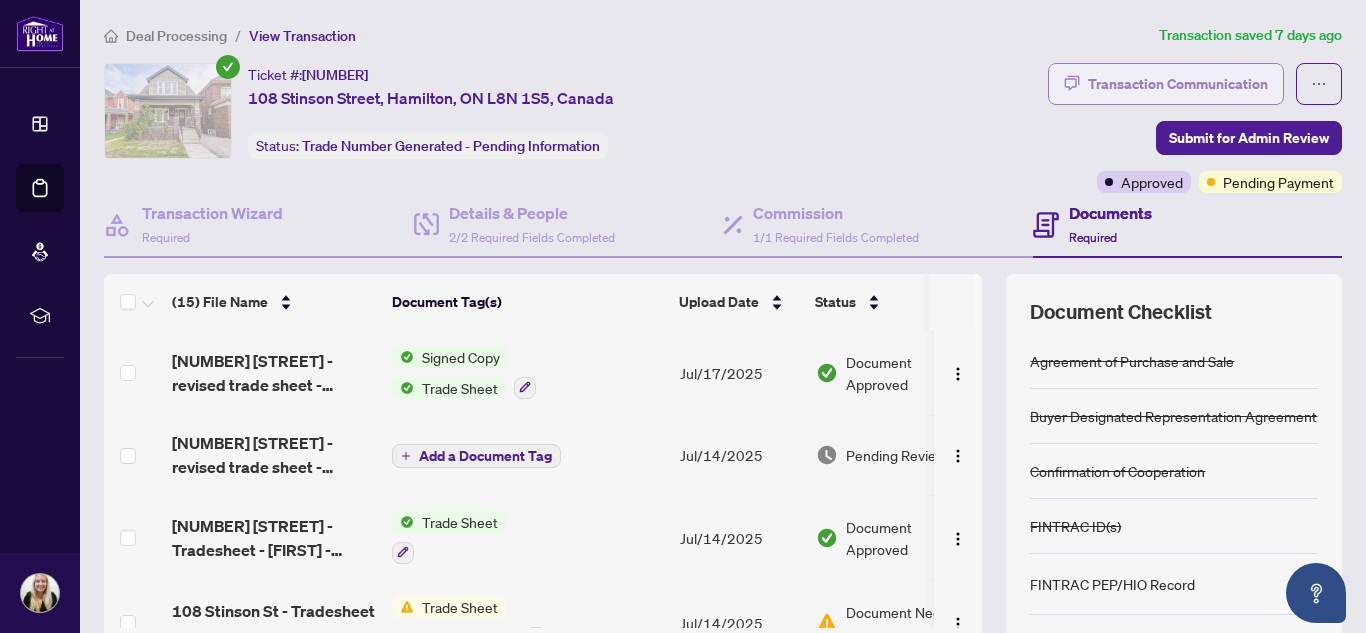 click on "Transaction Communication" at bounding box center (1178, 84) 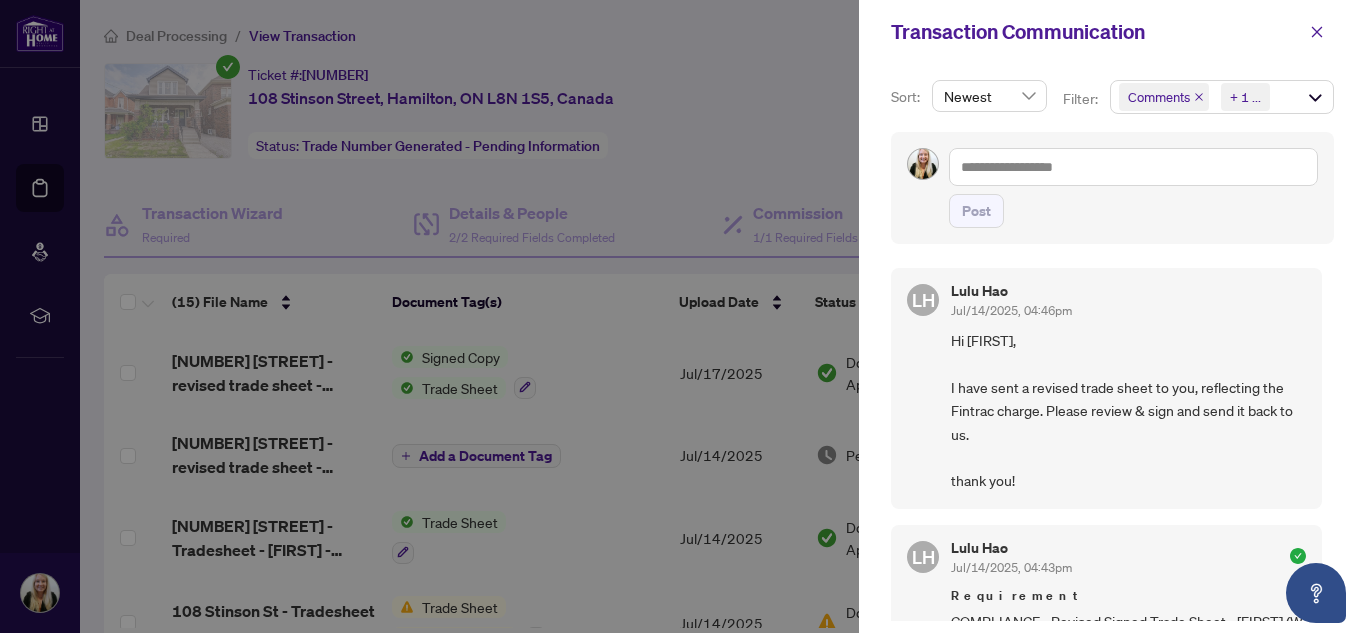 click on "Post" at bounding box center [1112, 188] 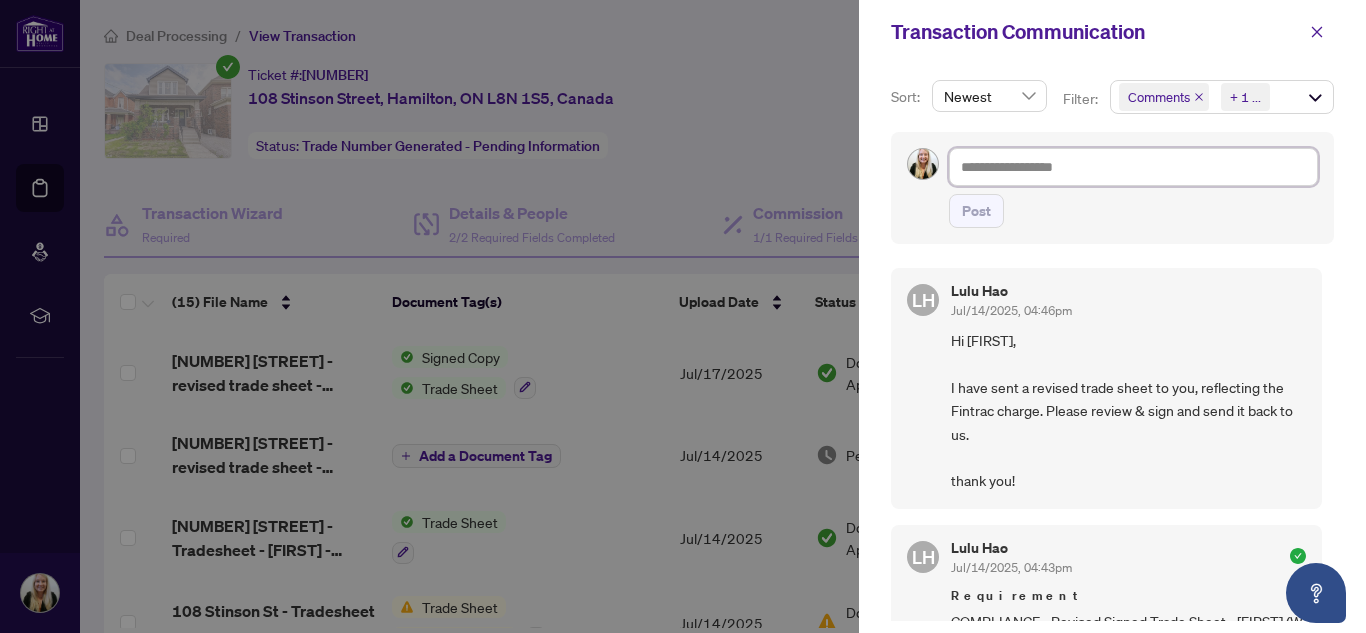 click at bounding box center [1133, 167] 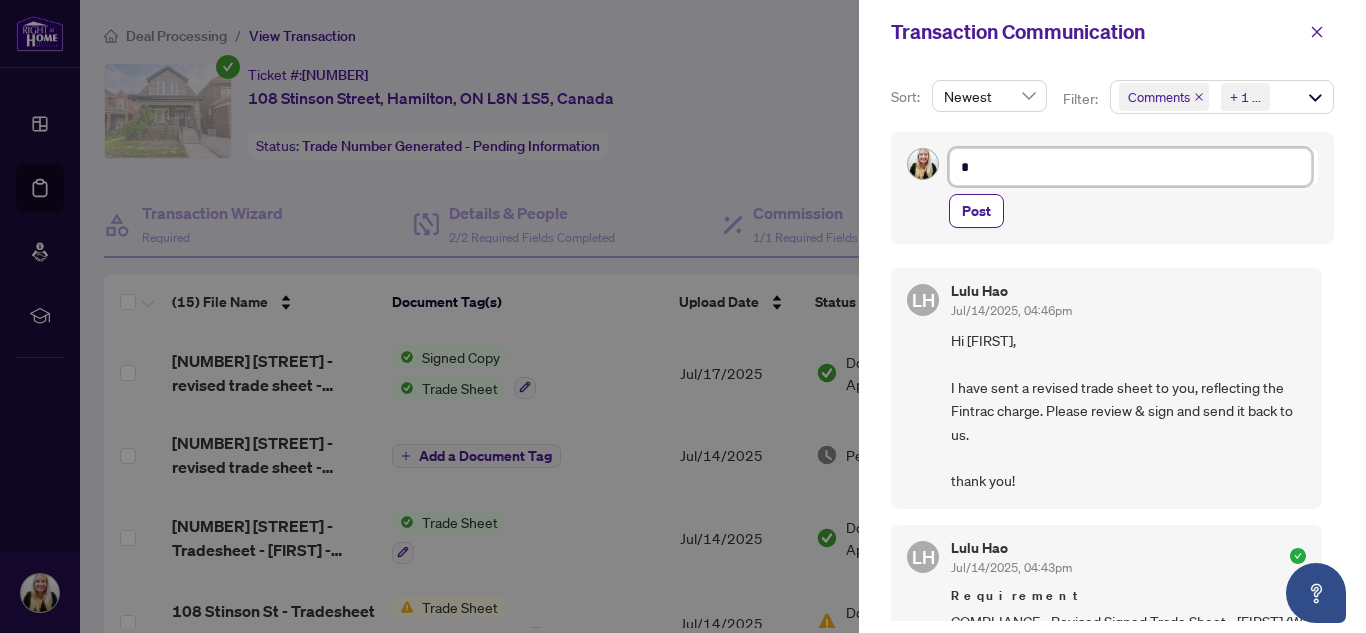 type on "**" 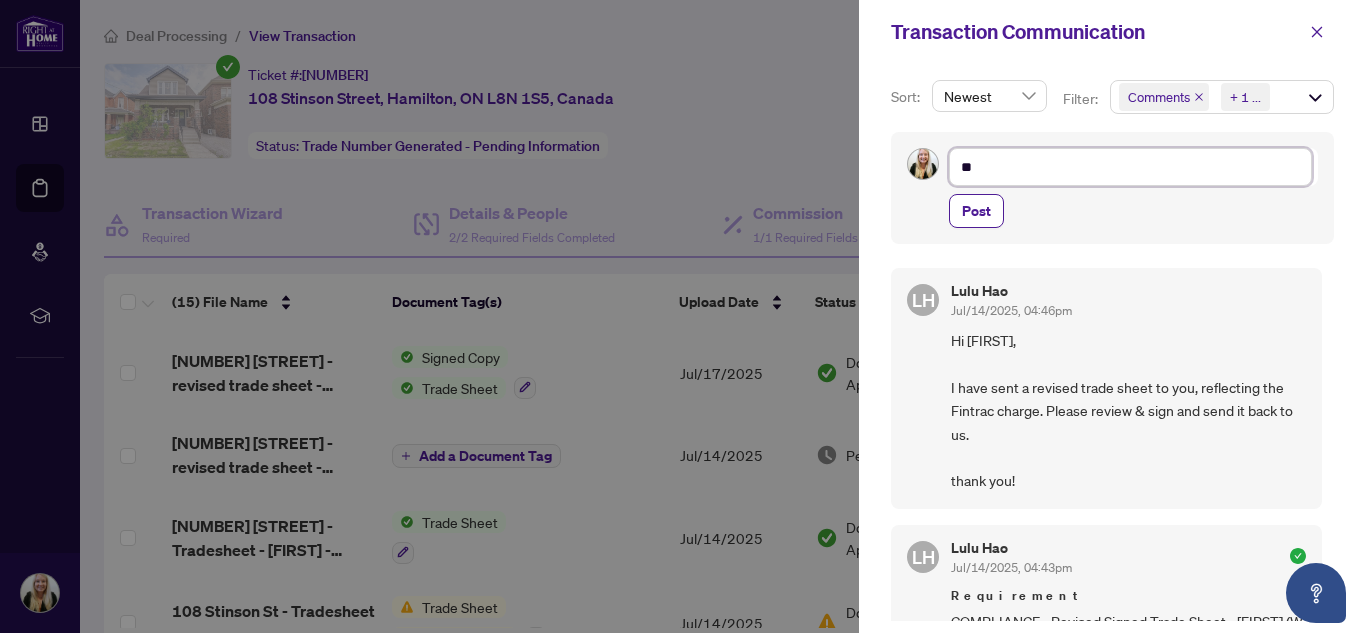 type on "***" 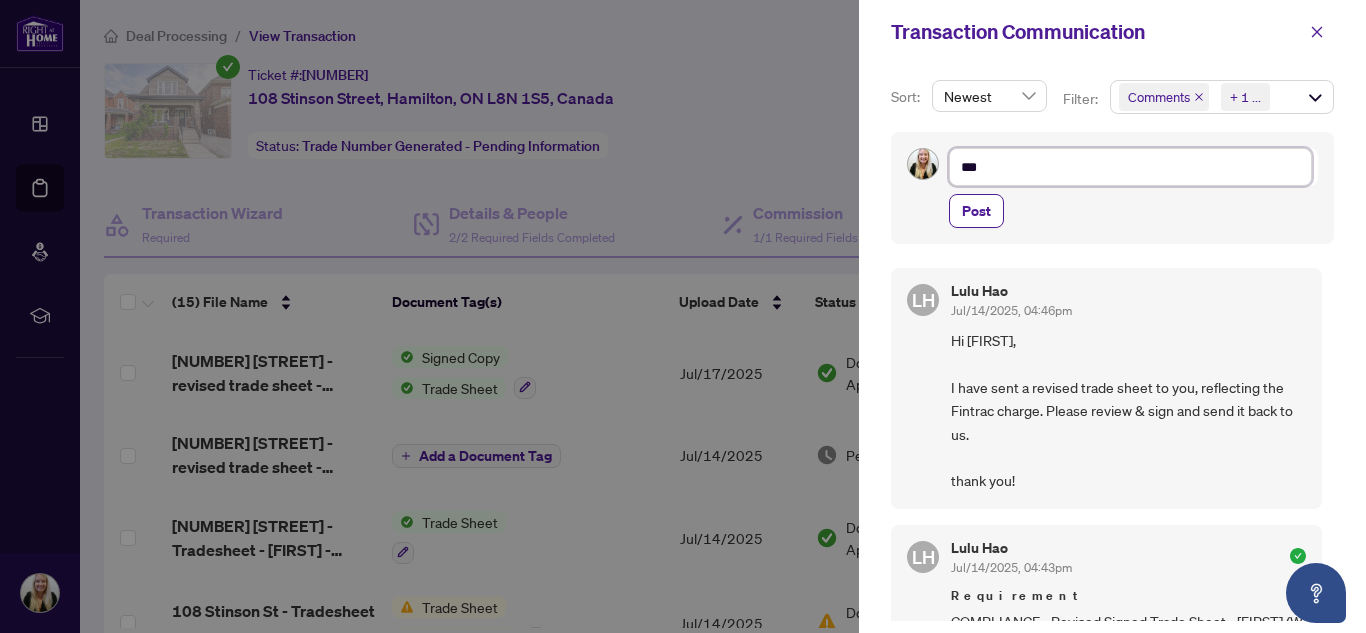 type on "****" 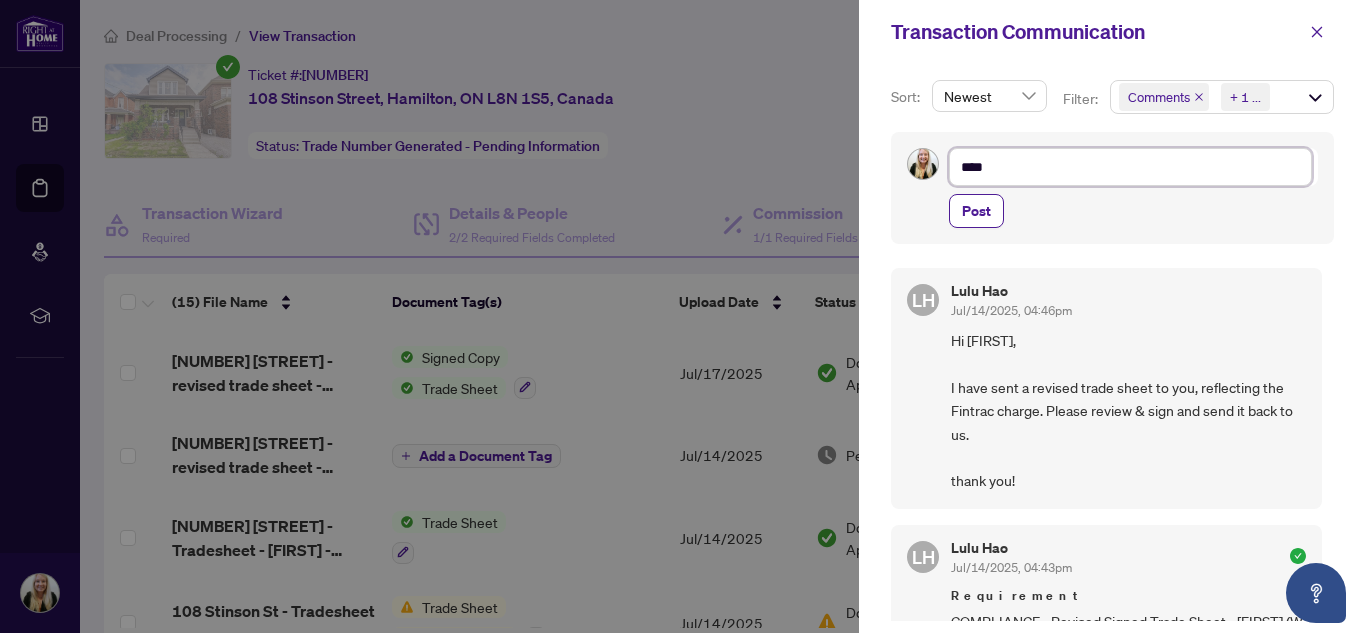 type on "****" 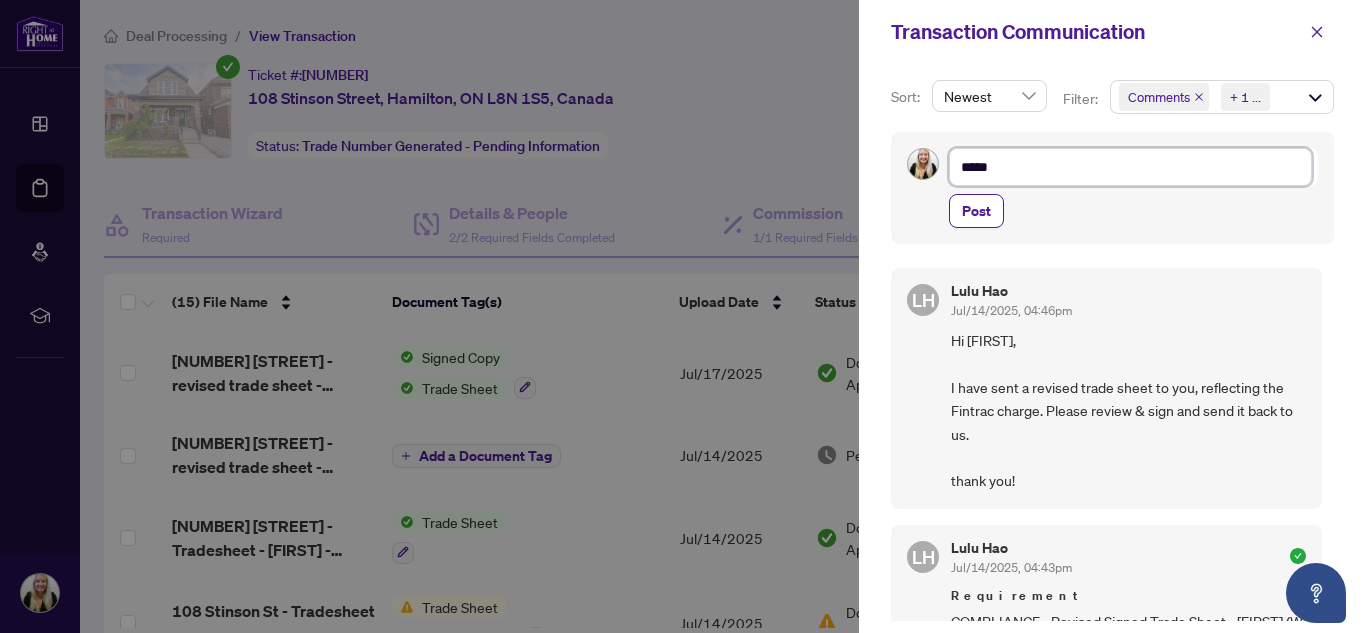 type on "******" 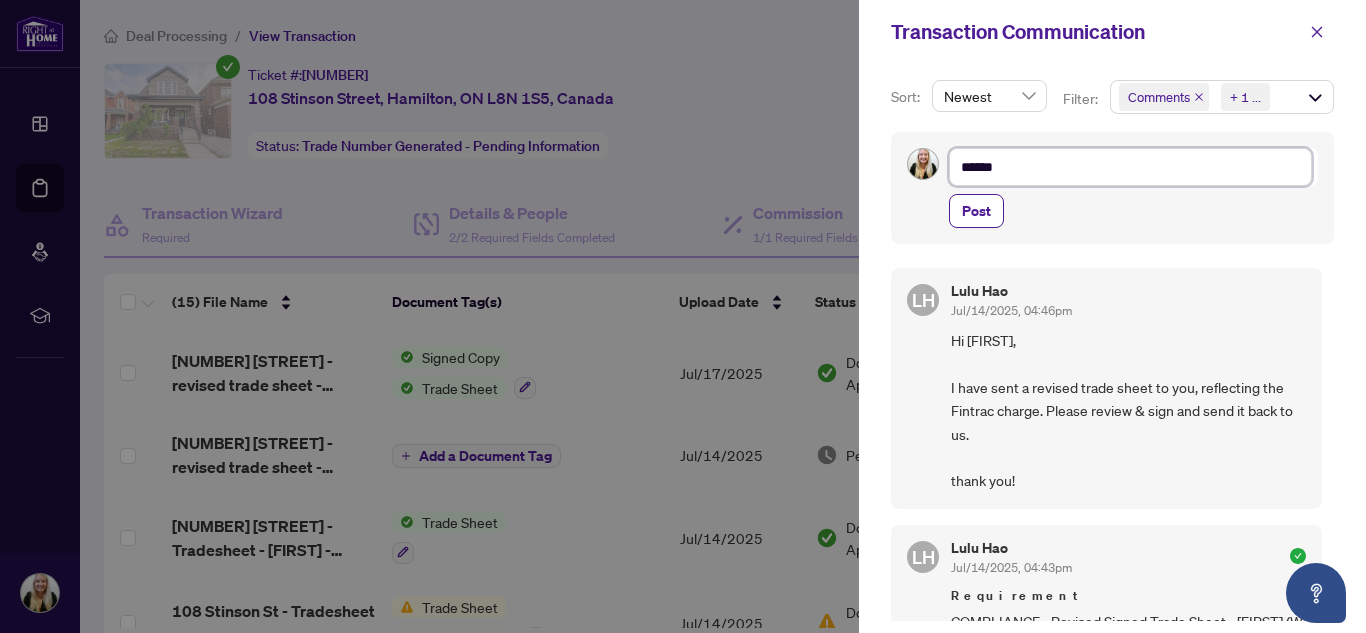 type on "*******" 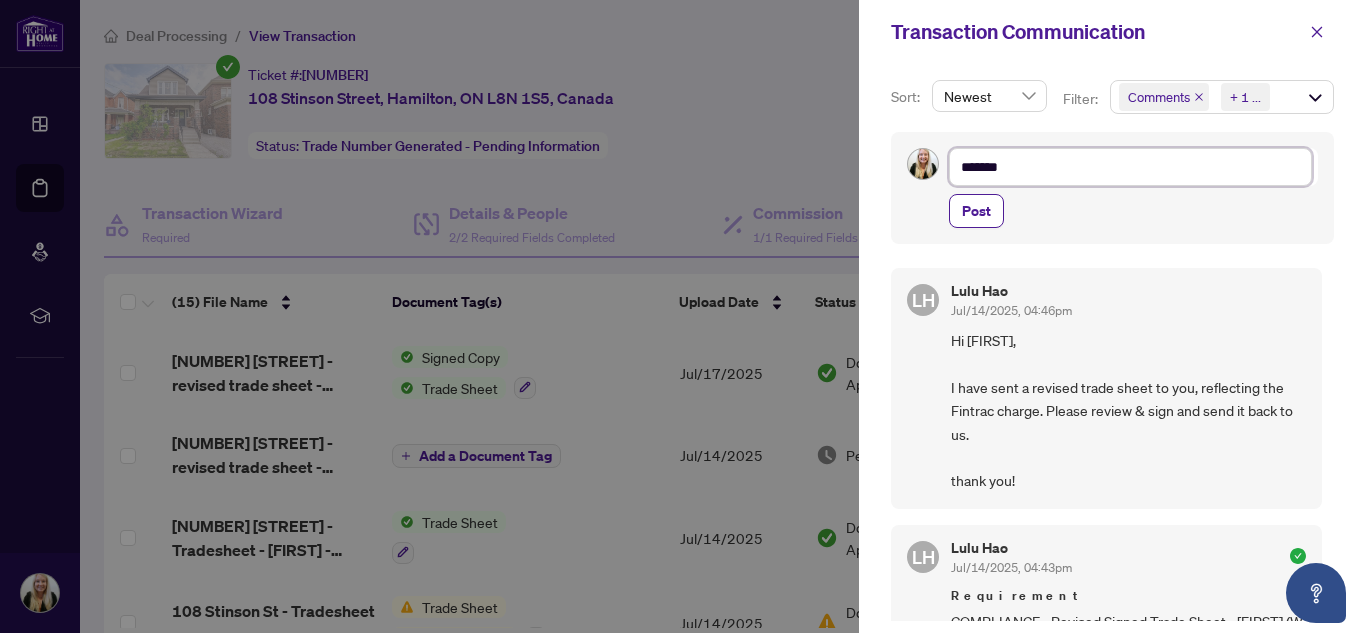 type on "********" 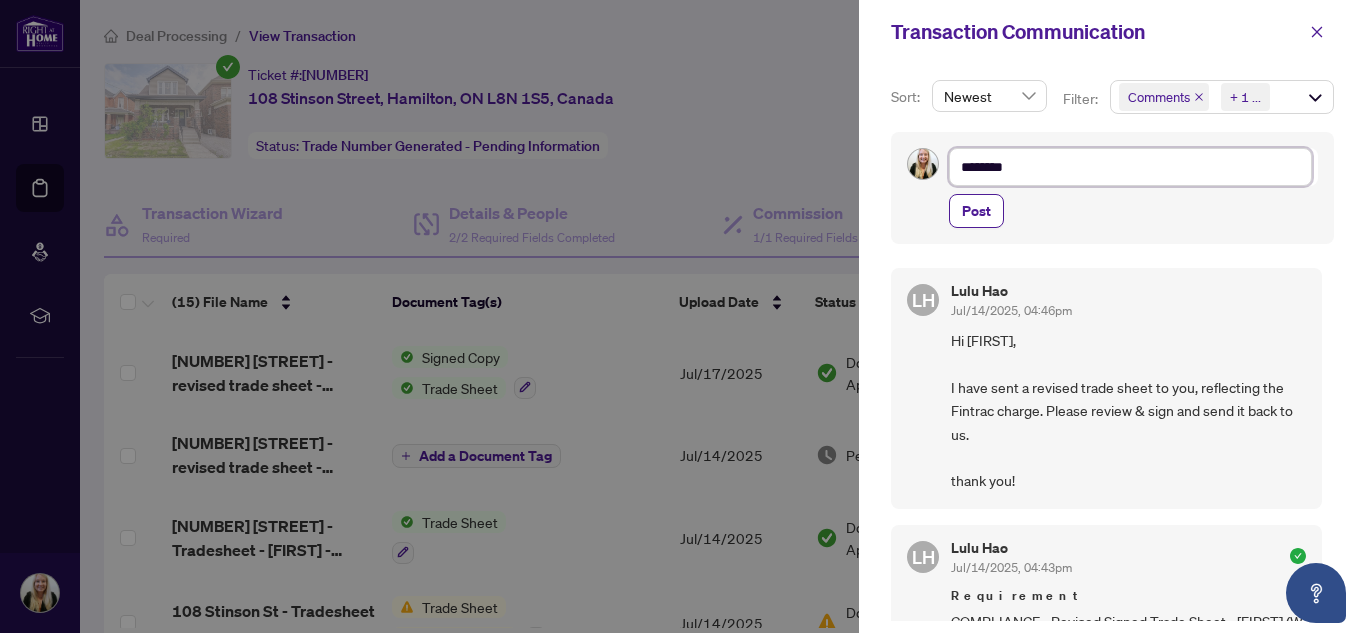 type on "*********" 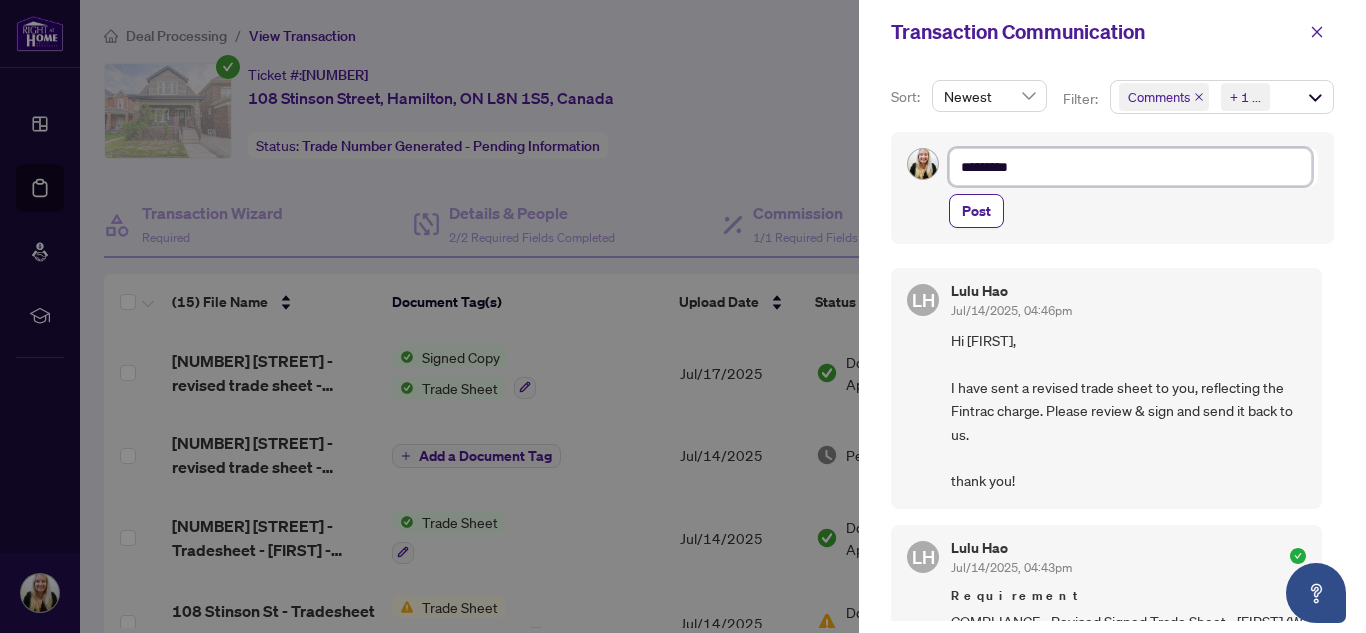 type on "**********" 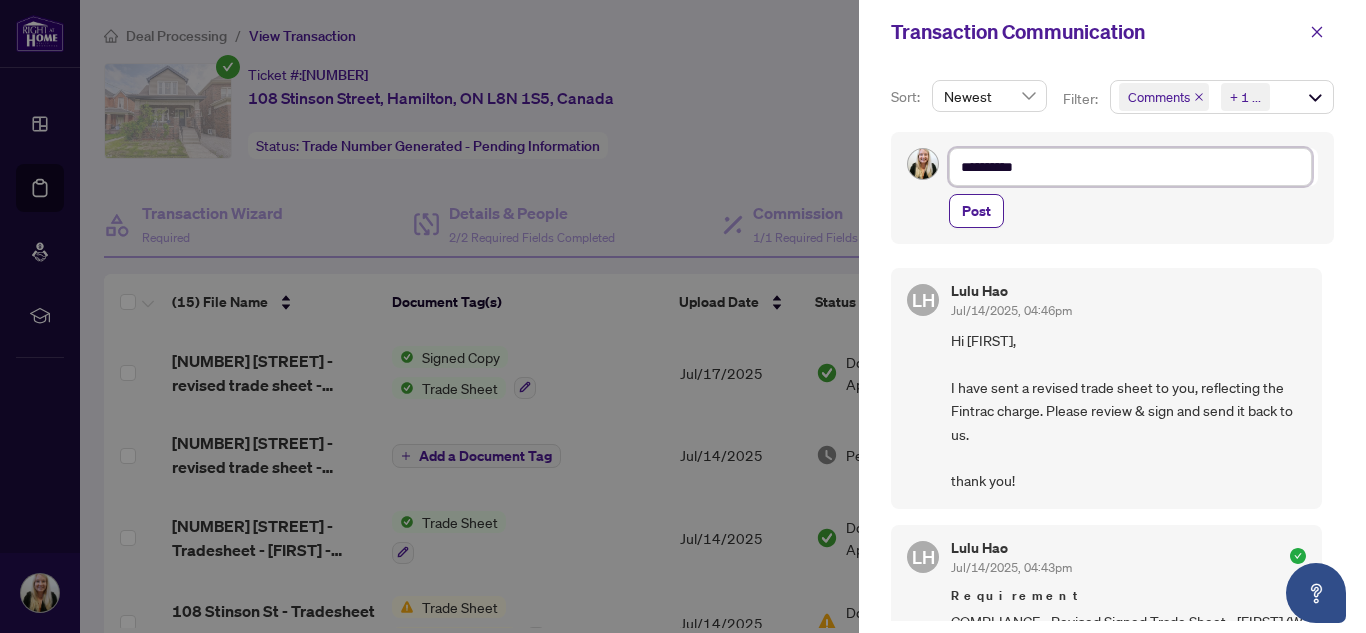 type on "**********" 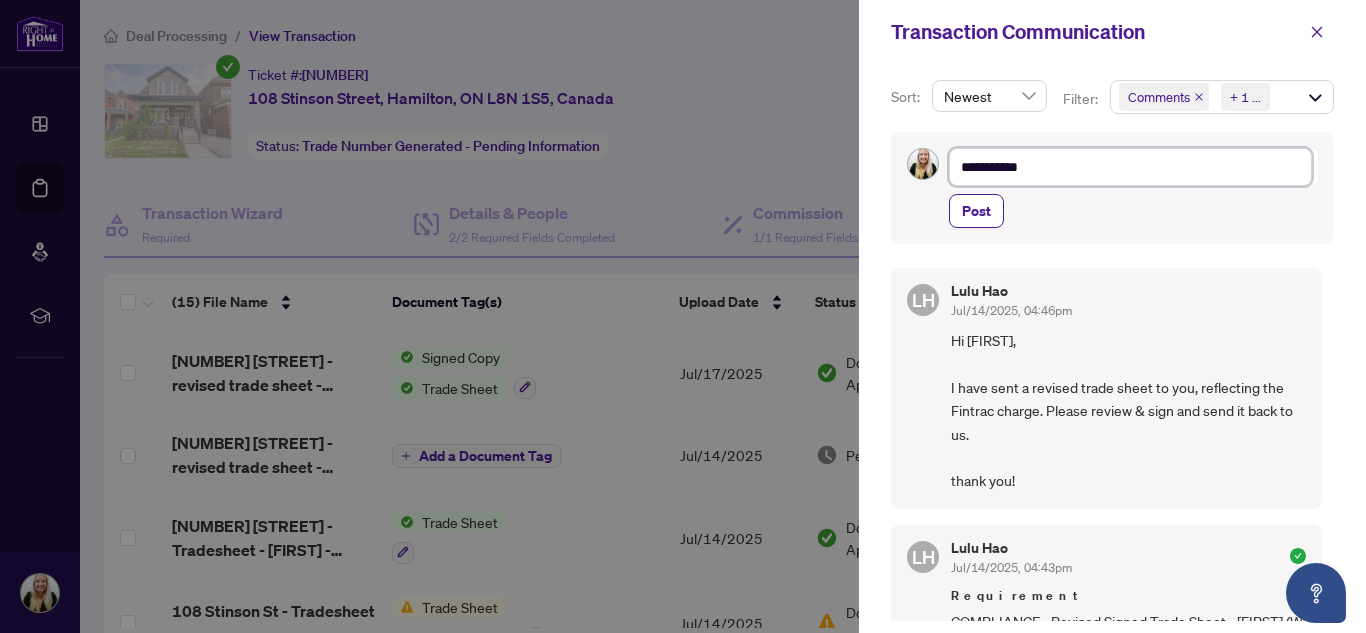 type on "**********" 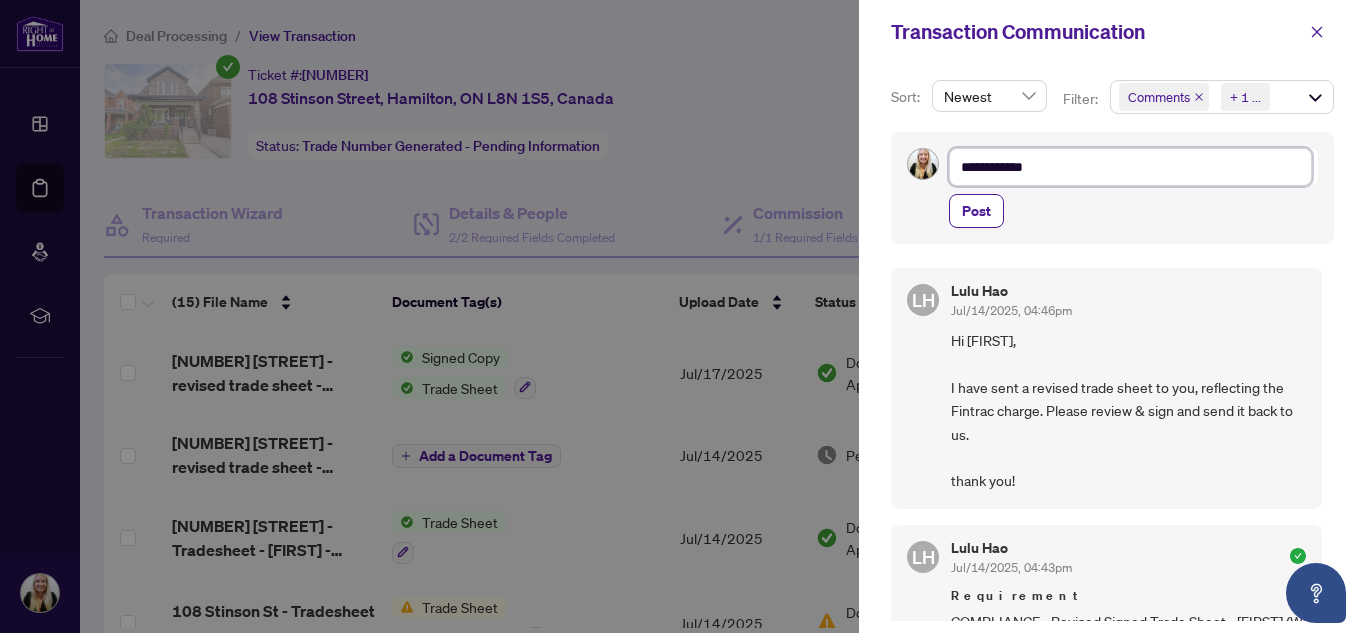 type on "**********" 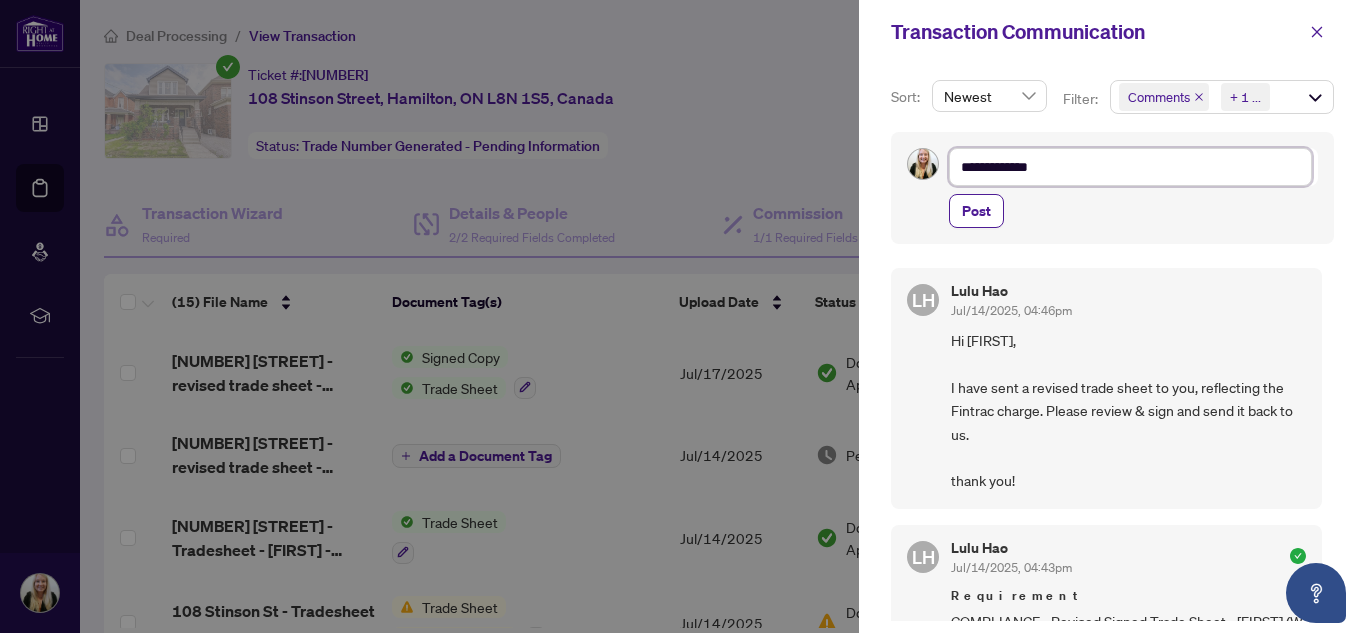 type on "**********" 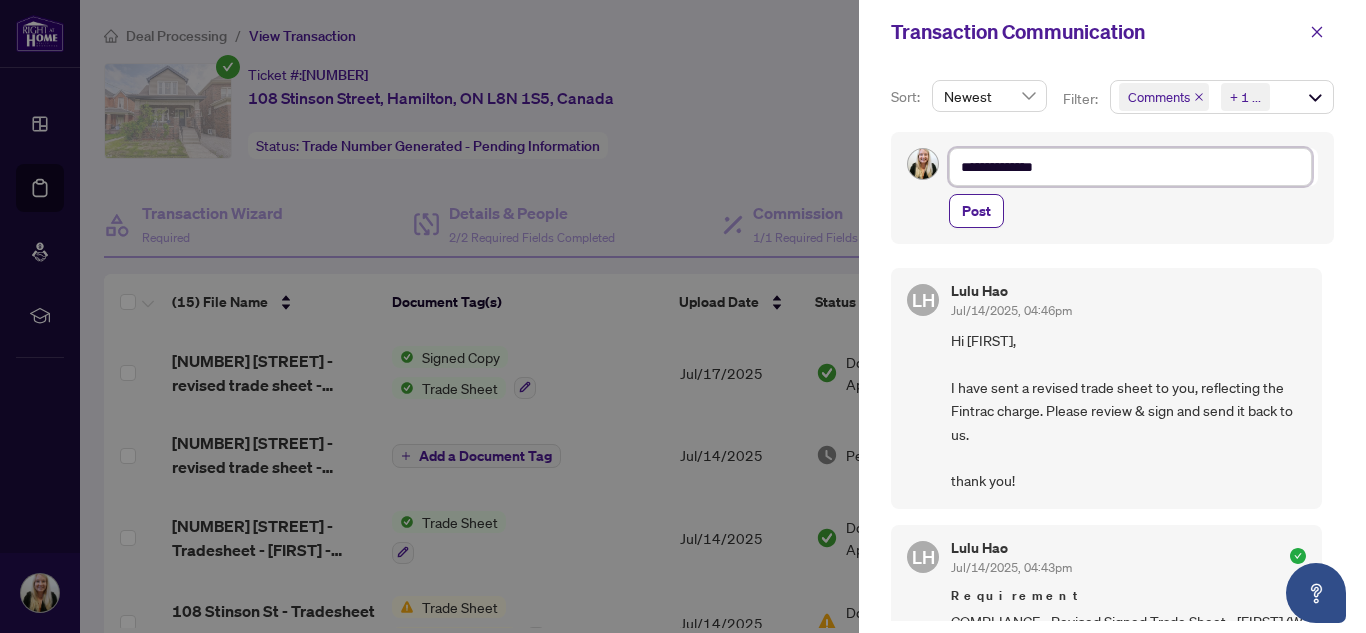 type on "**********" 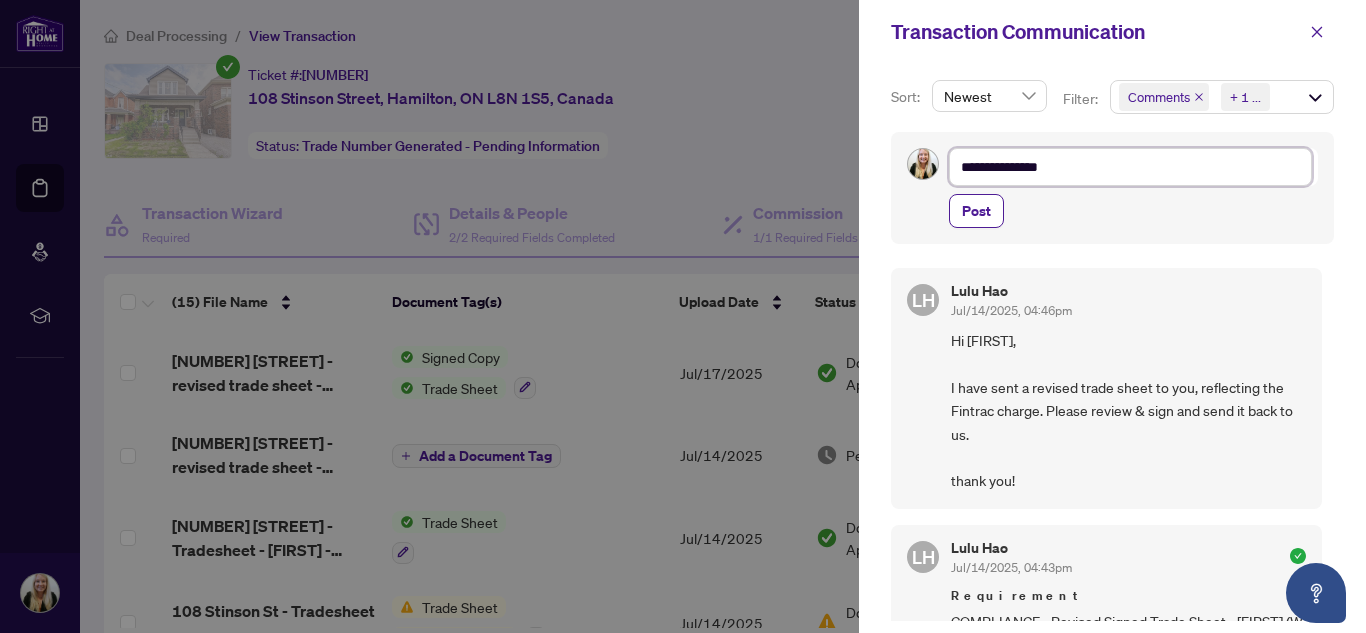 type on "**********" 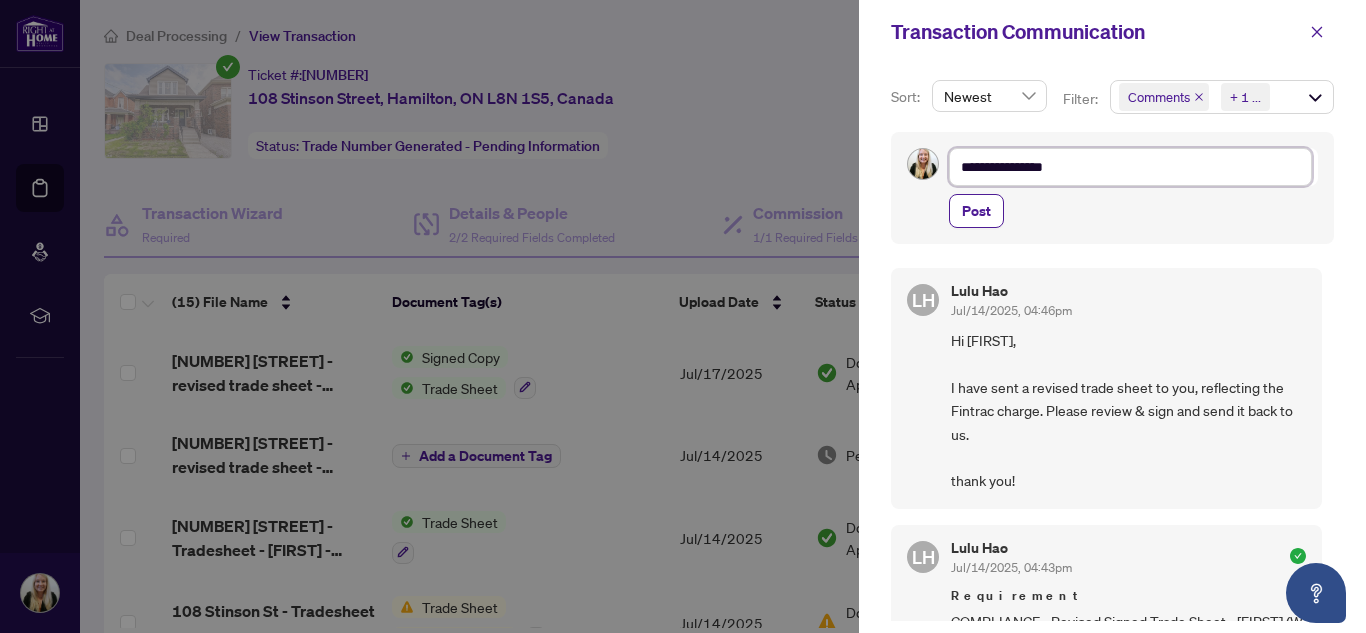 type on "**********" 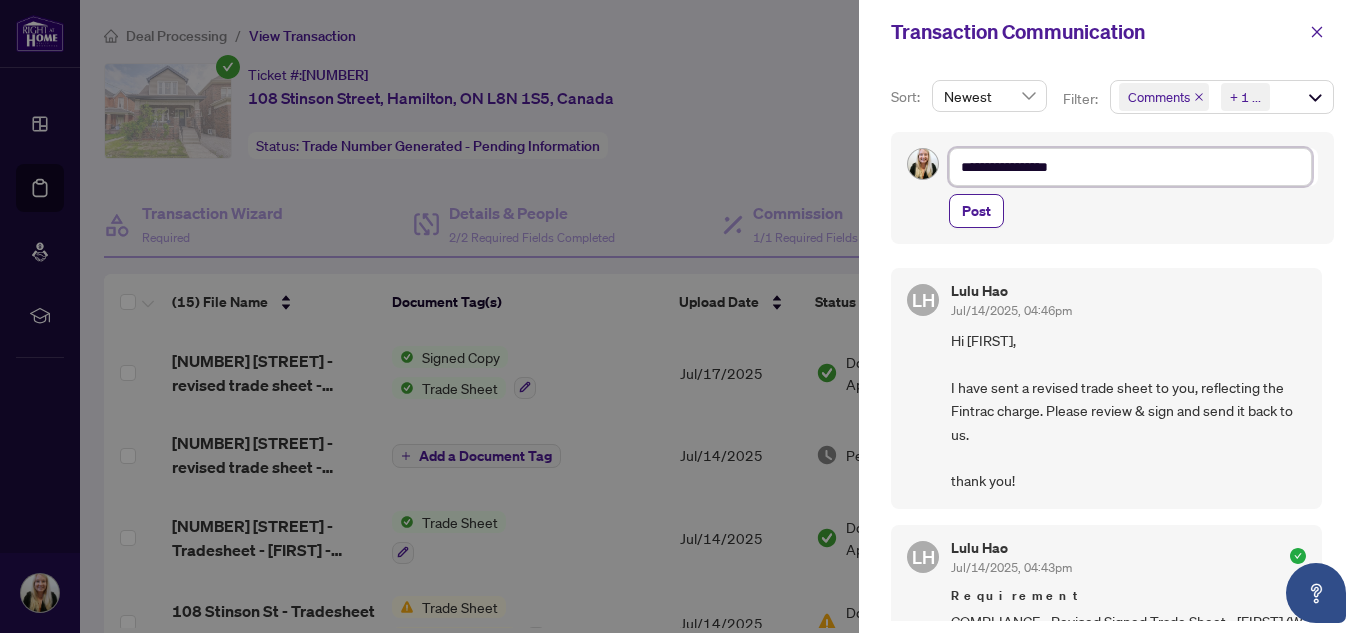 type on "**********" 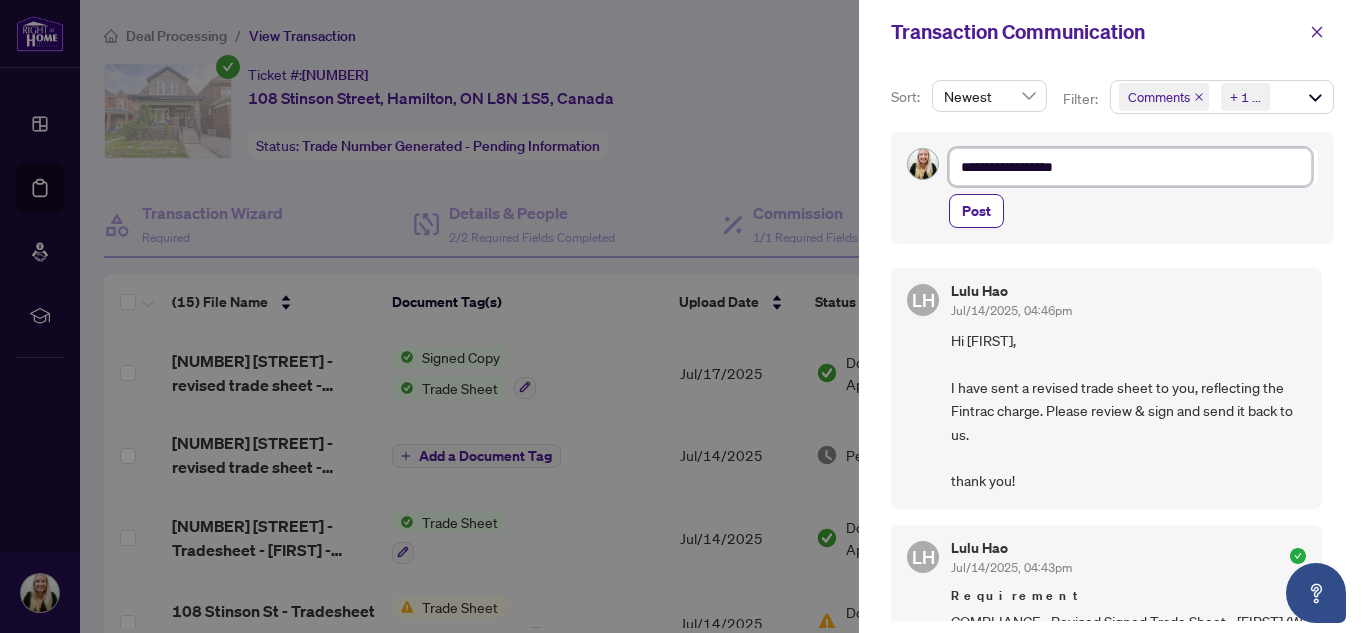 type on "**********" 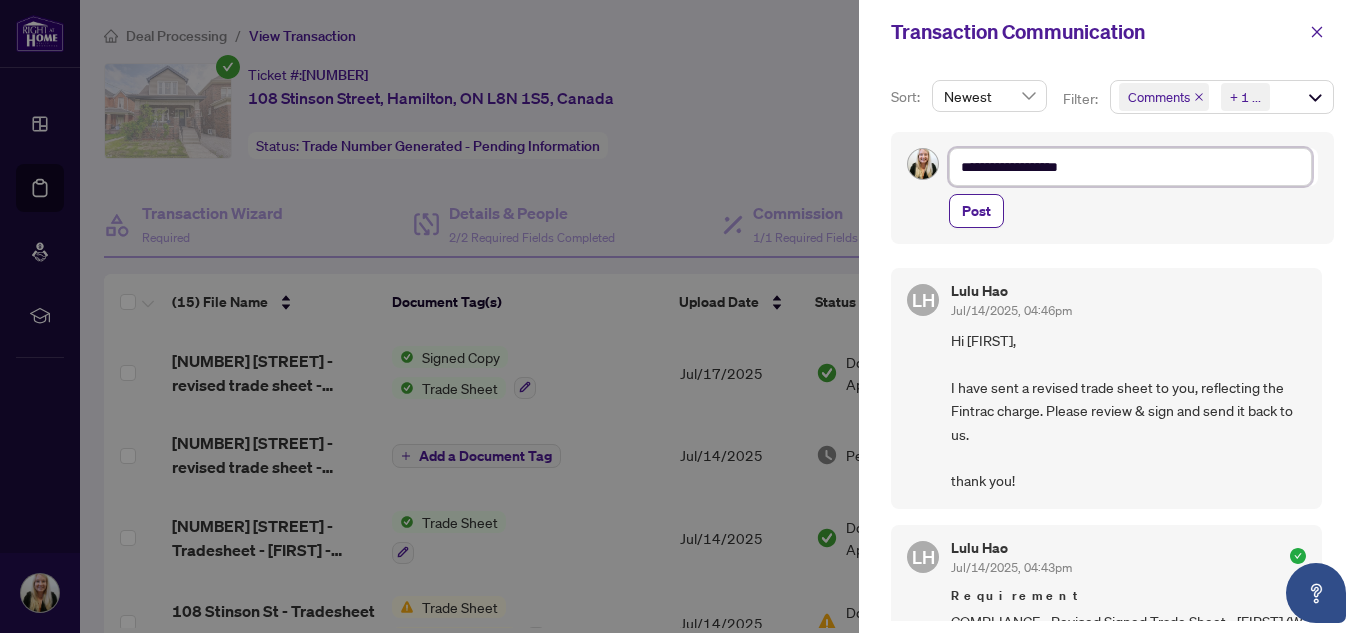 type on "**********" 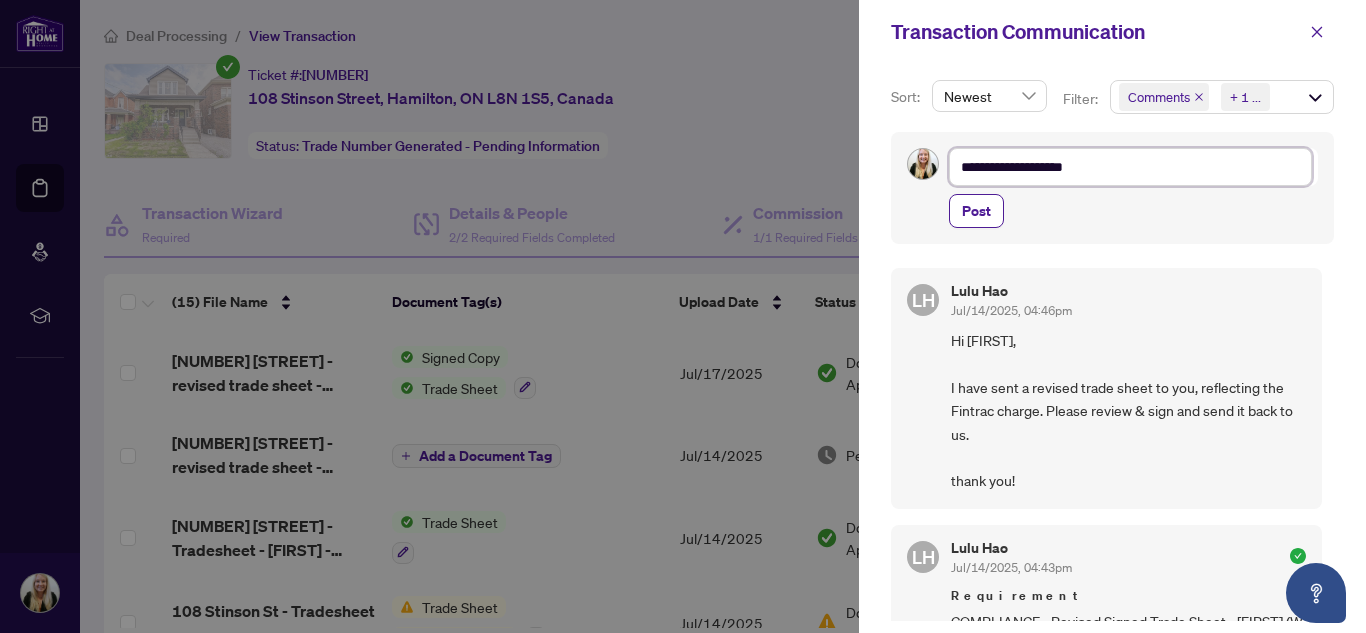 type on "**********" 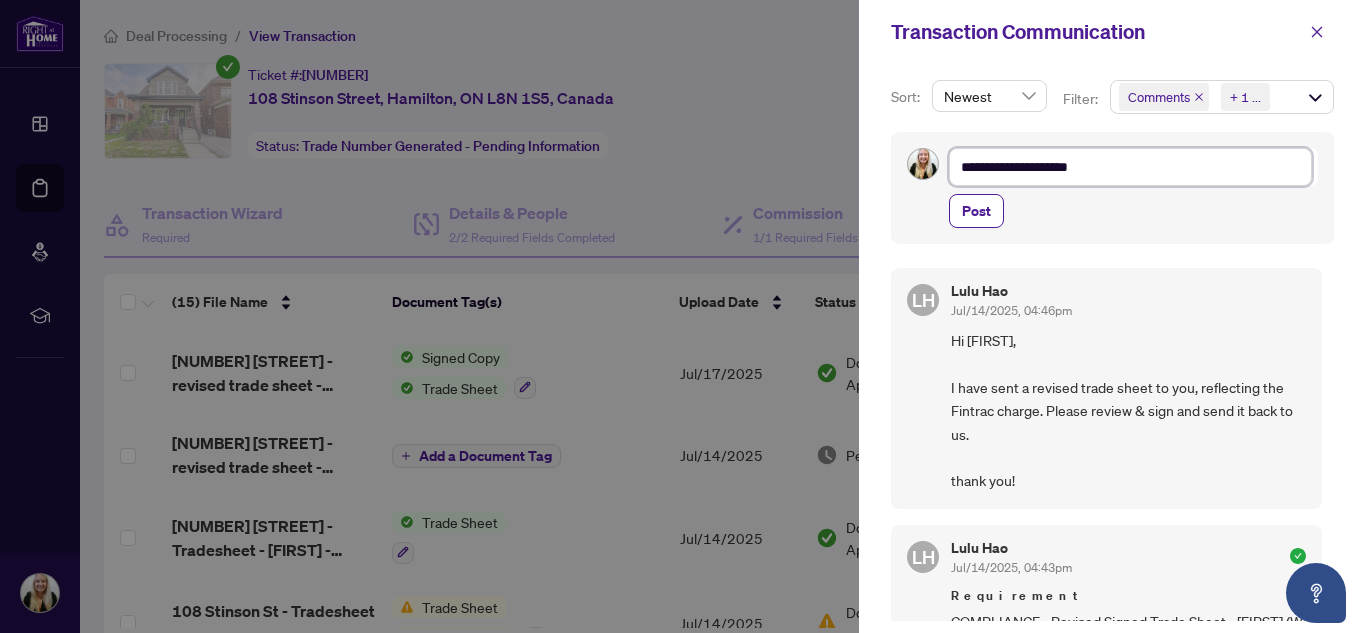 type on "**********" 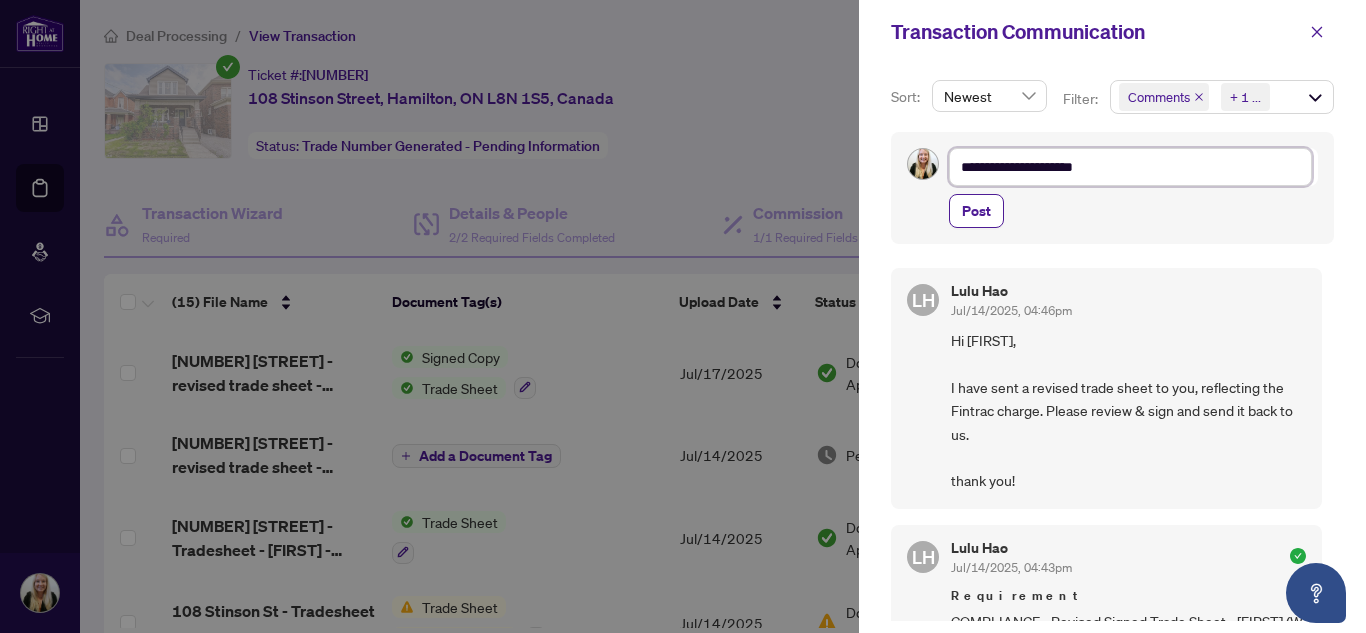 type on "**********" 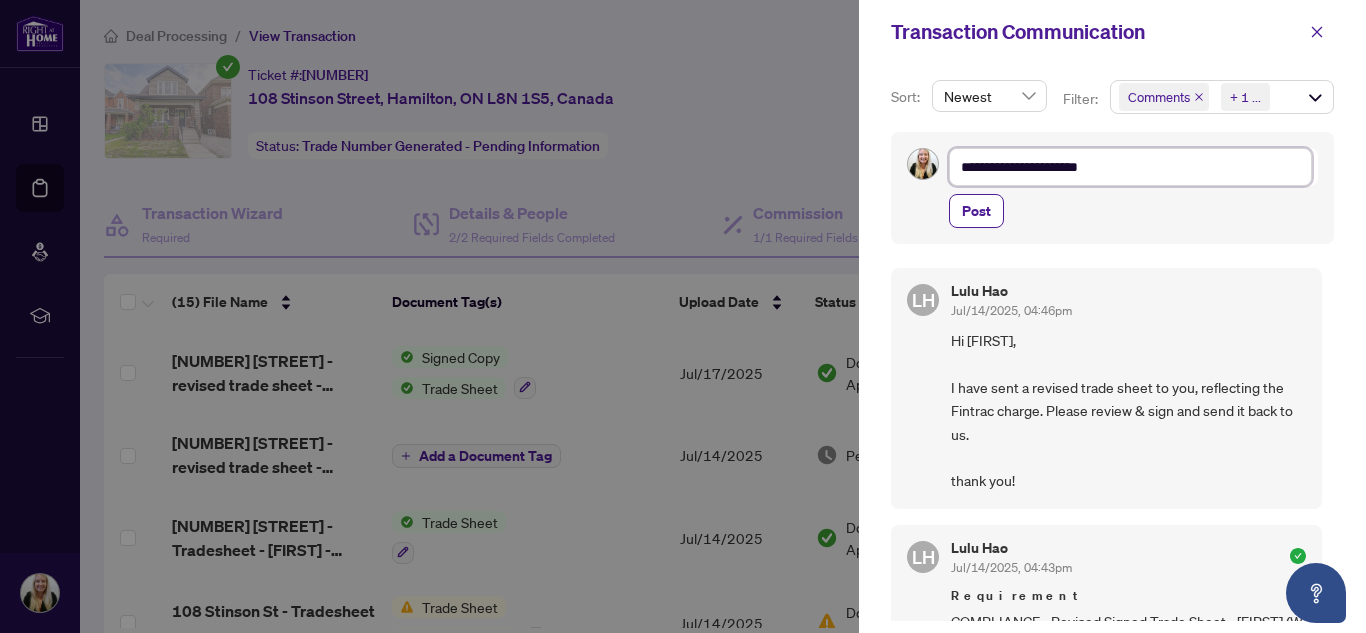 type on "**********" 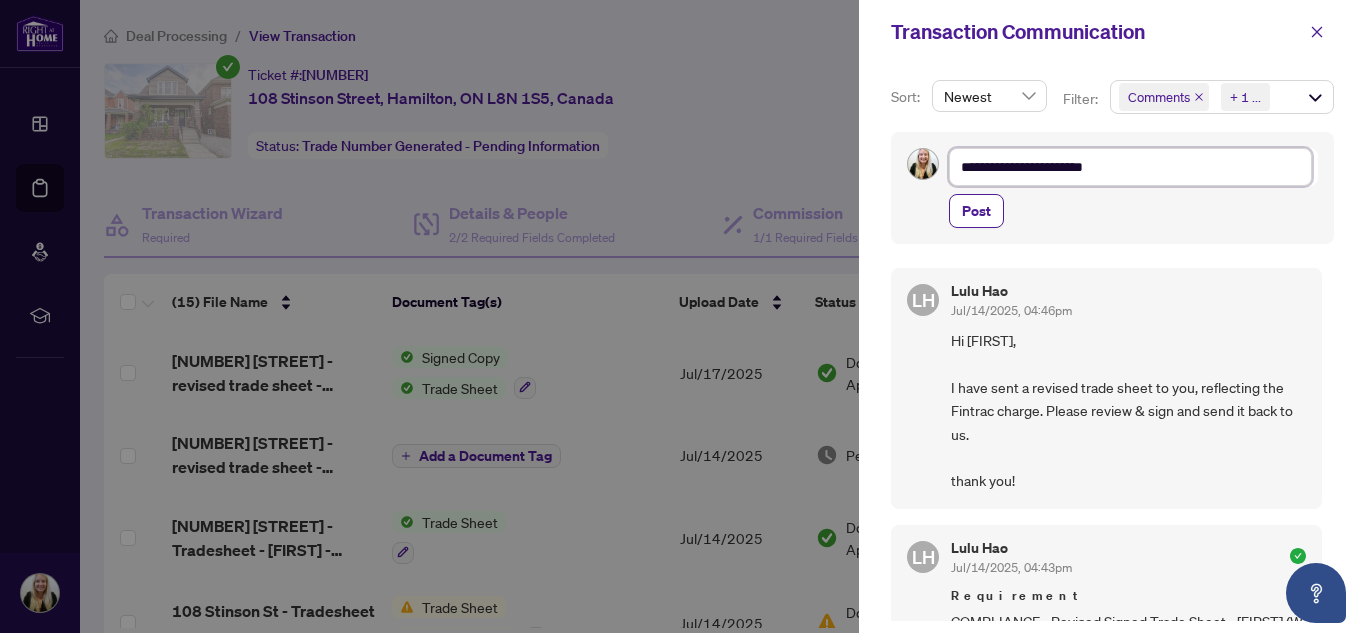 type on "**********" 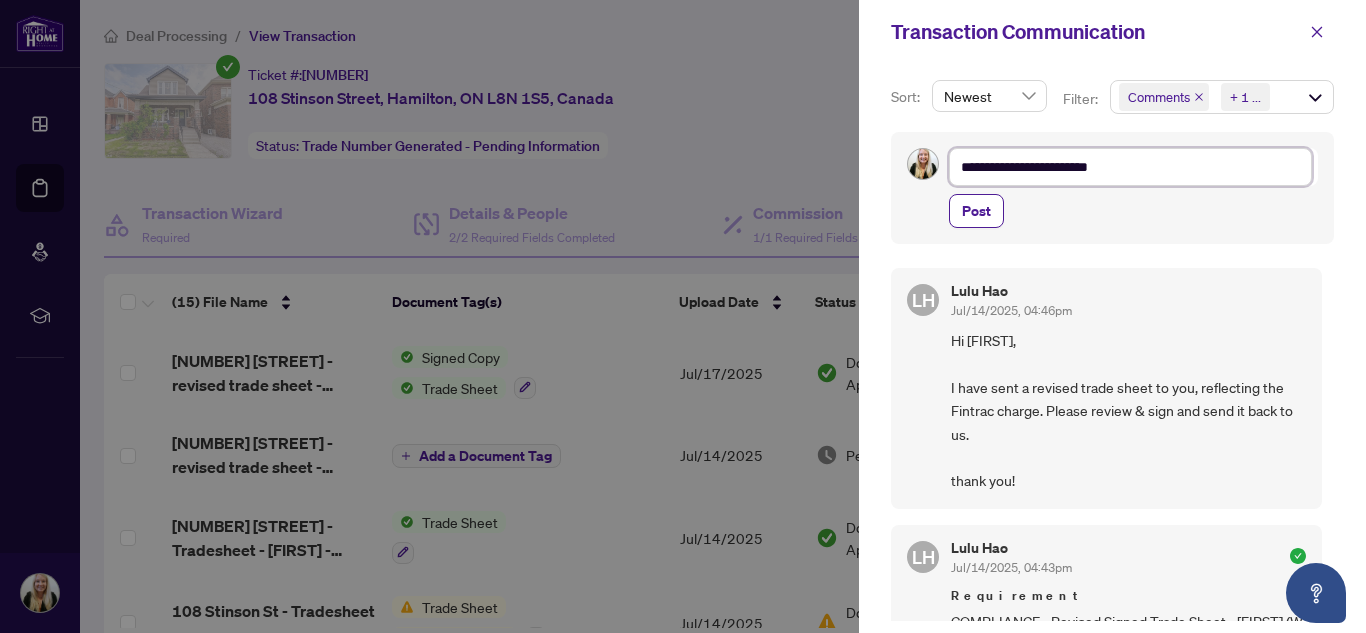type on "**********" 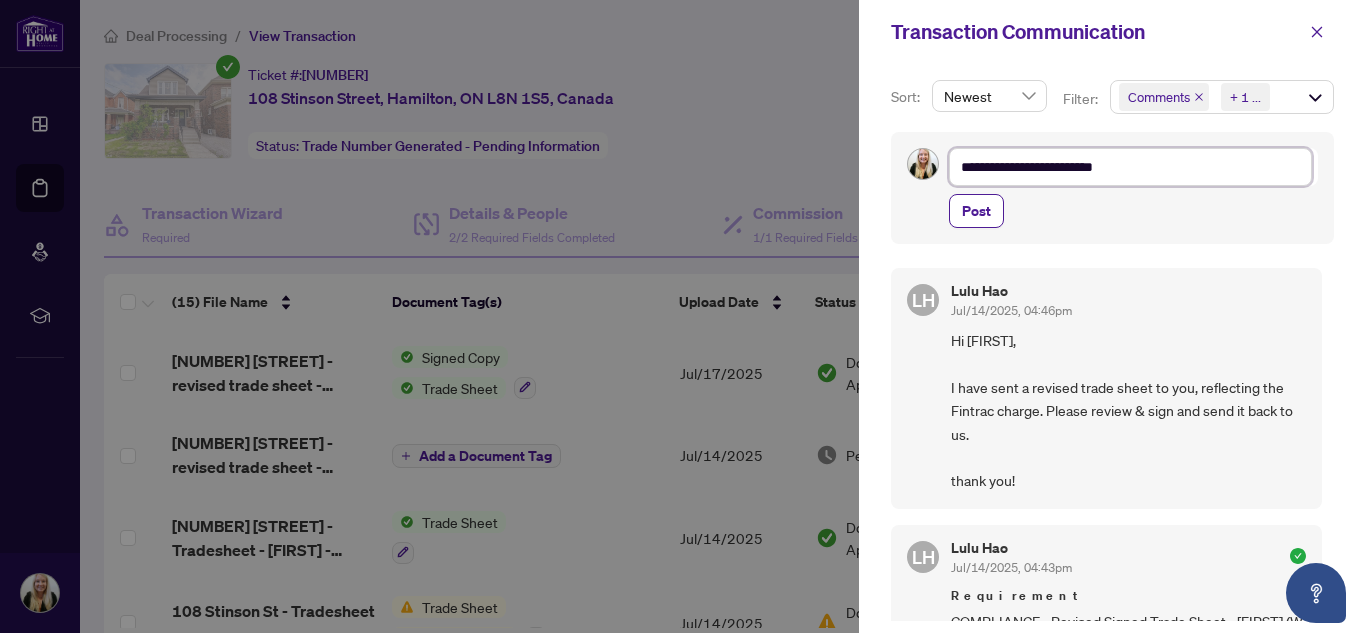 type on "**********" 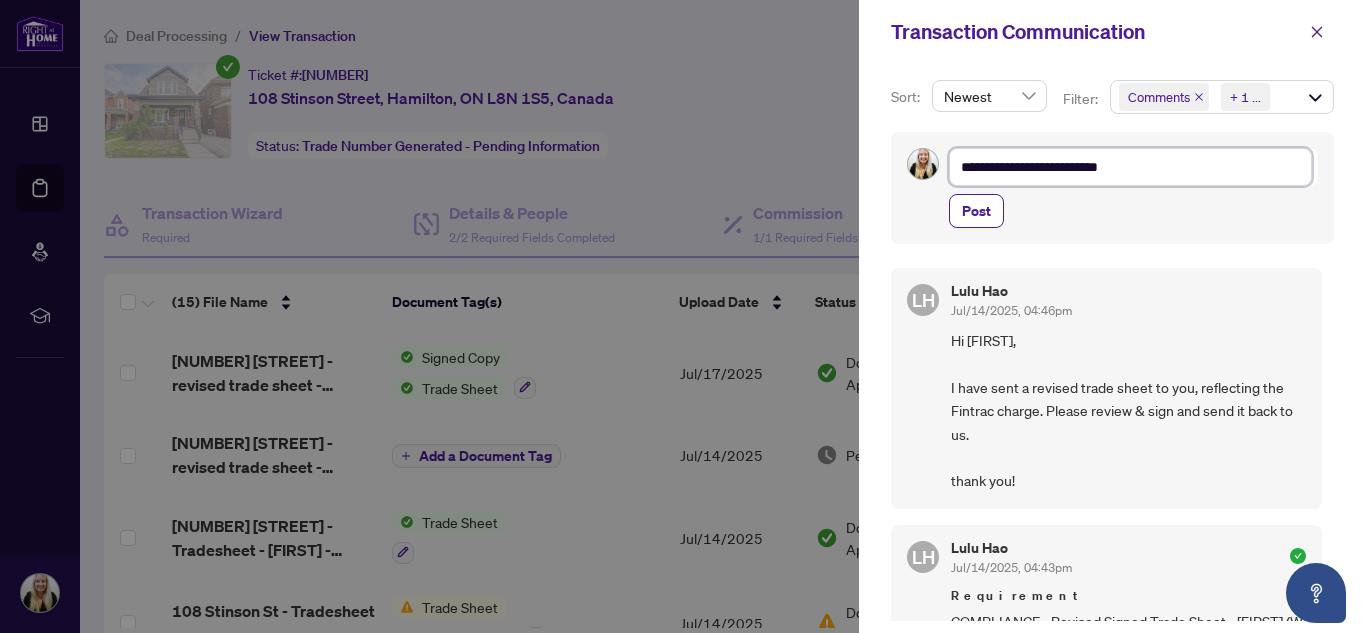 type on "**********" 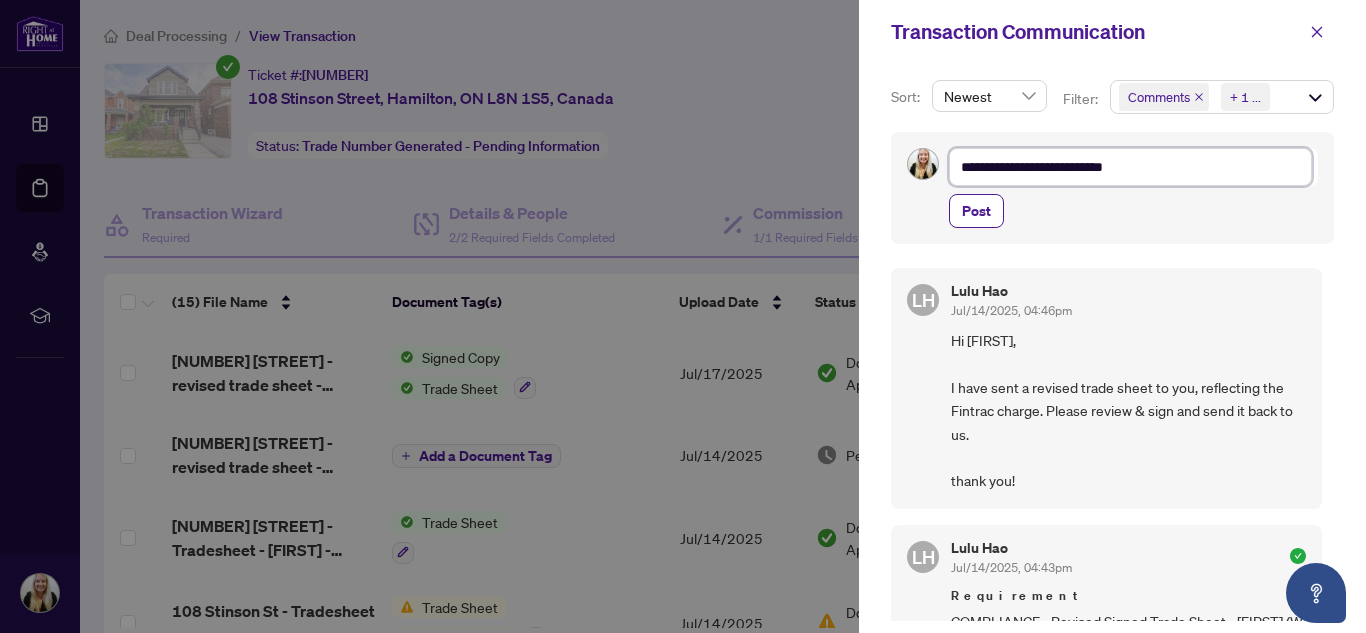 type on "**********" 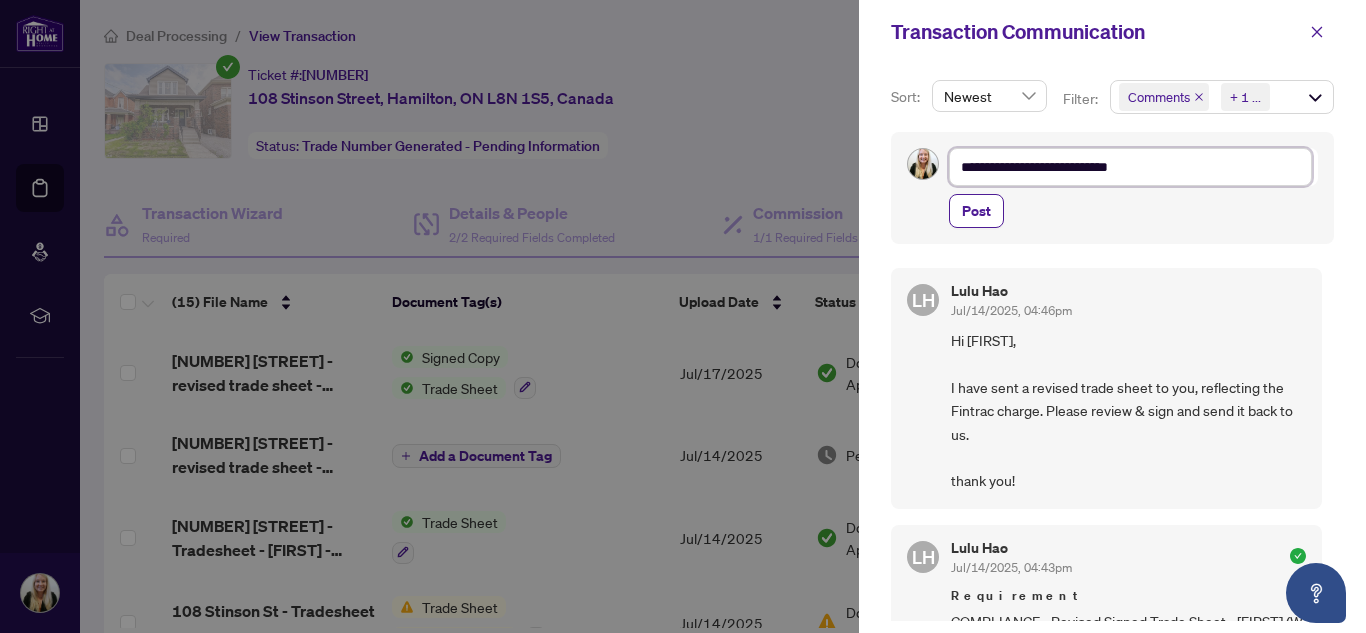 type on "**********" 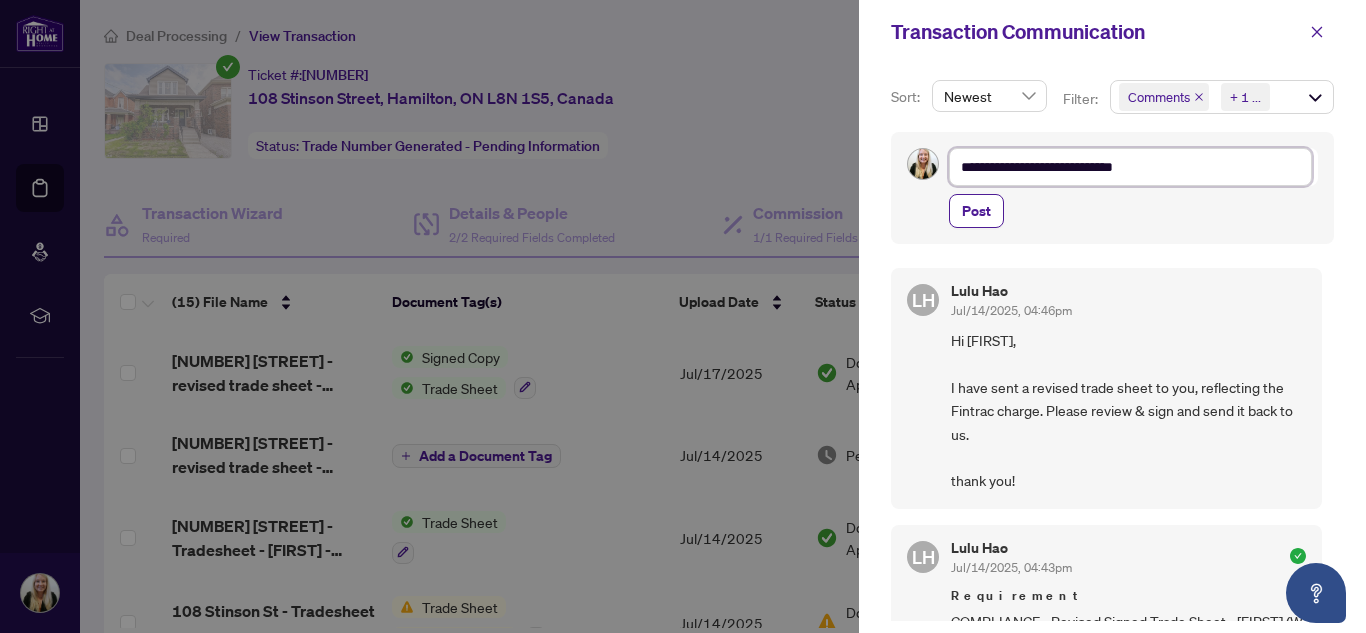 type on "**********" 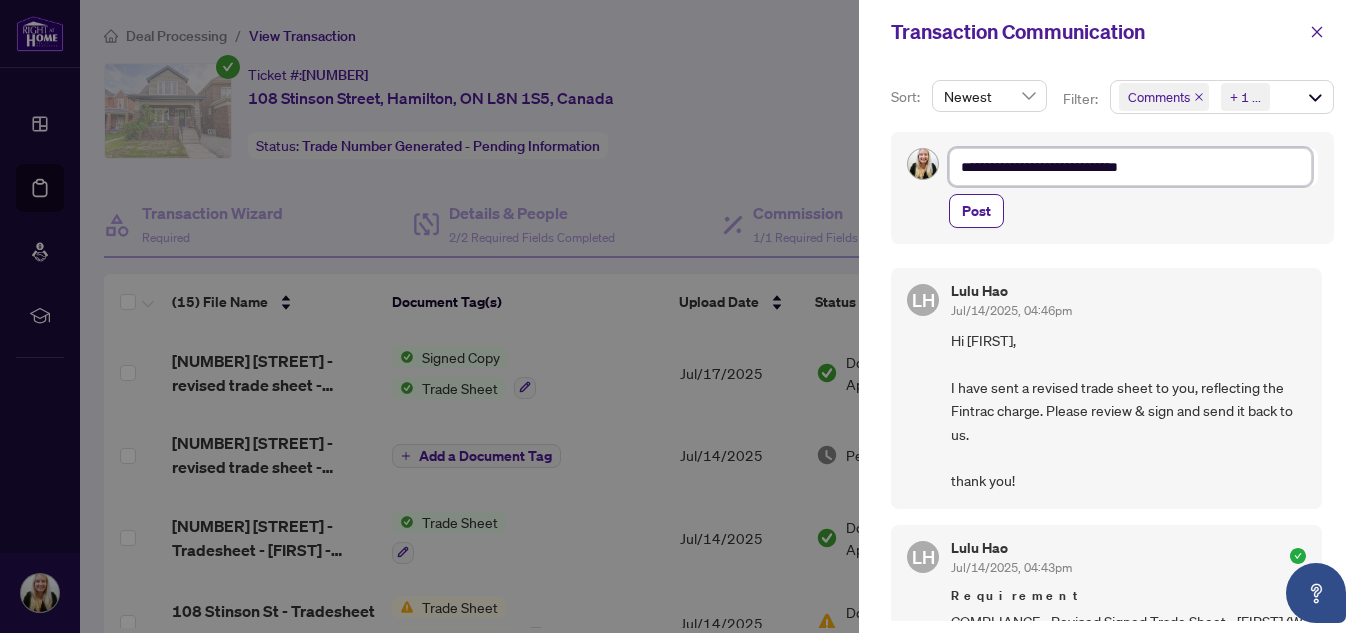 type on "**********" 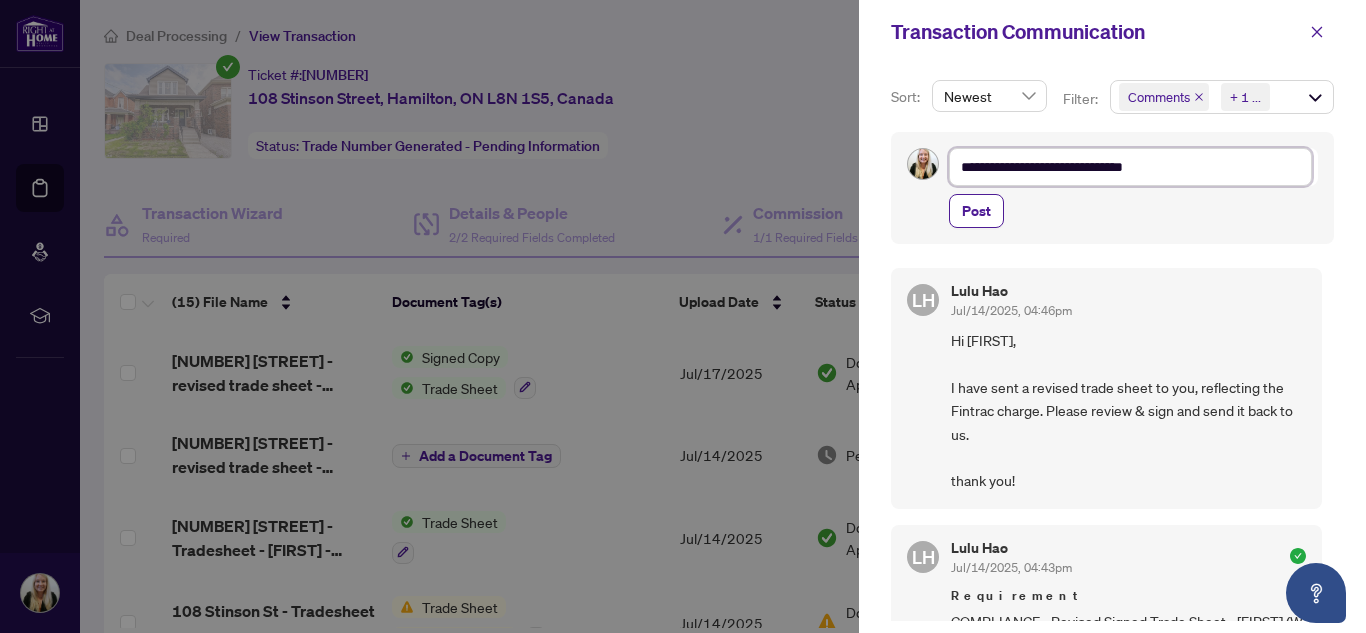 type on "**********" 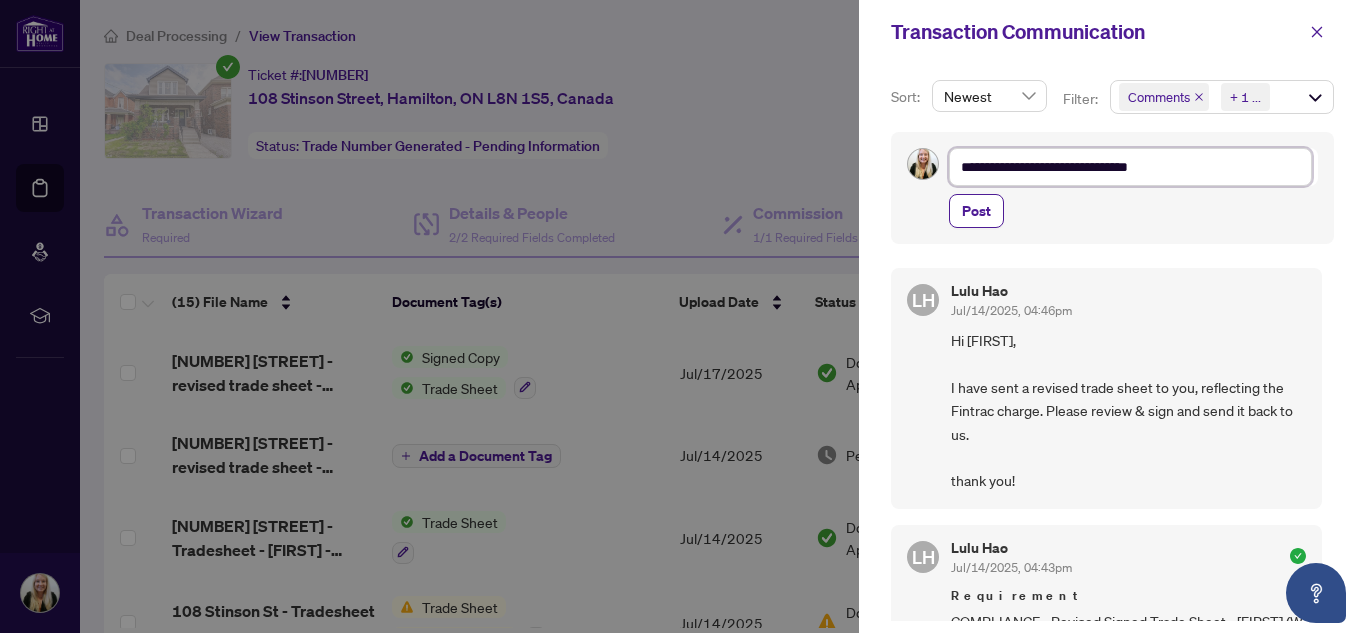 type on "**********" 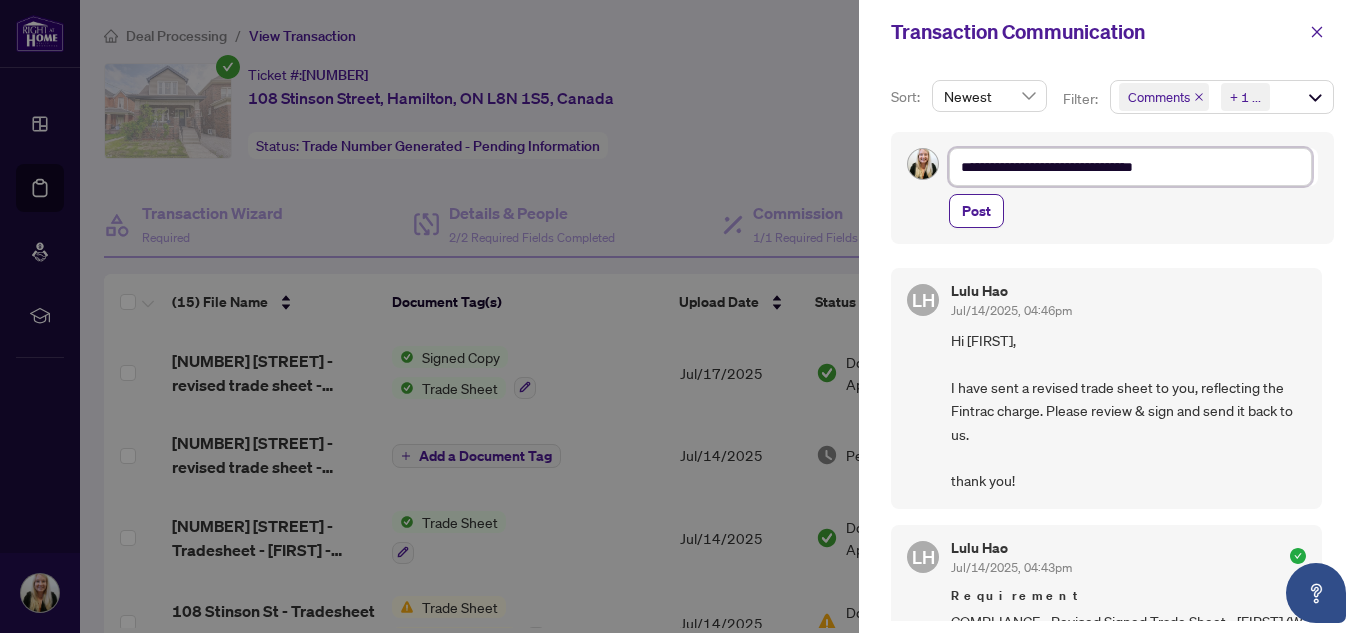 type on "**********" 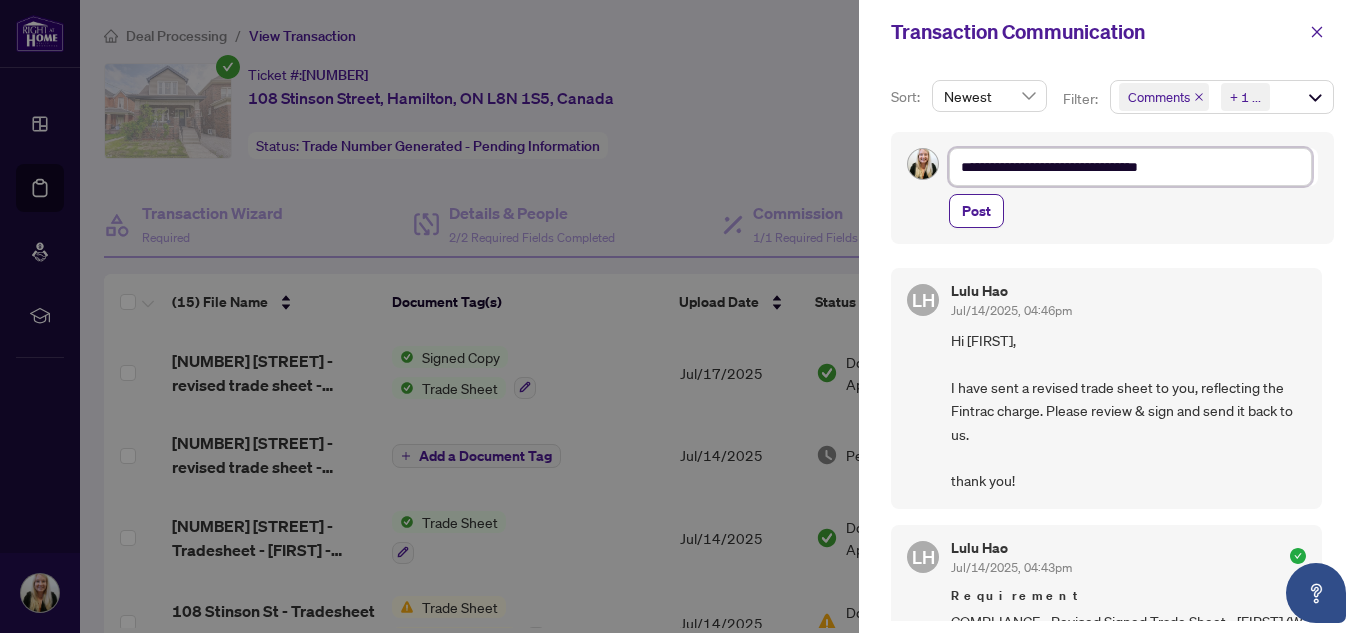 type on "**********" 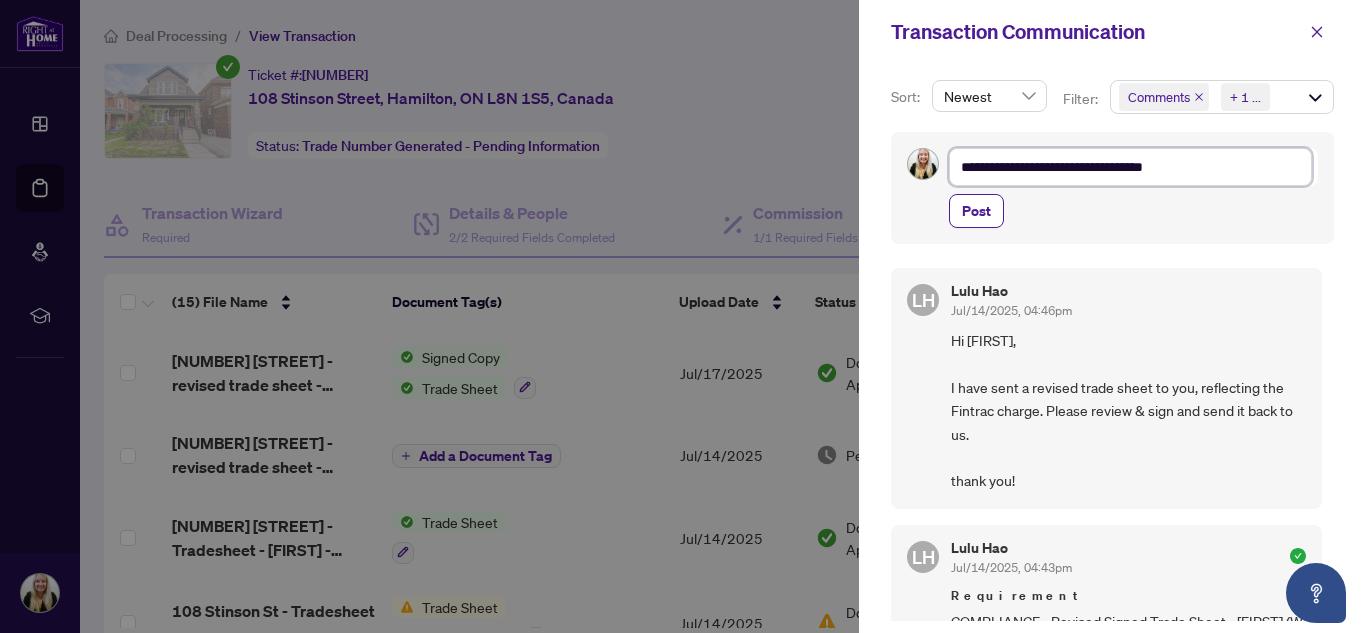 type on "**********" 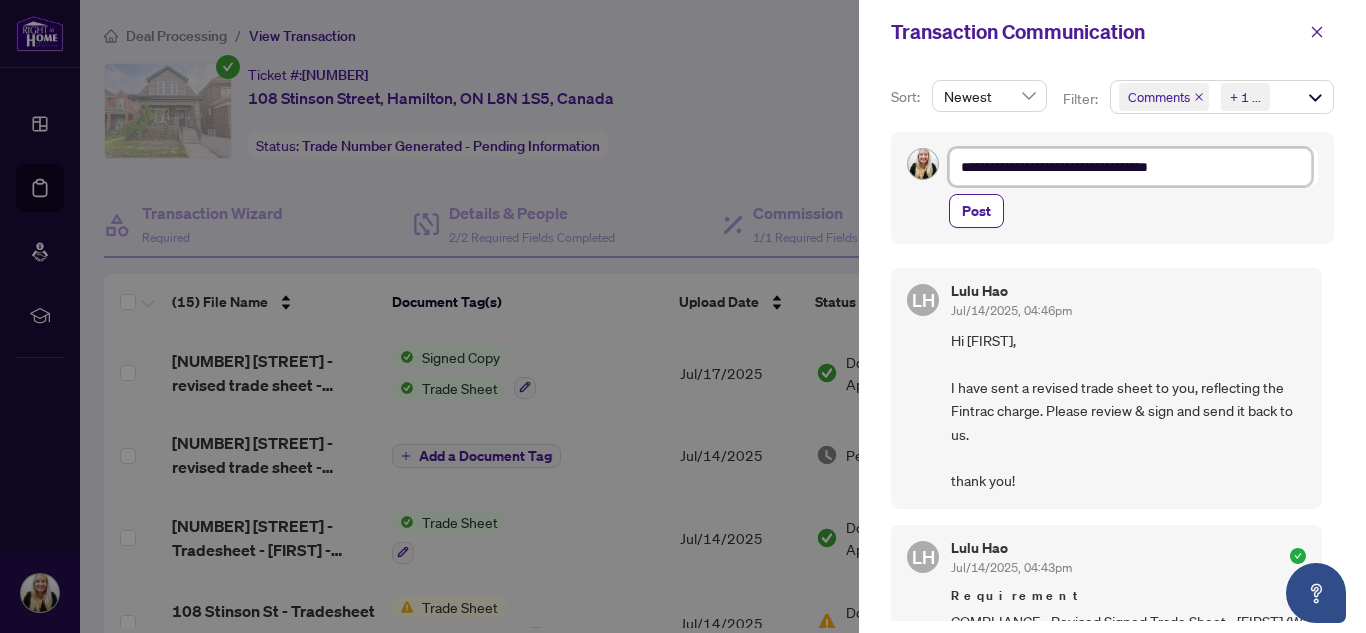 type on "**********" 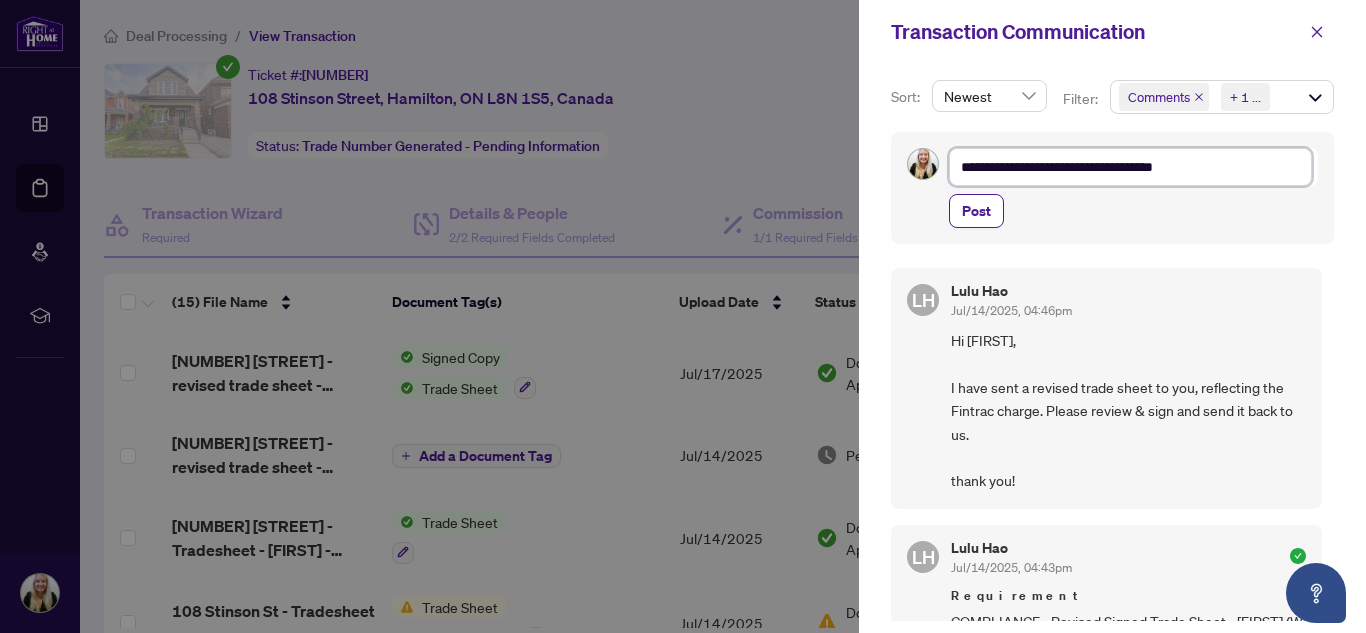 type on "**********" 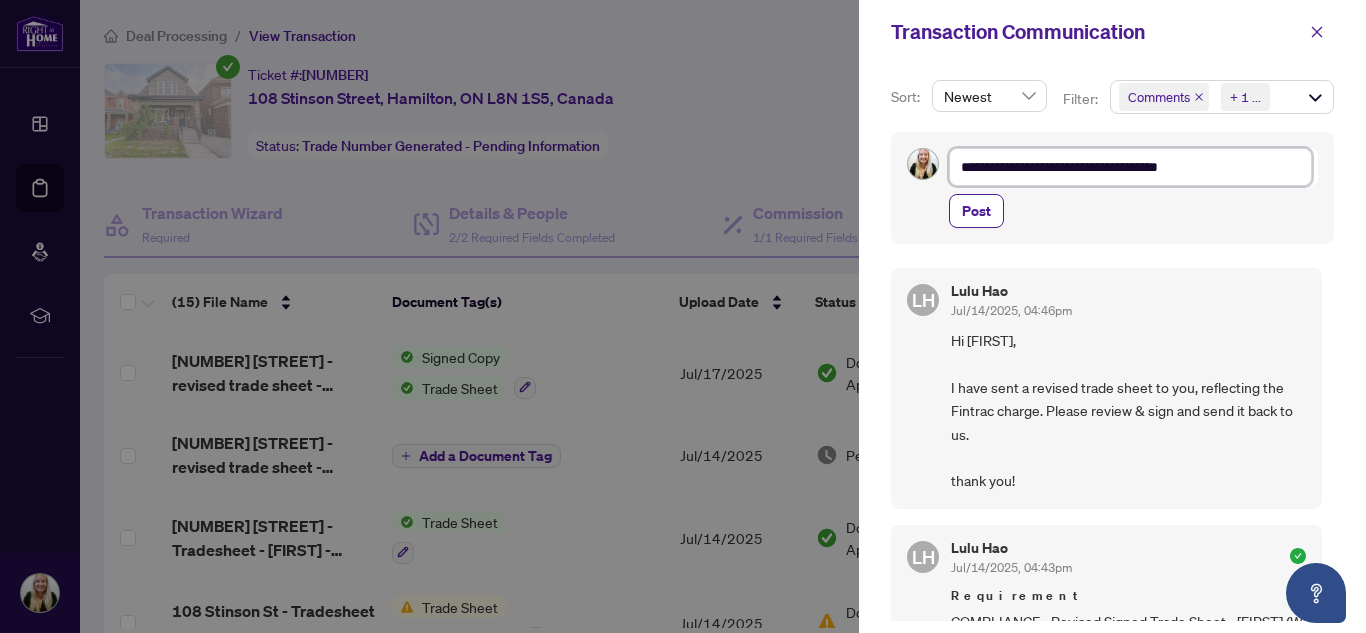 type on "**********" 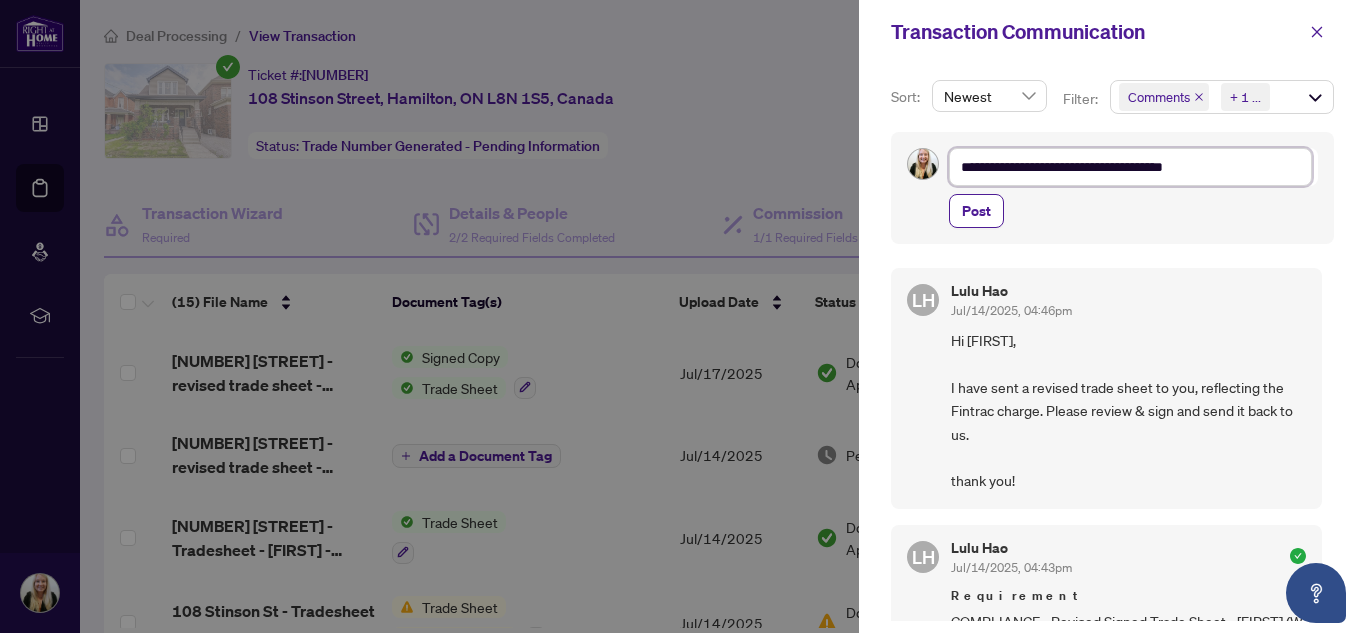 type on "**********" 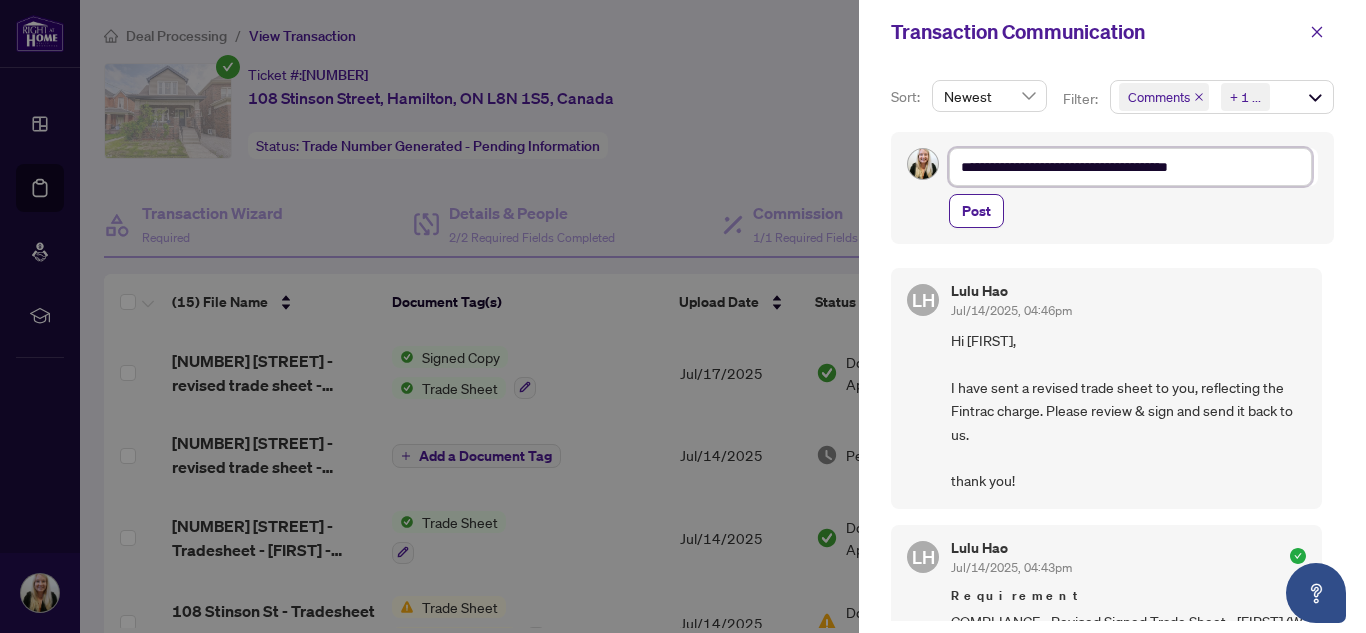 type on "**********" 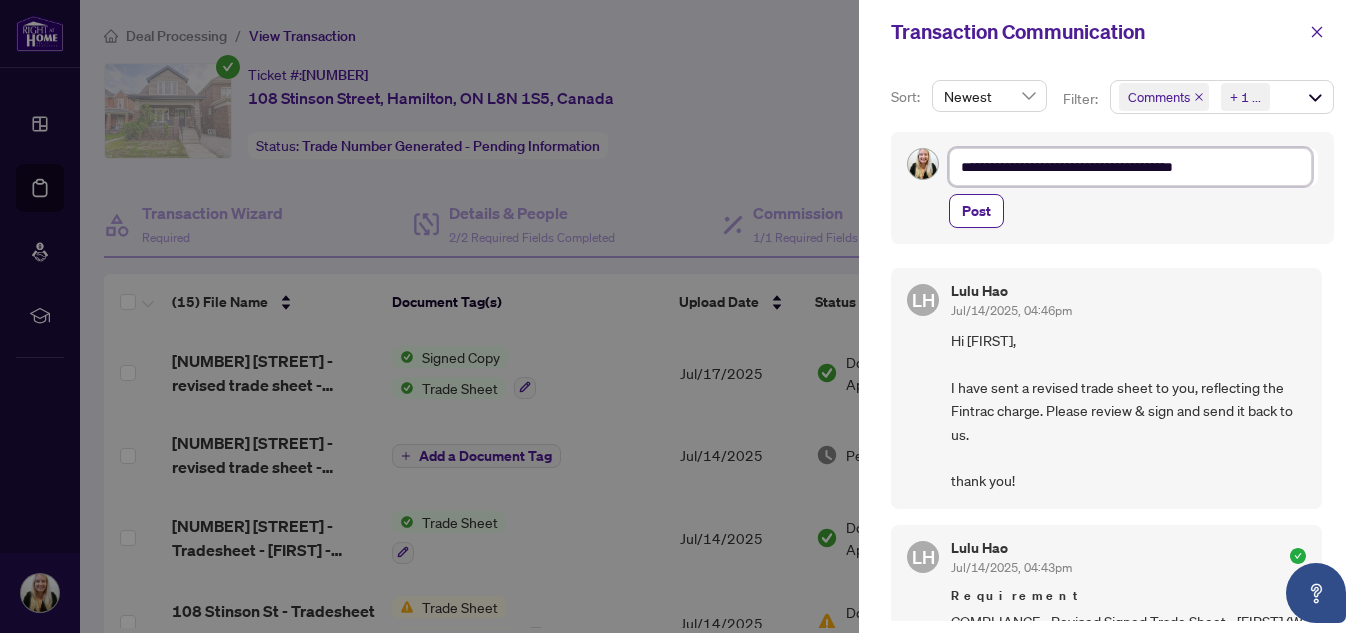 type on "**********" 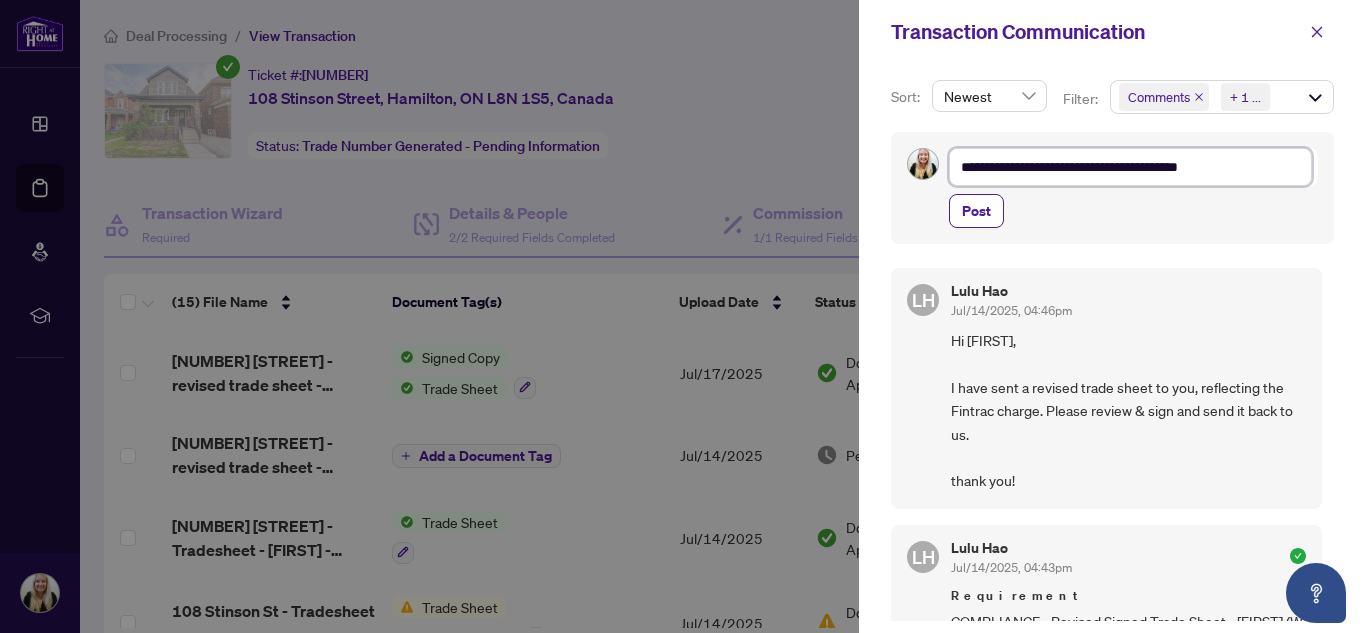 type on "**********" 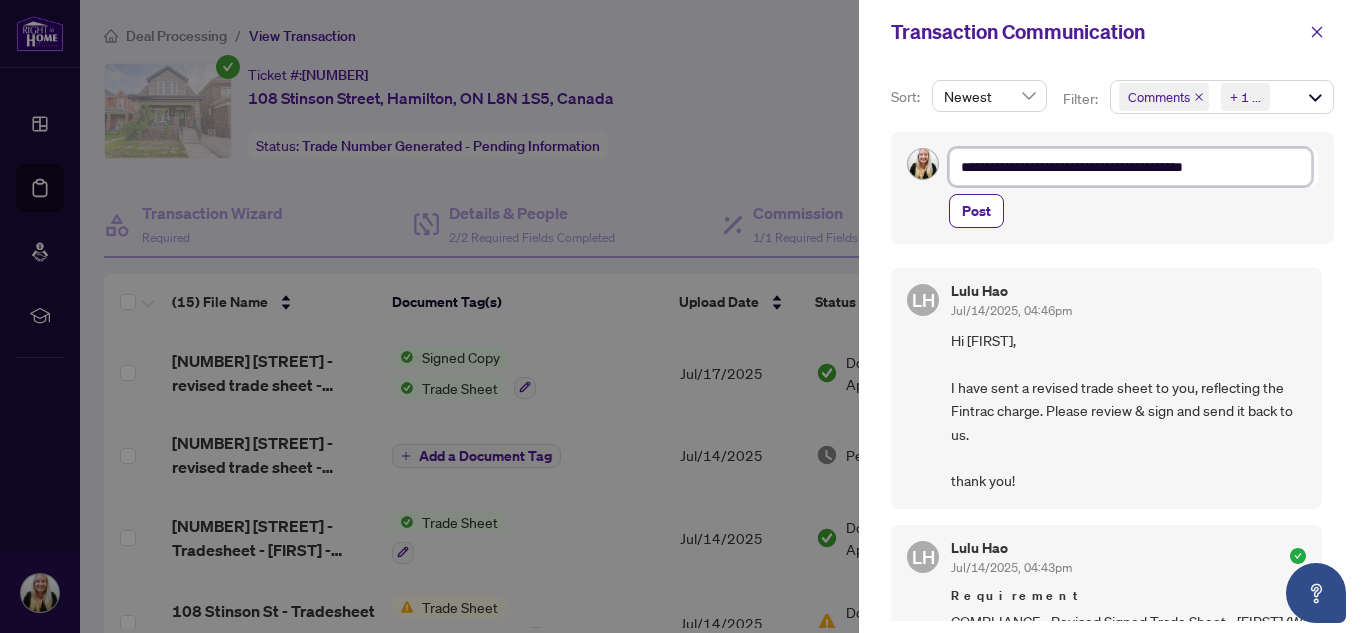 type on "**********" 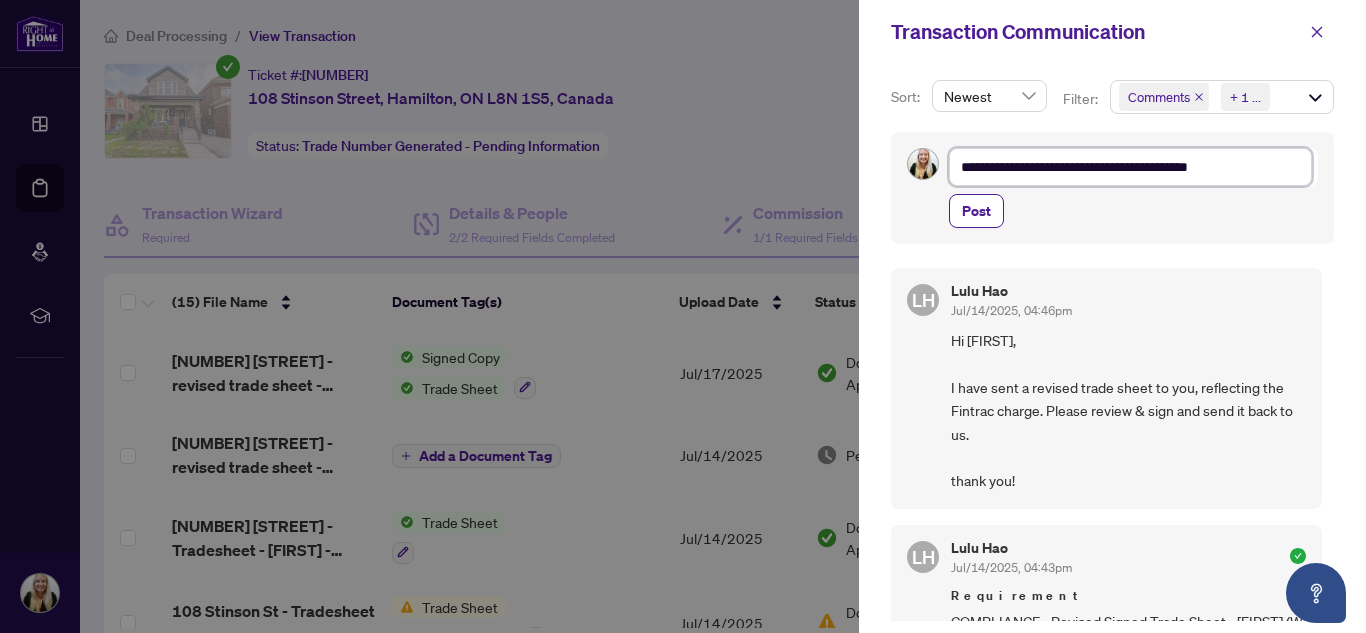 type on "**********" 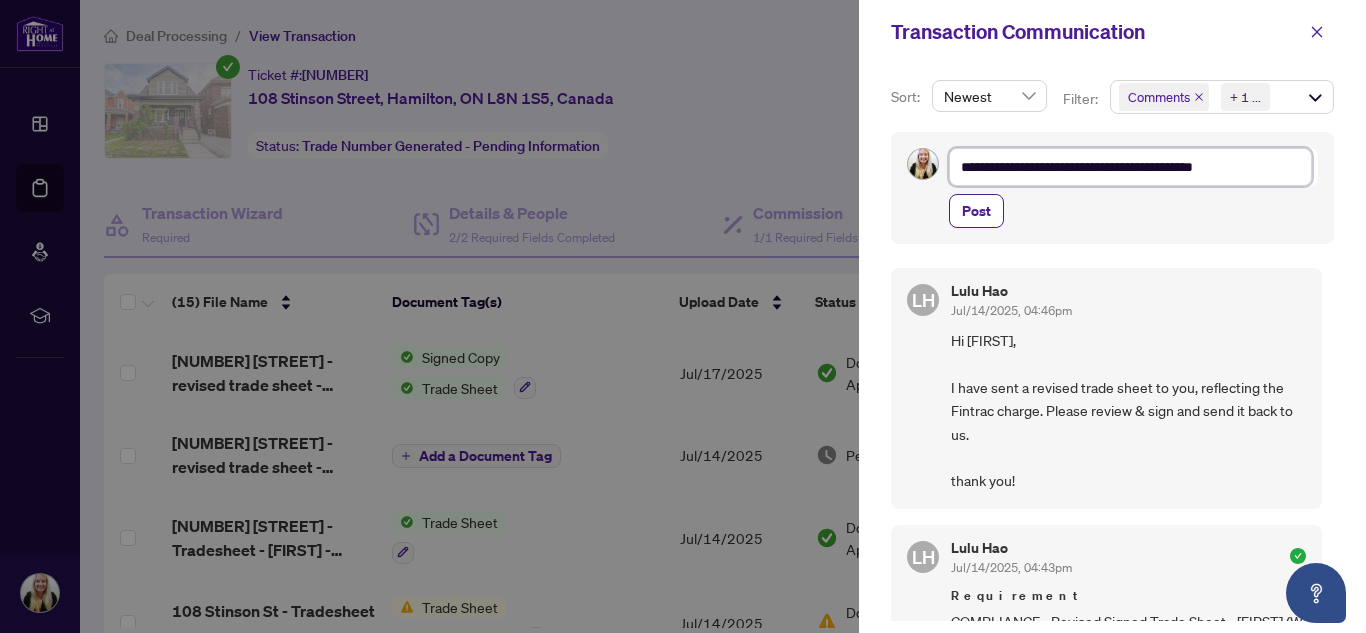 type on "**********" 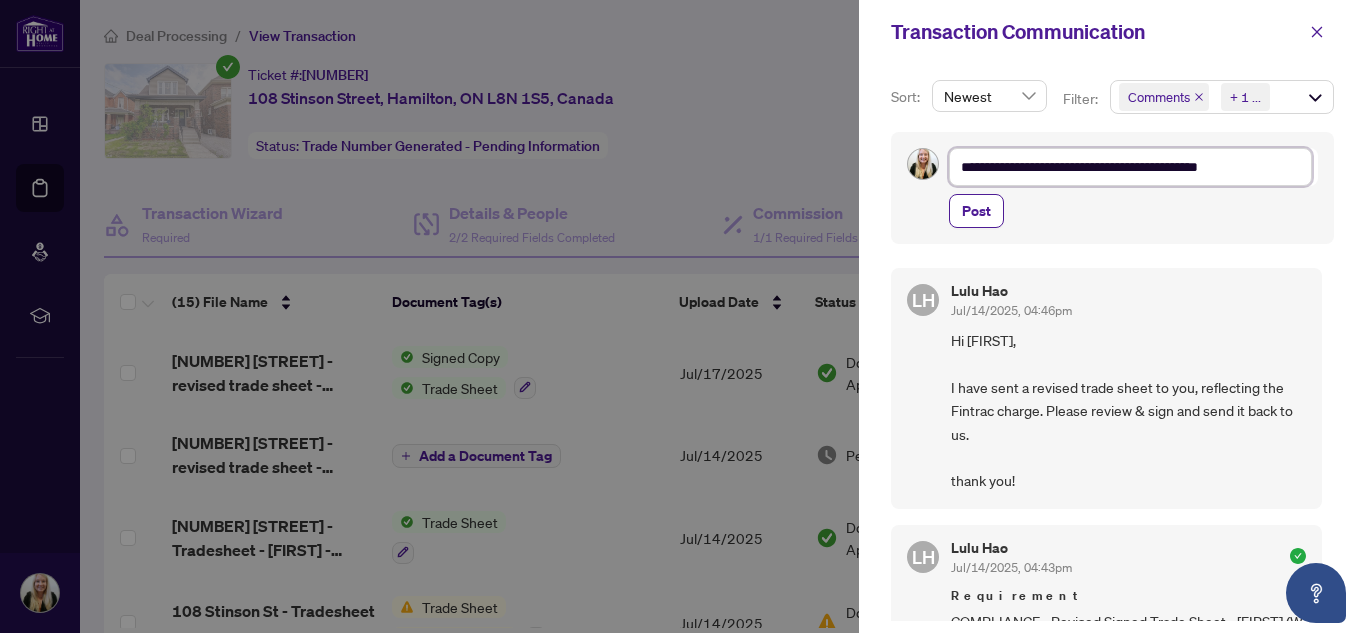 type on "**********" 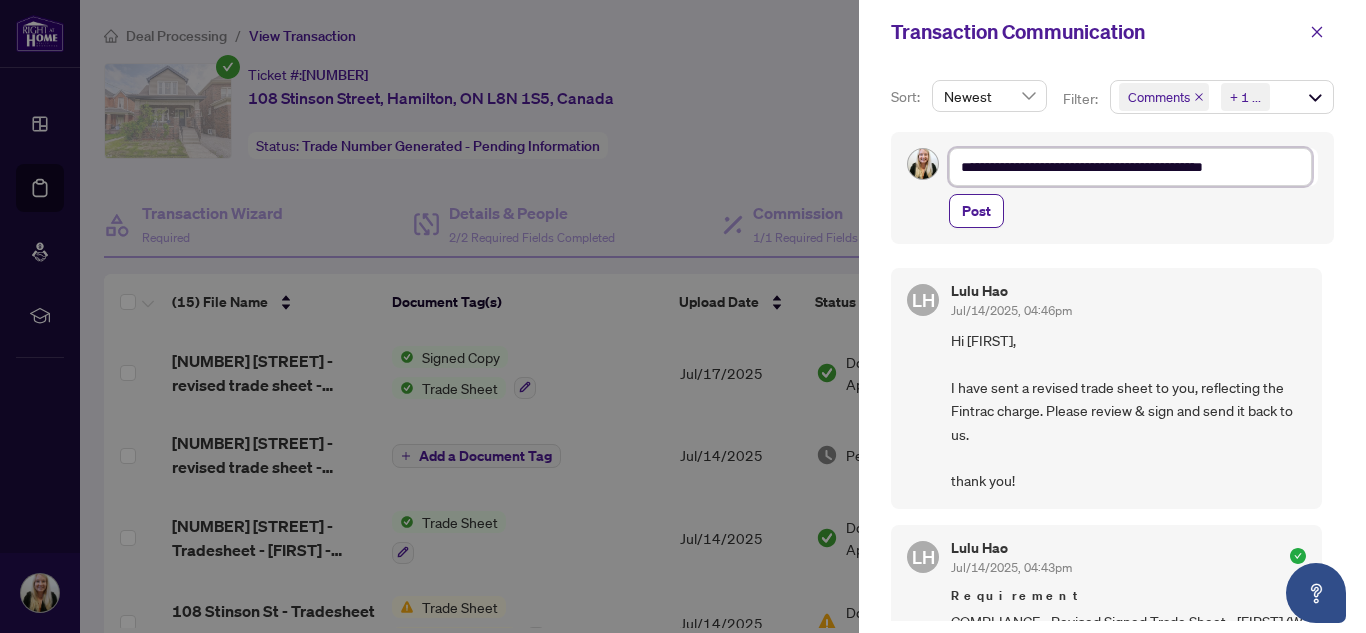 type on "**********" 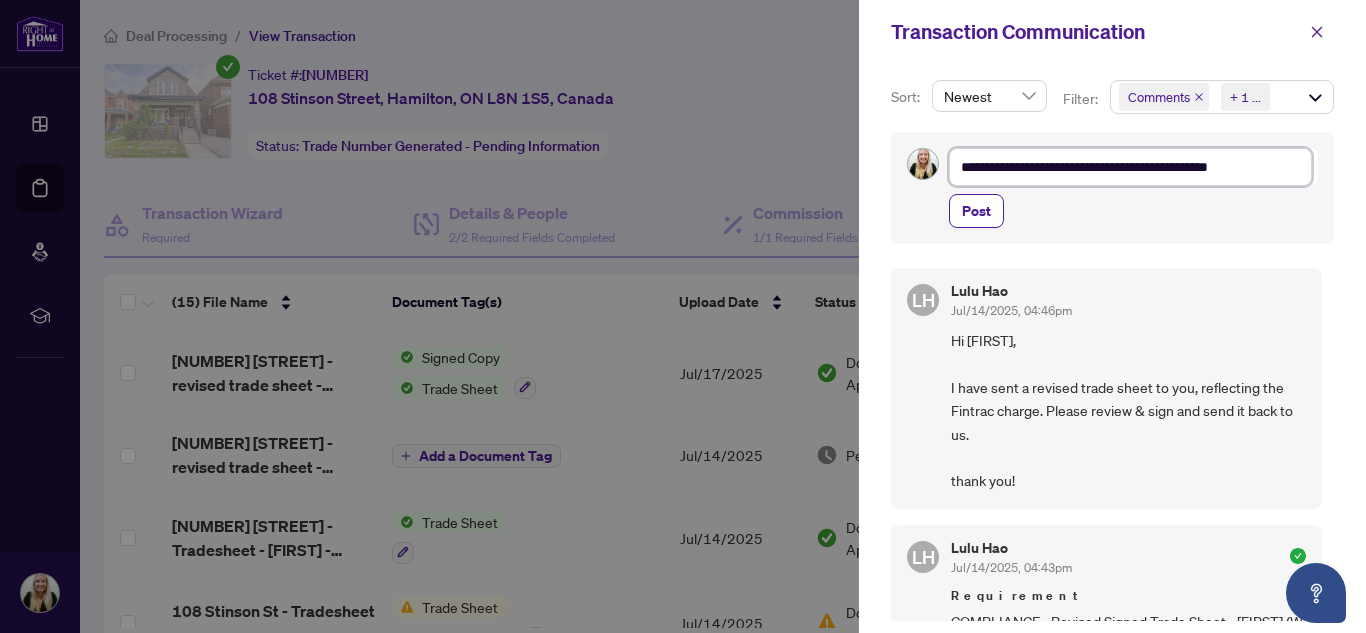 type on "**********" 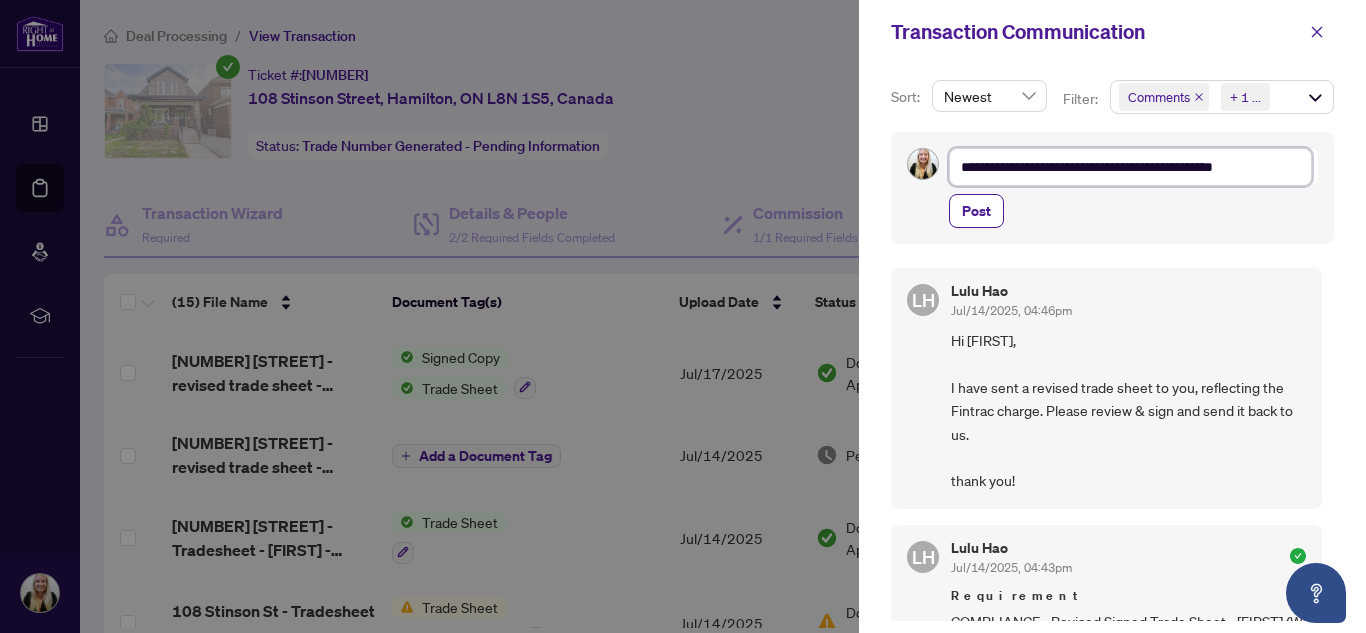 type on "**********" 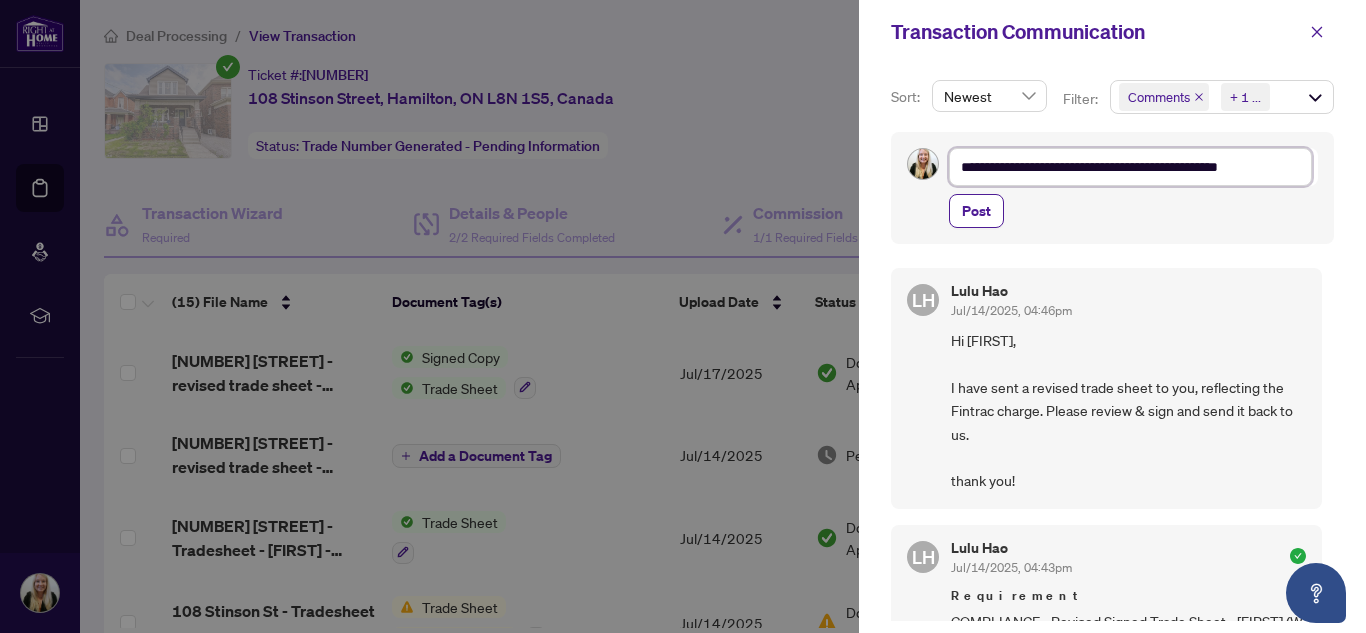 type 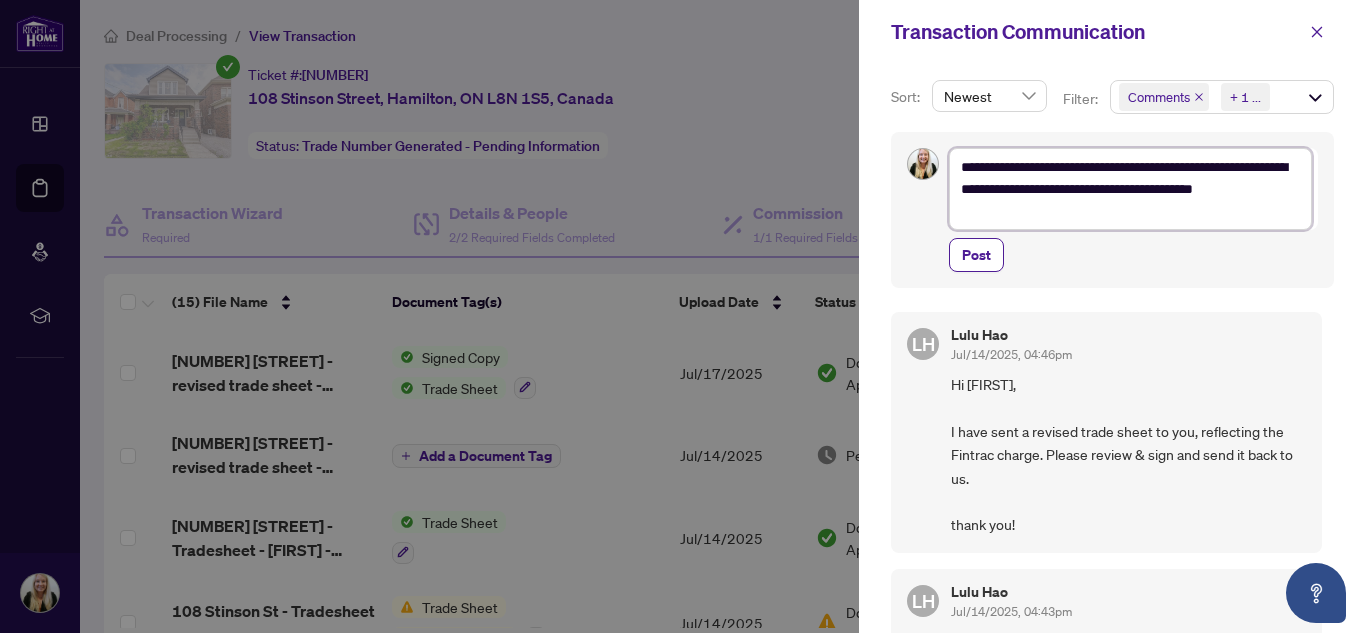 click on "**********" at bounding box center (1130, 189) 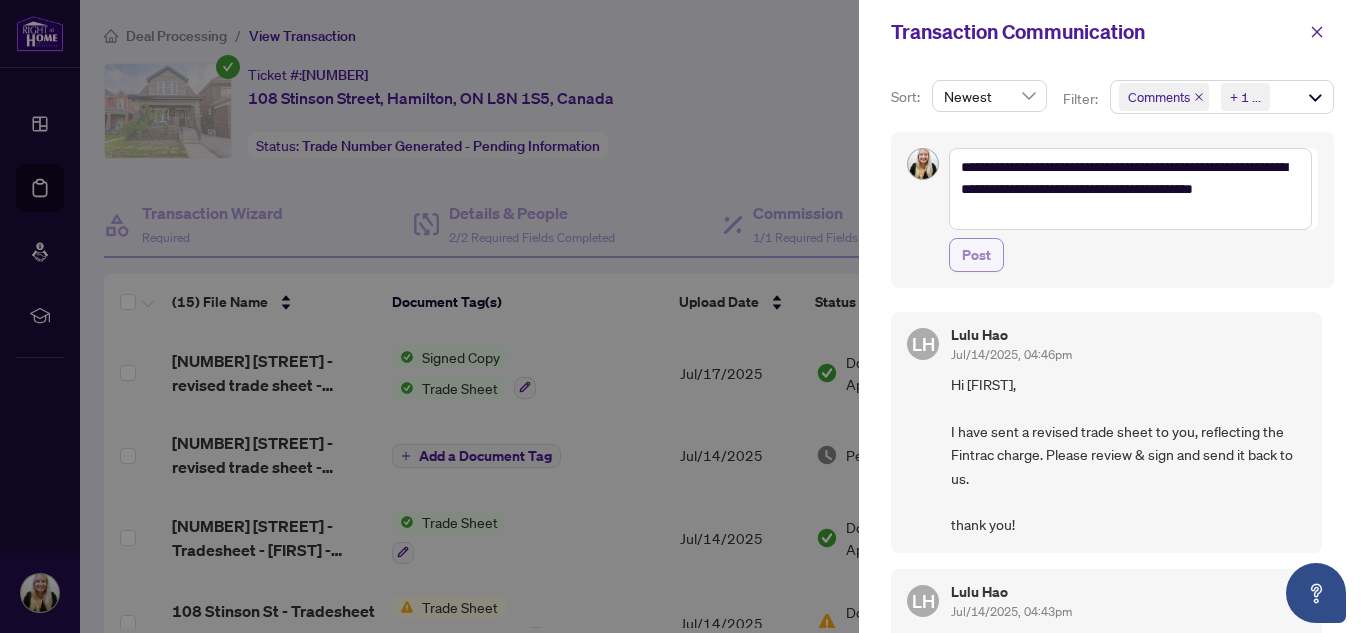 click on "Post" at bounding box center (976, 255) 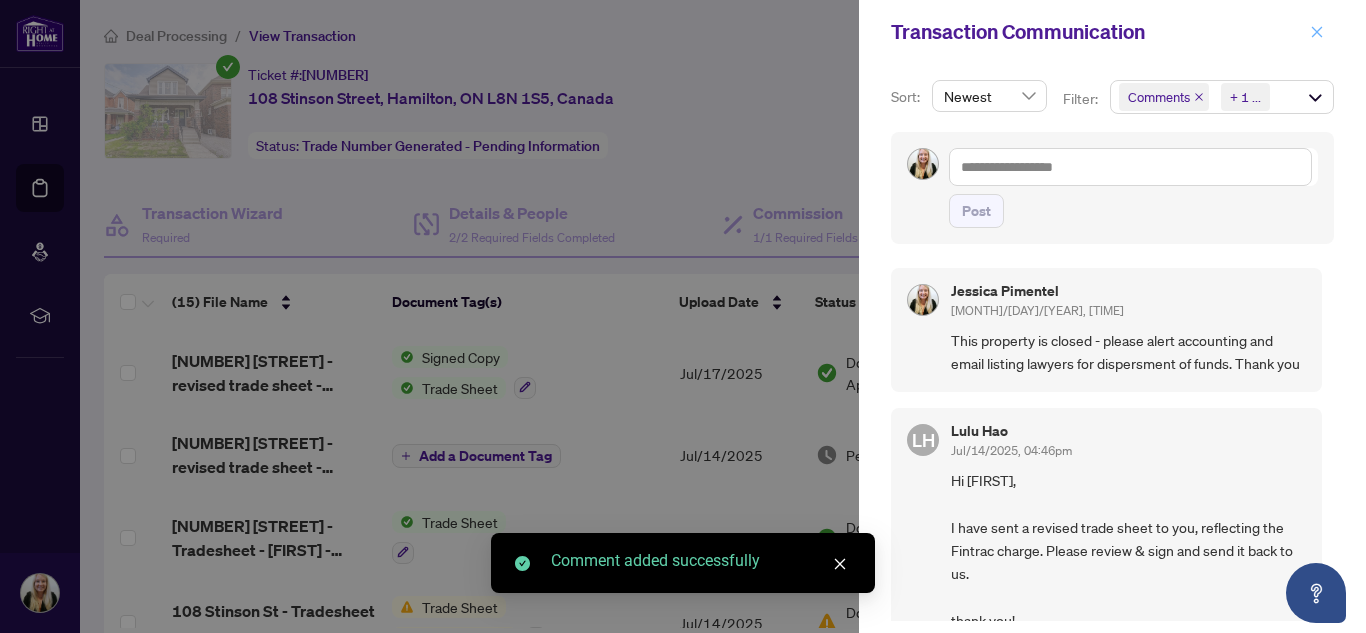 click 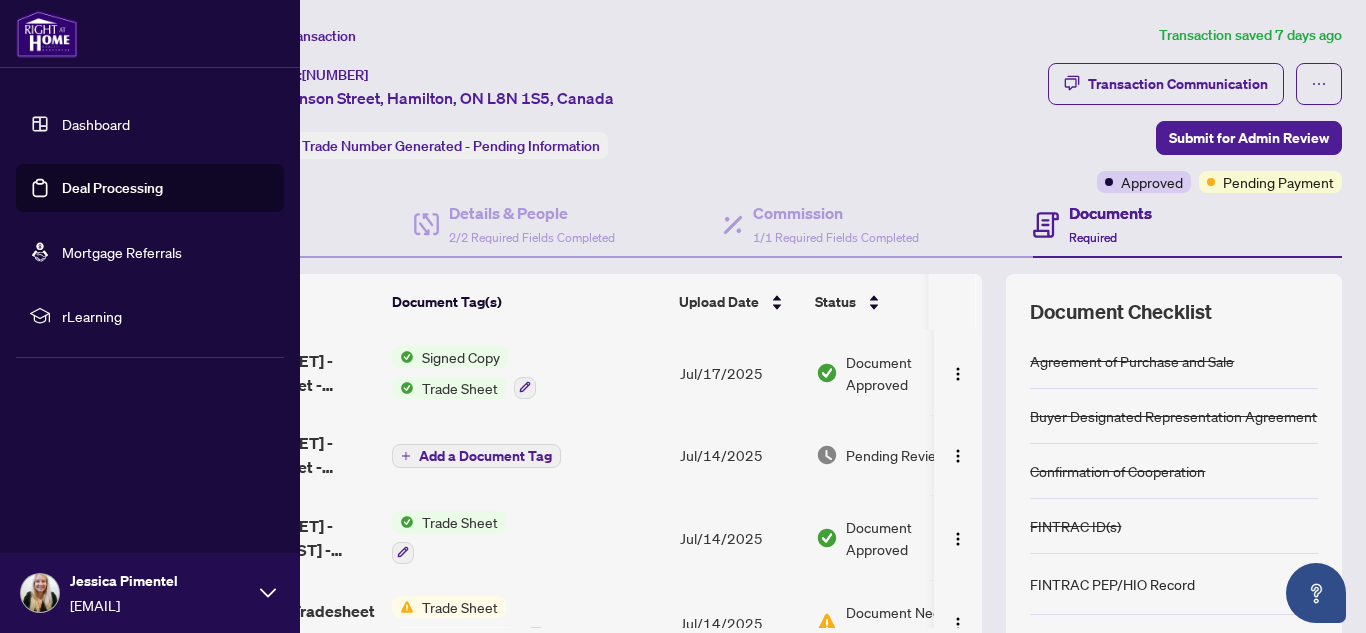 click on "Deal Processing" at bounding box center (112, 188) 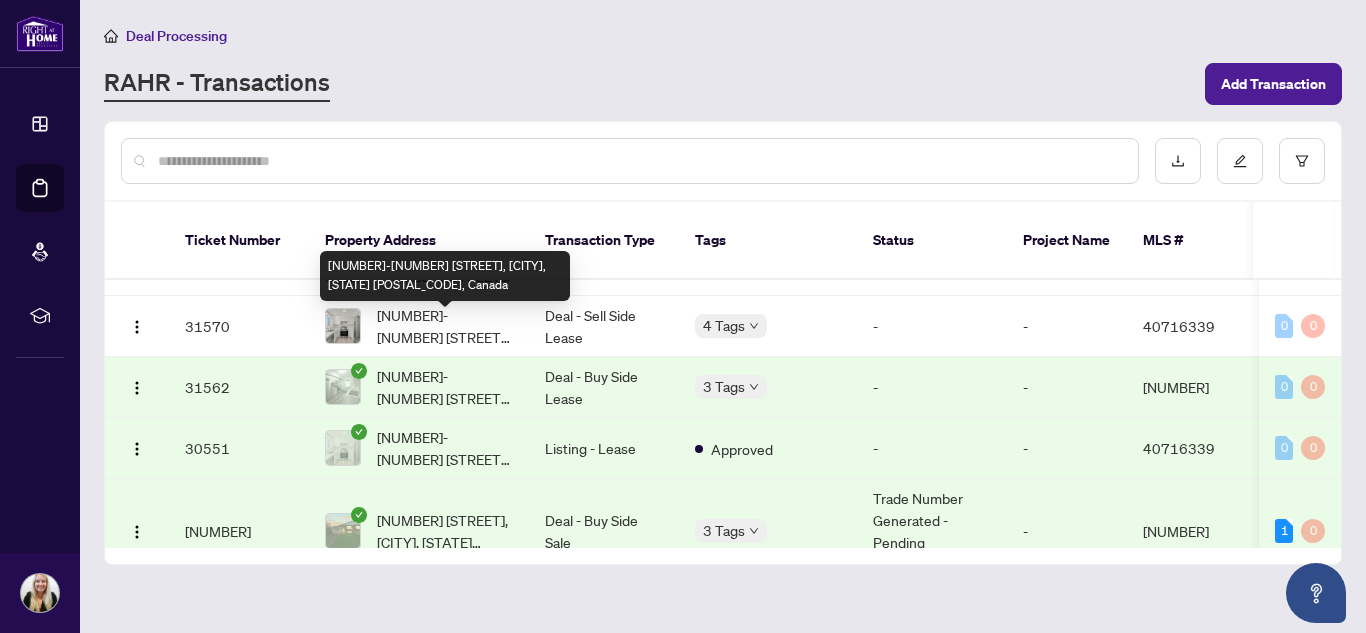scroll, scrollTop: 1900, scrollLeft: 0, axis: vertical 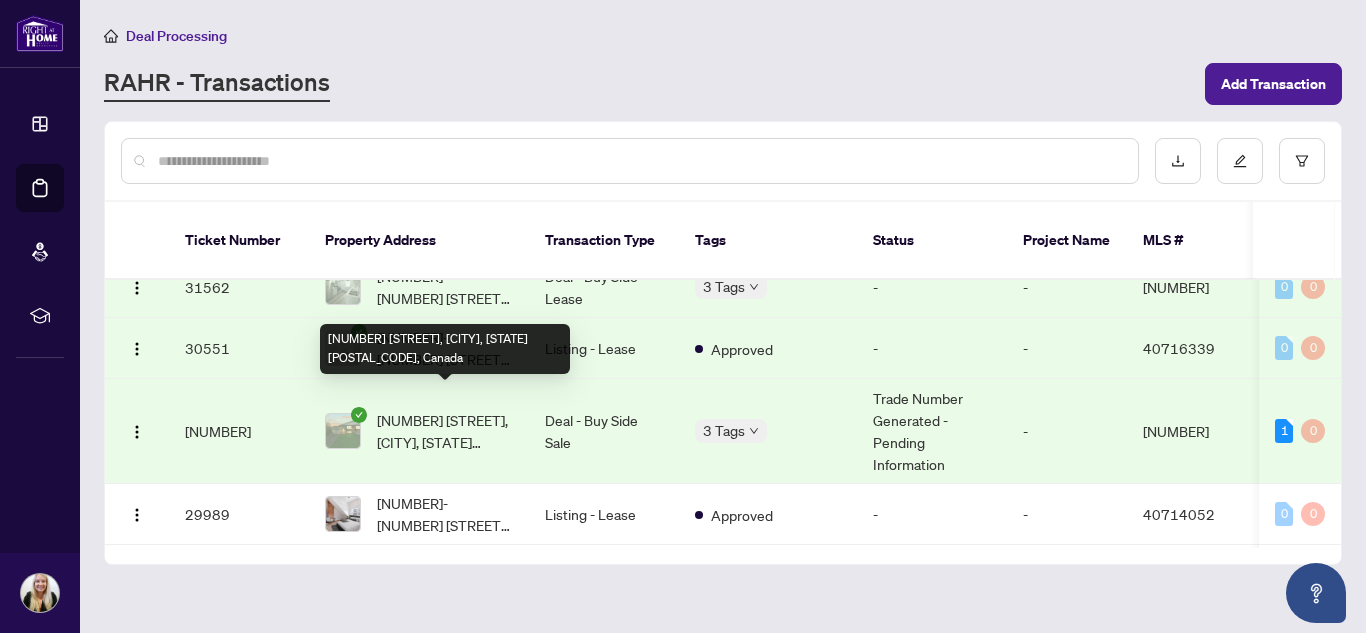 click on "[NUMBER] [STREET], [CITY], [STATE] [POSTAL_CODE], Canada" at bounding box center [445, 431] 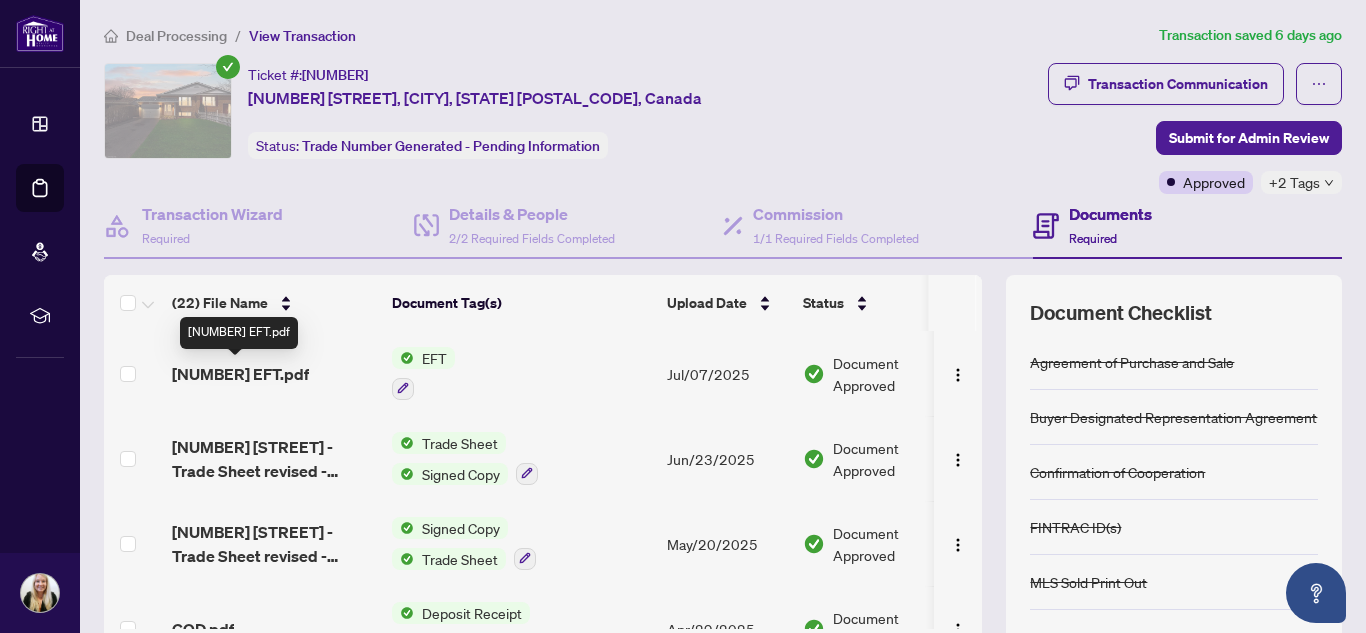 click on "[NUMBER] EFT.pdf" at bounding box center [240, 374] 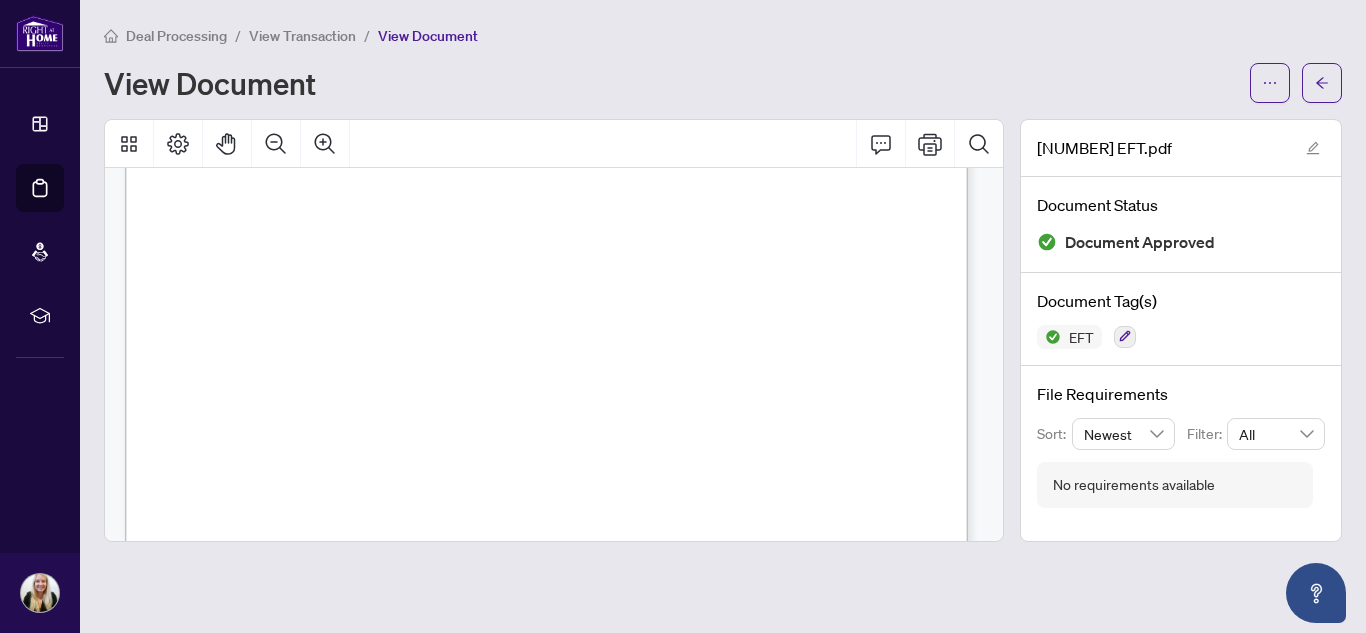 scroll, scrollTop: 258, scrollLeft: 0, axis: vertical 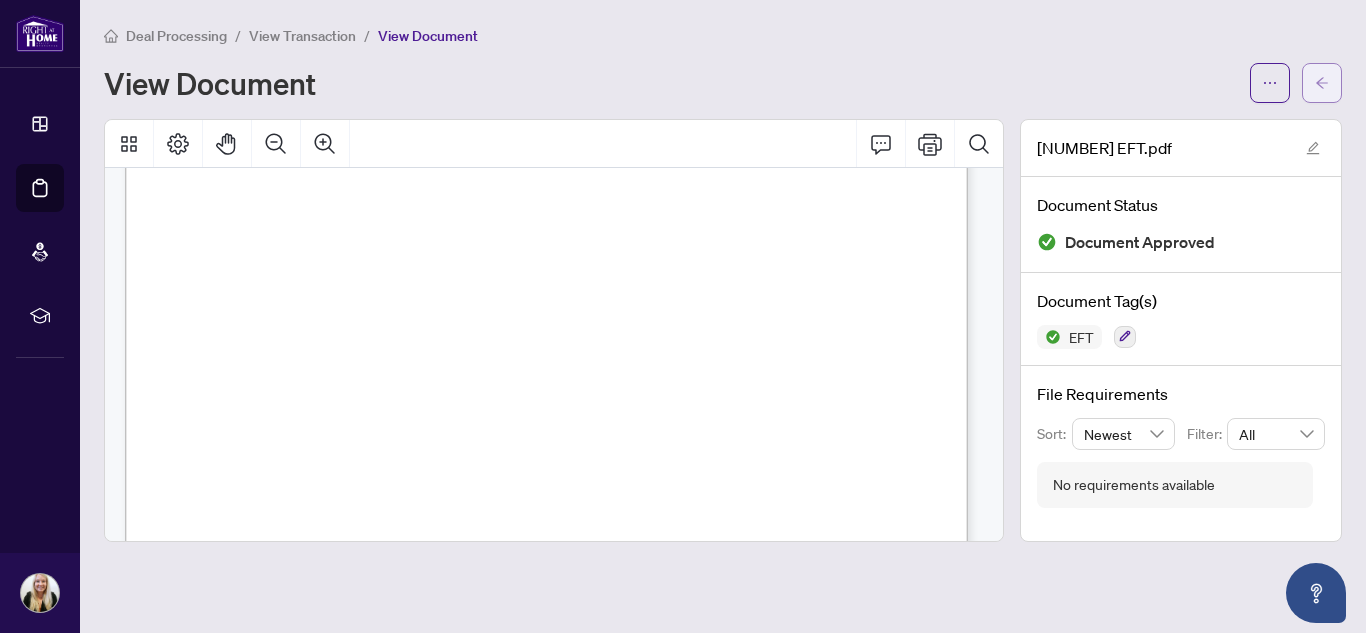 click 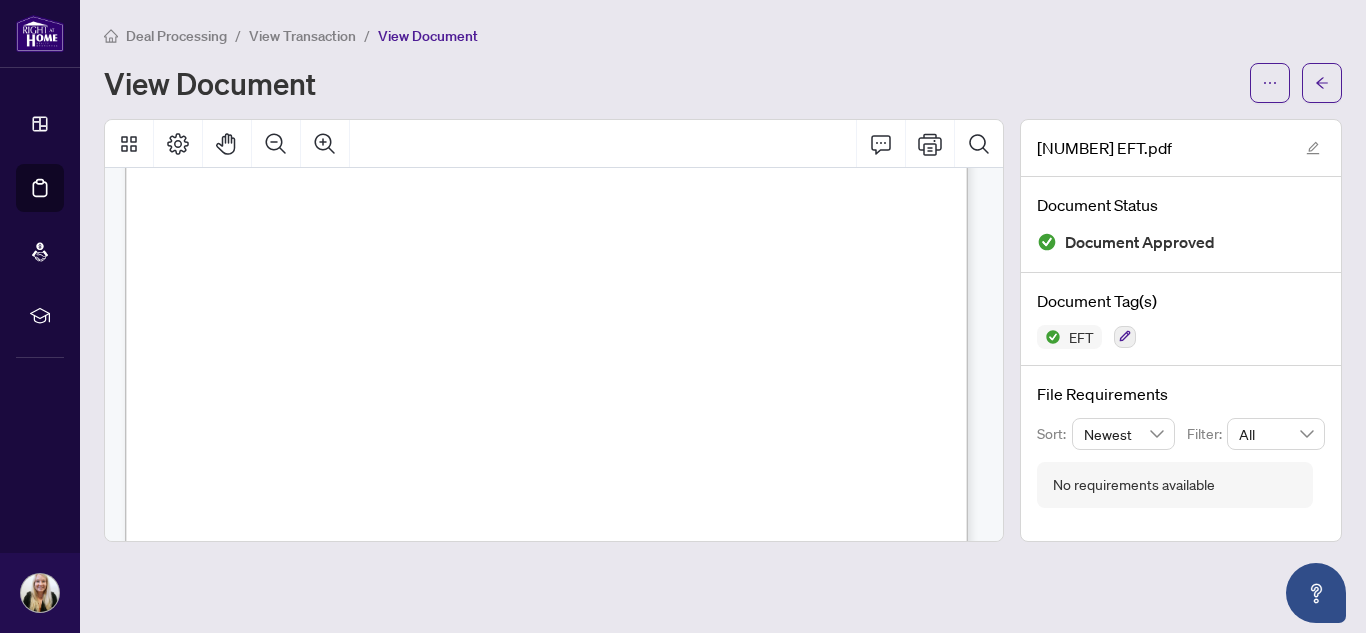 scroll, scrollTop: 0, scrollLeft: 0, axis: both 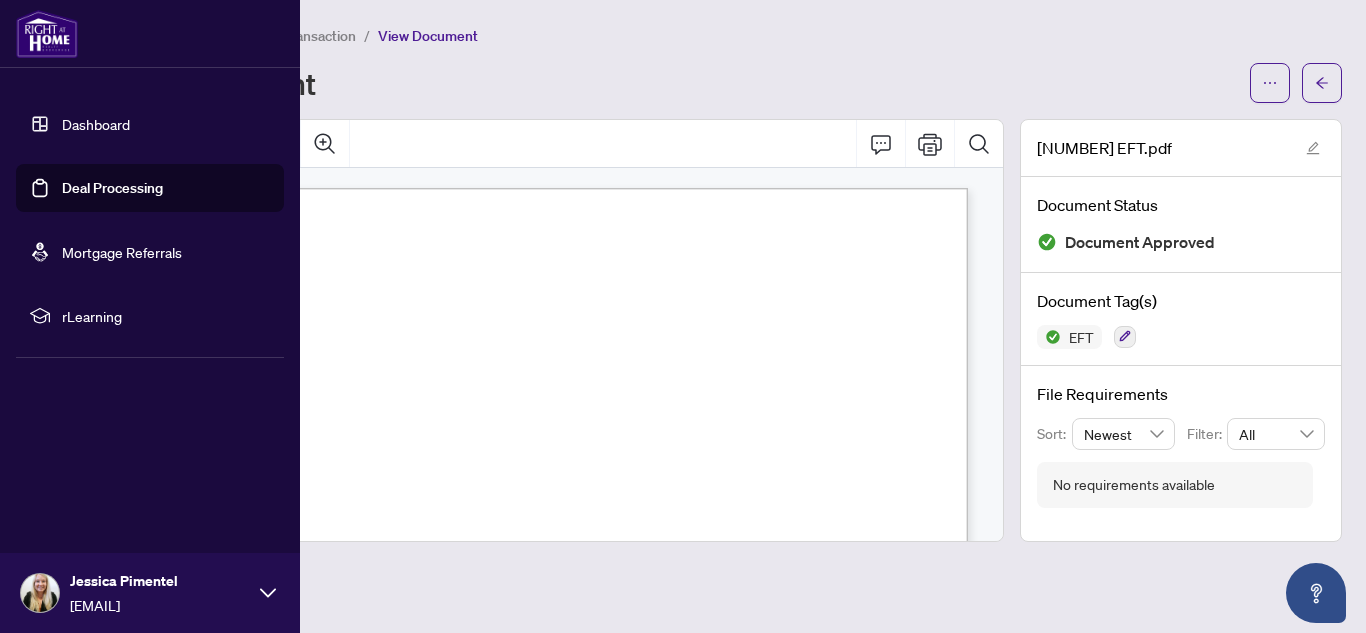 click on "Deal Processing" at bounding box center [112, 188] 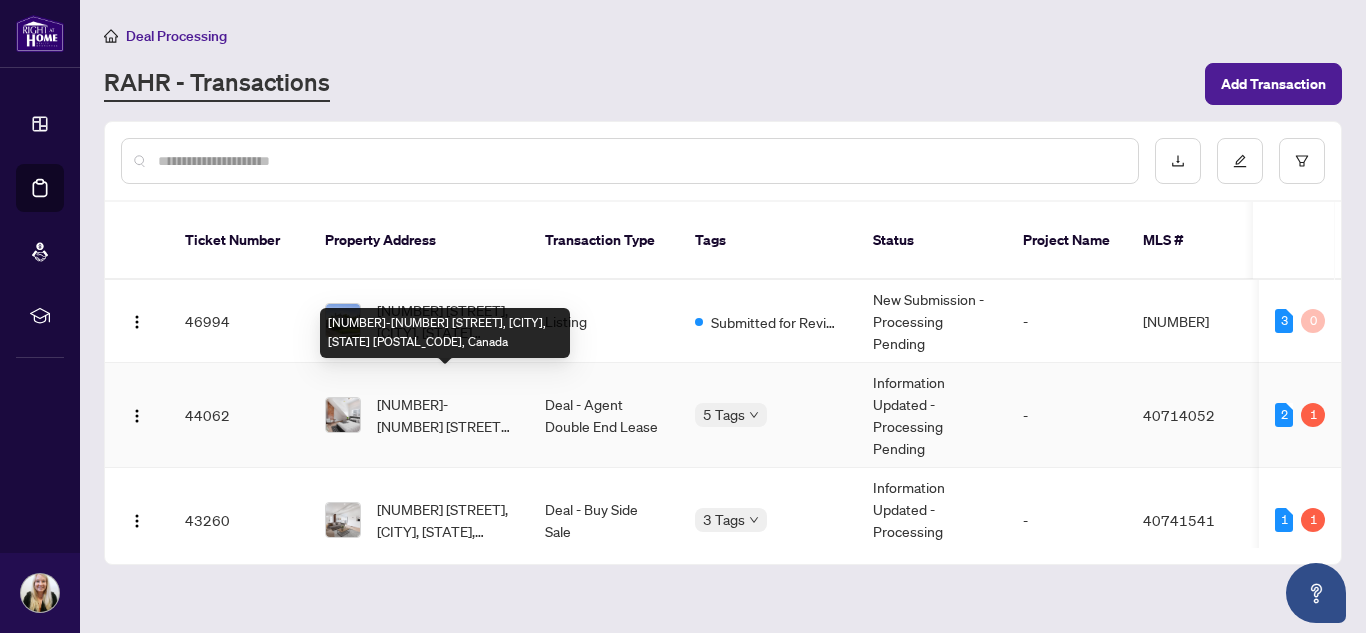 click on "[NUMBER]-[NUMBER] [STREET], [CITY], [STATE] [POSTAL_CODE], Canada" at bounding box center (445, 415) 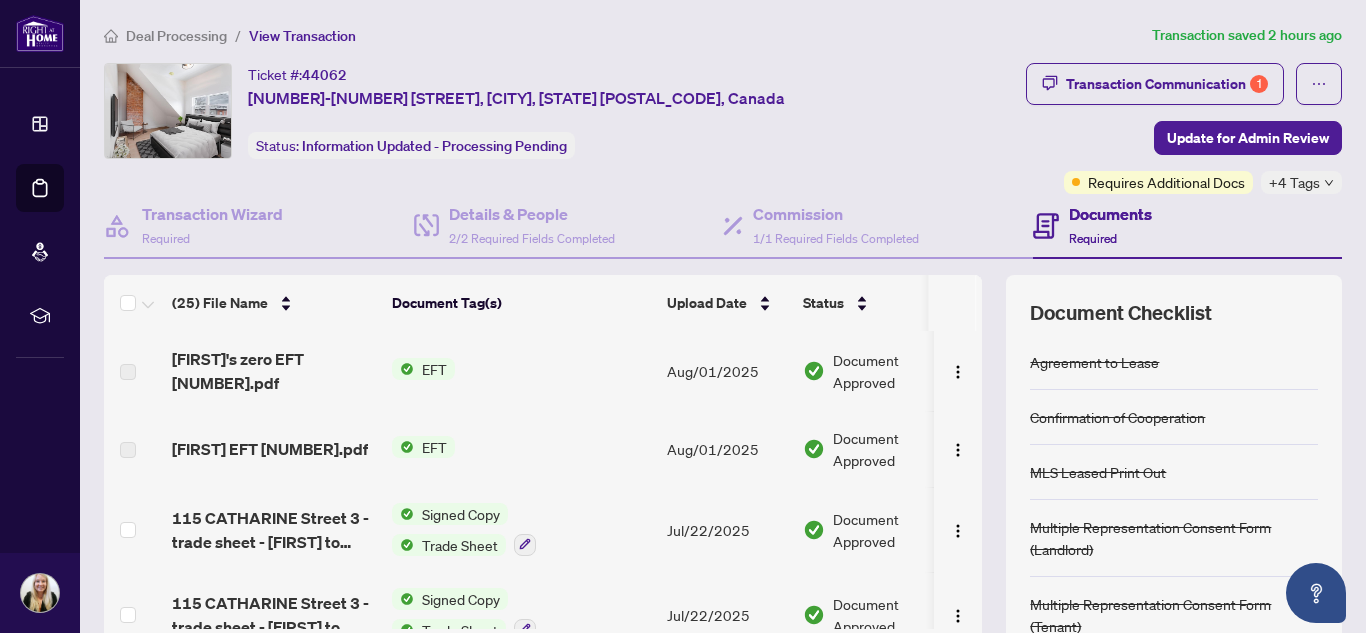 click on "Documents" at bounding box center [1110, 214] 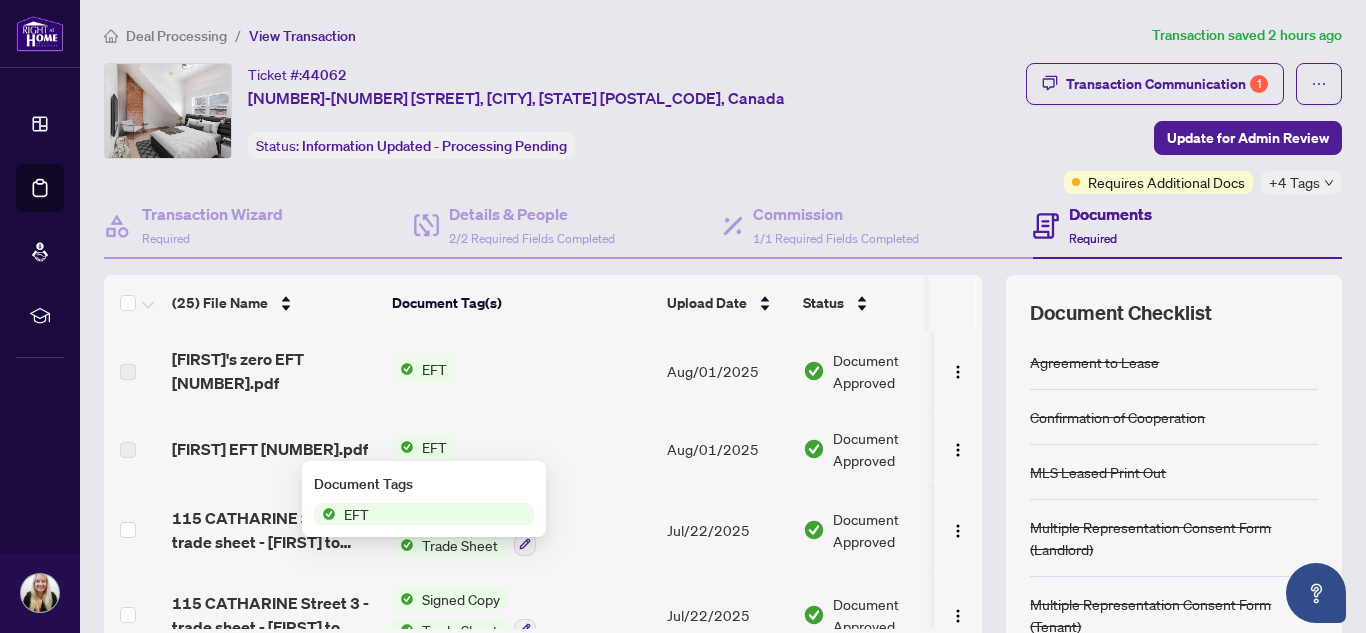 click on "[FIRST] EFT [NUMBER].pdf" at bounding box center [270, 449] 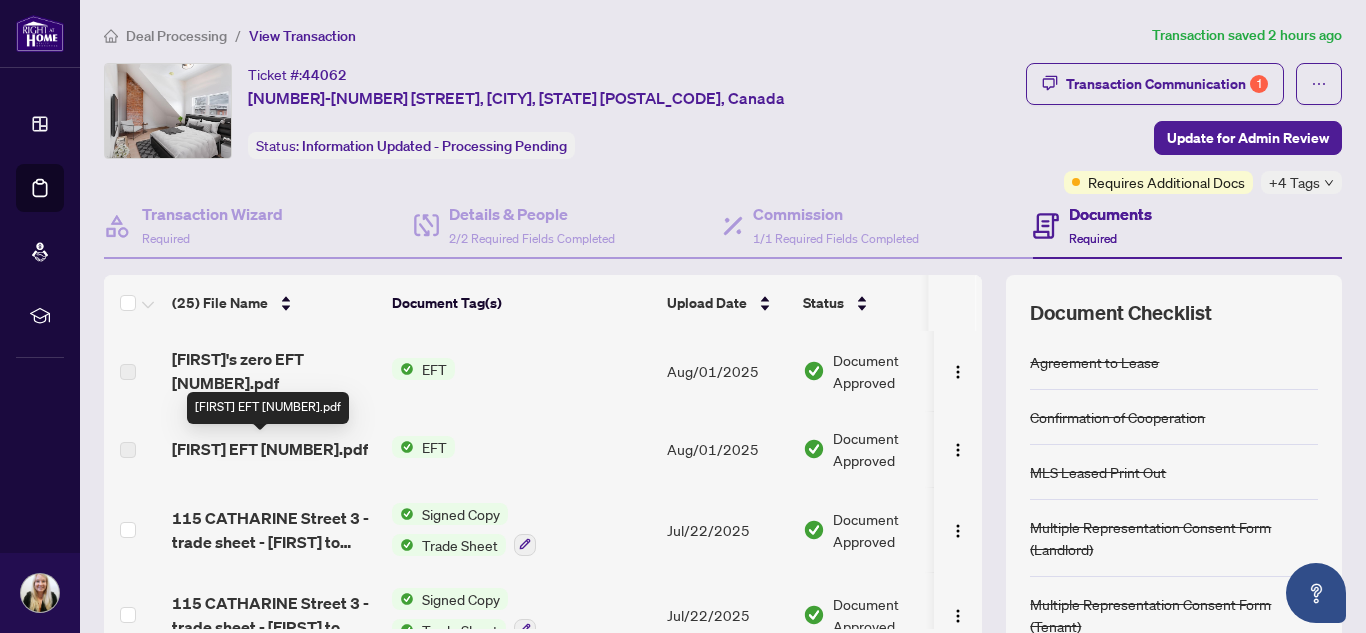 click on "[FIRST] EFT [NUMBER].pdf" at bounding box center [270, 449] 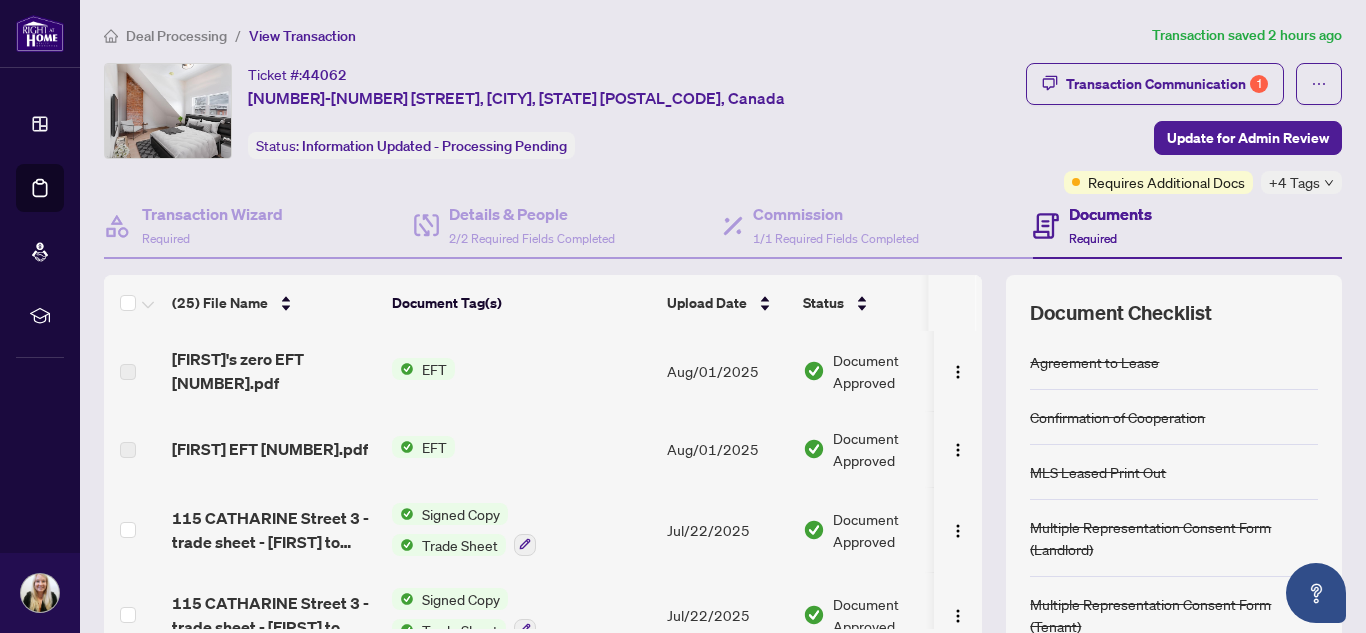 click at bounding box center (403, 447) 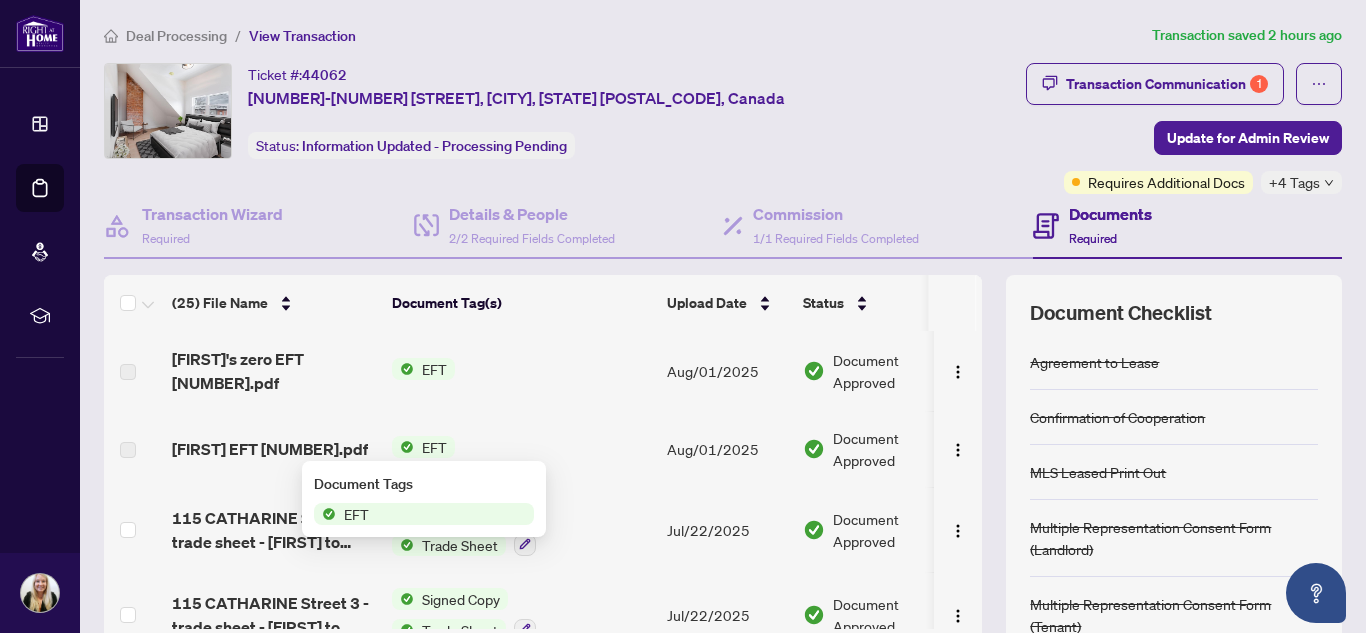 click on "EFT" at bounding box center (521, 449) 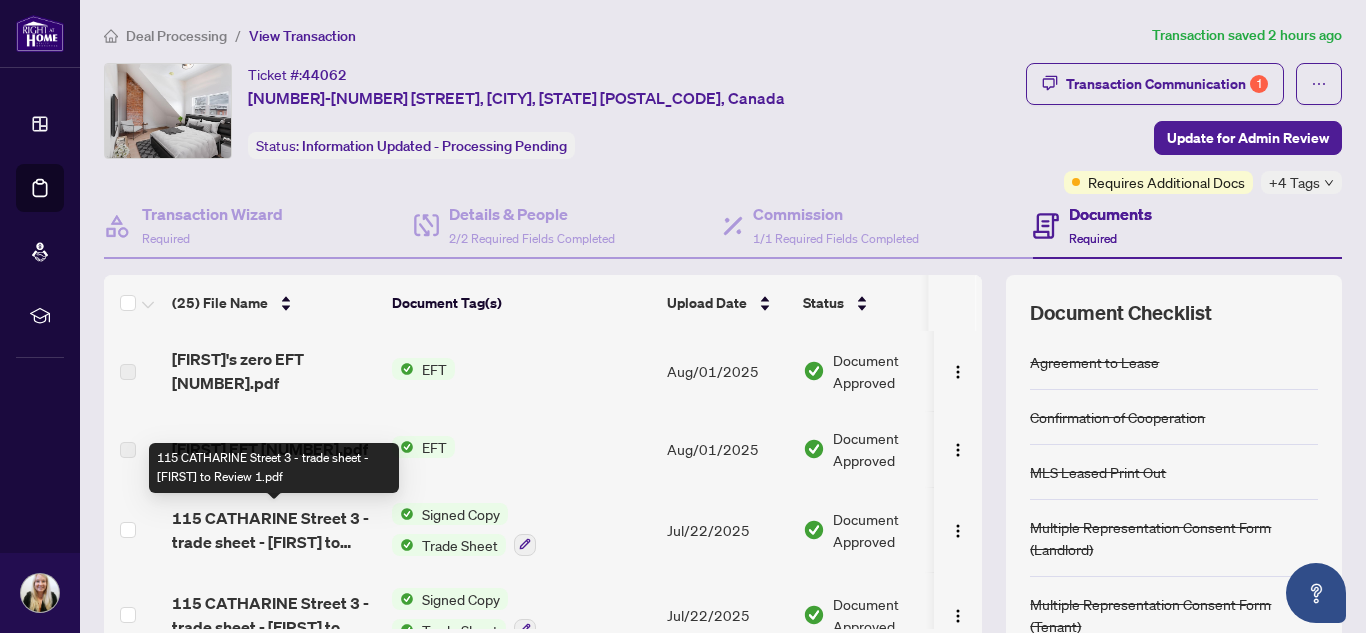 click on "115 CATHARINE Street 3 - trade sheet - [FIRST] to Review 1.pdf" at bounding box center [274, 530] 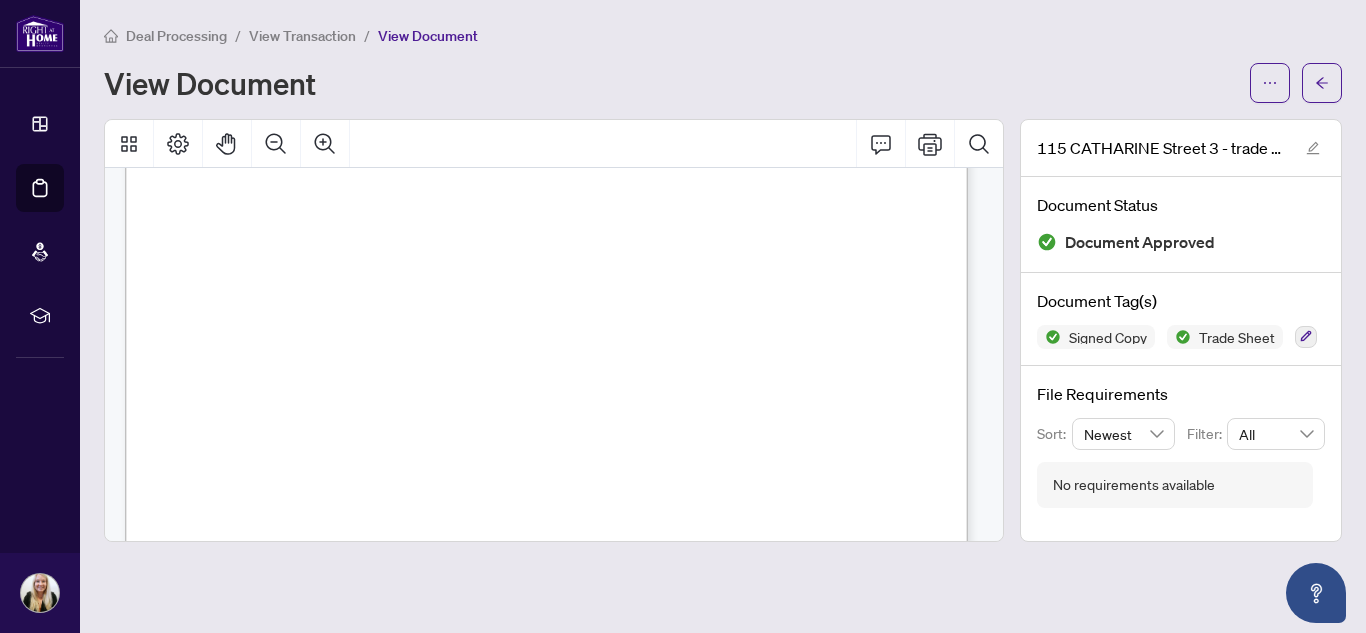 scroll, scrollTop: 258, scrollLeft: 0, axis: vertical 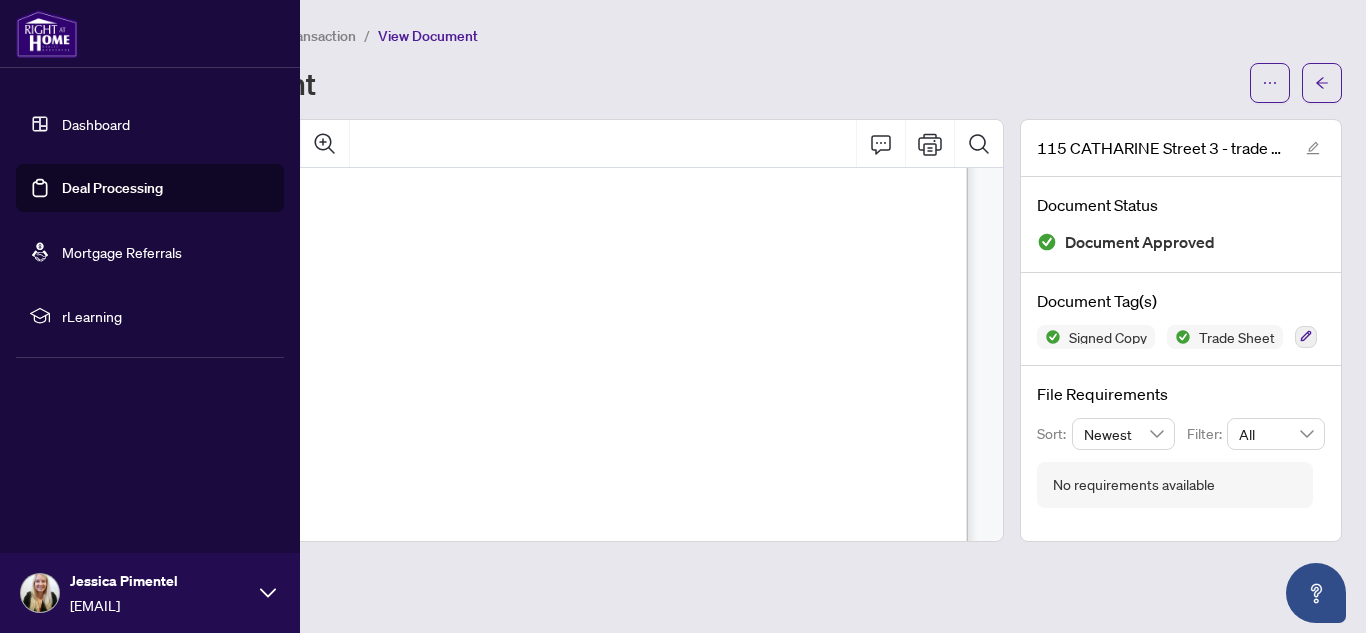 click on "Deal Processing" at bounding box center (112, 188) 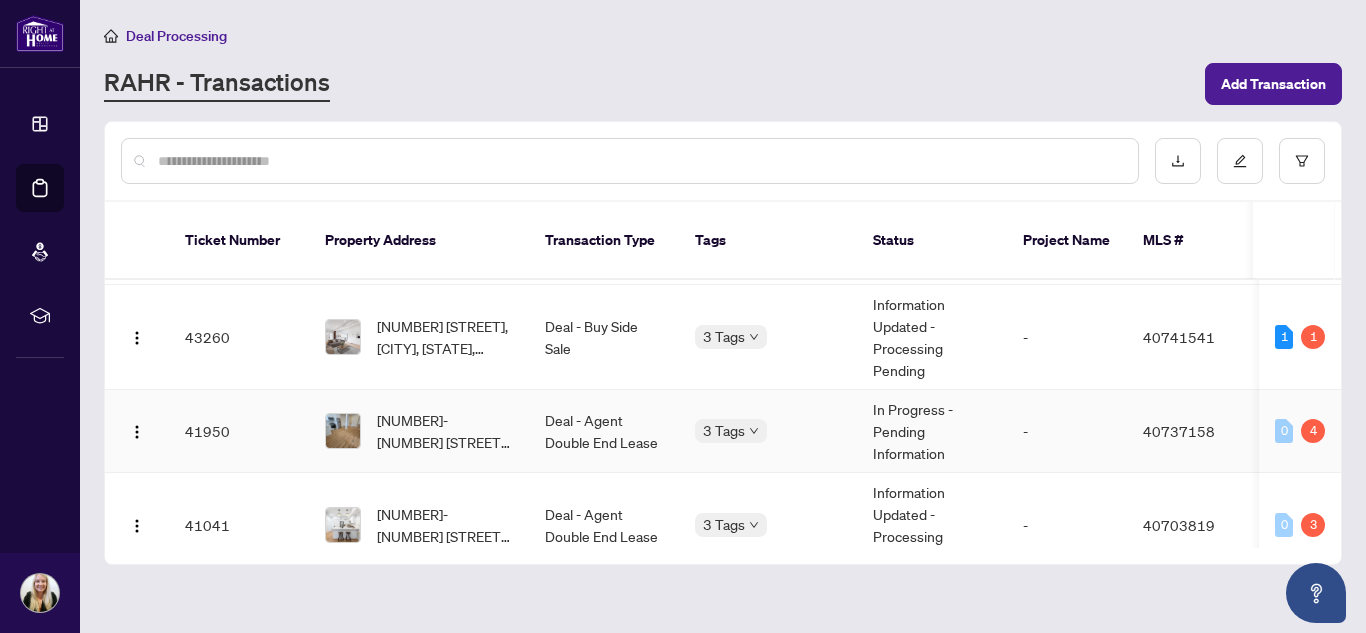 scroll, scrollTop: 200, scrollLeft: 0, axis: vertical 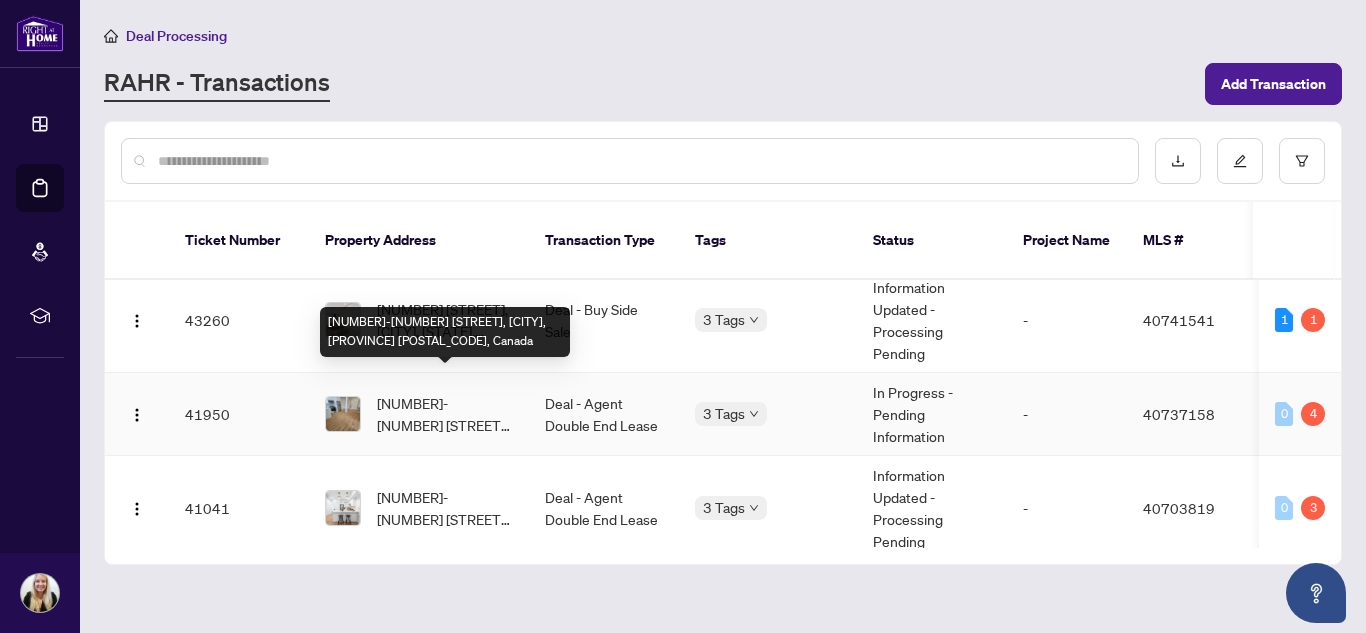 click on "[NUMBER]-[NUMBER] [STREET], [CITY], [PROVINCE] [POSTAL_CODE], Canada" at bounding box center (445, 414) 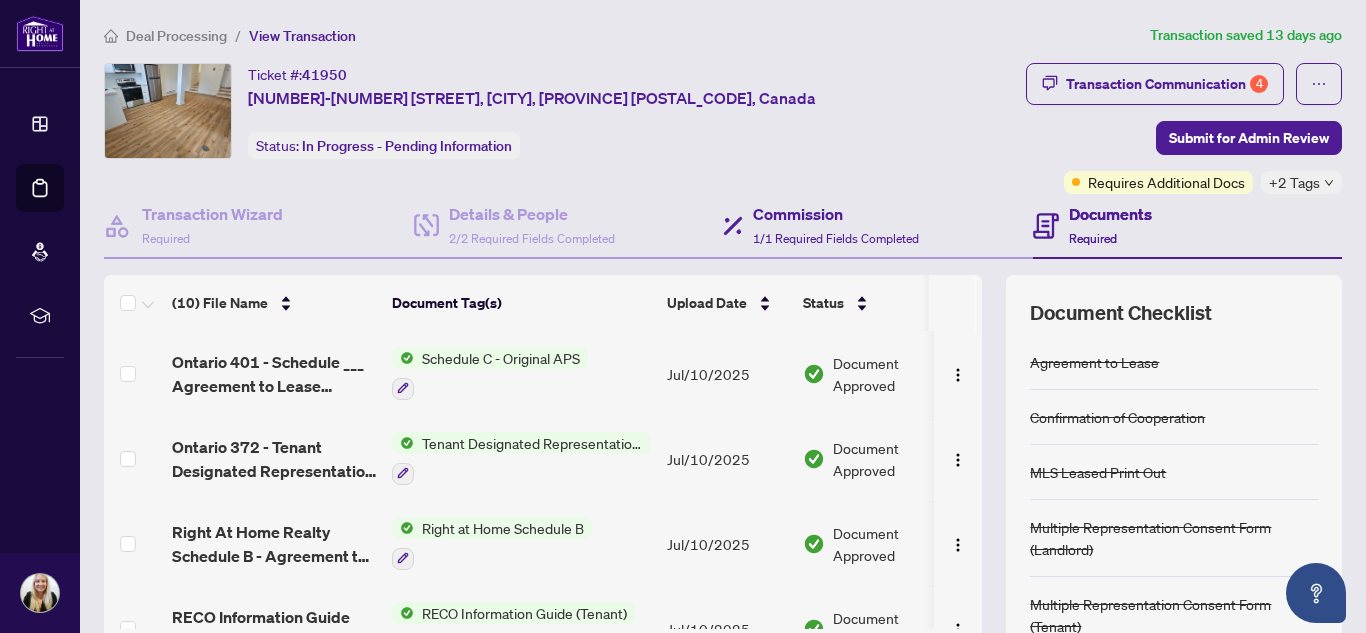 click on "Commission 1/1 Required Fields Completed" at bounding box center (878, 226) 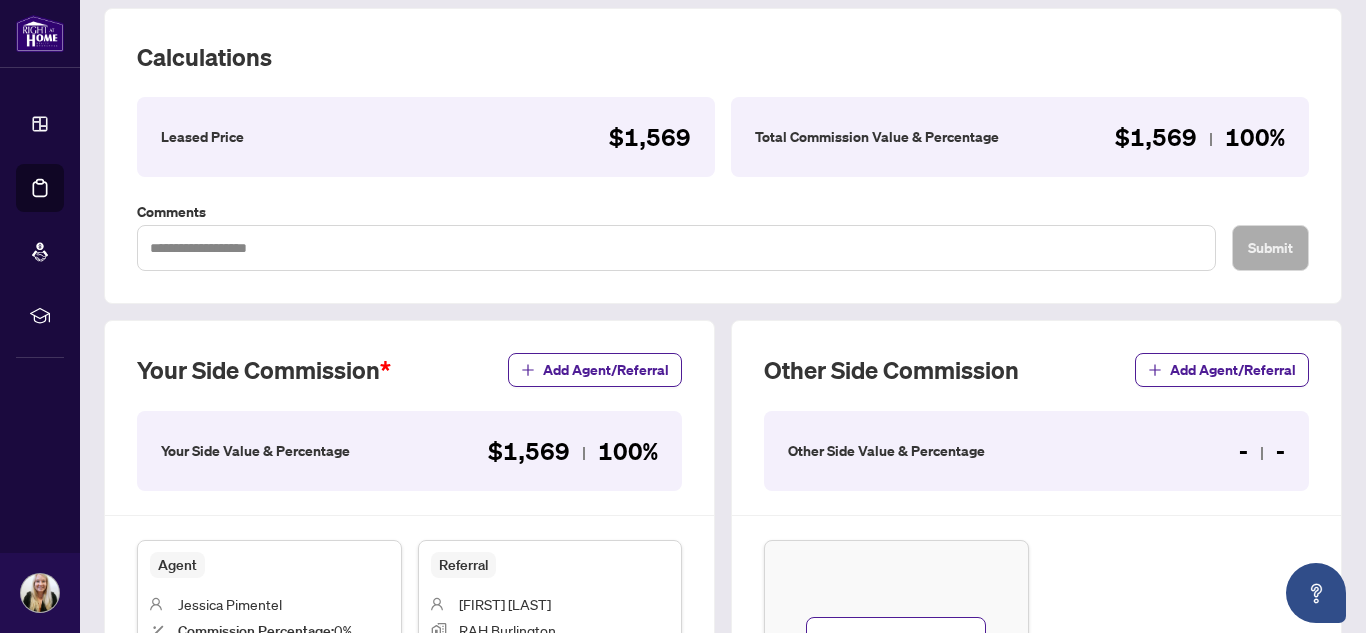 scroll, scrollTop: 100, scrollLeft: 0, axis: vertical 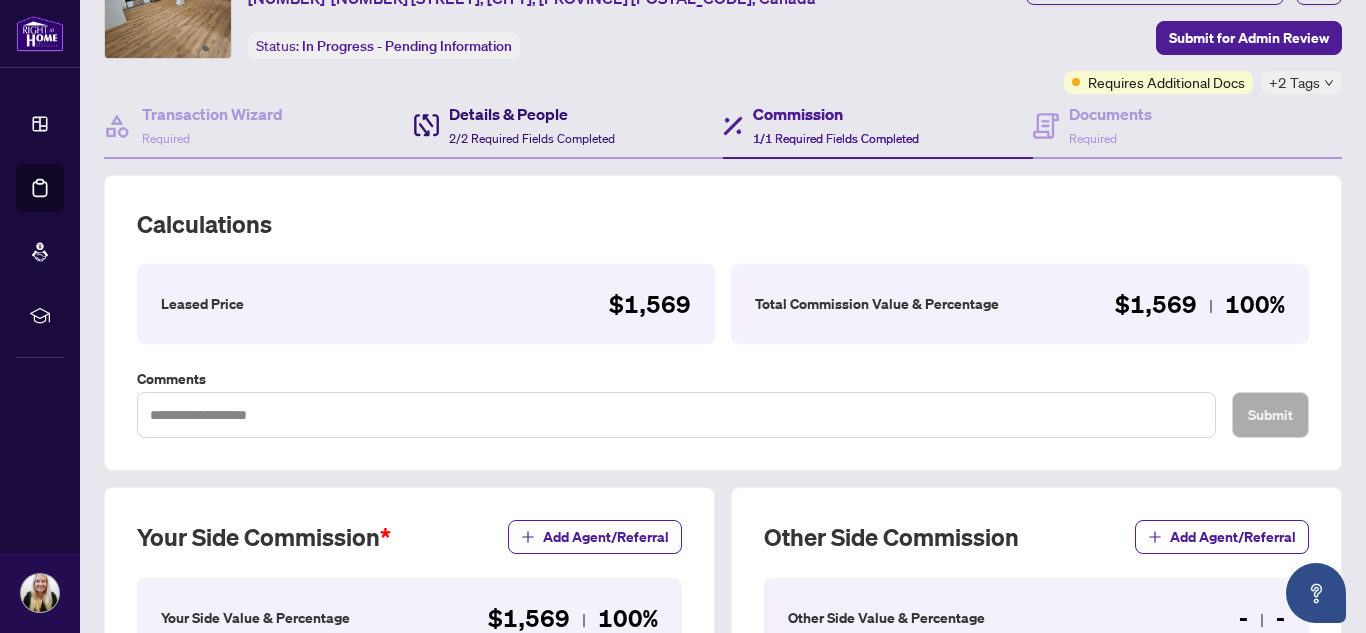 click on "Details & People" at bounding box center [532, 114] 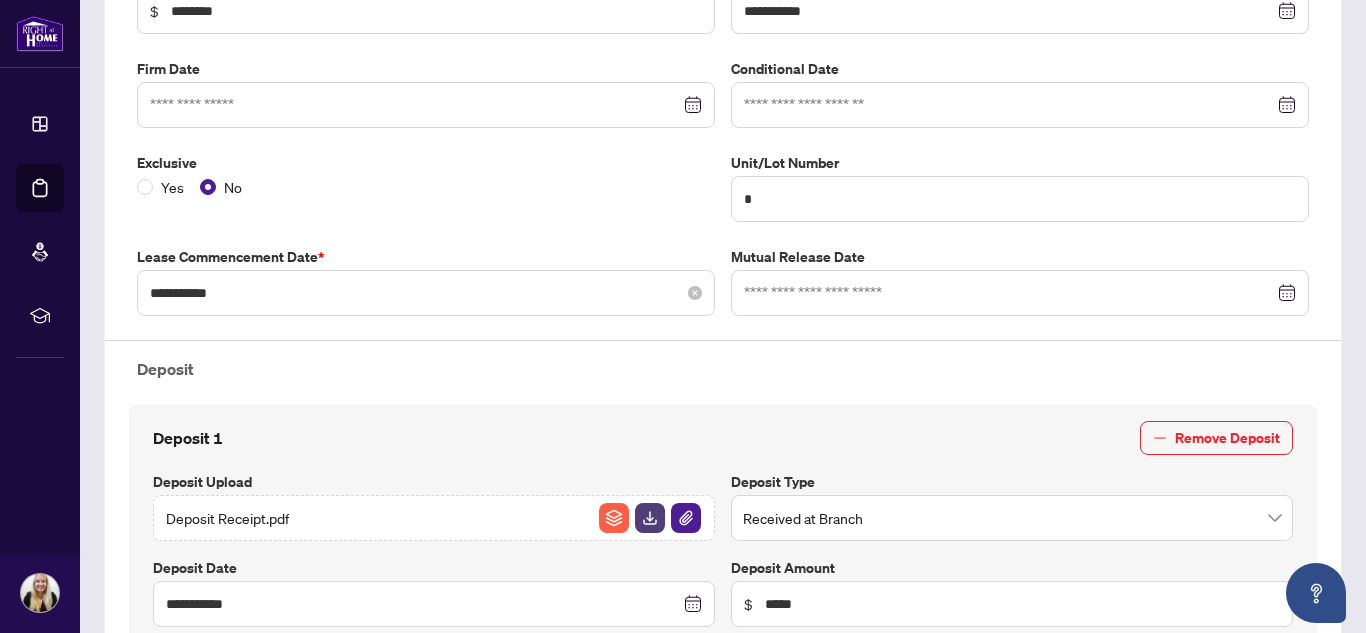 scroll, scrollTop: 600, scrollLeft: 0, axis: vertical 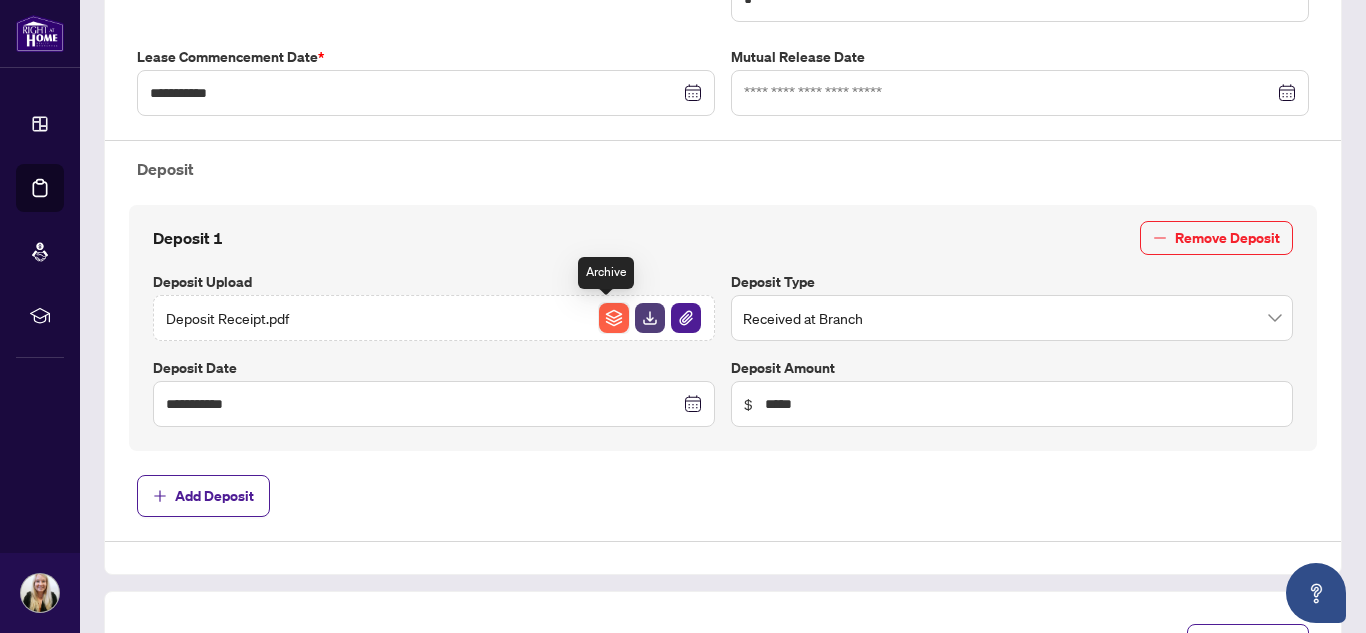 click at bounding box center (614, 318) 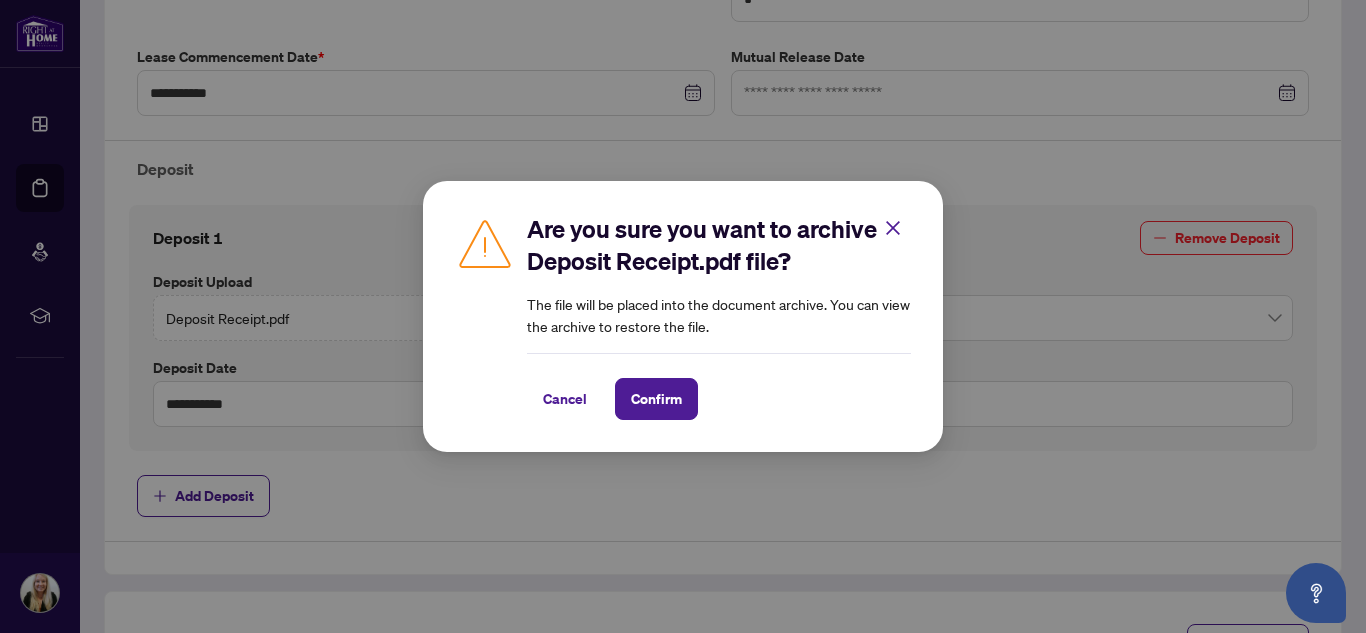 click on "Are you sure you want to archive Deposit Receipt.pdf file? The file will be placed into the document archive. You can view the archive to restore the file. Cancel Confirm Cancel OK" at bounding box center (683, 316) 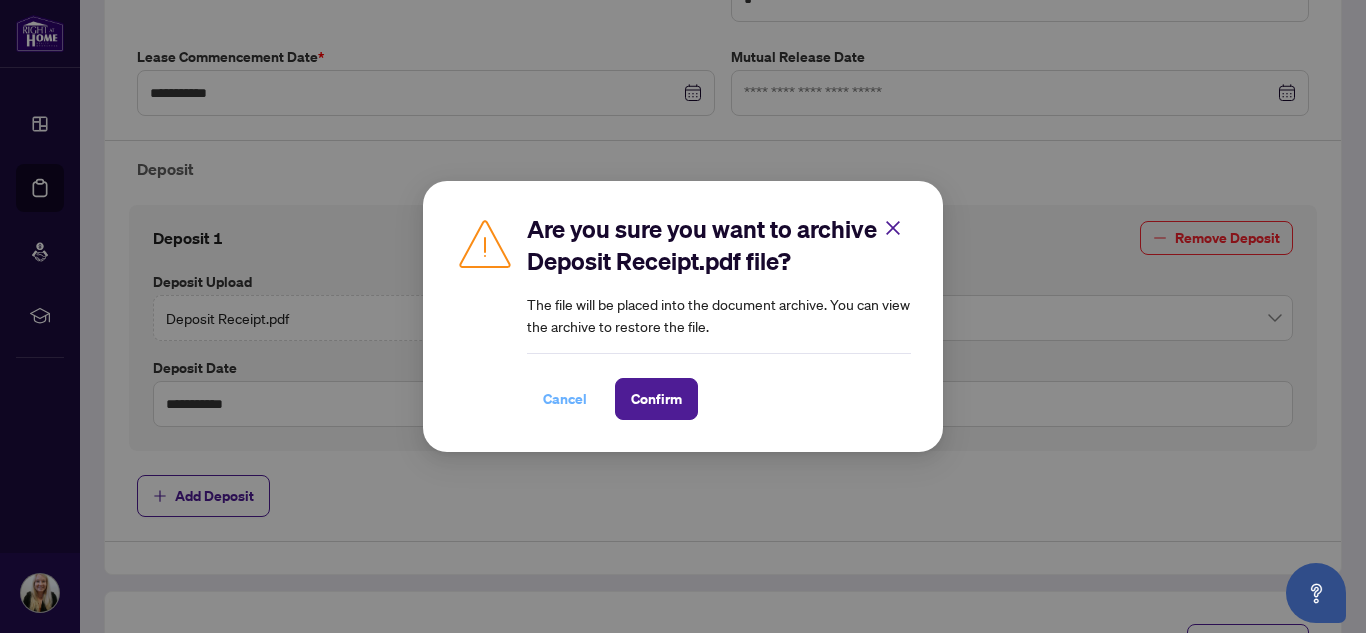 click on "Cancel" at bounding box center (565, 399) 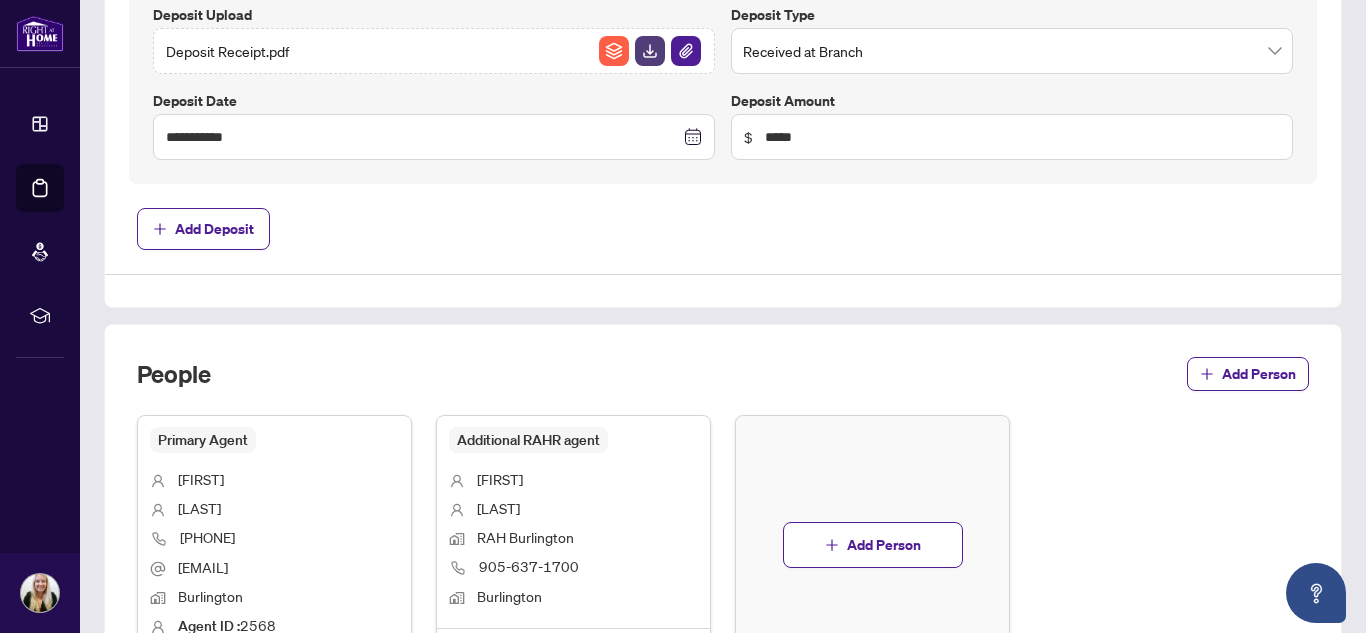 scroll, scrollTop: 595, scrollLeft: 0, axis: vertical 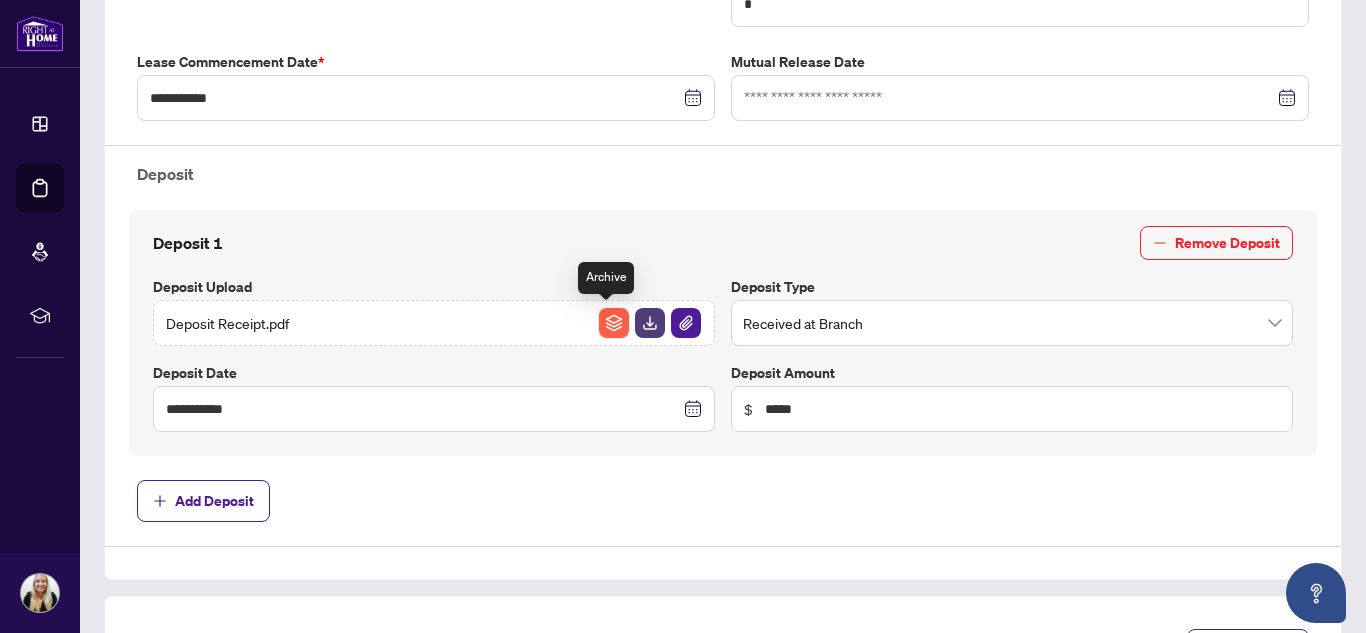 click at bounding box center [614, 323] 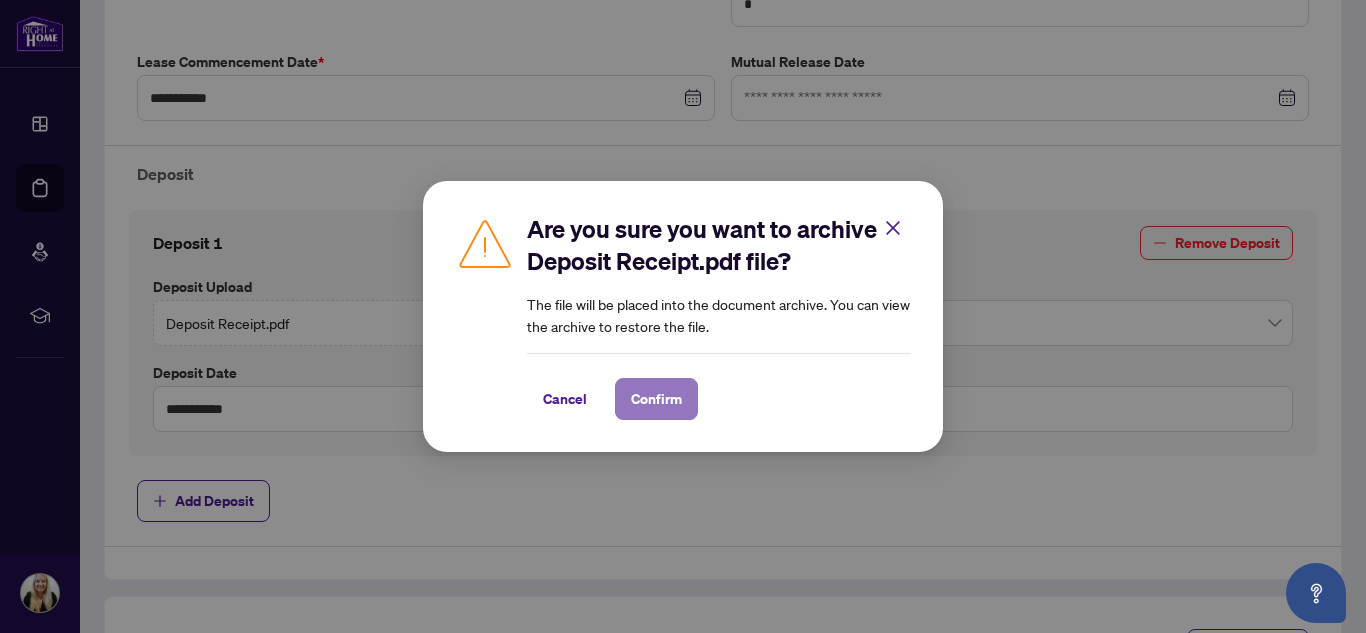 click on "Confirm" at bounding box center (656, 399) 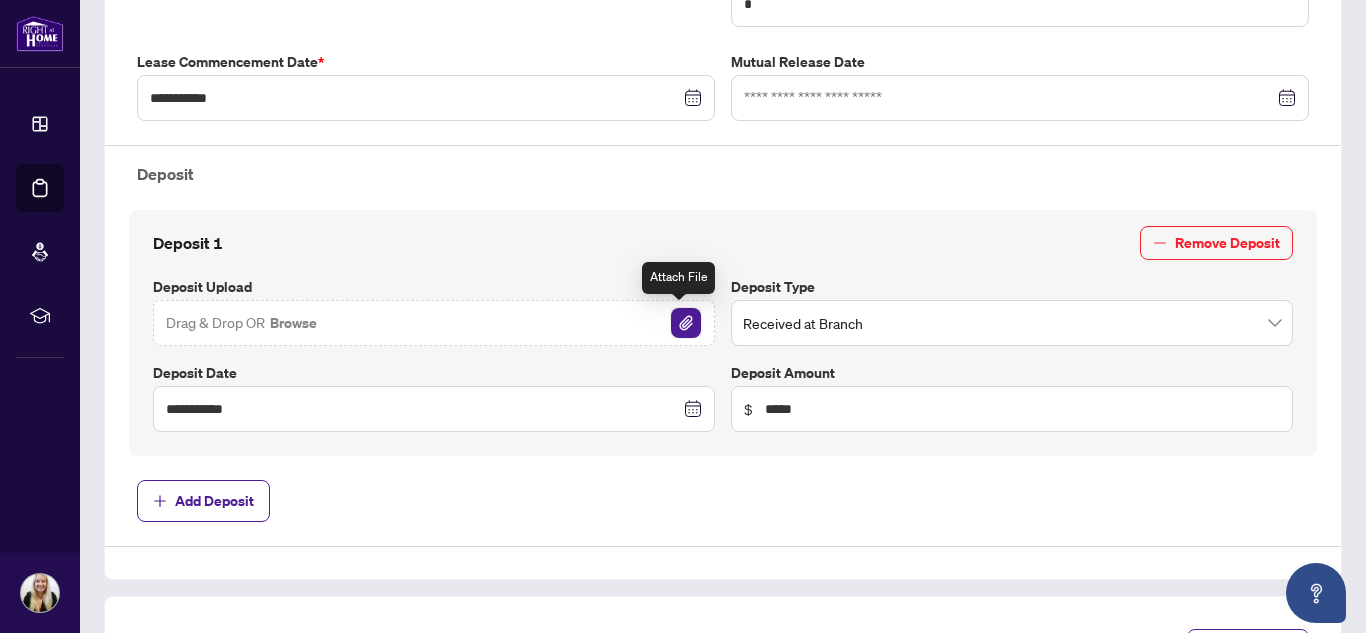 click at bounding box center [686, 323] 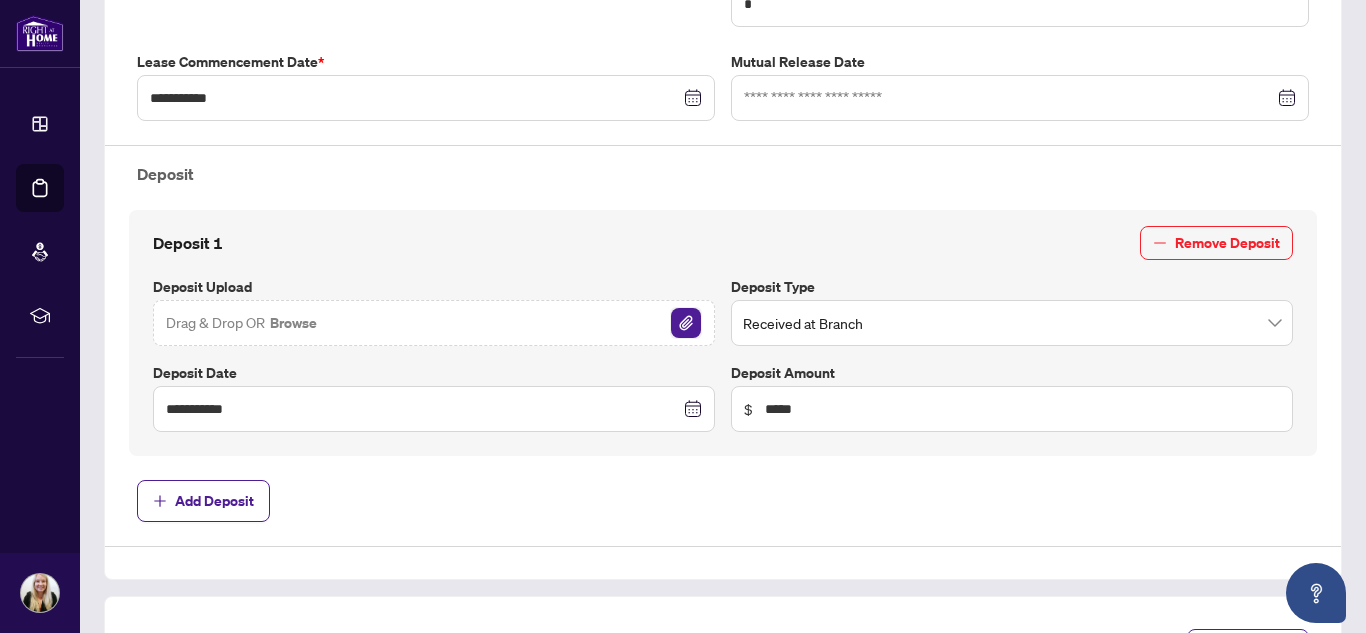 click at bounding box center (686, 323) 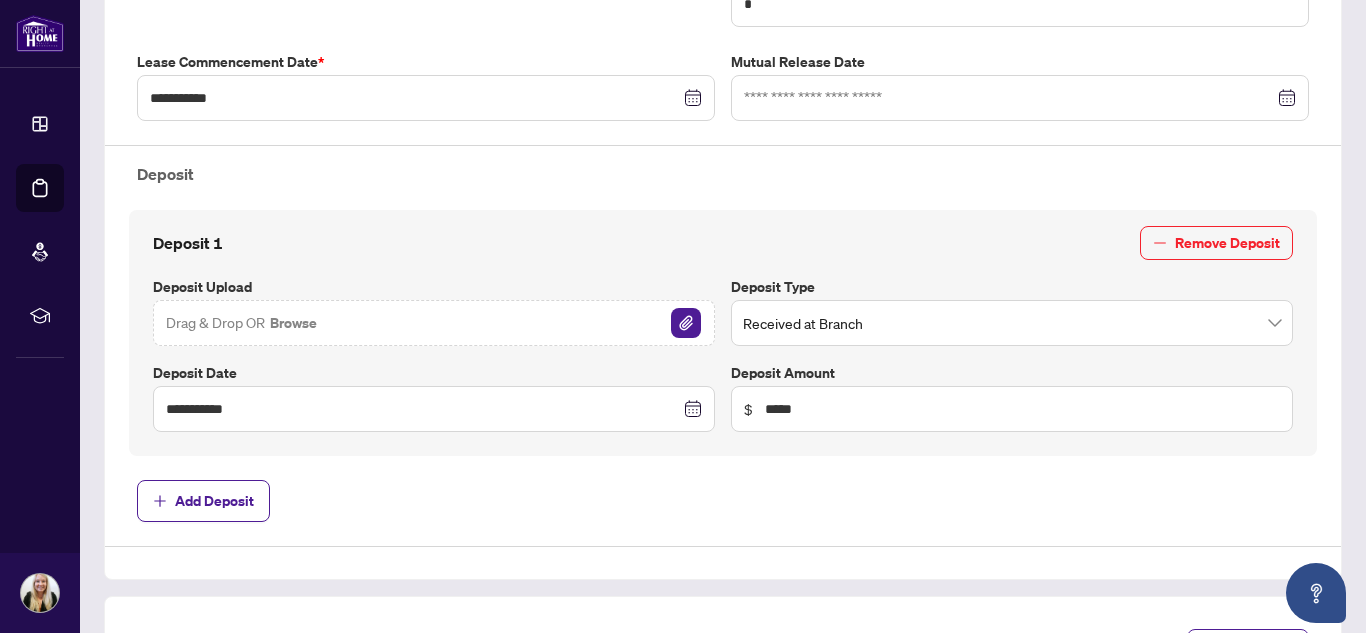 click on "Drag & Drop OR   Browse" at bounding box center (434, 323) 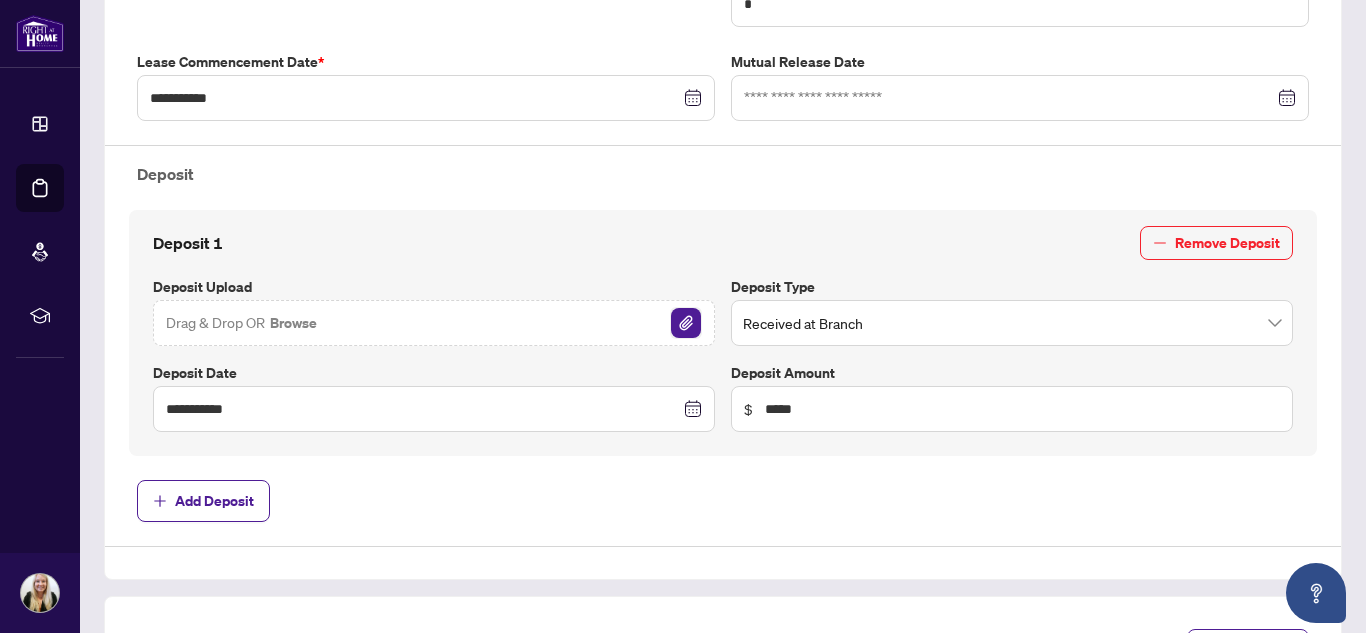 click at bounding box center (686, 323) 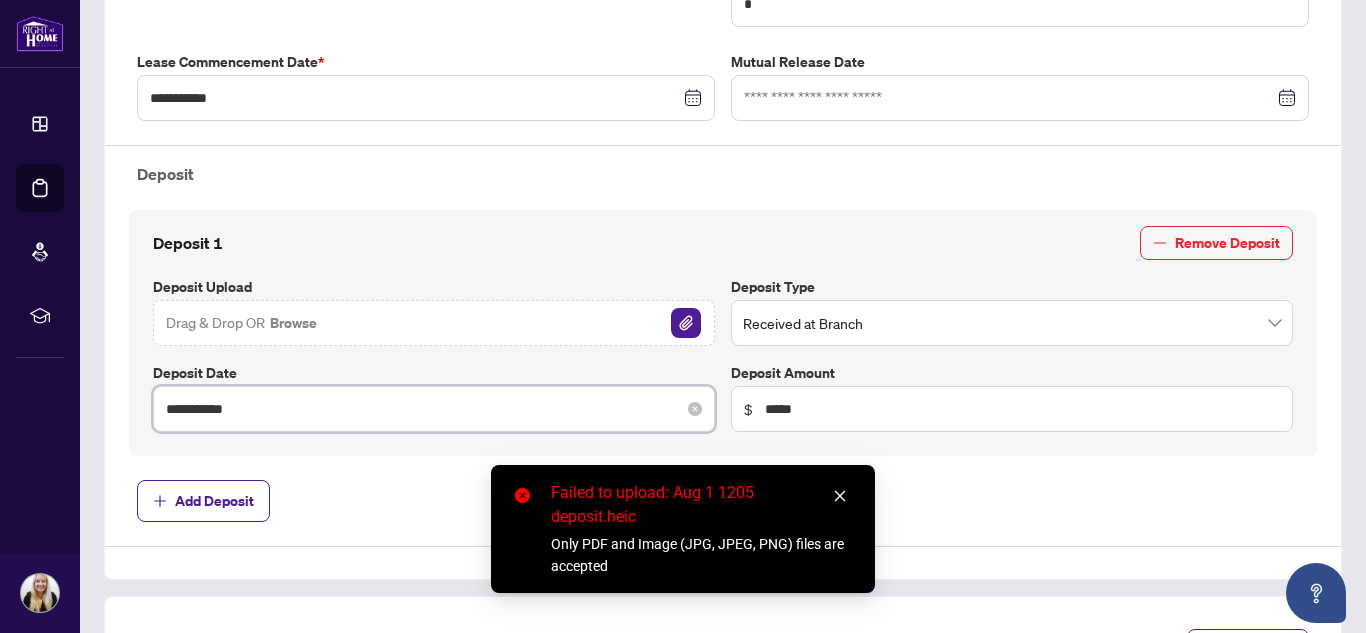 click on "**********" at bounding box center (423, 409) 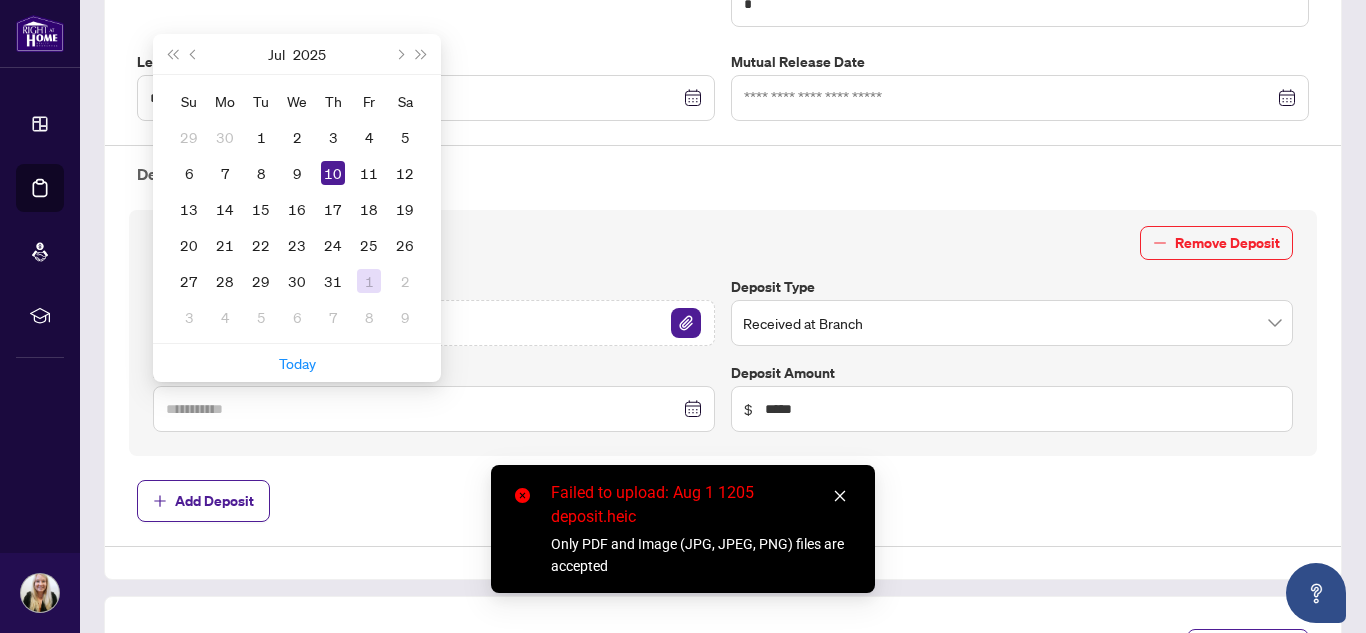 click on "1" at bounding box center (369, 281) 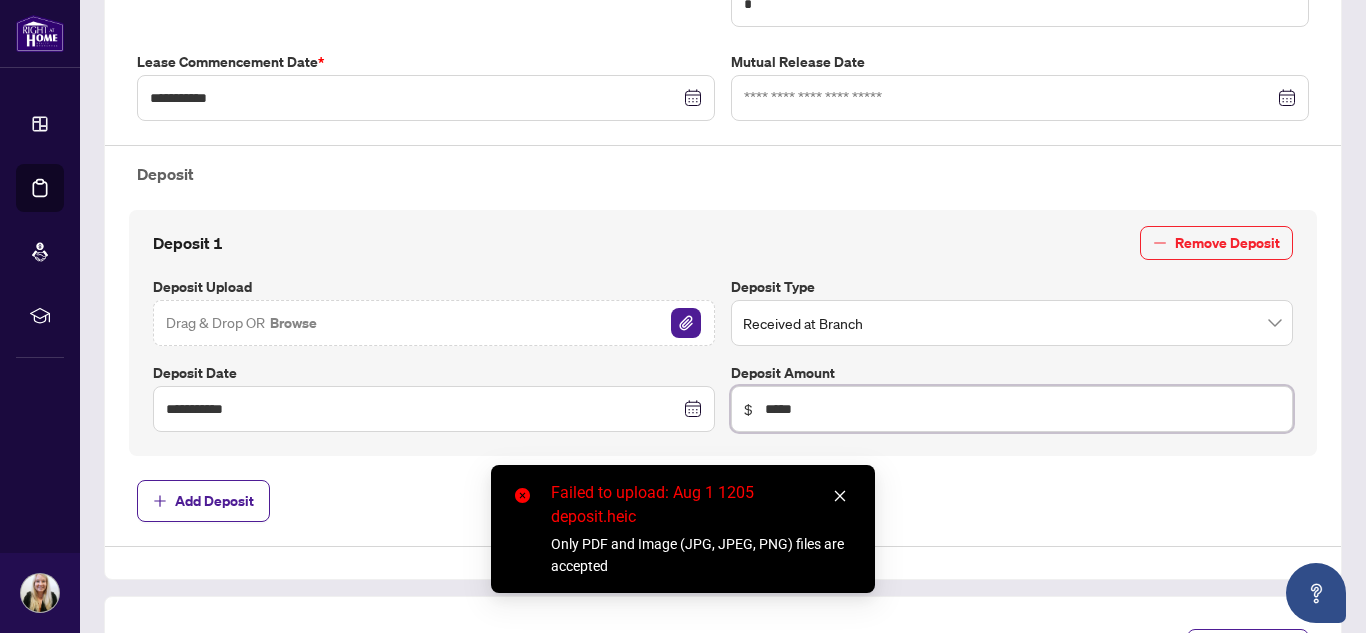 drag, startPoint x: 836, startPoint y: 406, endPoint x: 722, endPoint y: 400, distance: 114.15778 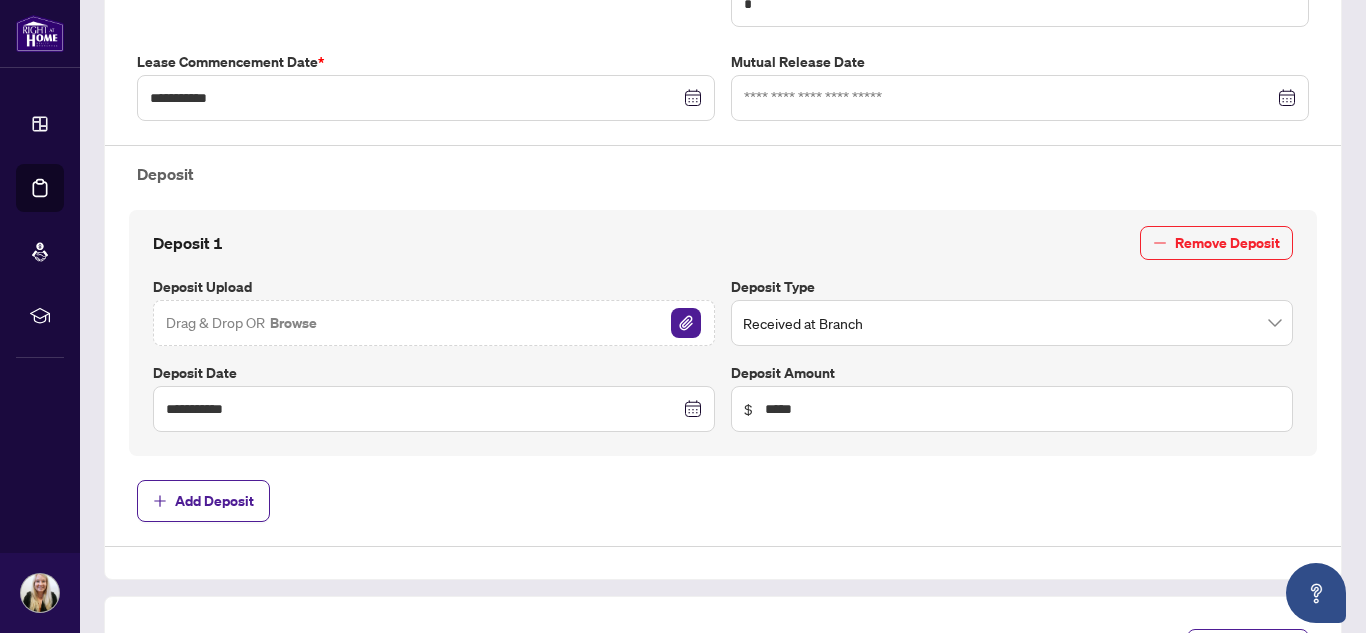 click on "Drag & Drop OR   Browse" at bounding box center [434, 323] 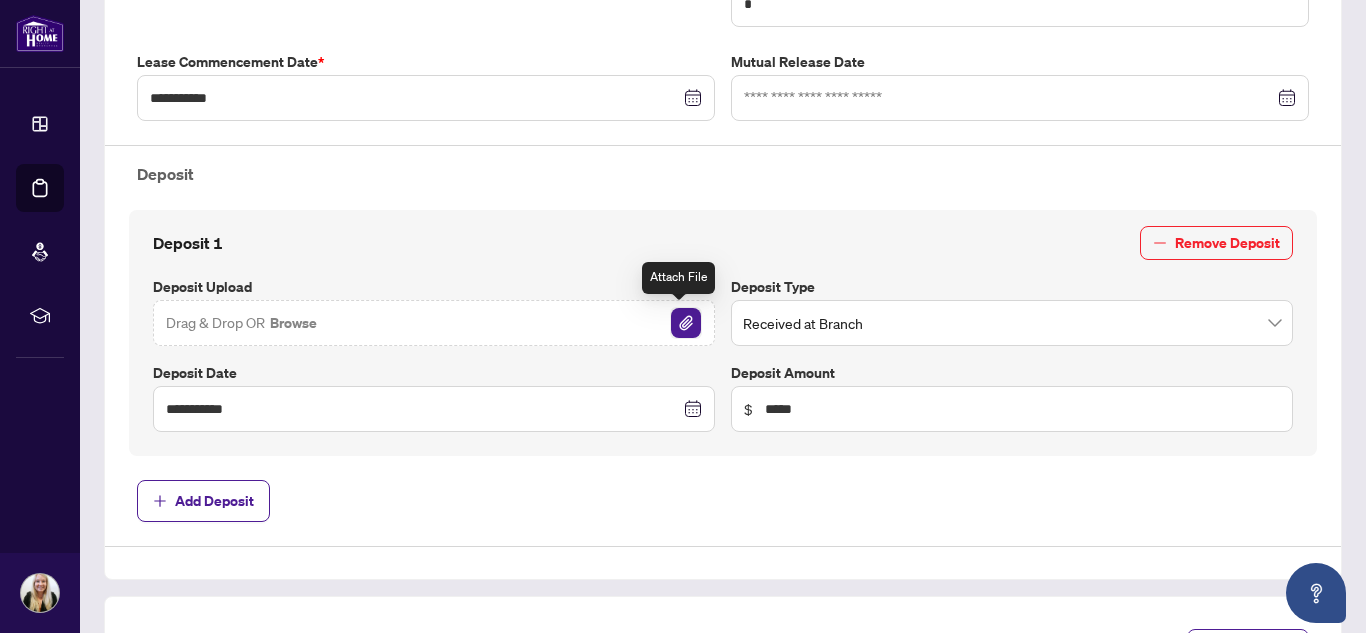 click at bounding box center [686, 323] 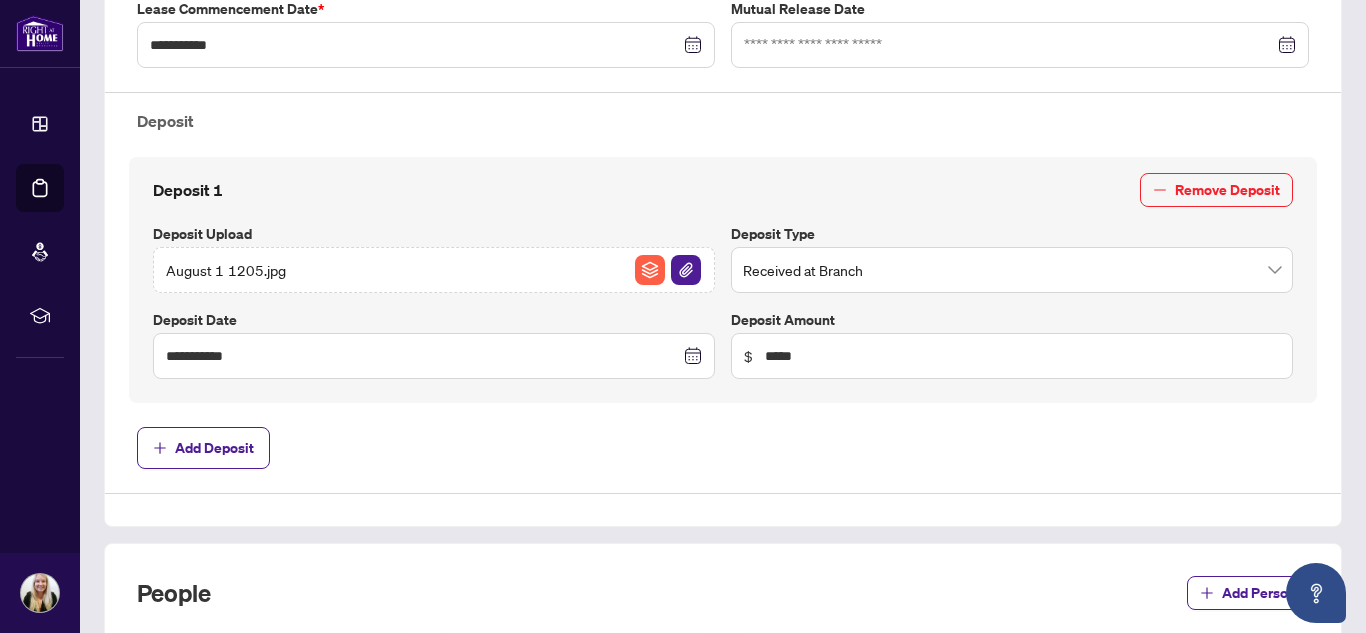 scroll, scrollTop: 695, scrollLeft: 0, axis: vertical 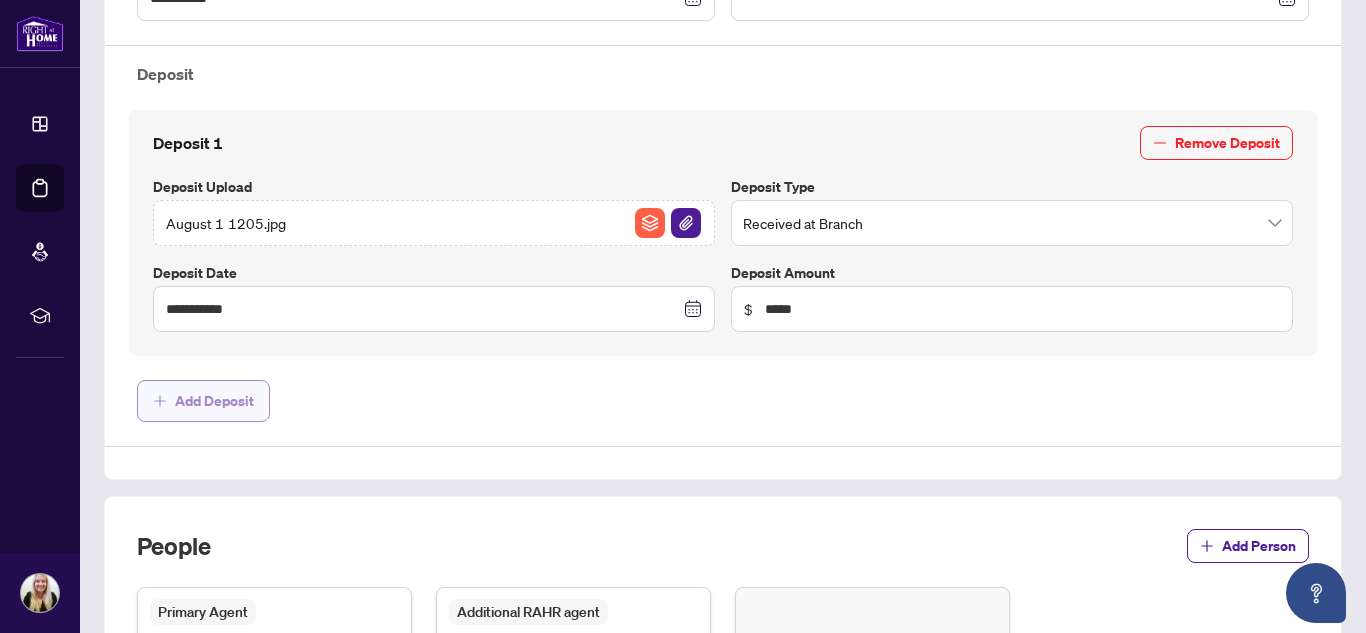 click on "Add Deposit" at bounding box center (214, 401) 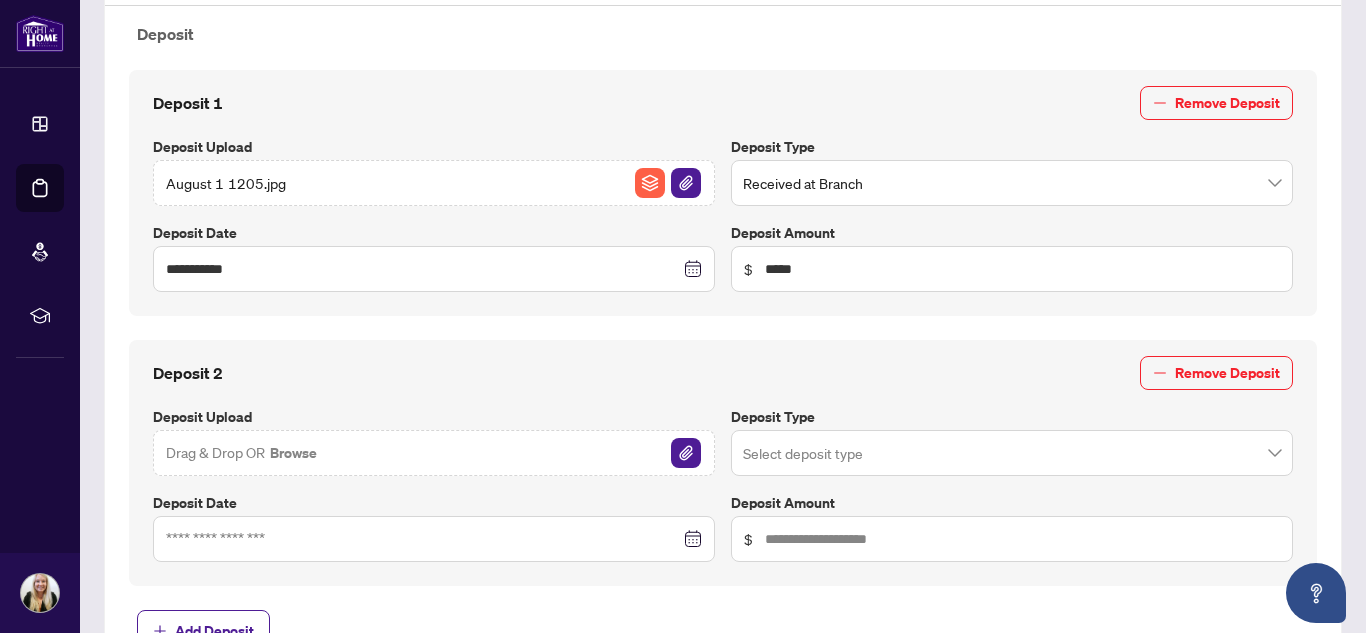 scroll, scrollTop: 795, scrollLeft: 0, axis: vertical 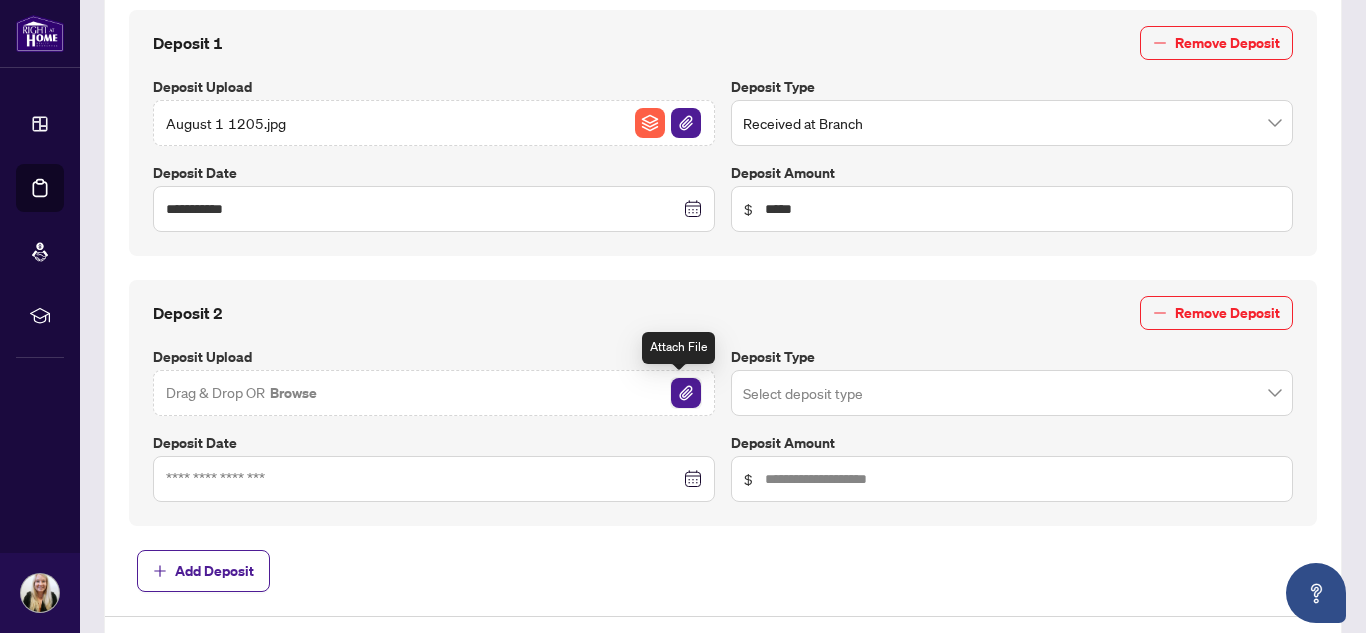 click at bounding box center [686, 393] 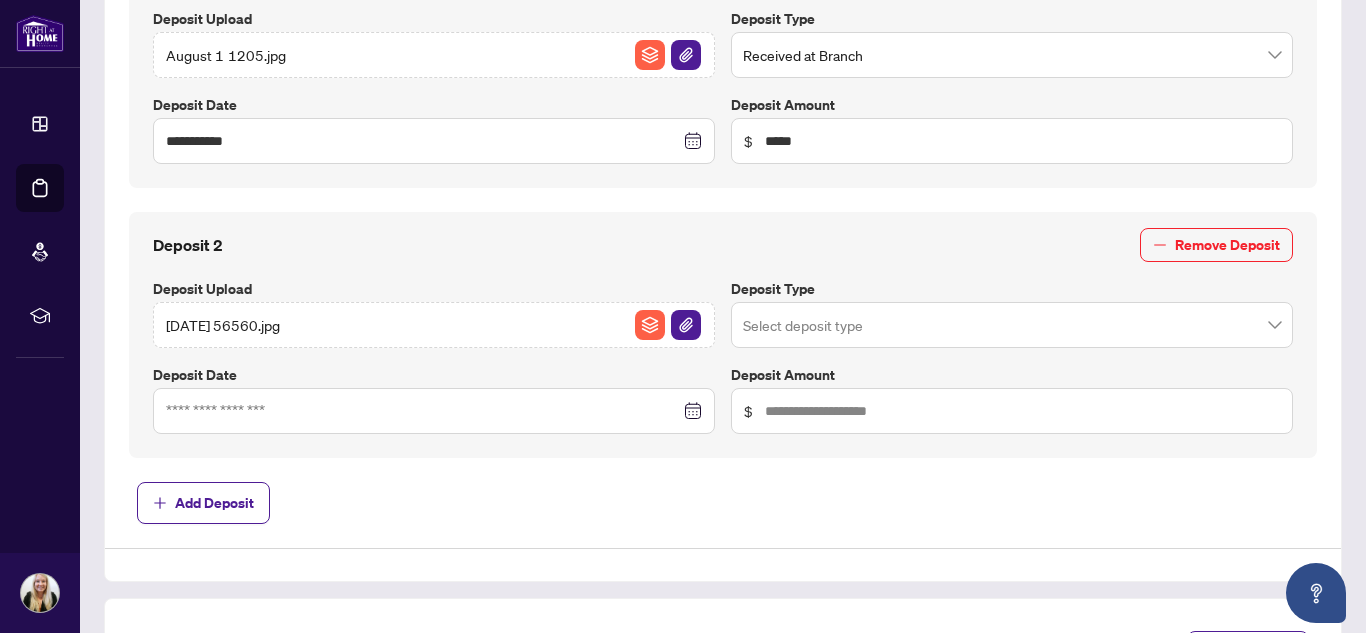 scroll, scrollTop: 895, scrollLeft: 0, axis: vertical 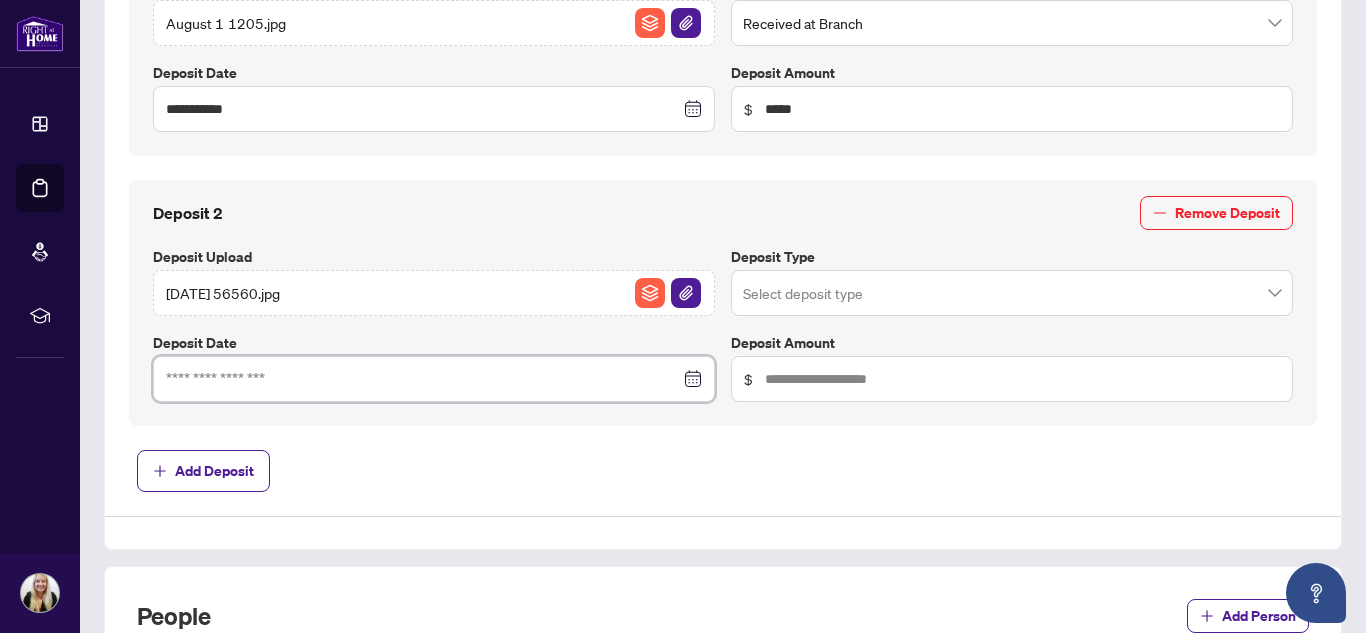 click at bounding box center (423, 379) 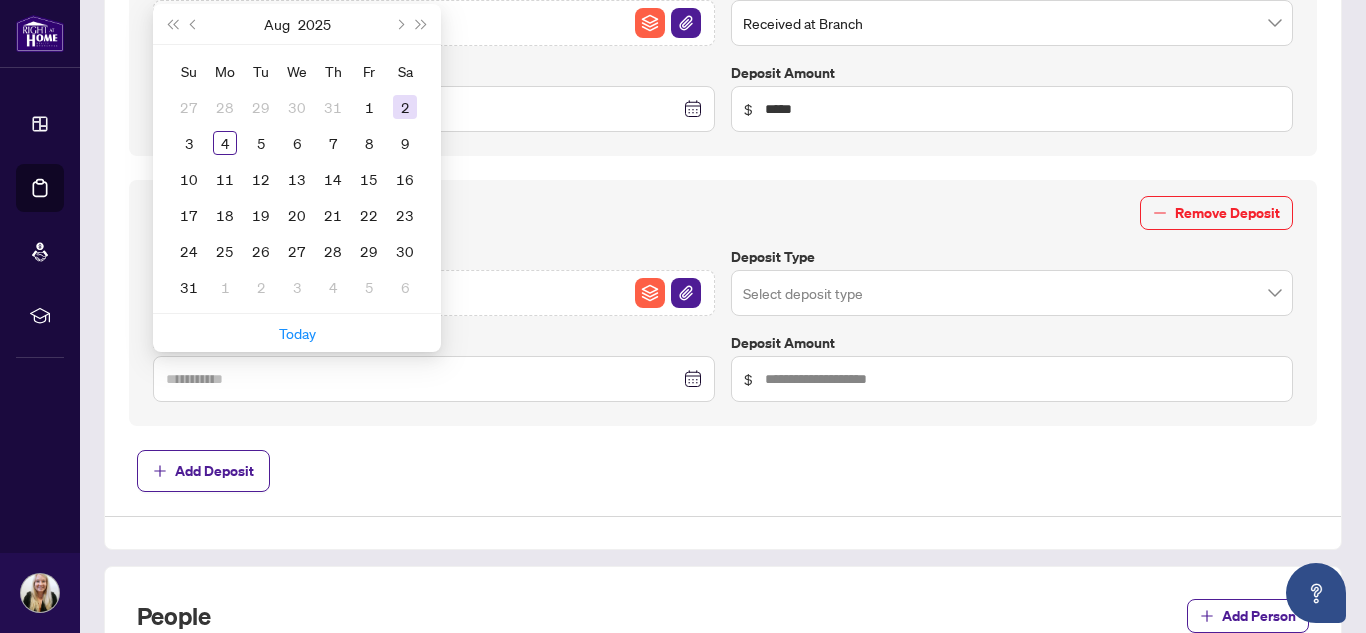 drag, startPoint x: 407, startPoint y: 101, endPoint x: 410, endPoint y: 114, distance: 13.341664 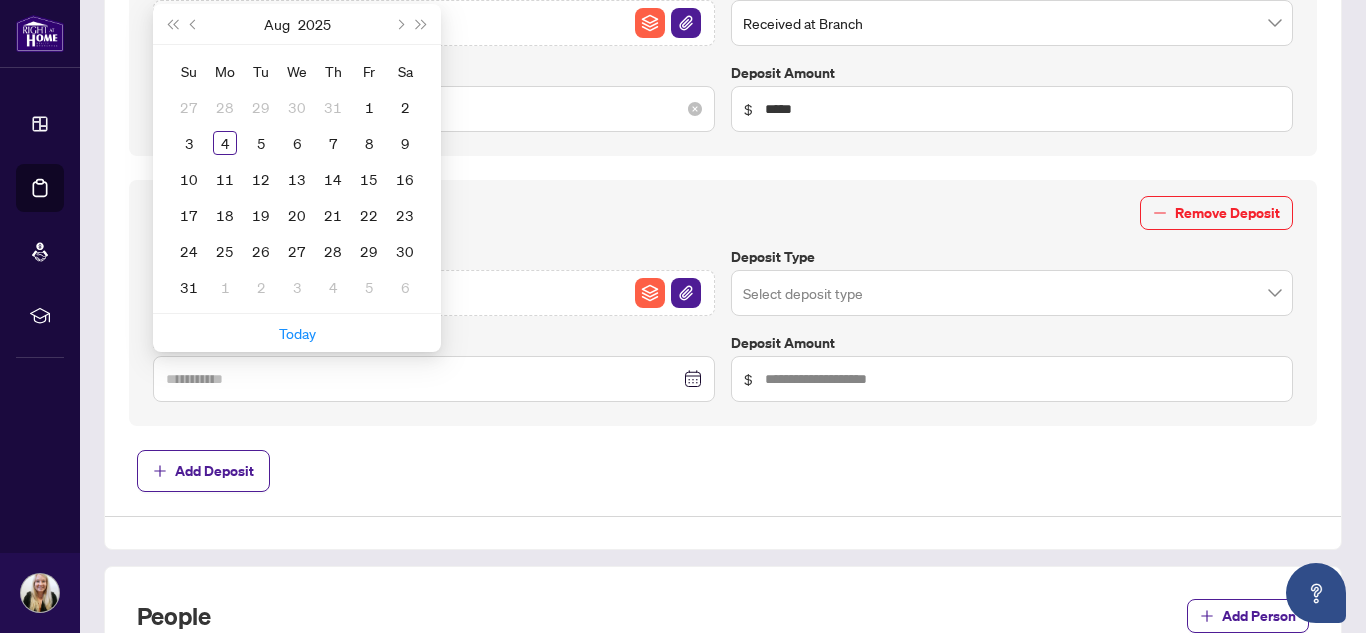 click on "2" at bounding box center (405, 107) 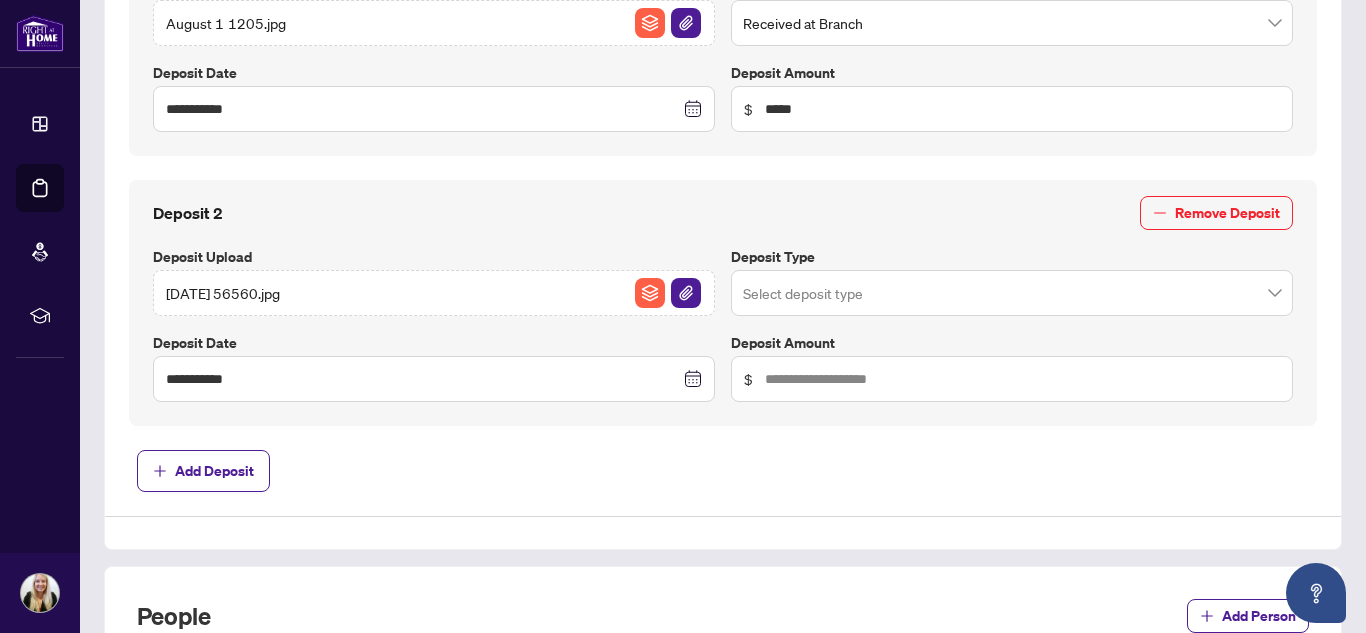 click at bounding box center [1012, 23] 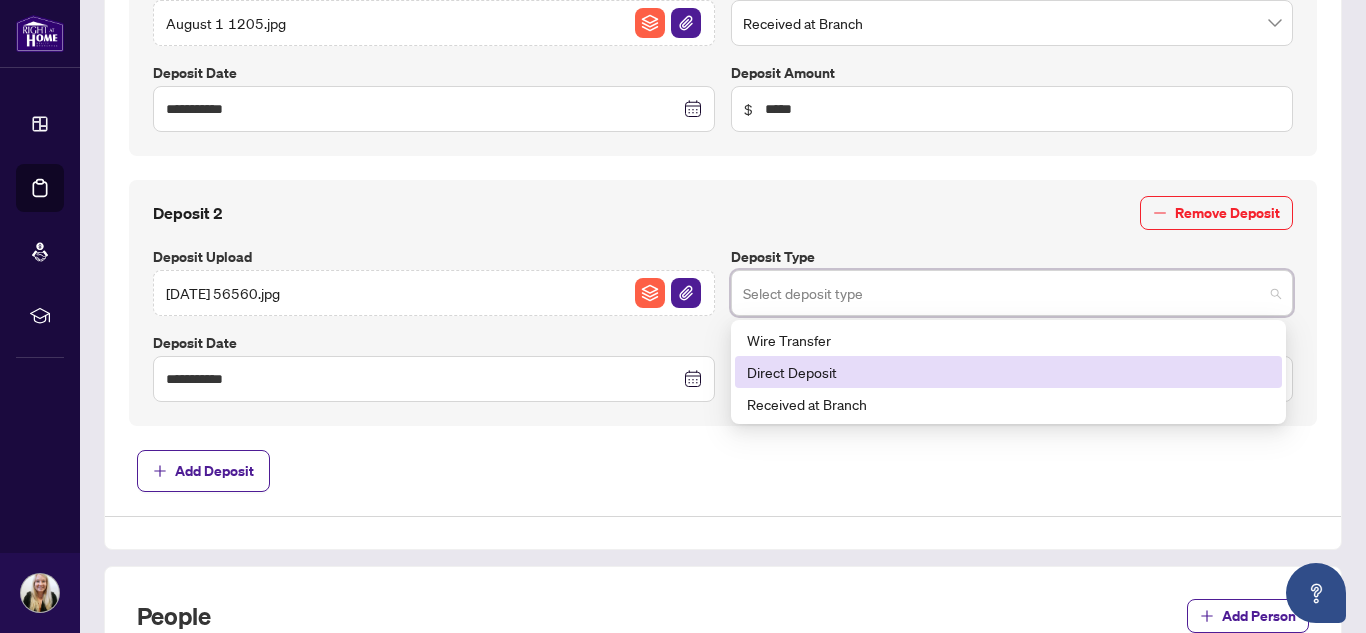 click on "Direct Deposit" at bounding box center [1008, 372] 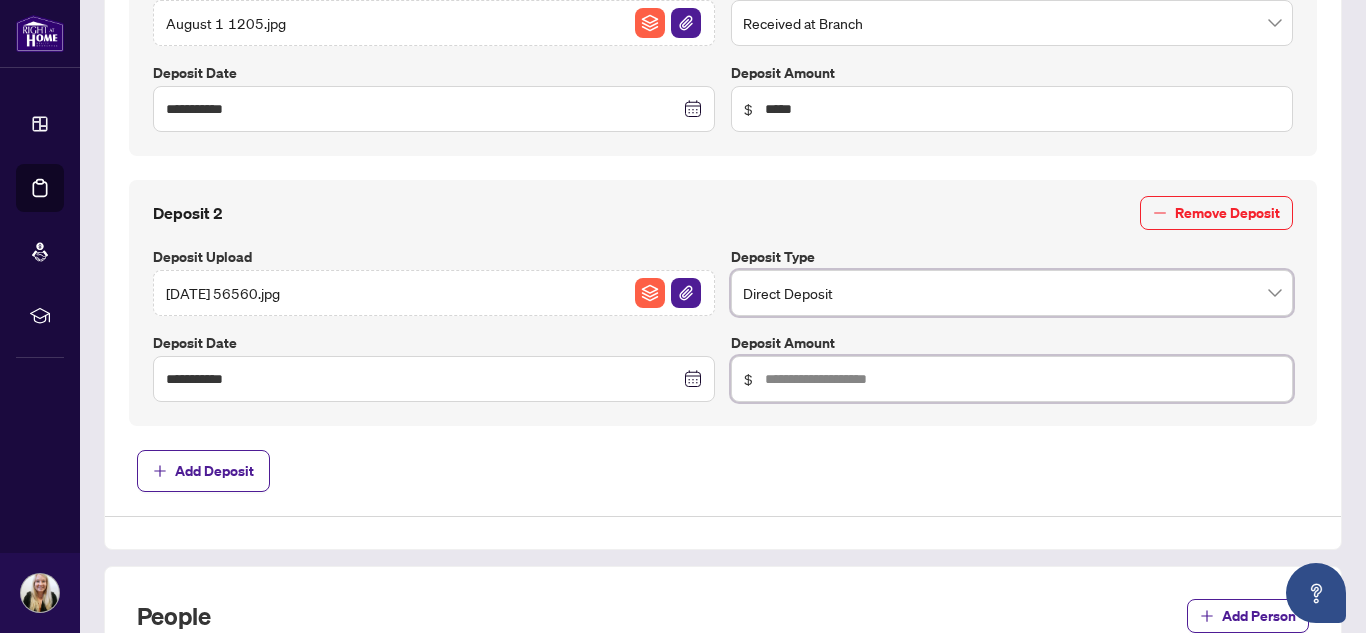 click at bounding box center (1022, 379) 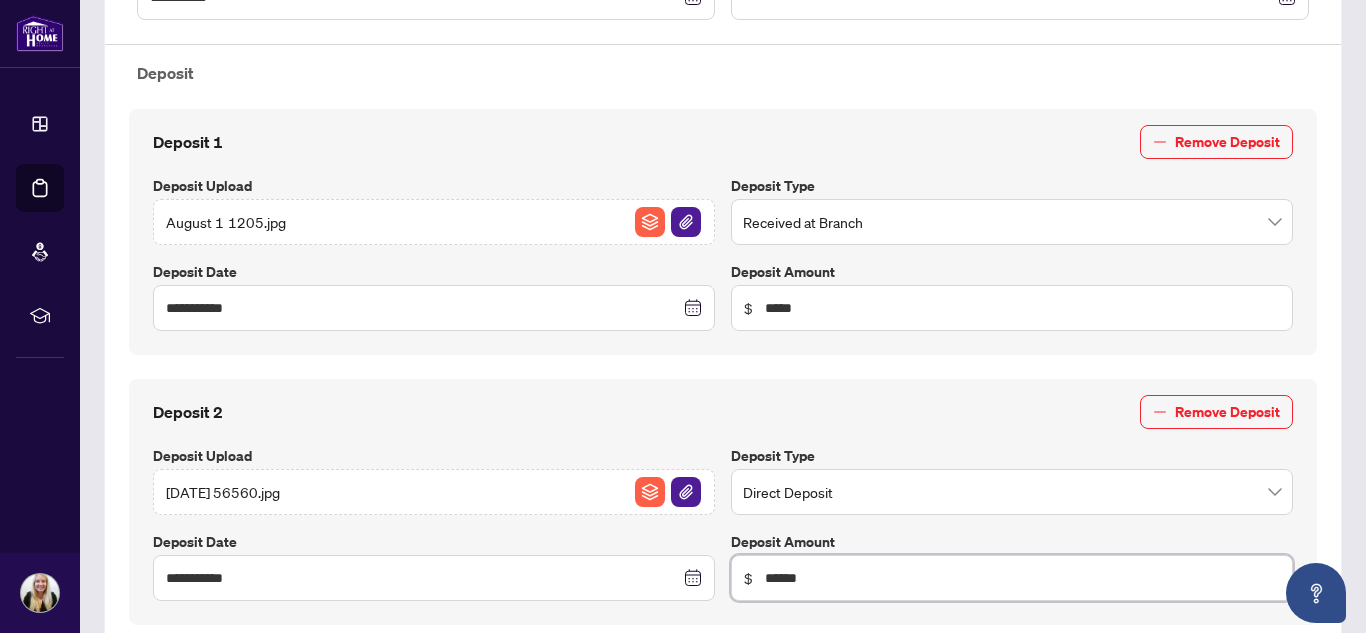 scroll, scrollTop: 695, scrollLeft: 0, axis: vertical 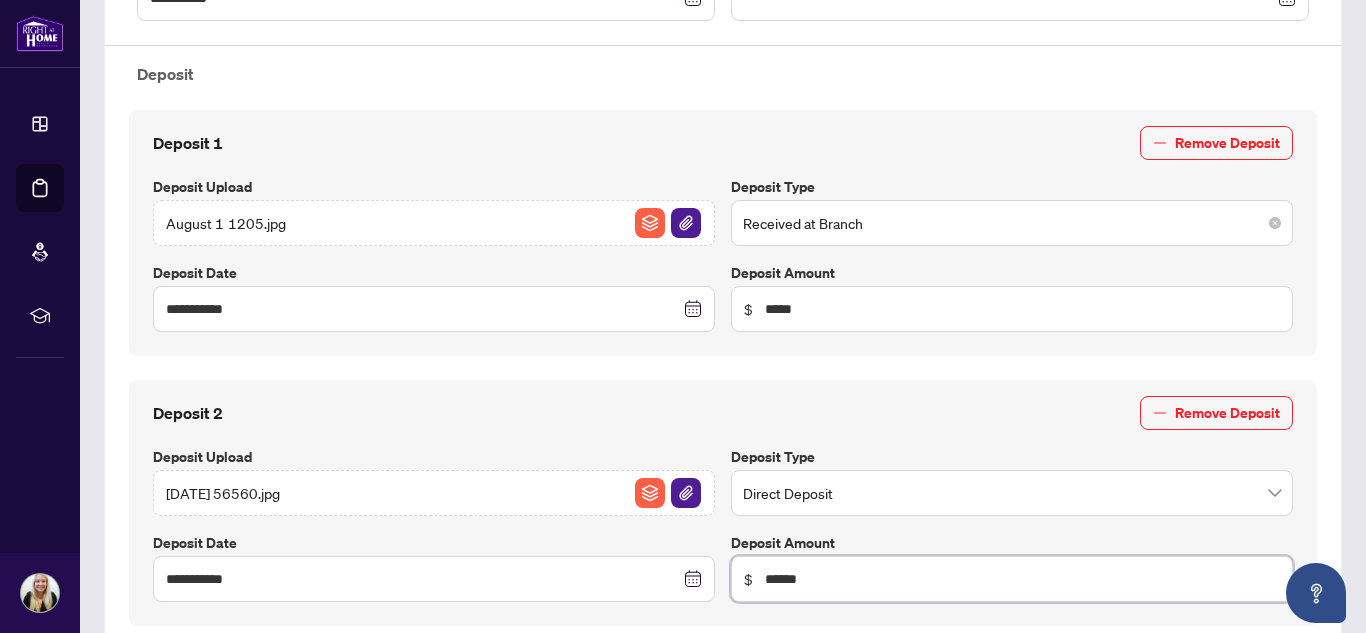 click on "Received at Branch" at bounding box center (1012, 223) 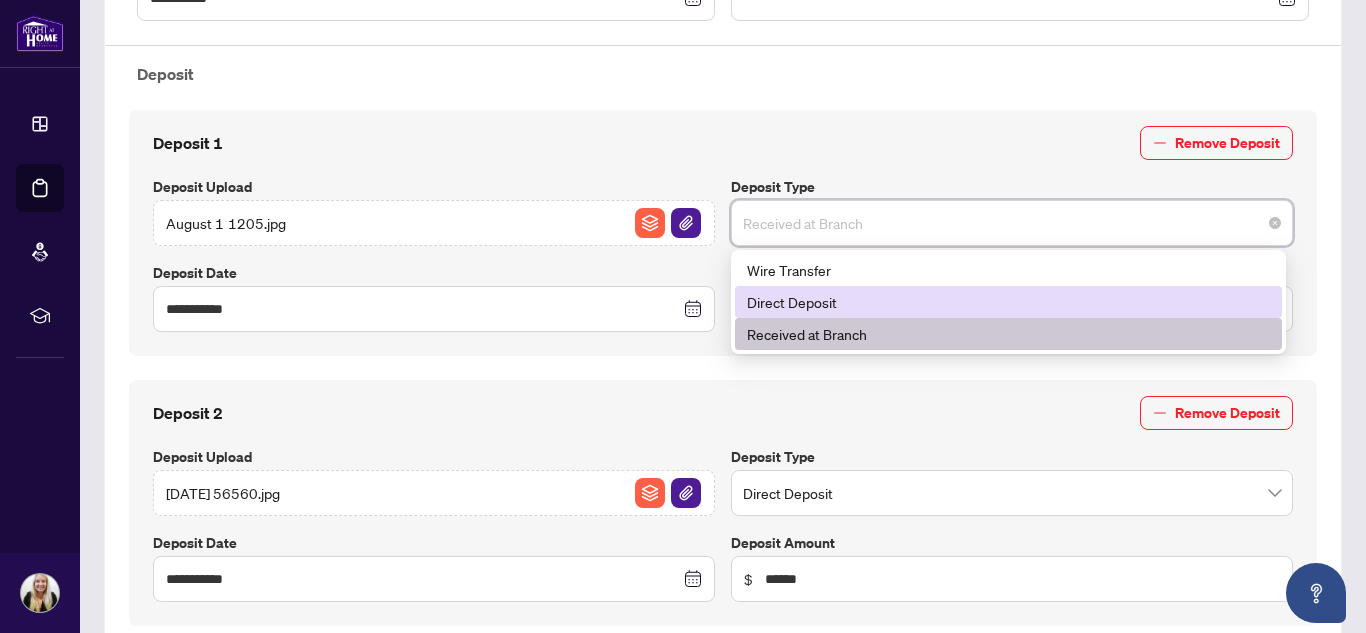 click on "Direct Deposit" at bounding box center [1008, 302] 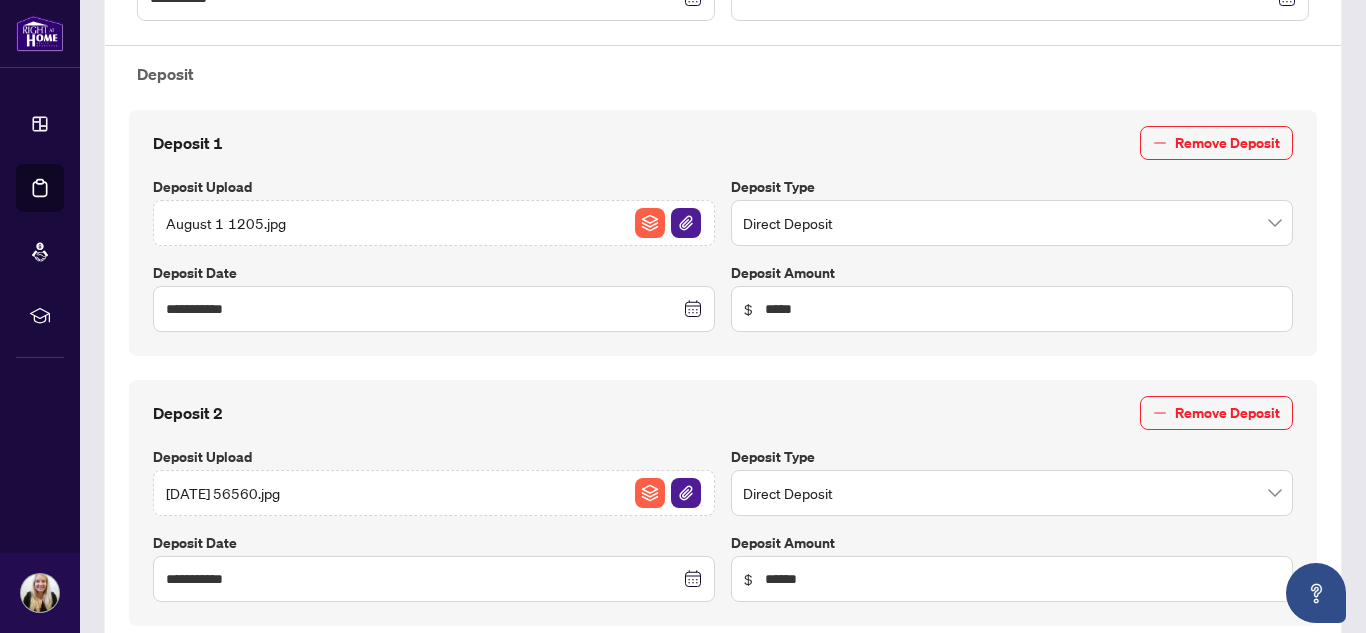 click on "**********" at bounding box center (723, 503) 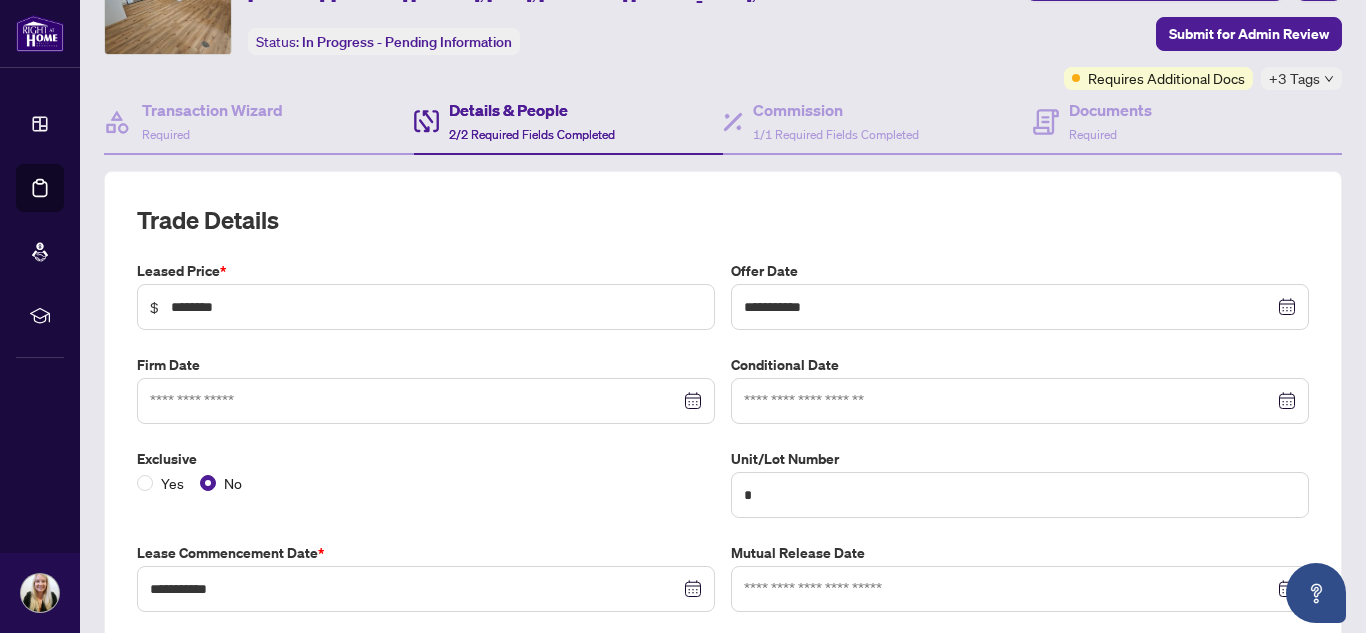 scroll, scrollTop: 0, scrollLeft: 0, axis: both 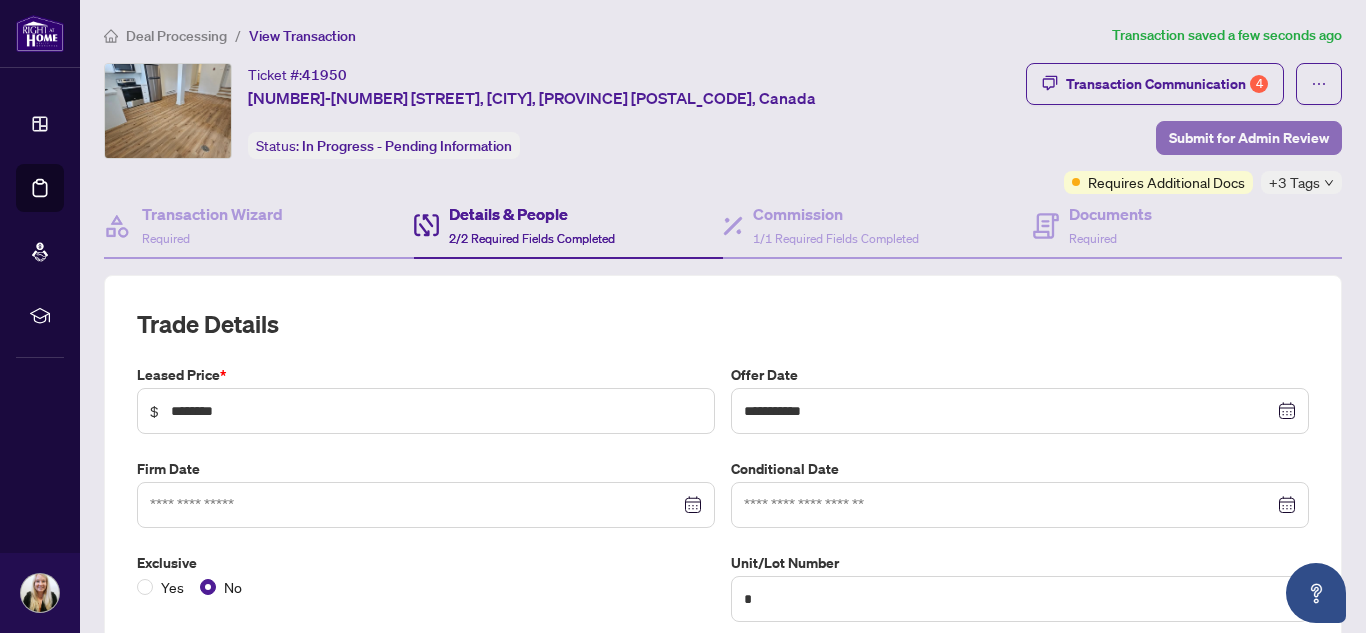 click on "Submit for Admin Review" at bounding box center (1249, 138) 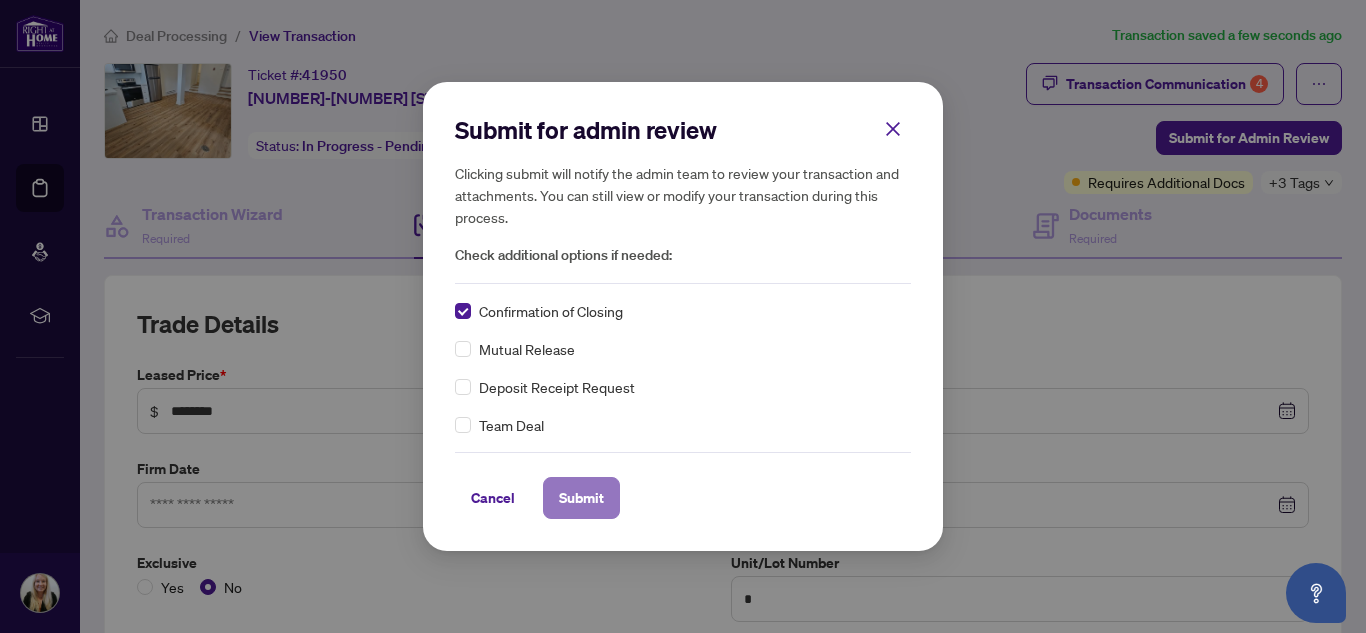 drag, startPoint x: 592, startPoint y: 502, endPoint x: 601, endPoint y: 508, distance: 10.816654 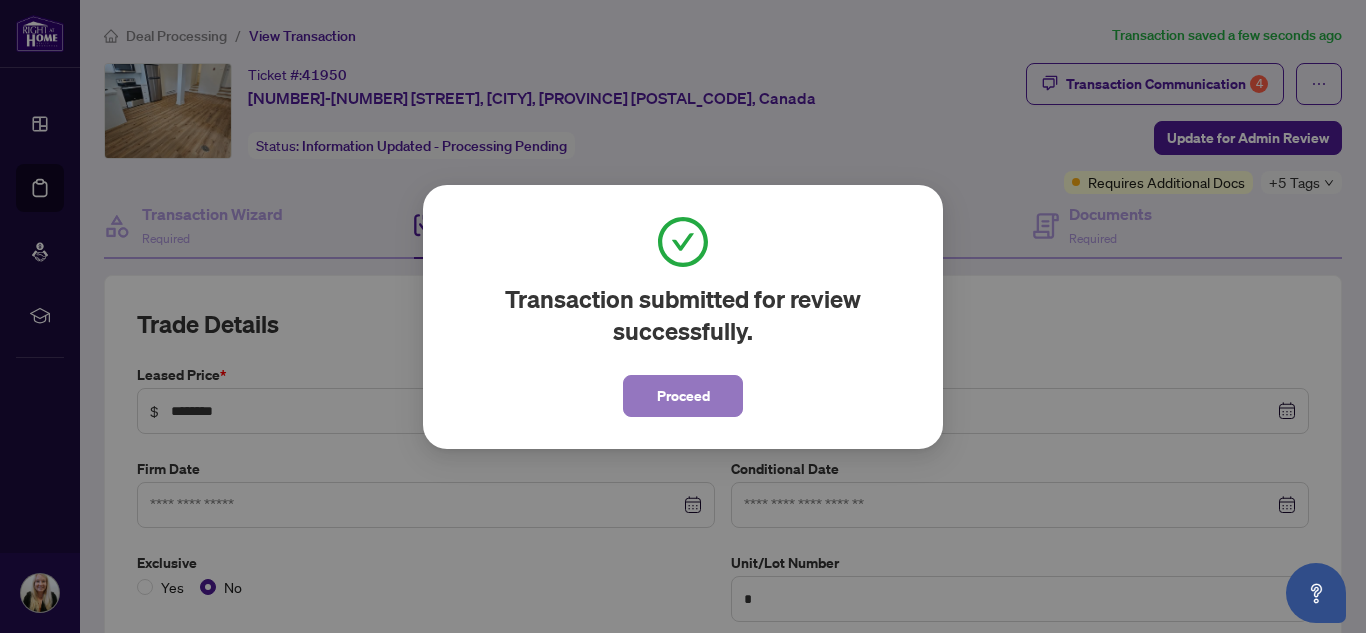 click on "Proceed" at bounding box center (683, 396) 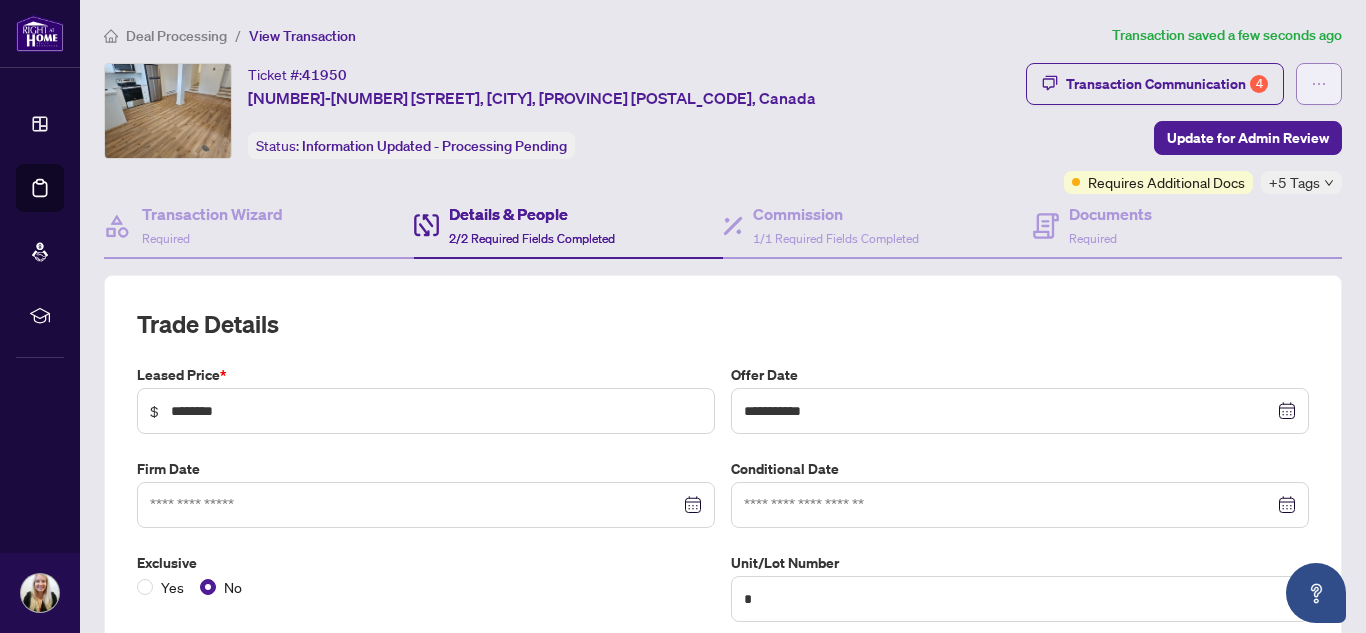 click 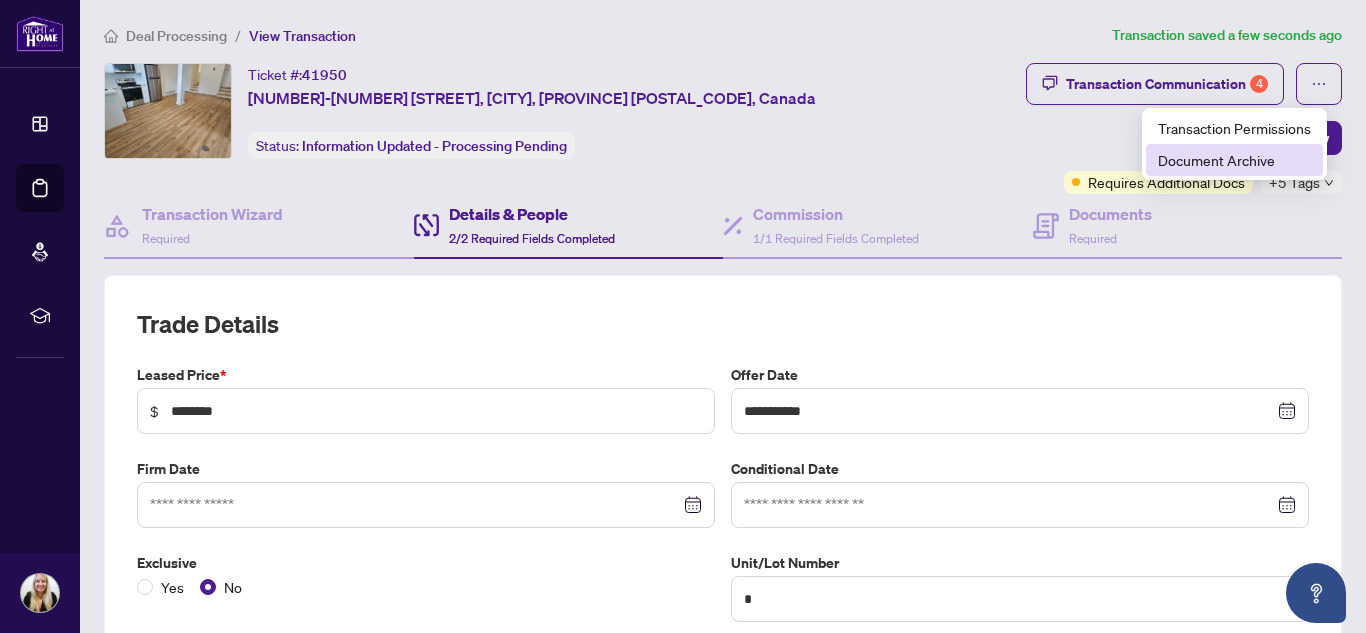 click on "Document Archive" at bounding box center [1234, 160] 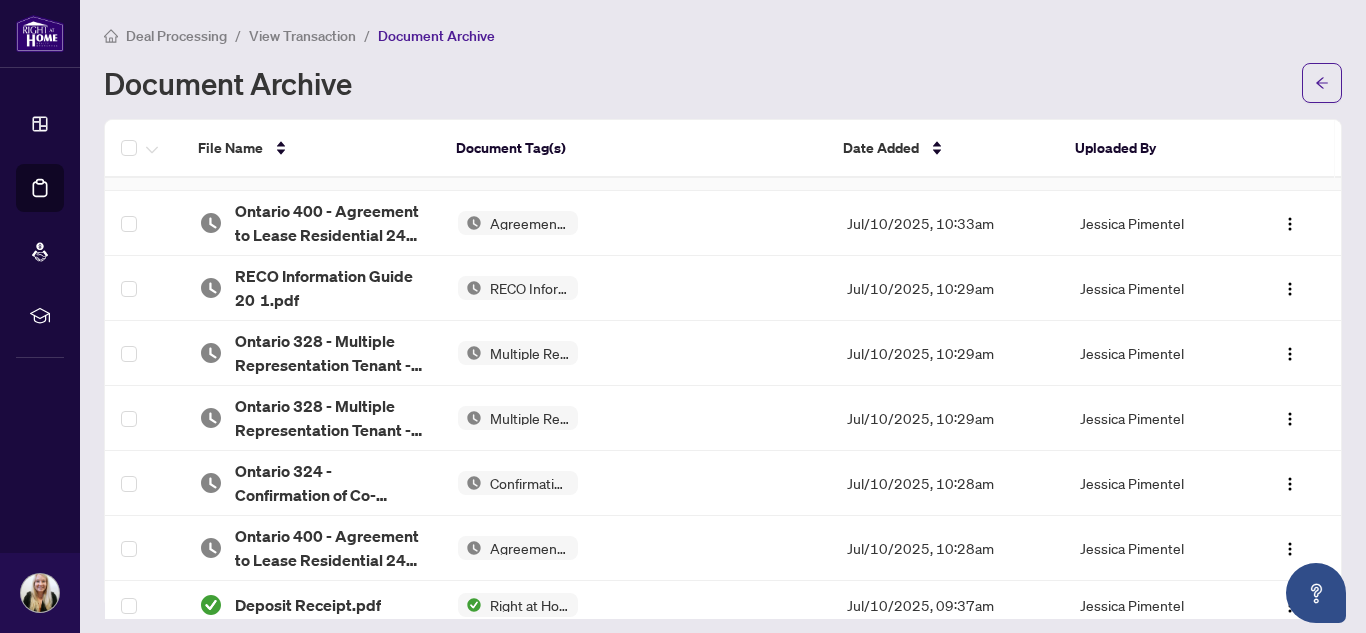 scroll, scrollTop: 258, scrollLeft: 0, axis: vertical 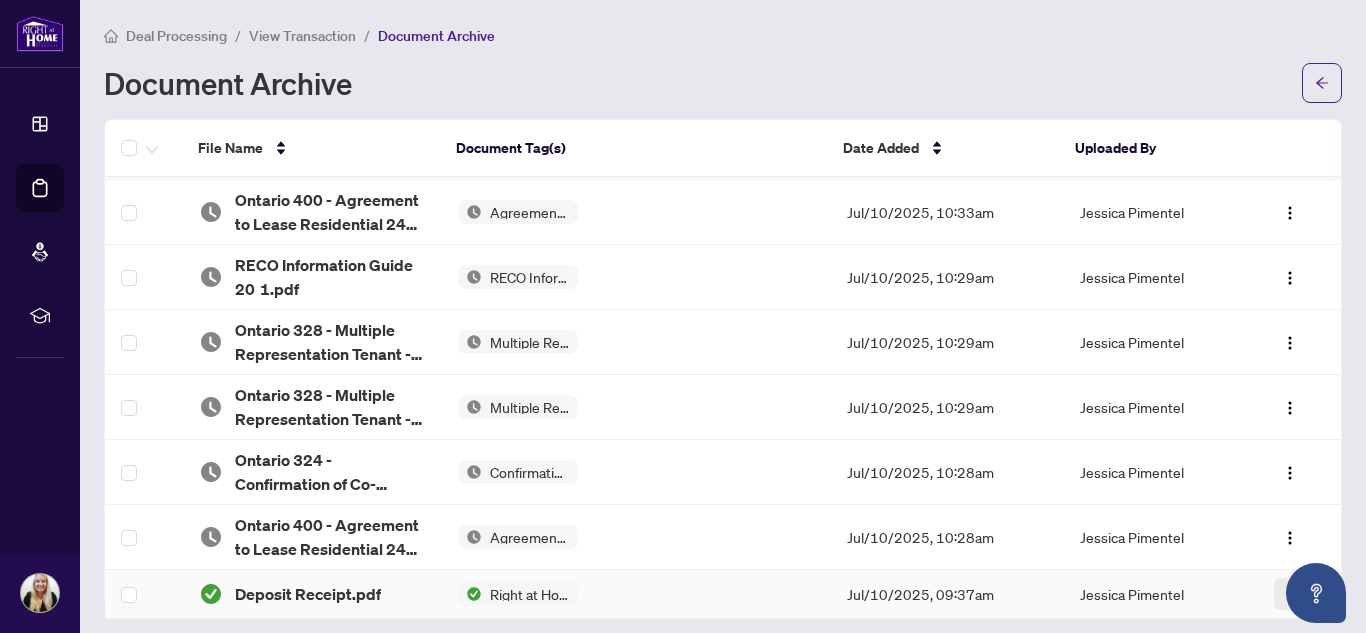 click at bounding box center (1290, 594) 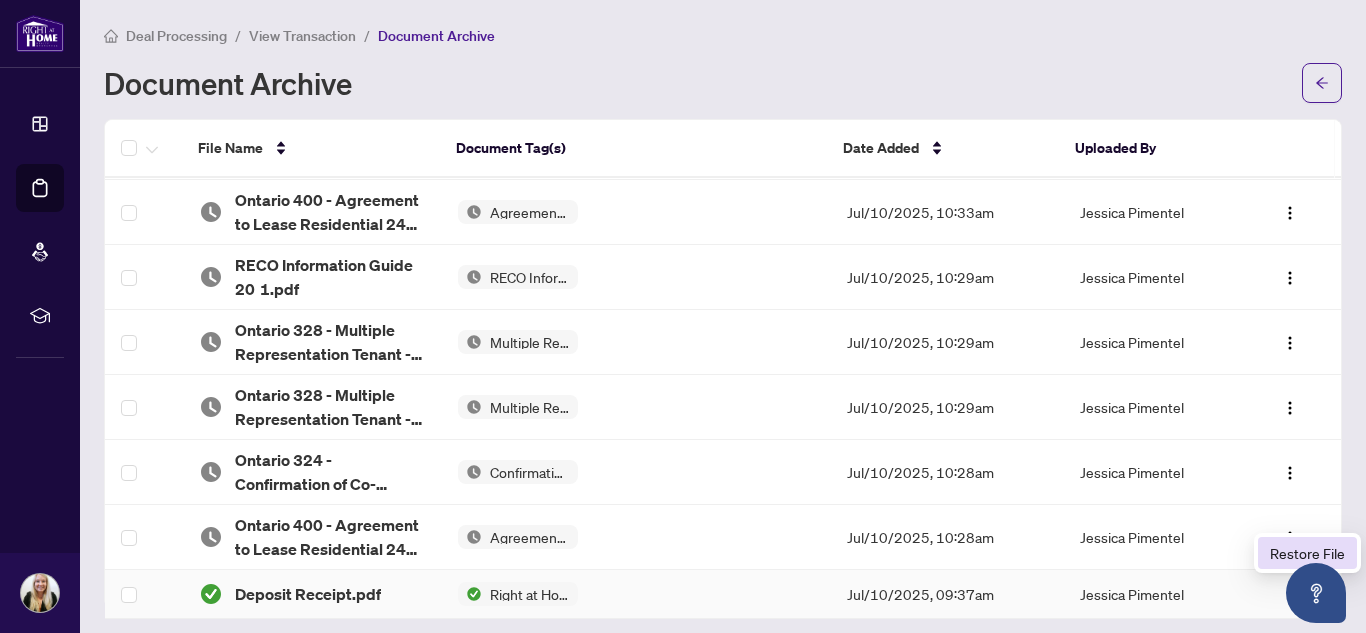 click on "Restore File" at bounding box center [1307, 553] 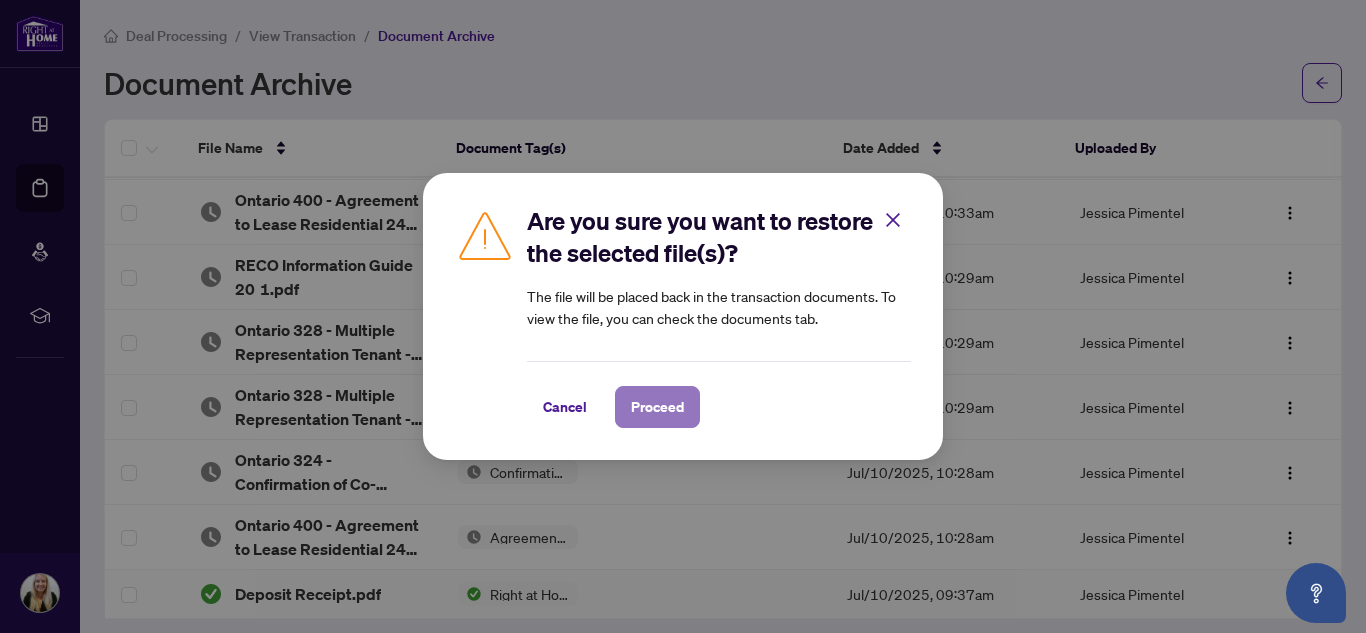 click on "Proceed" at bounding box center [657, 407] 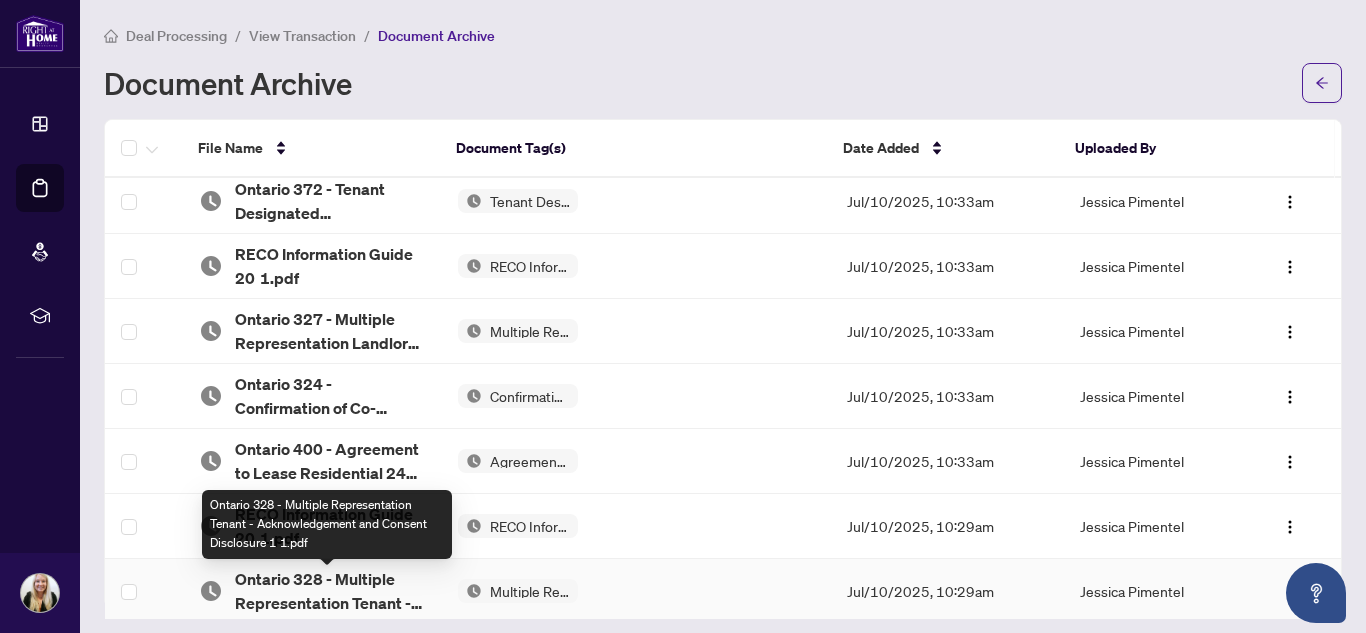scroll, scrollTop: 0, scrollLeft: 0, axis: both 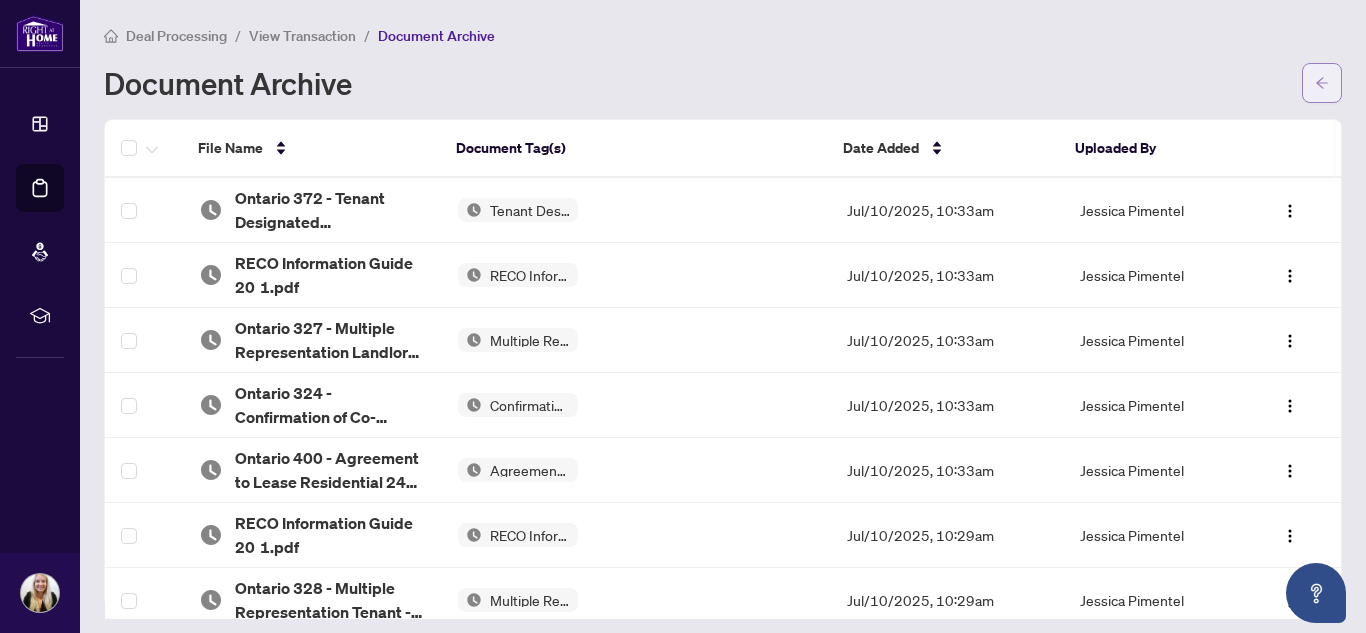 click at bounding box center [1322, 83] 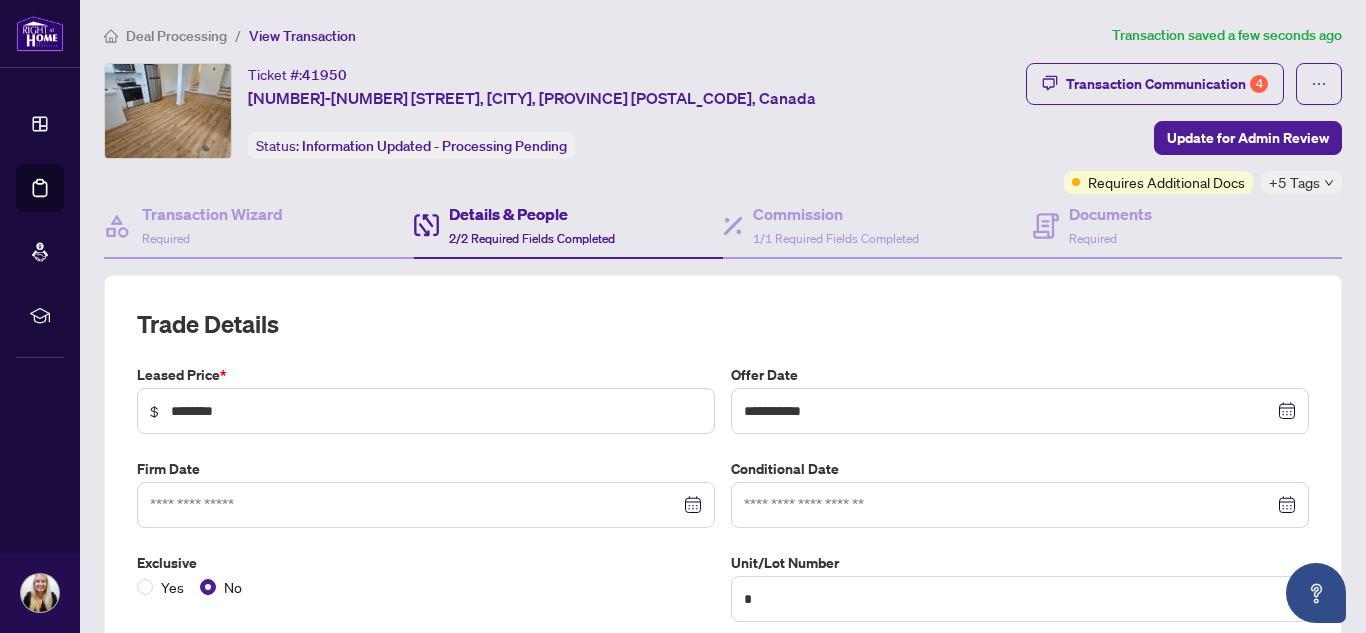 click on "2/2 Required Fields Completed" at bounding box center [532, 238] 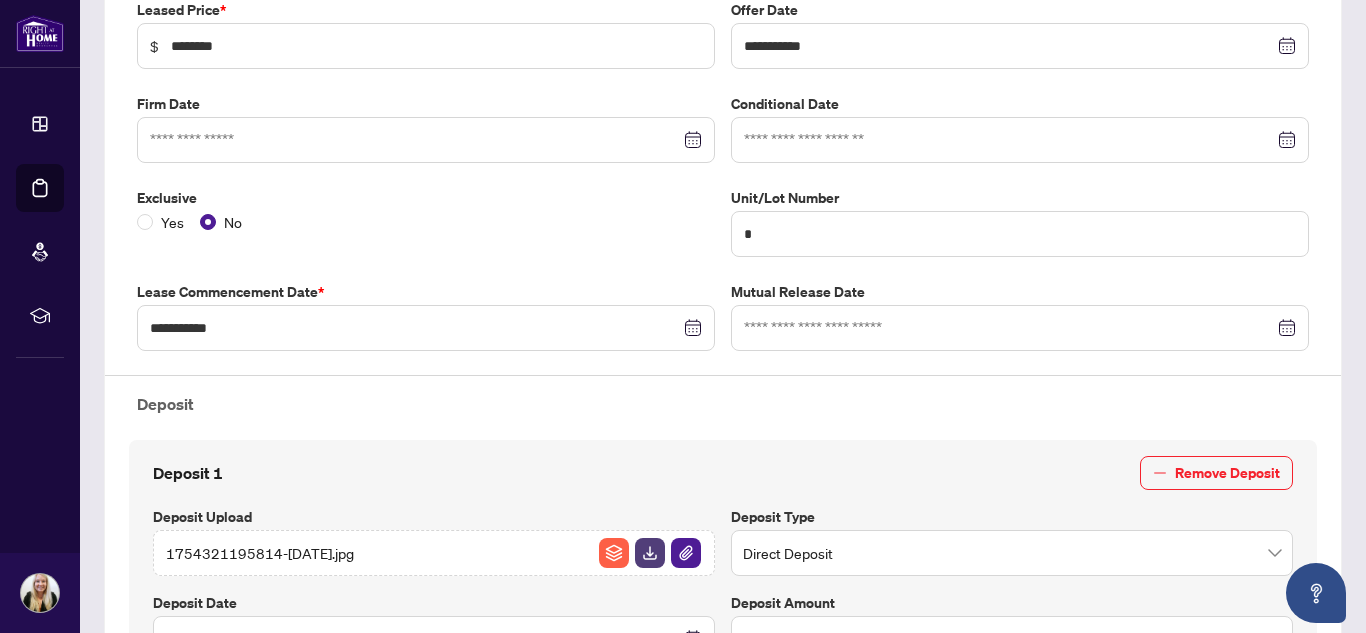 scroll, scrollTop: 0, scrollLeft: 0, axis: both 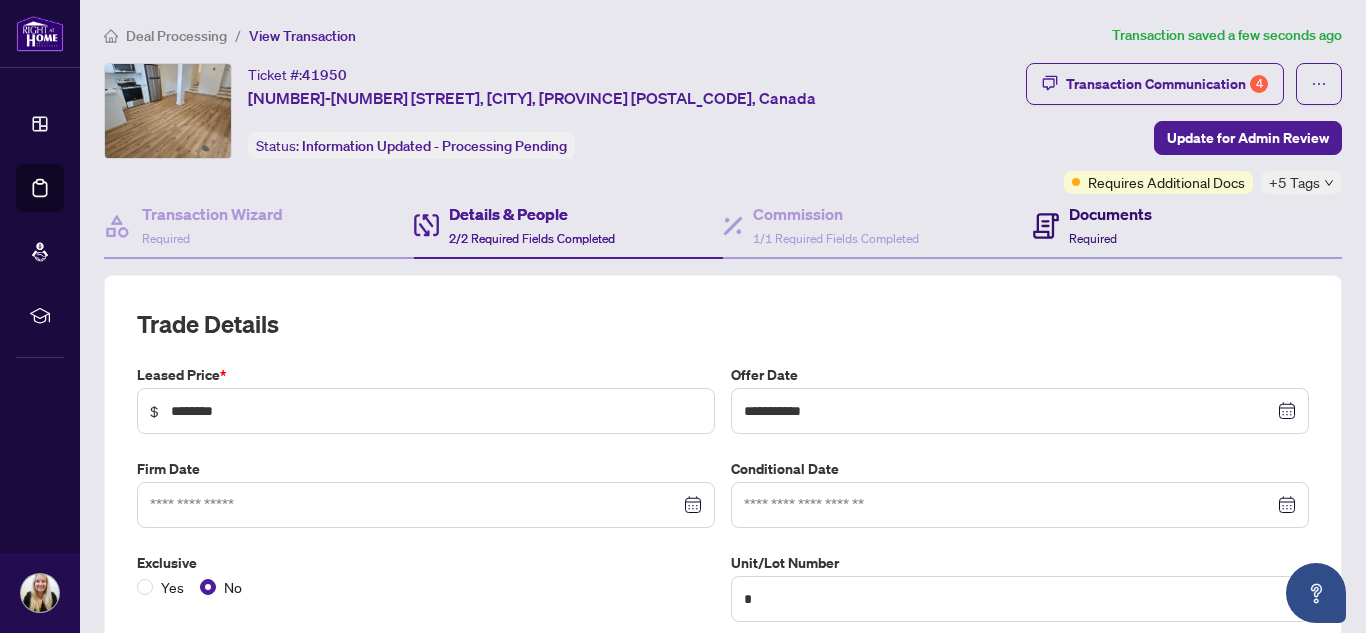 click on "Documents" at bounding box center (1110, 214) 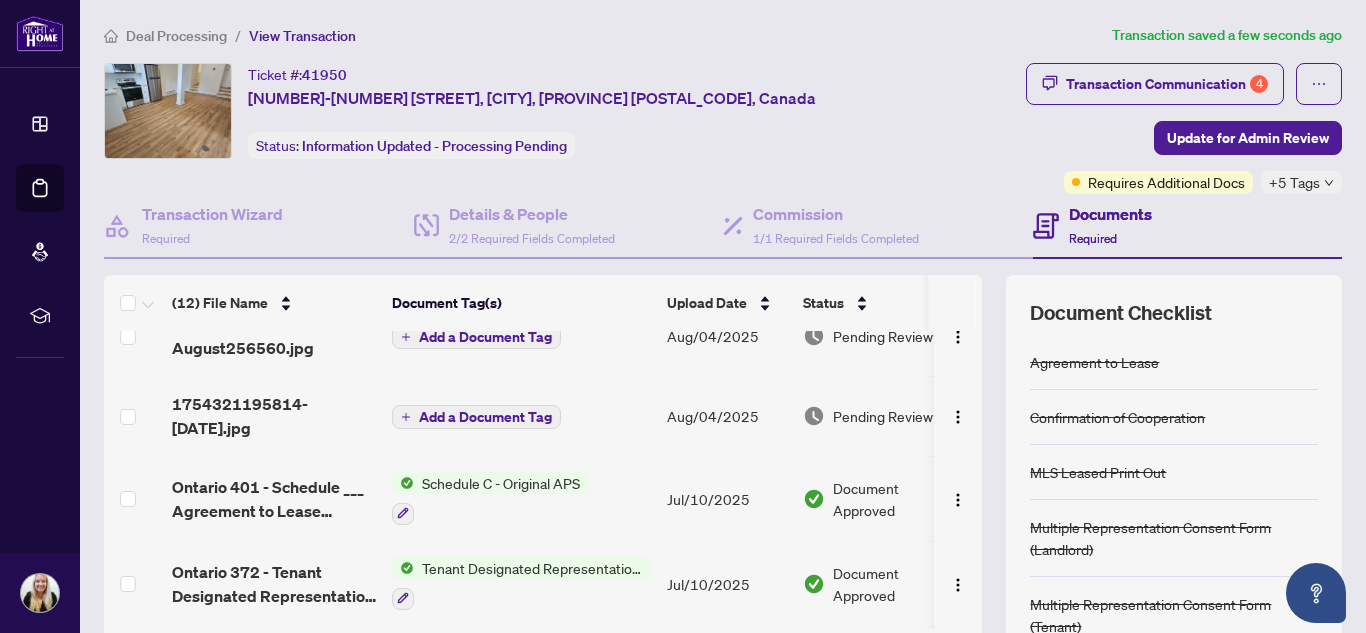 scroll, scrollTop: 0, scrollLeft: 0, axis: both 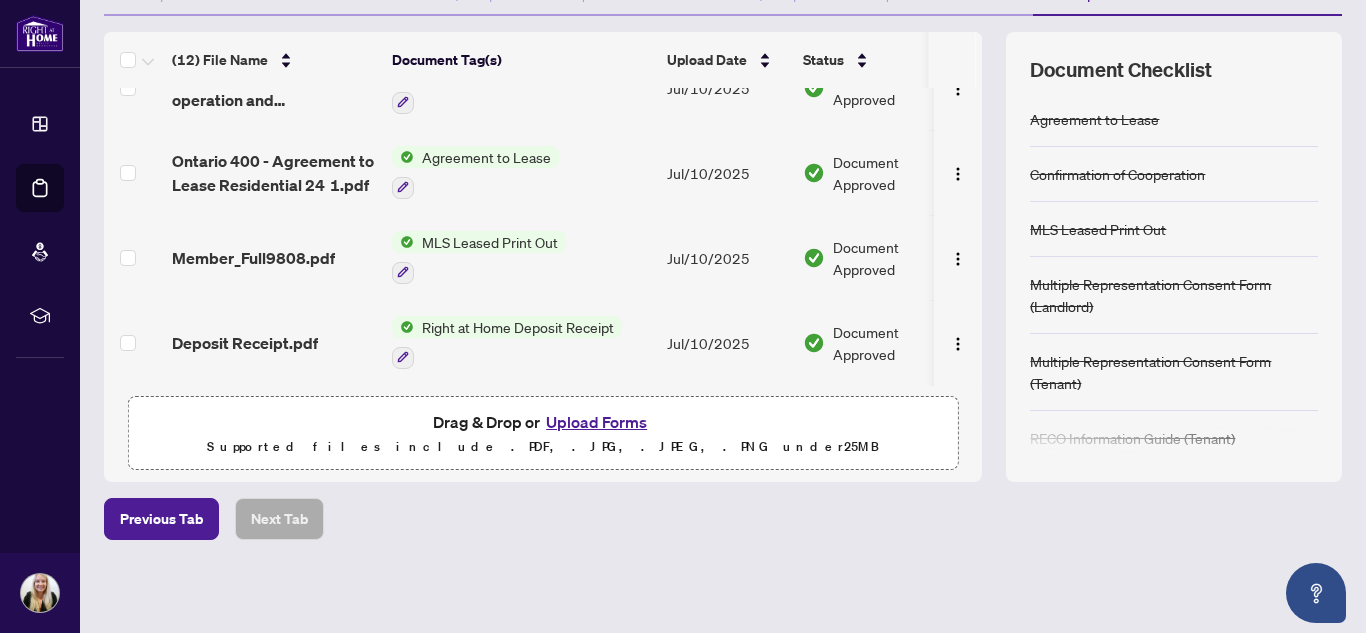 click on "Deposit Receipt.pdf" at bounding box center (245, 343) 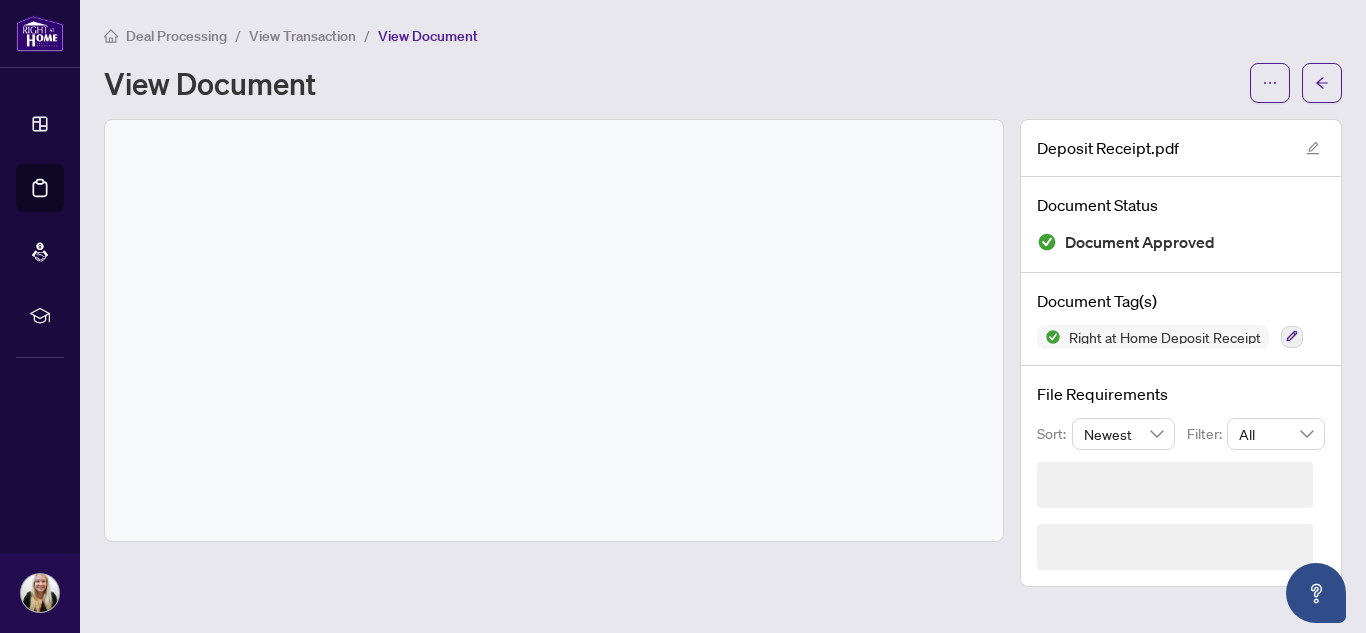 scroll, scrollTop: 0, scrollLeft: 0, axis: both 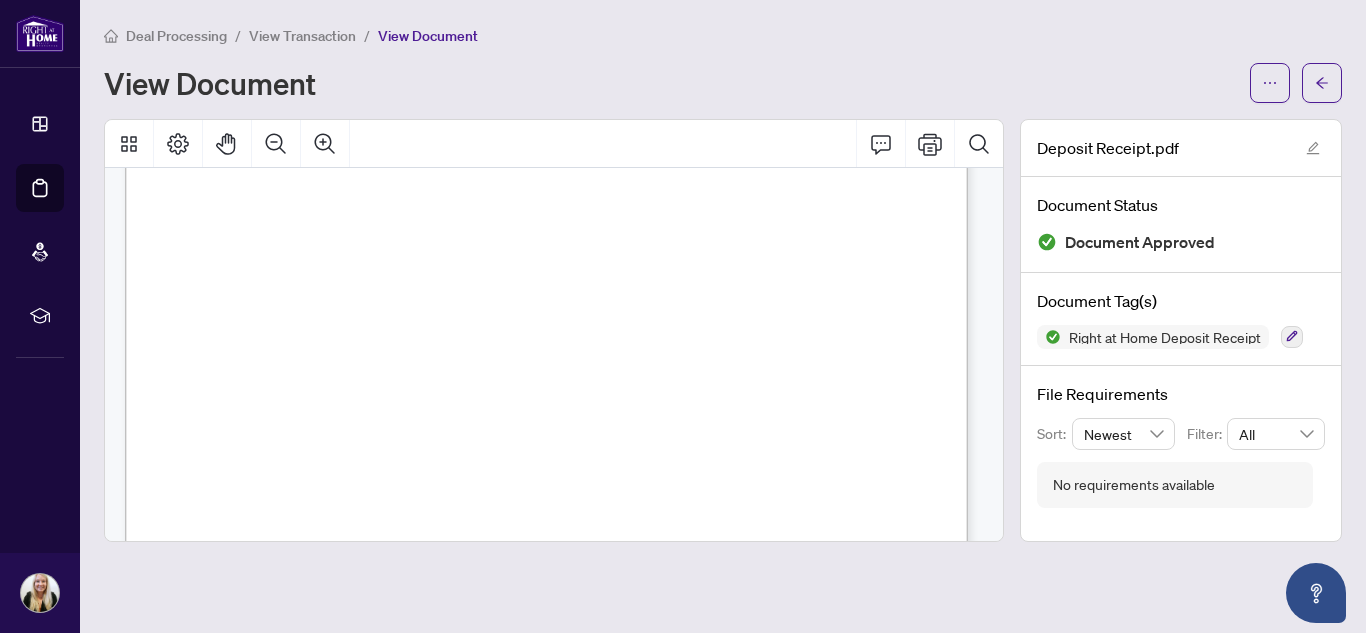 drag, startPoint x: 1335, startPoint y: 84, endPoint x: 0, endPoint y: 195, distance: 1339.6067 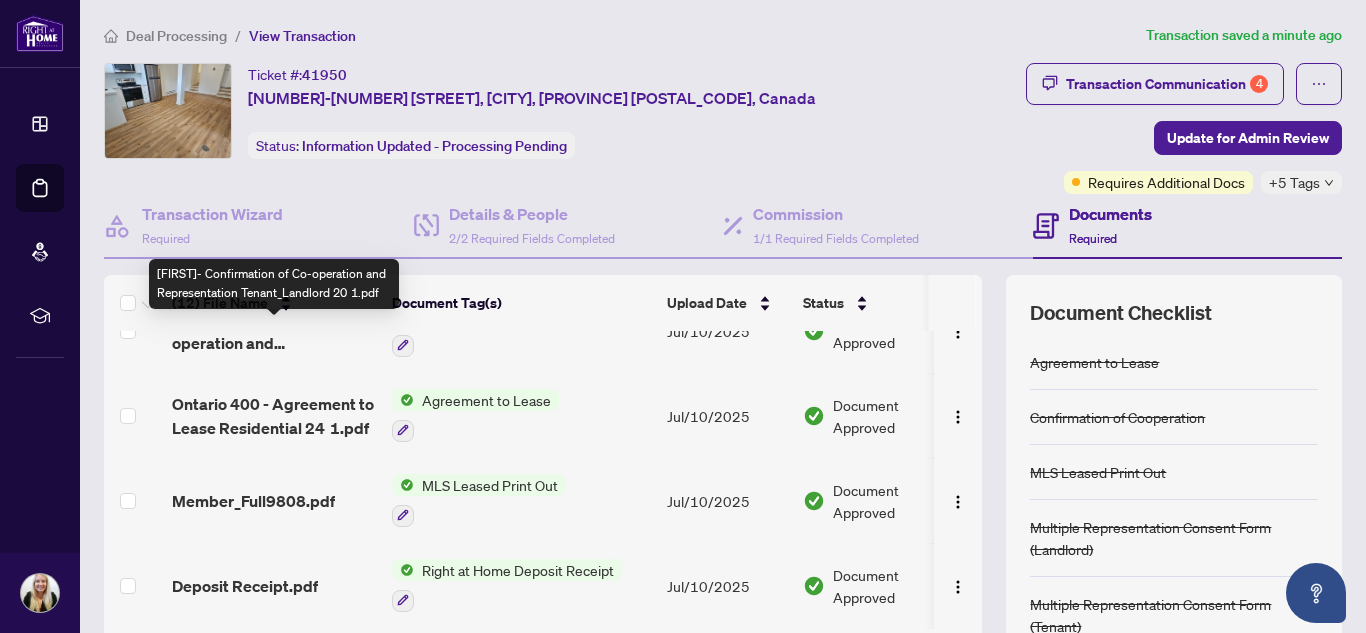 scroll, scrollTop: 714, scrollLeft: 0, axis: vertical 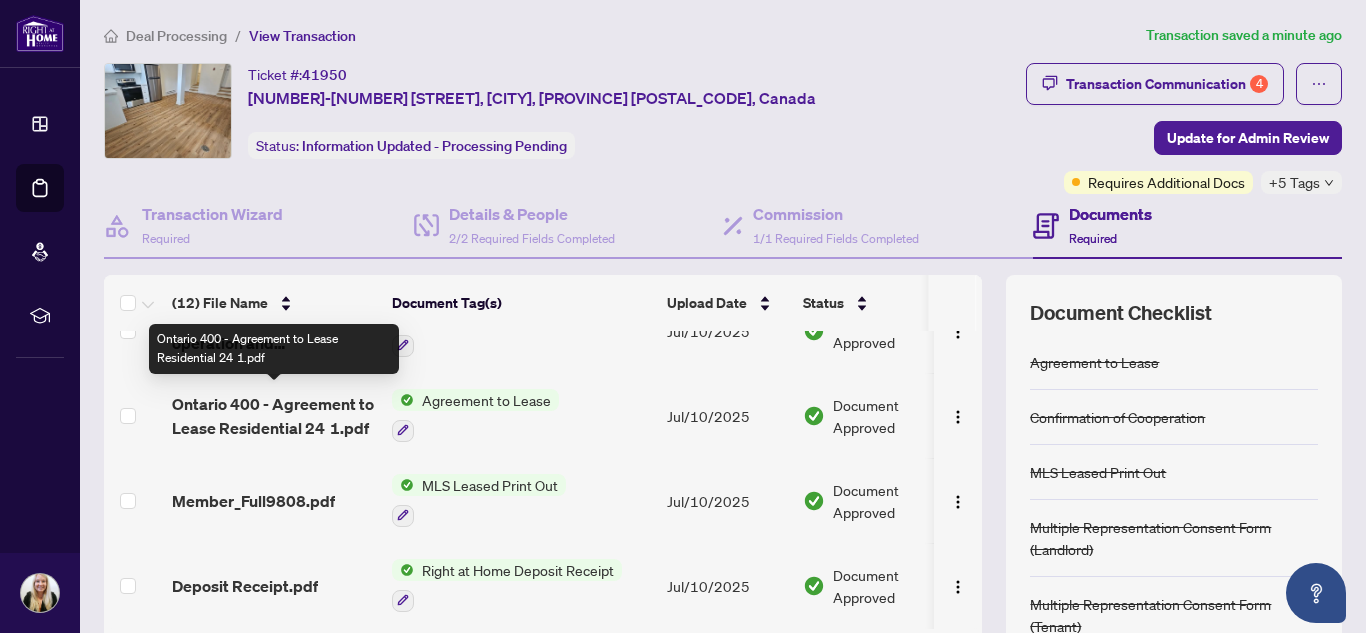 click on "Ontario 400 - Agreement to Lease  Residential 24 1.pdf" at bounding box center (274, 416) 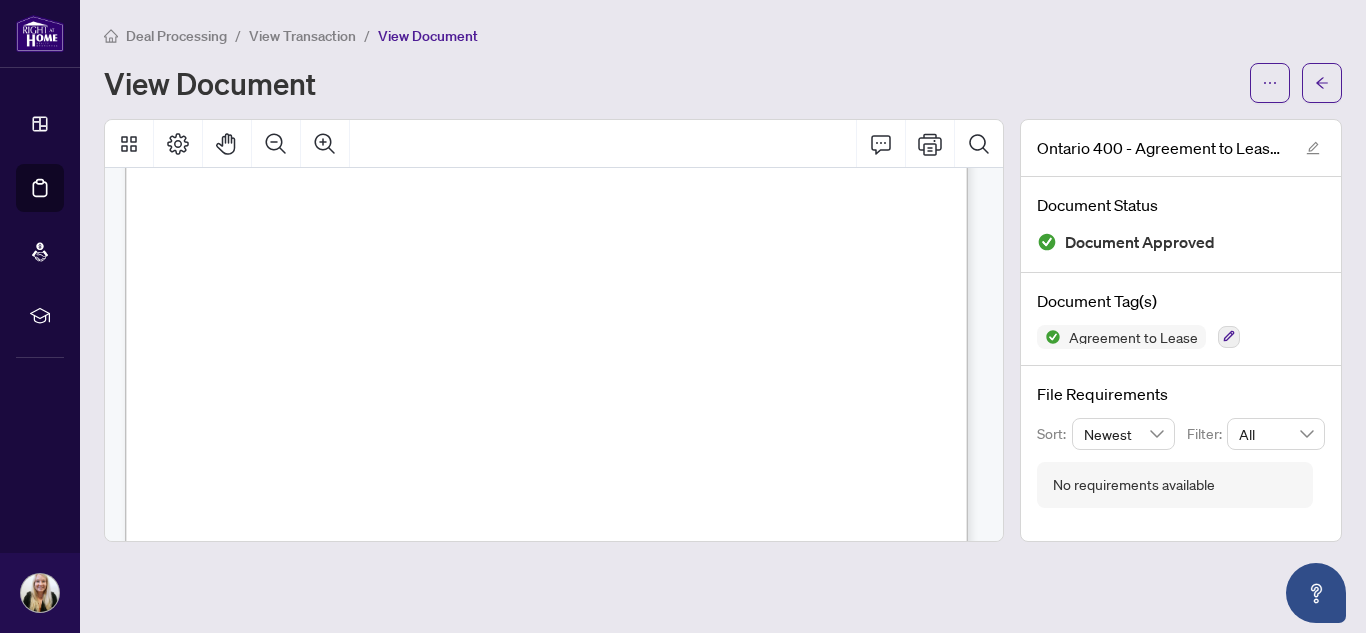 scroll, scrollTop: 300, scrollLeft: 0, axis: vertical 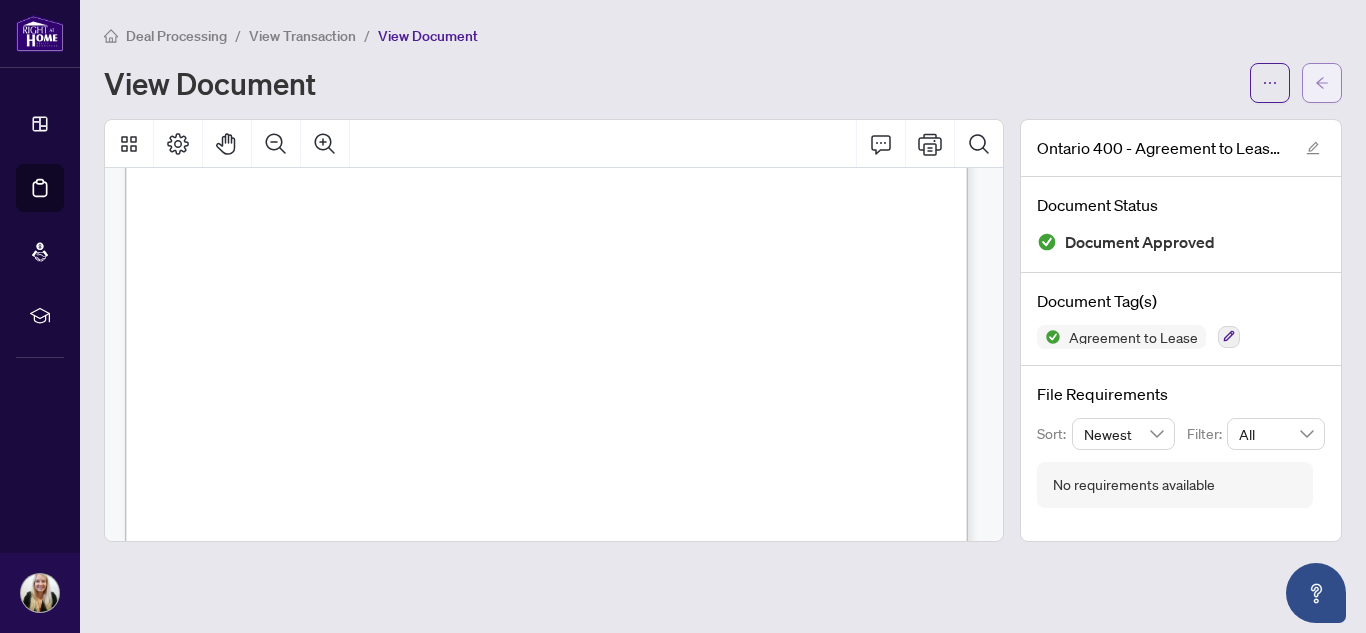 click 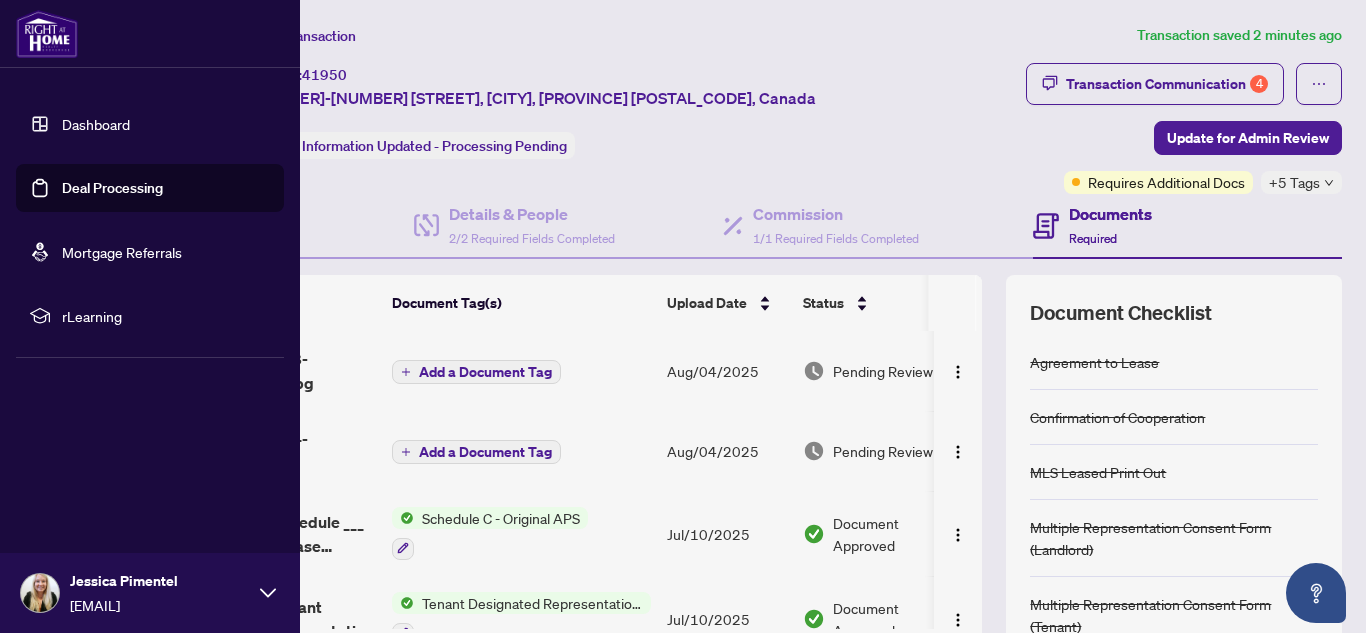 click on "Deal Processing" at bounding box center (112, 188) 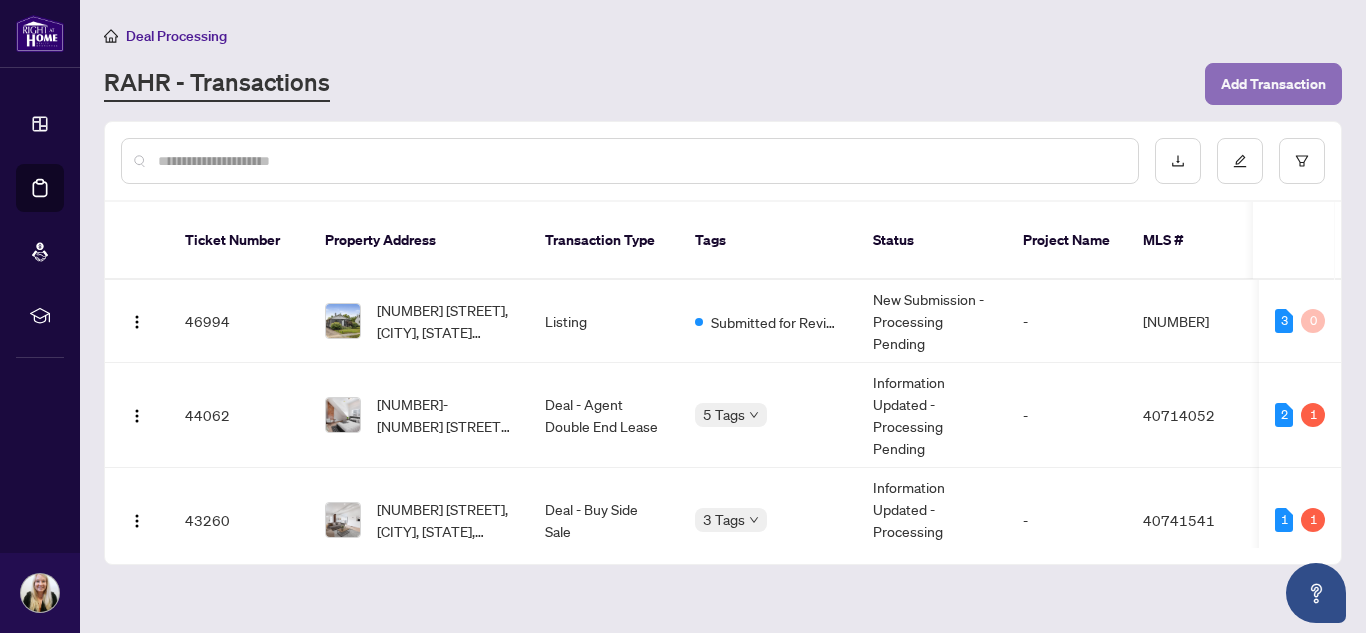 click on "Add Transaction" at bounding box center [1273, 84] 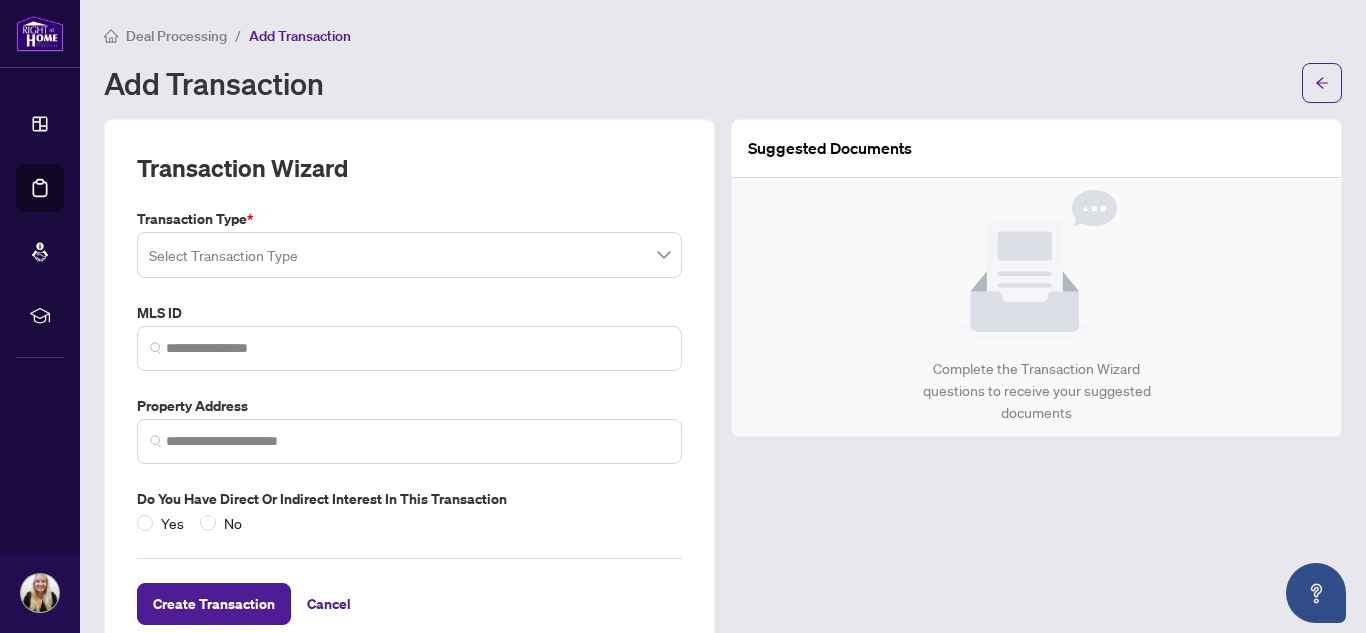 click at bounding box center [409, 255] 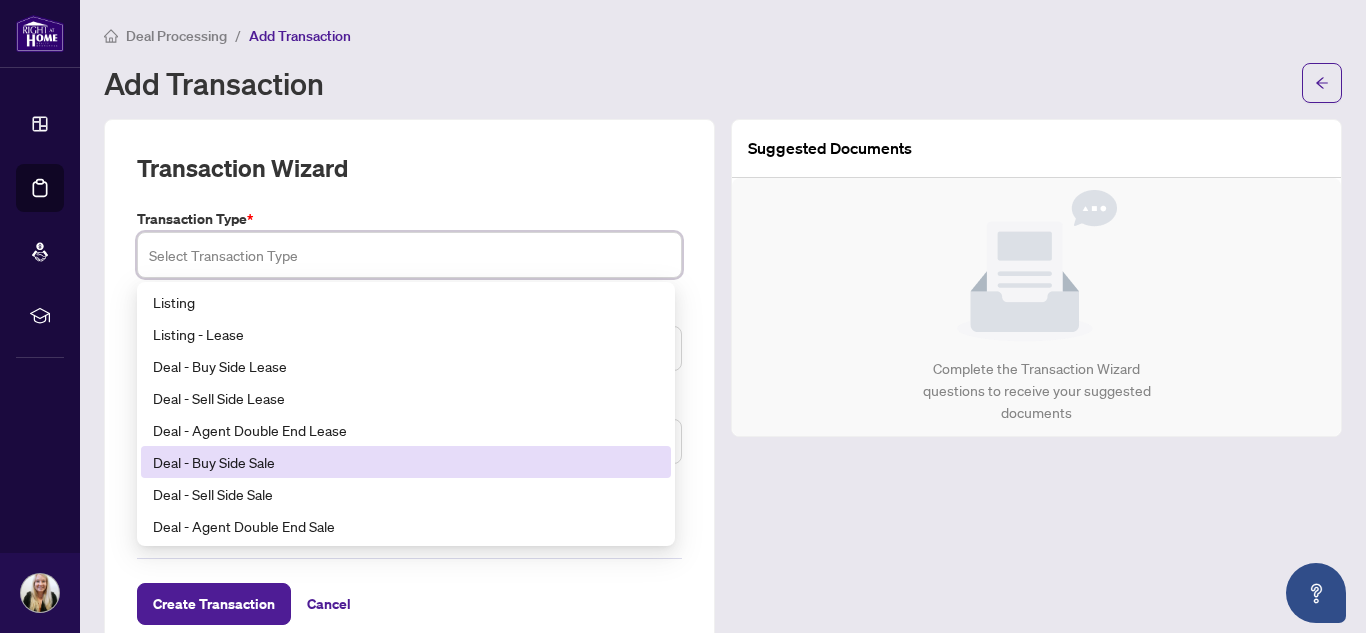 click on "Deal - Buy Side Sale" at bounding box center (406, 462) 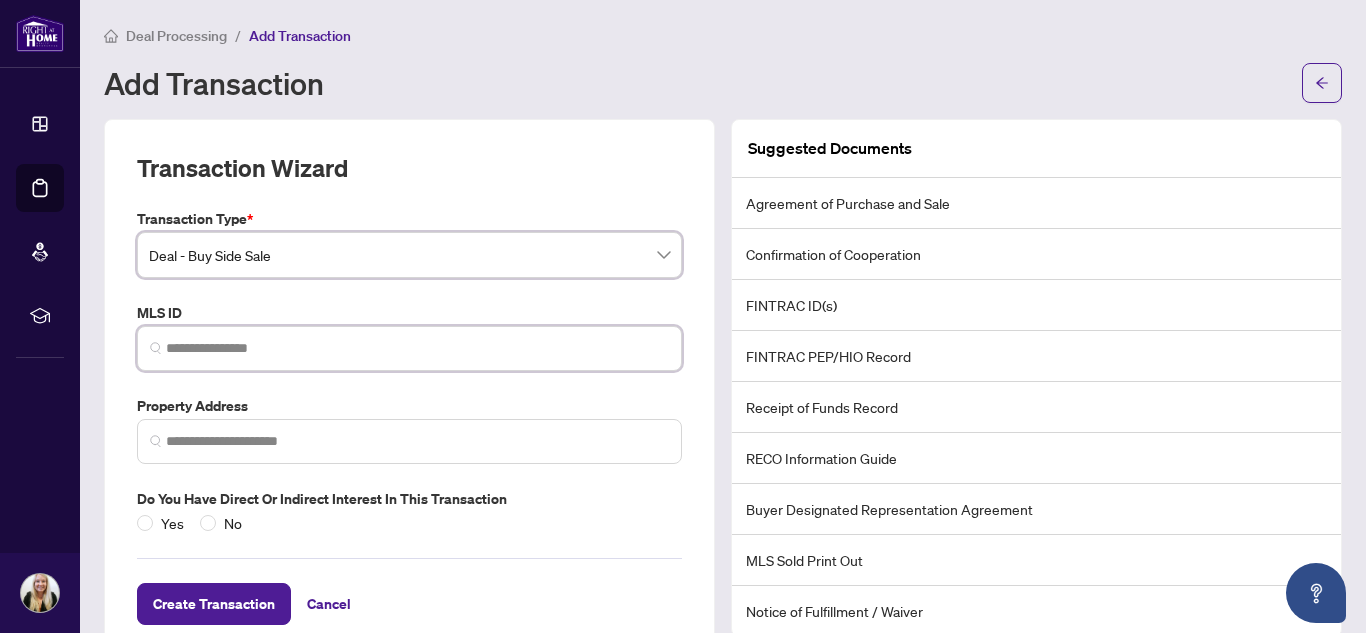 click at bounding box center (417, 348) 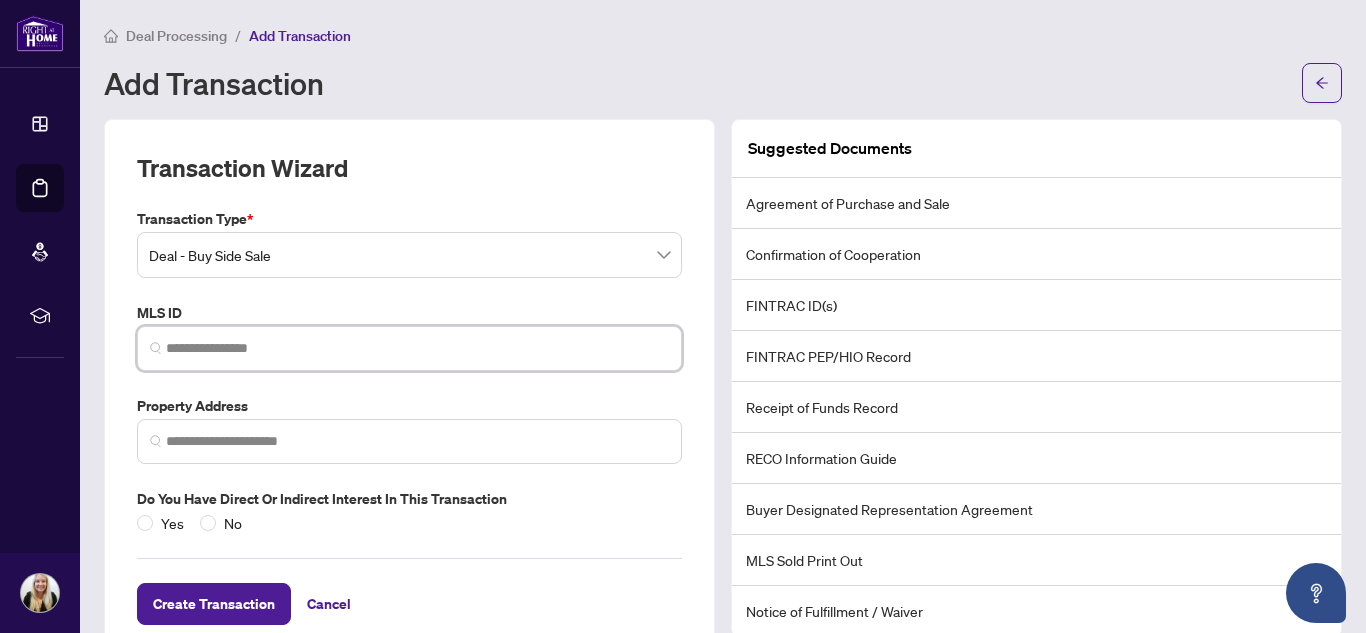 paste on "*********" 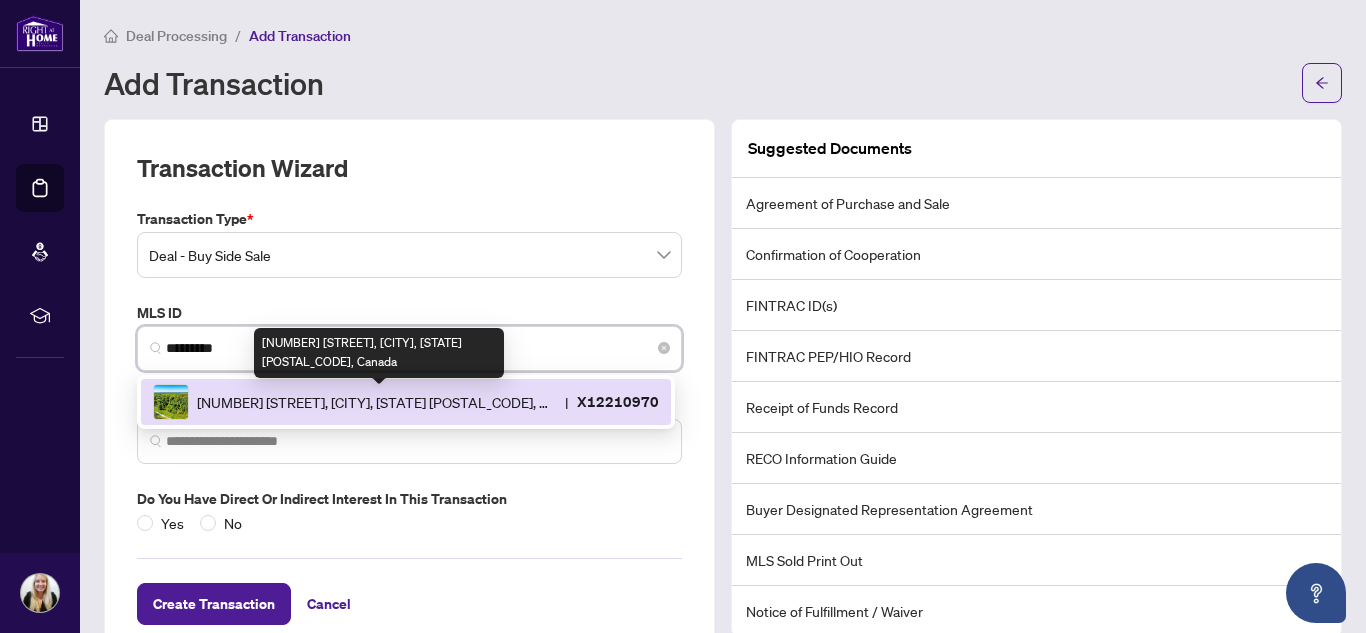 click on "[NUMBER] [STREET], [CITY], [STATE] [POSTAL_CODE], Canada" at bounding box center [377, 402] 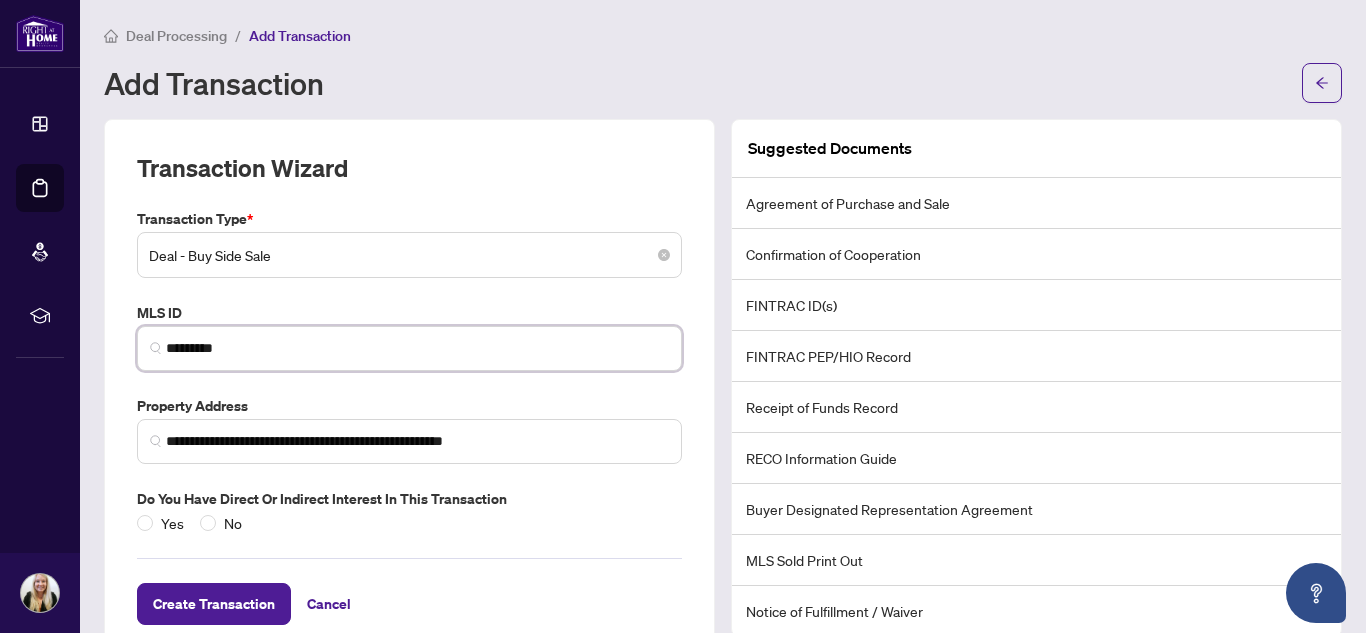 scroll, scrollTop: 48, scrollLeft: 0, axis: vertical 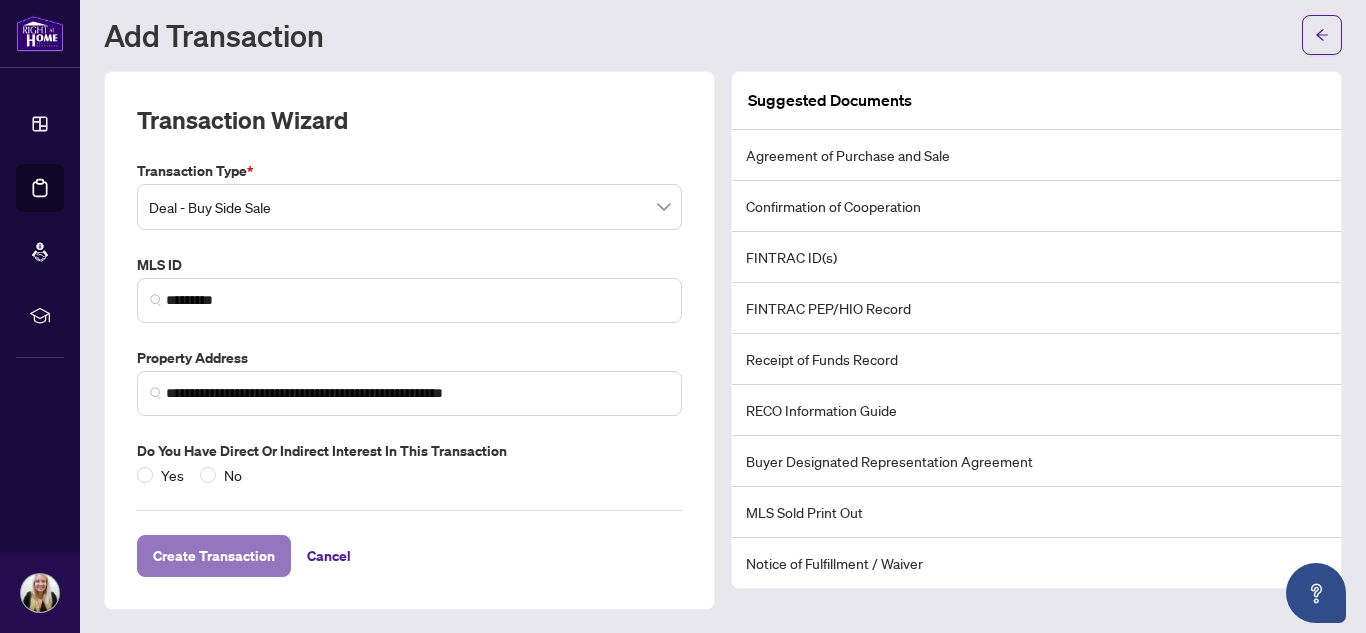 click on "Create Transaction" at bounding box center (214, 556) 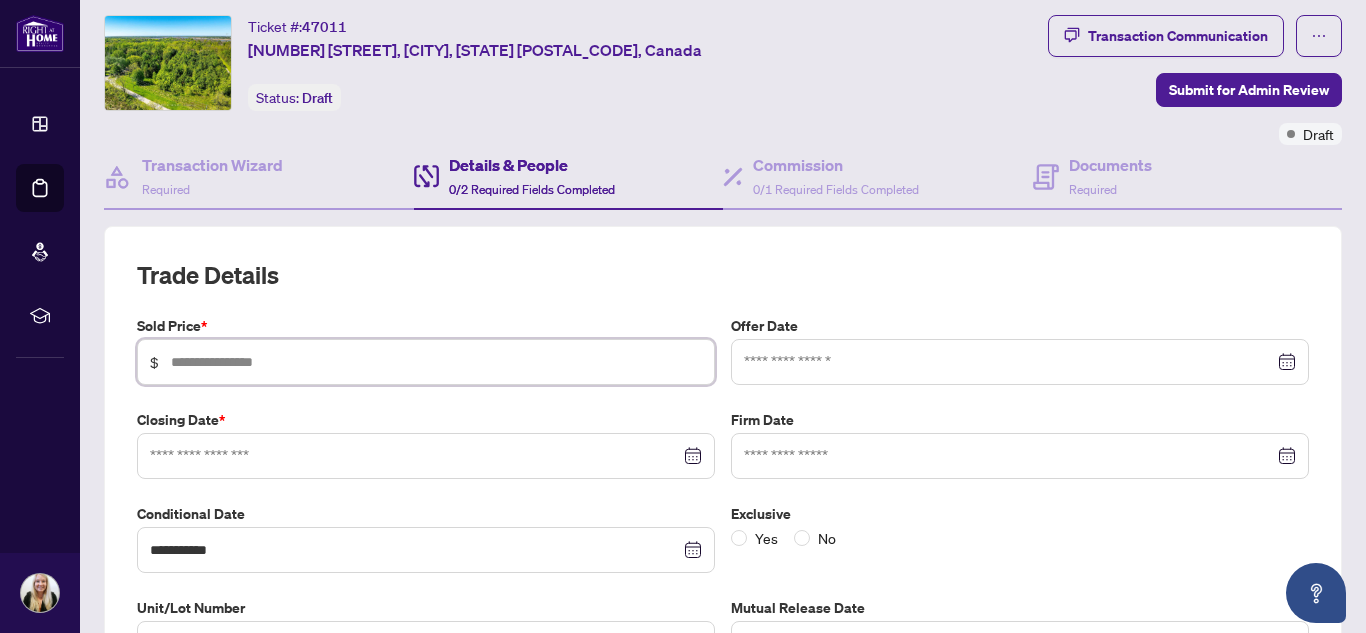 click at bounding box center (436, 362) 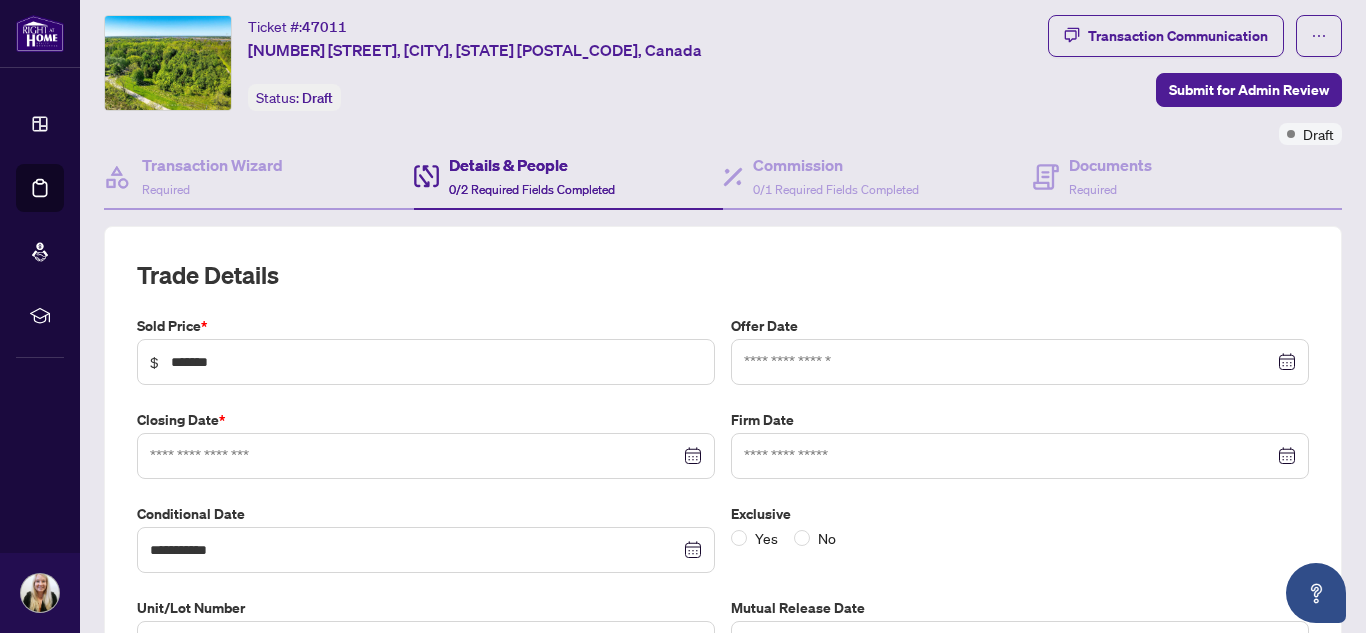 click on "Trade Details" at bounding box center (723, 275) 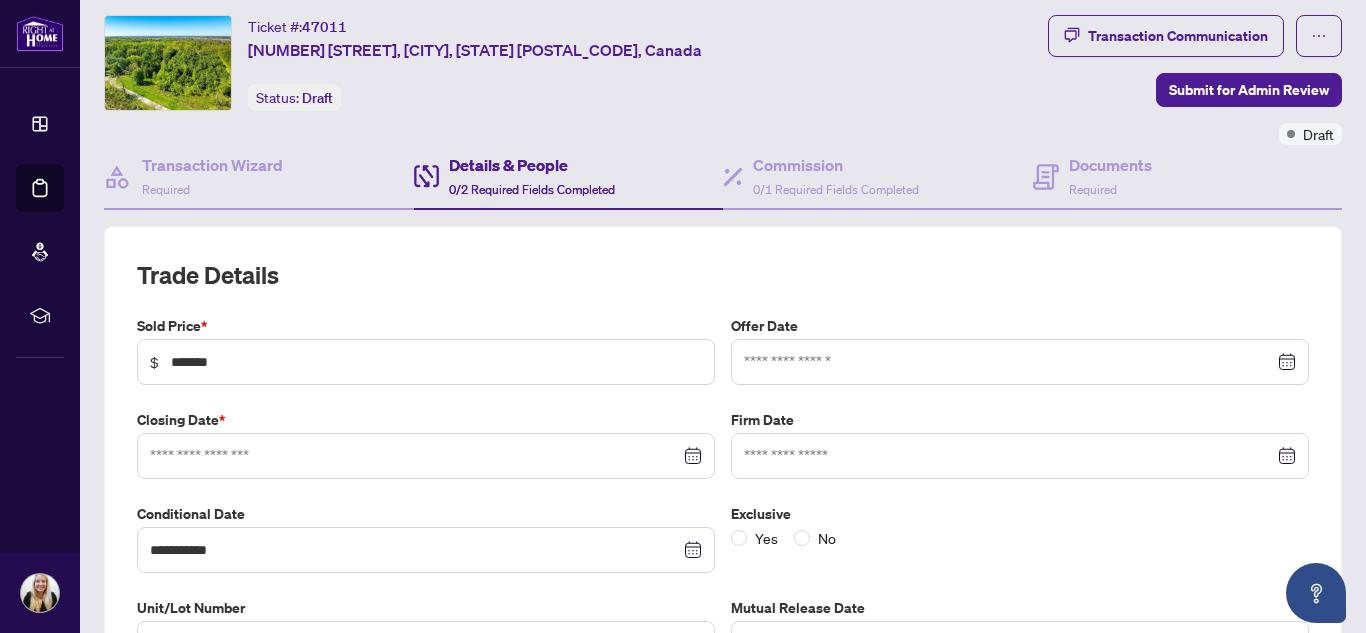 click at bounding box center [1020, 362] 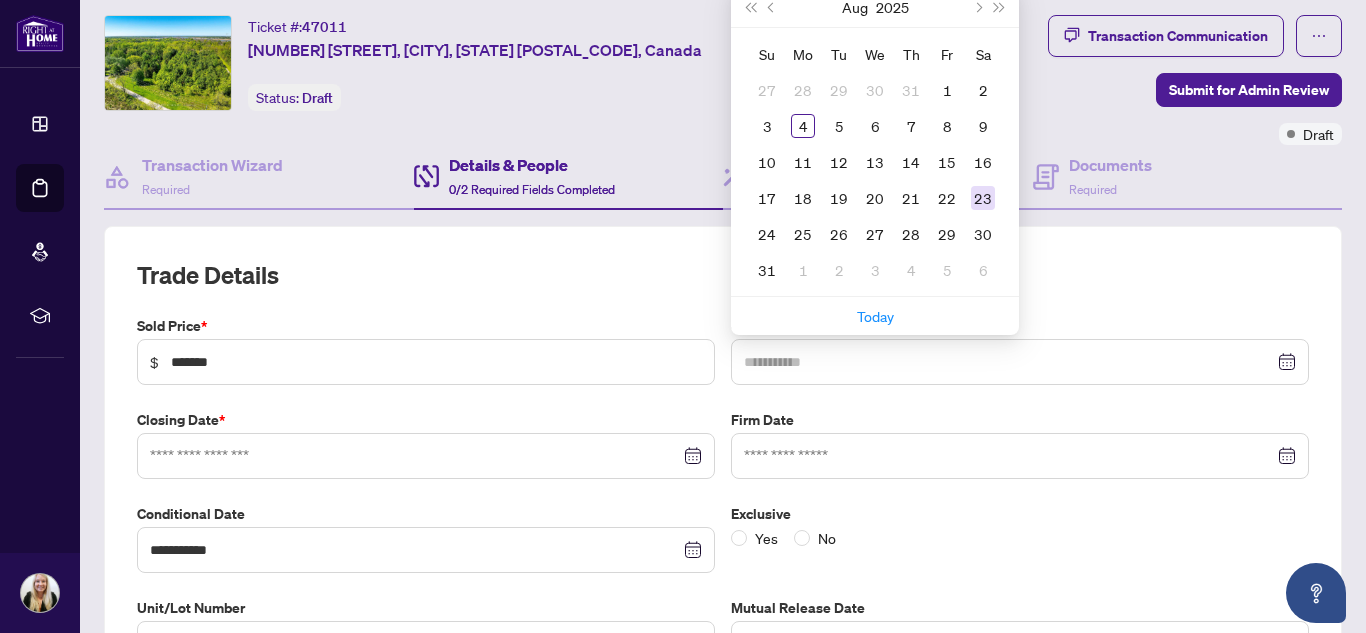 click on "23" at bounding box center (983, 198) 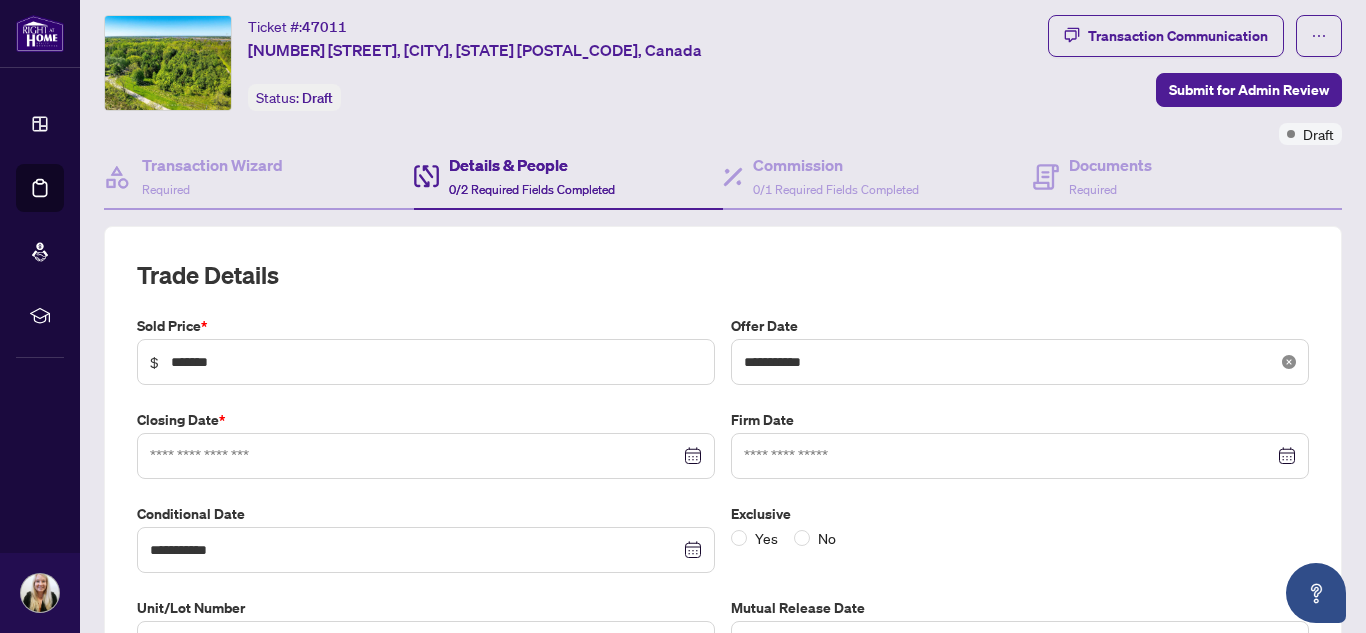 click 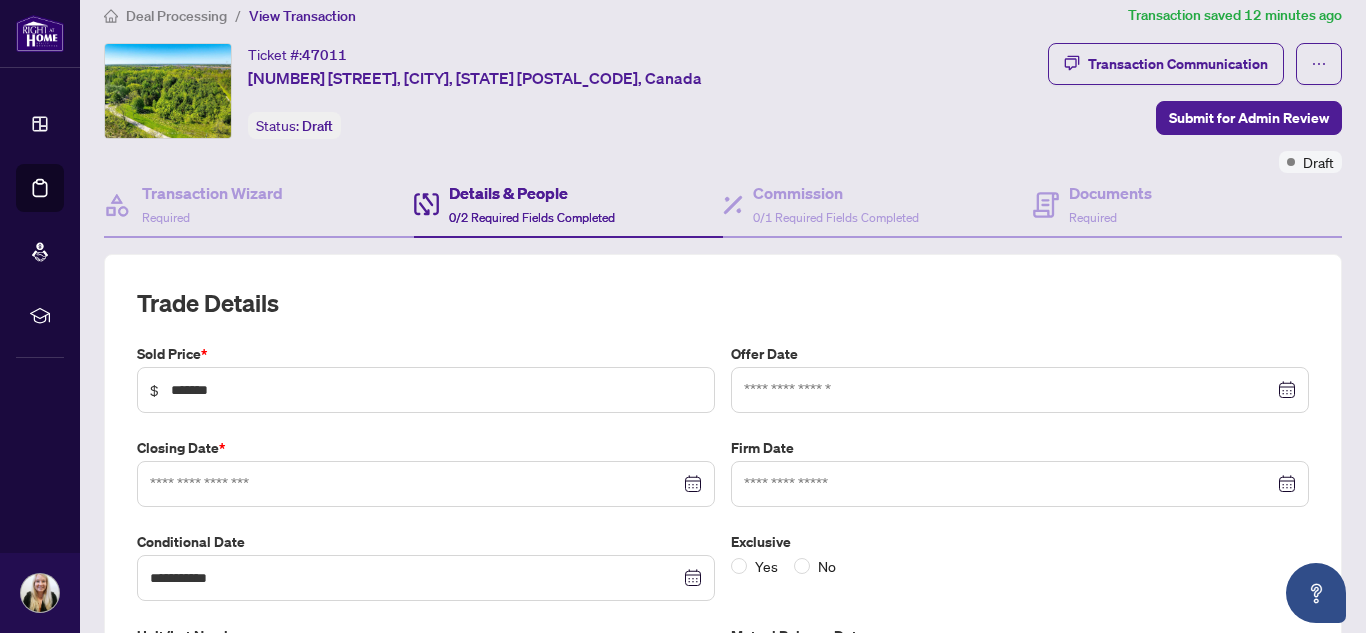 scroll, scrollTop: 0, scrollLeft: 0, axis: both 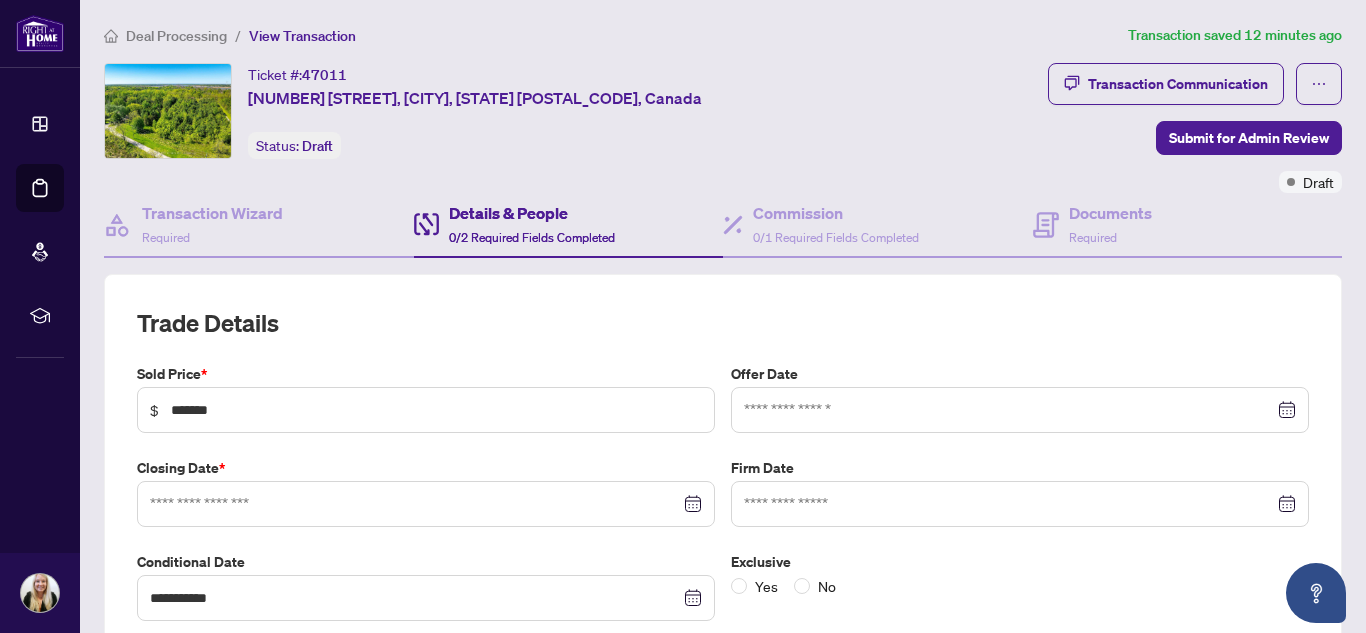 click at bounding box center [1020, 410] 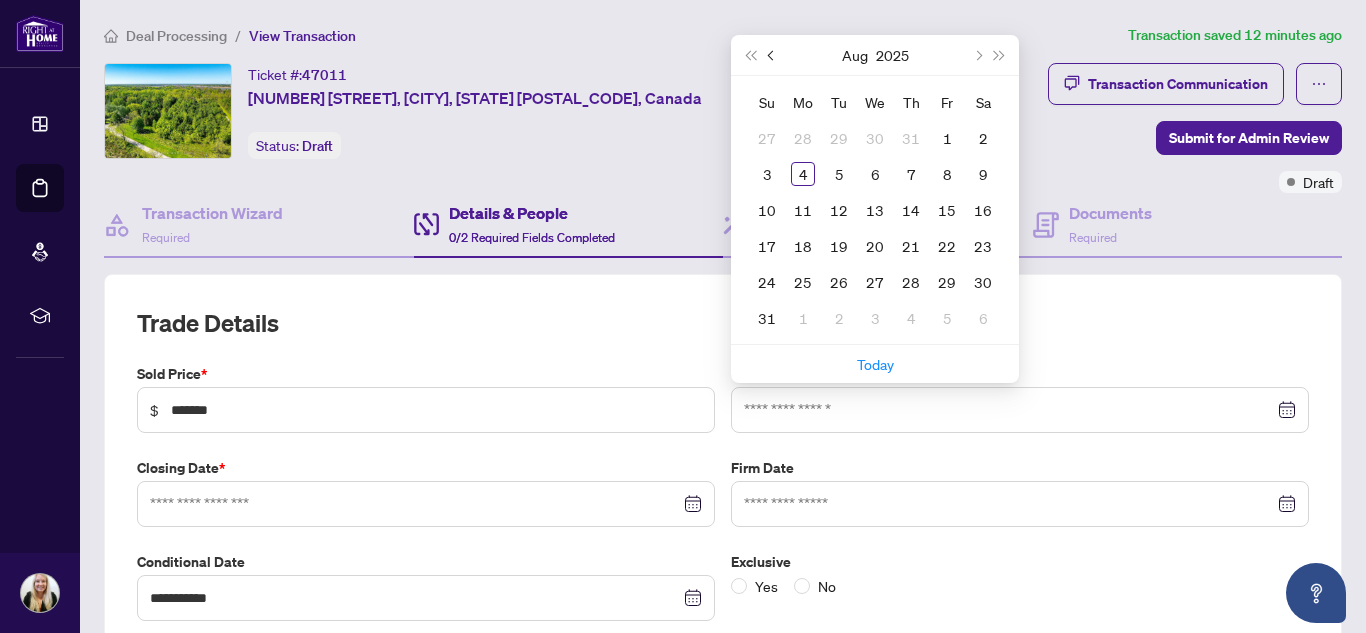 click at bounding box center [772, 55] 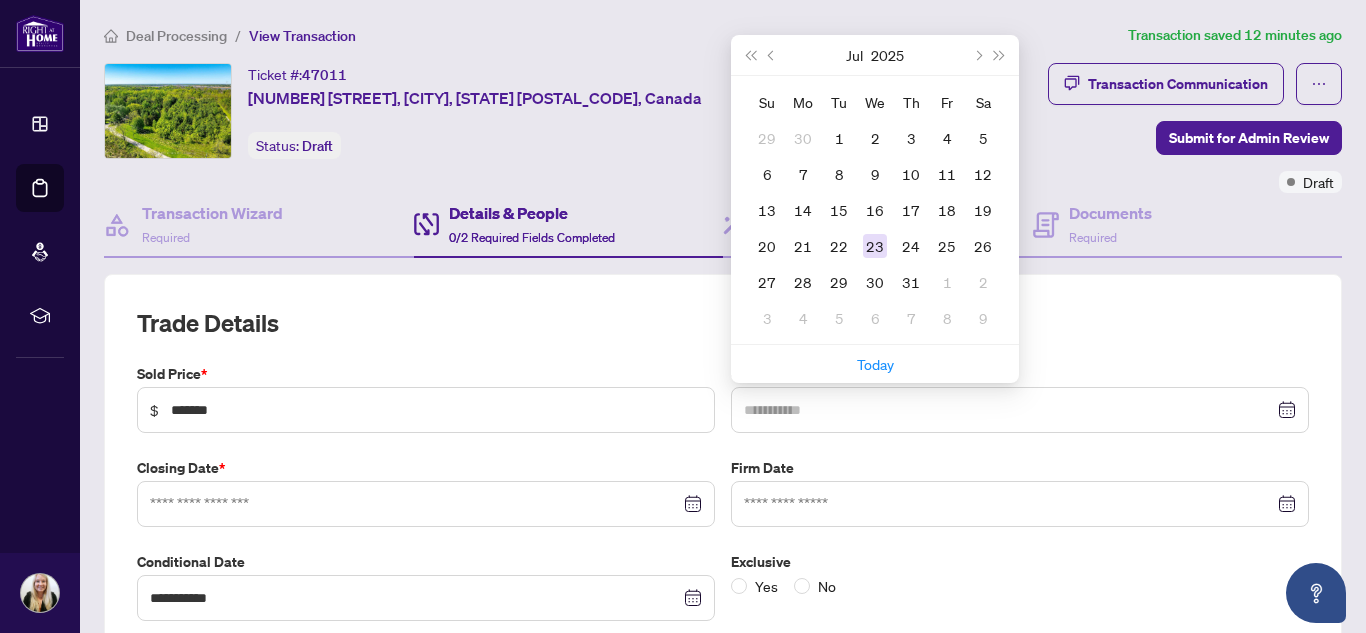 click on "23" at bounding box center (875, 246) 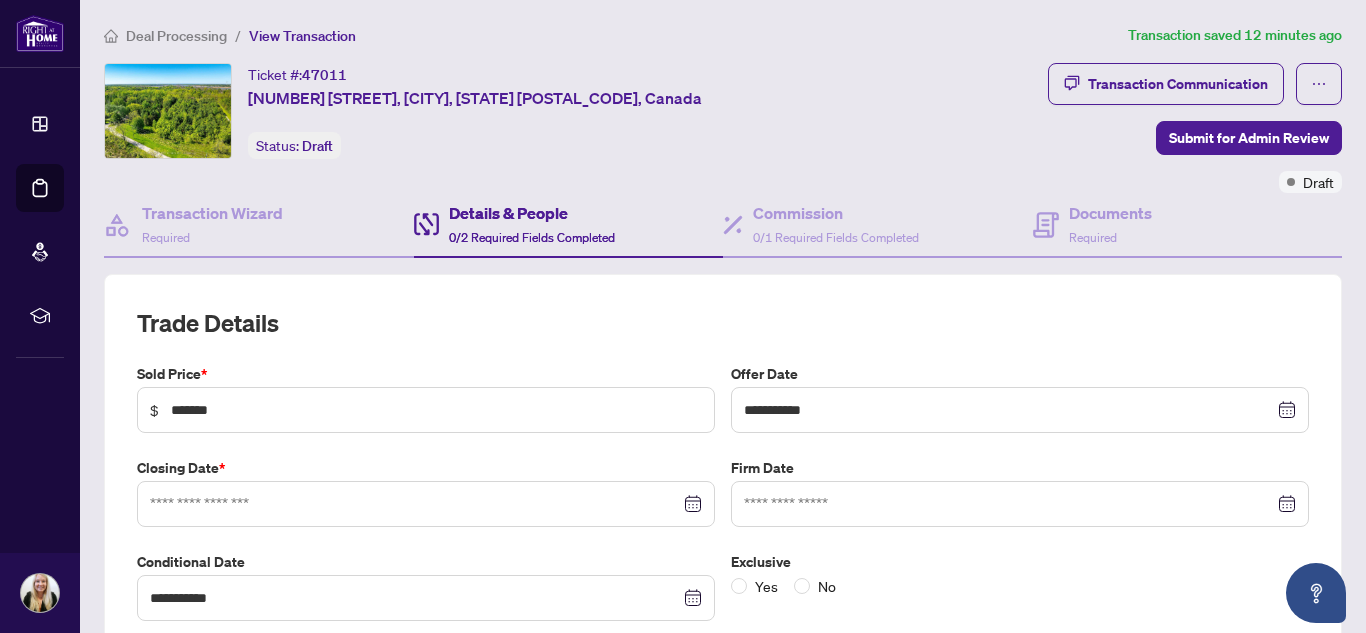 click on "Trade Details" at bounding box center [723, 323] 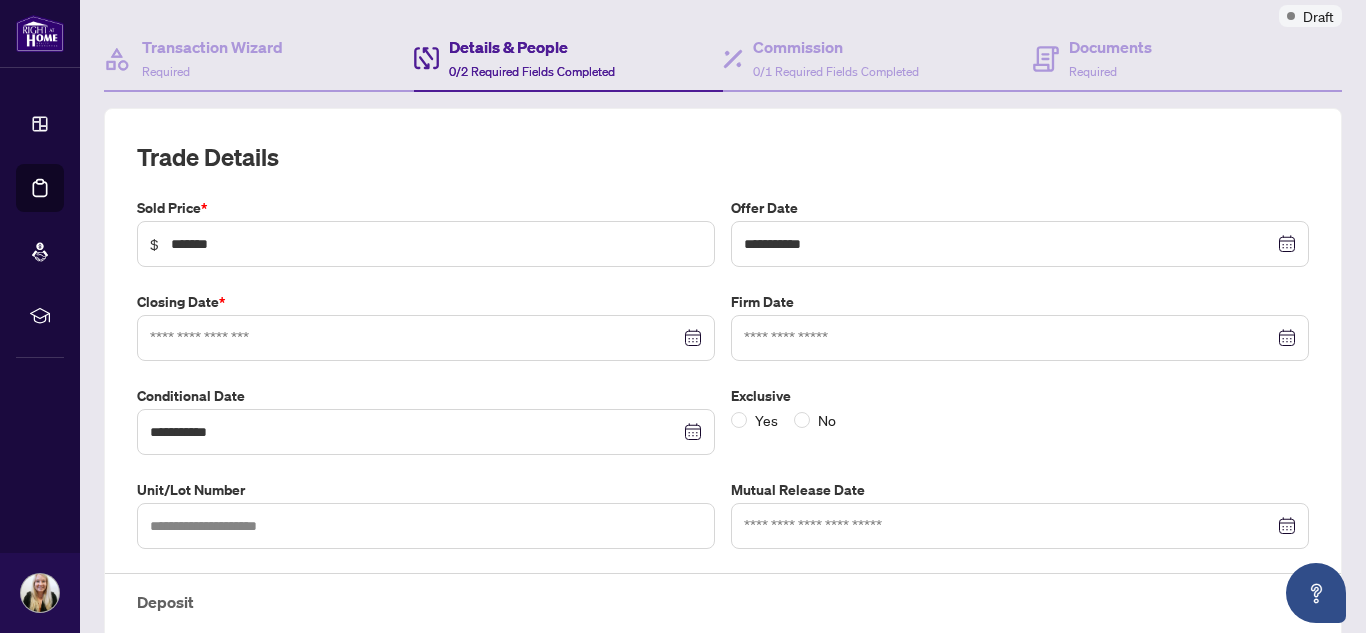 scroll, scrollTop: 200, scrollLeft: 0, axis: vertical 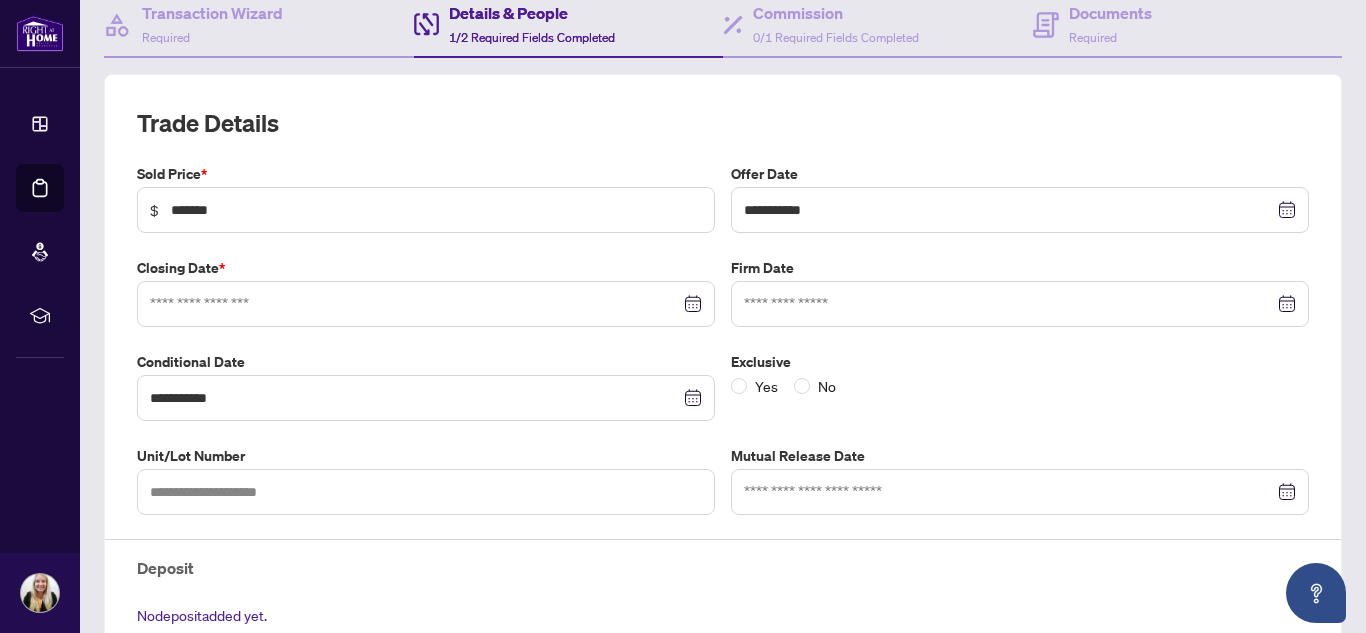 click on "**********" at bounding box center (723, 412) 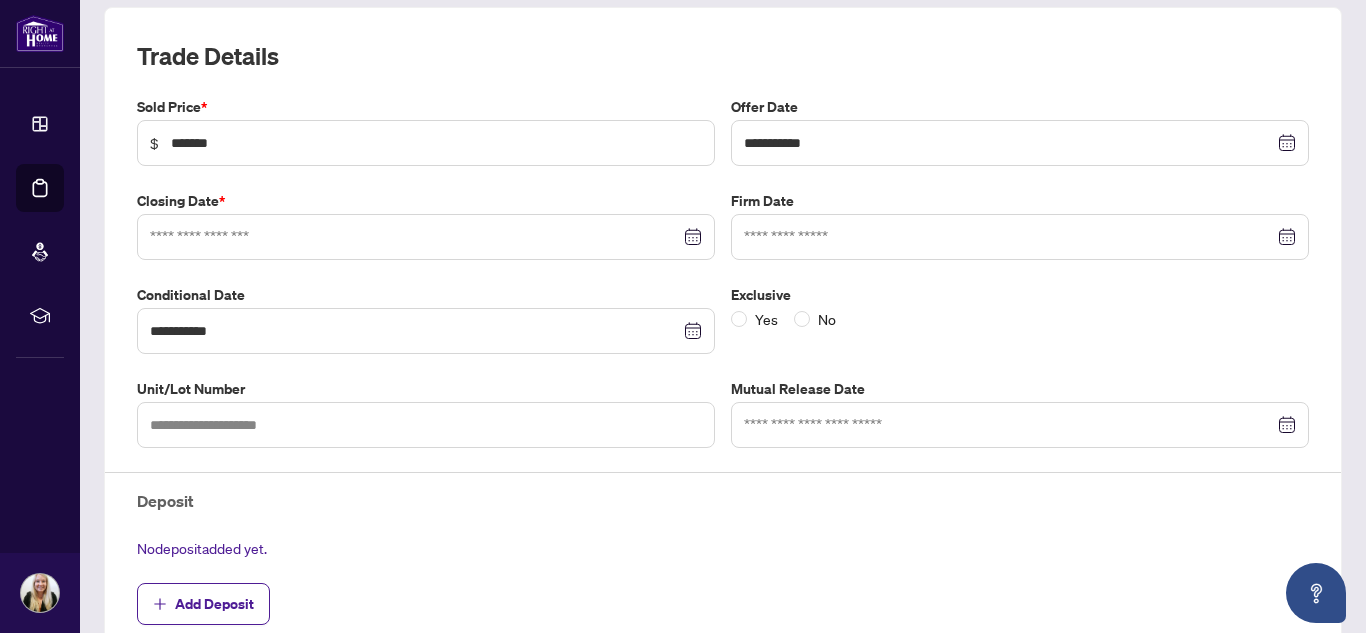 scroll, scrollTop: 300, scrollLeft: 0, axis: vertical 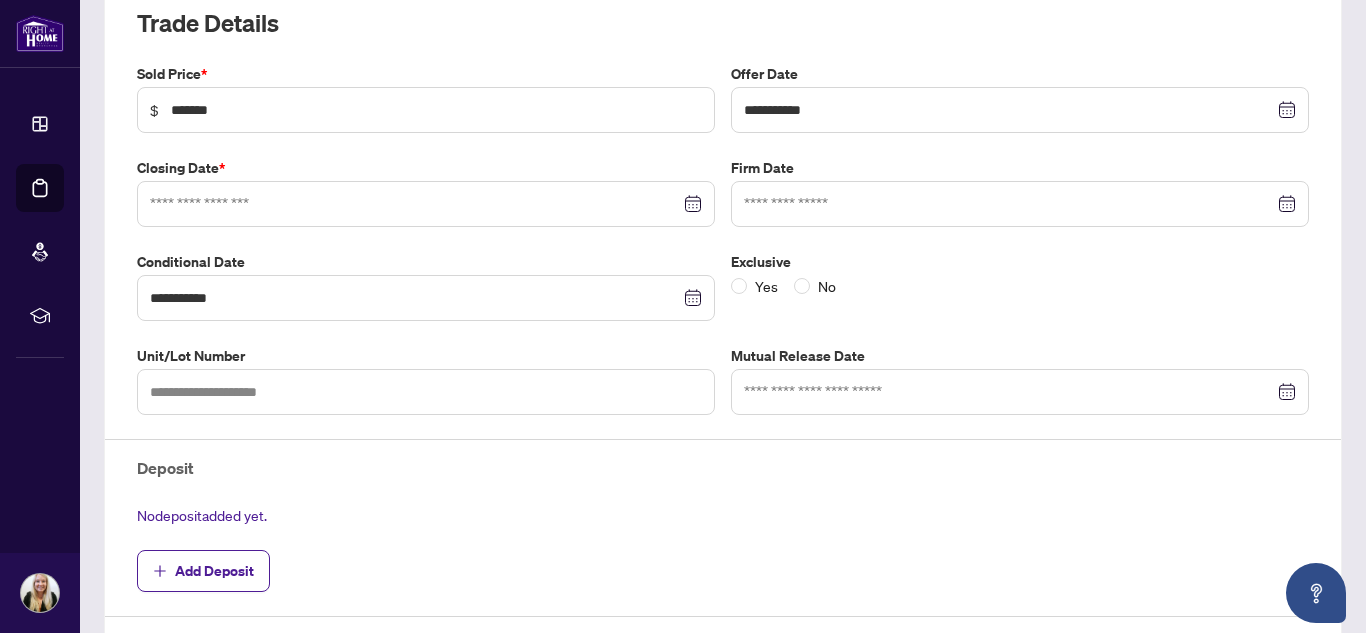 click at bounding box center (426, 204) 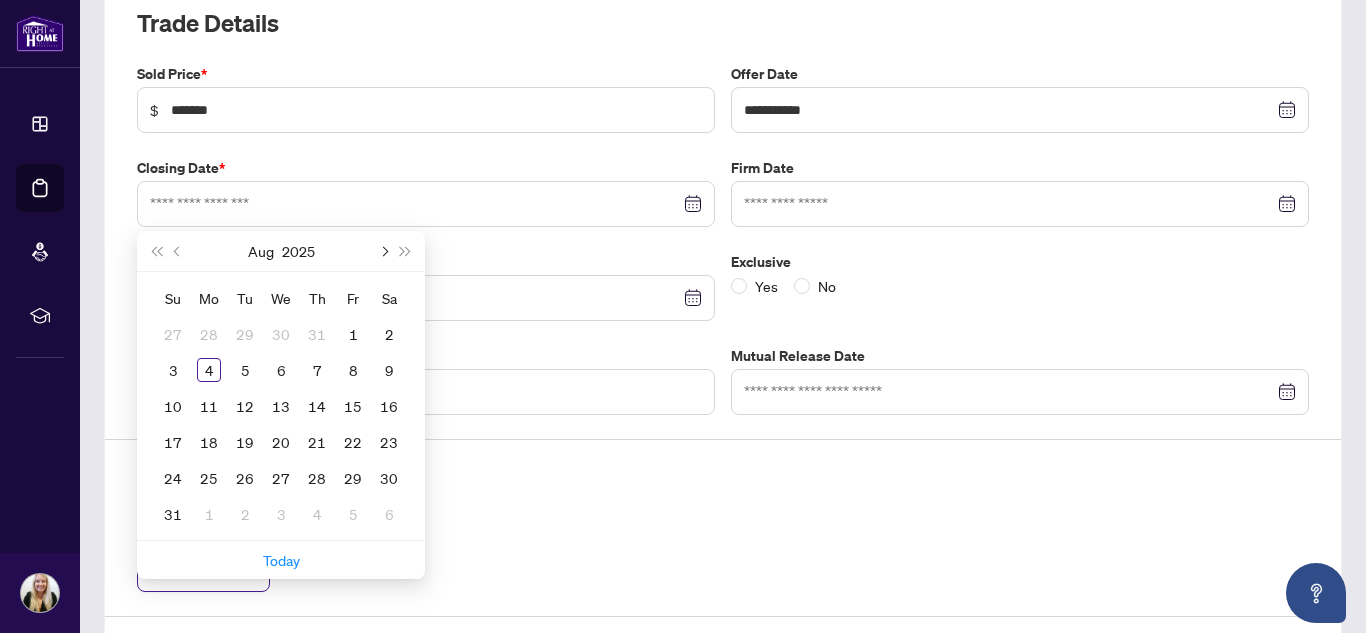 click at bounding box center (383, 251) 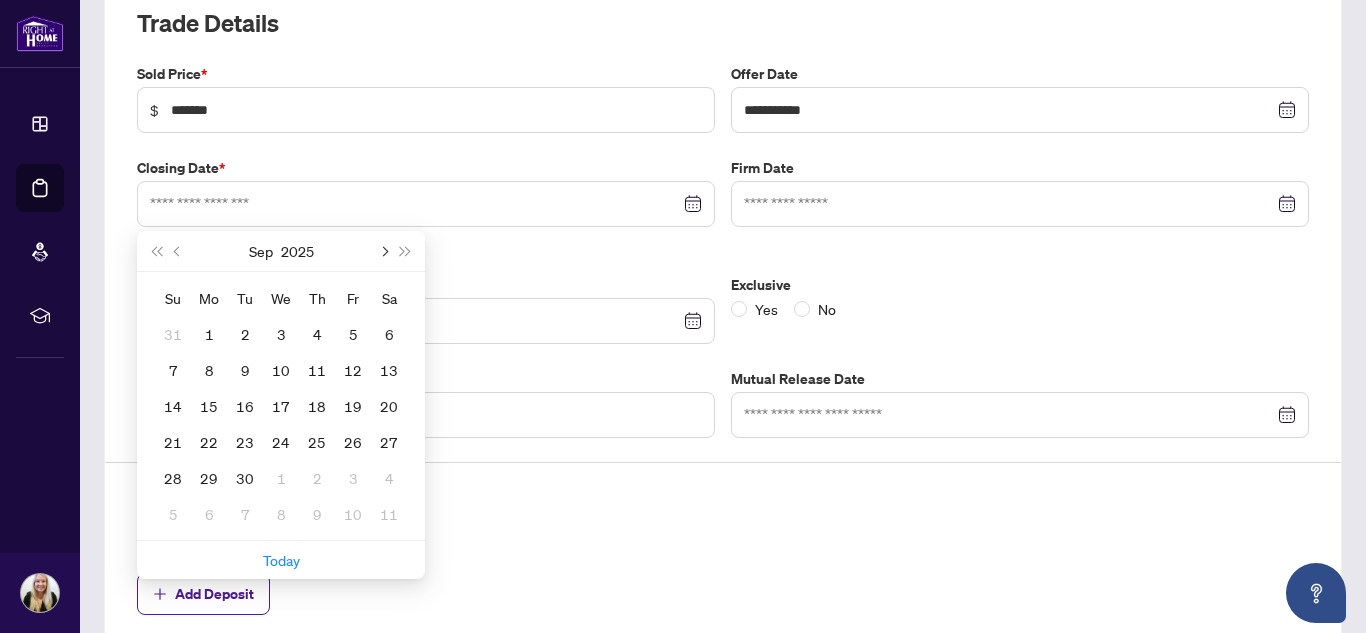 click at bounding box center [383, 251] 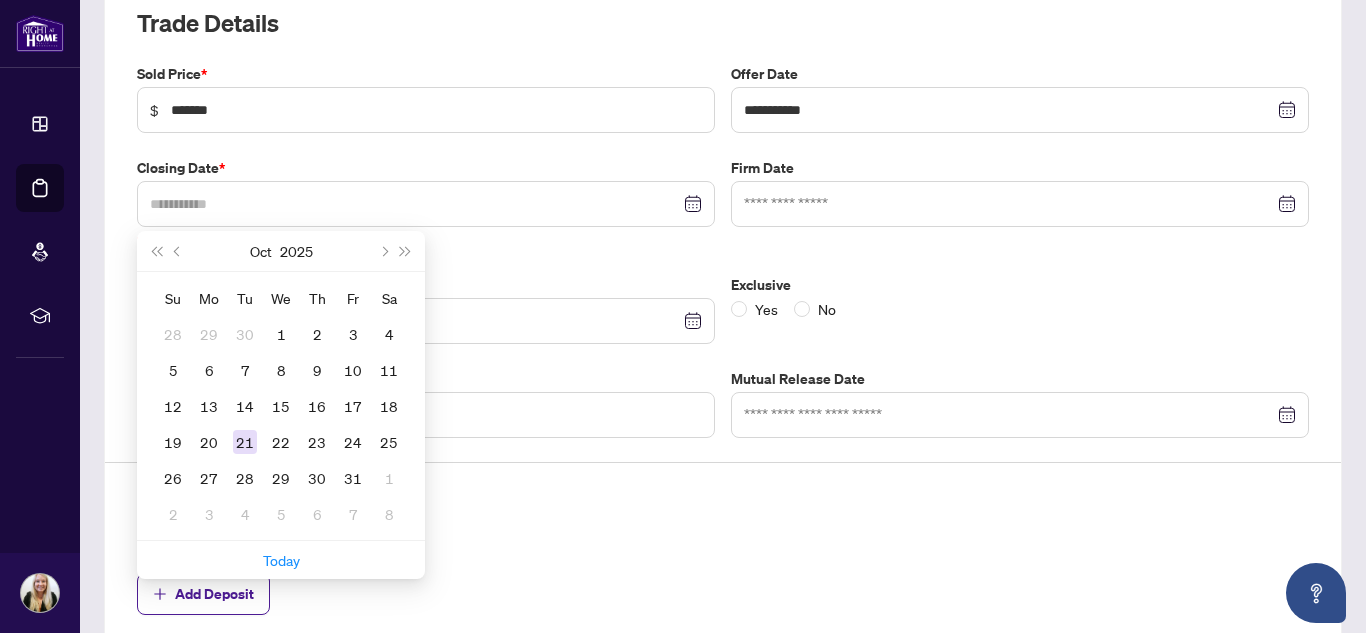 click on "21" at bounding box center [245, 442] 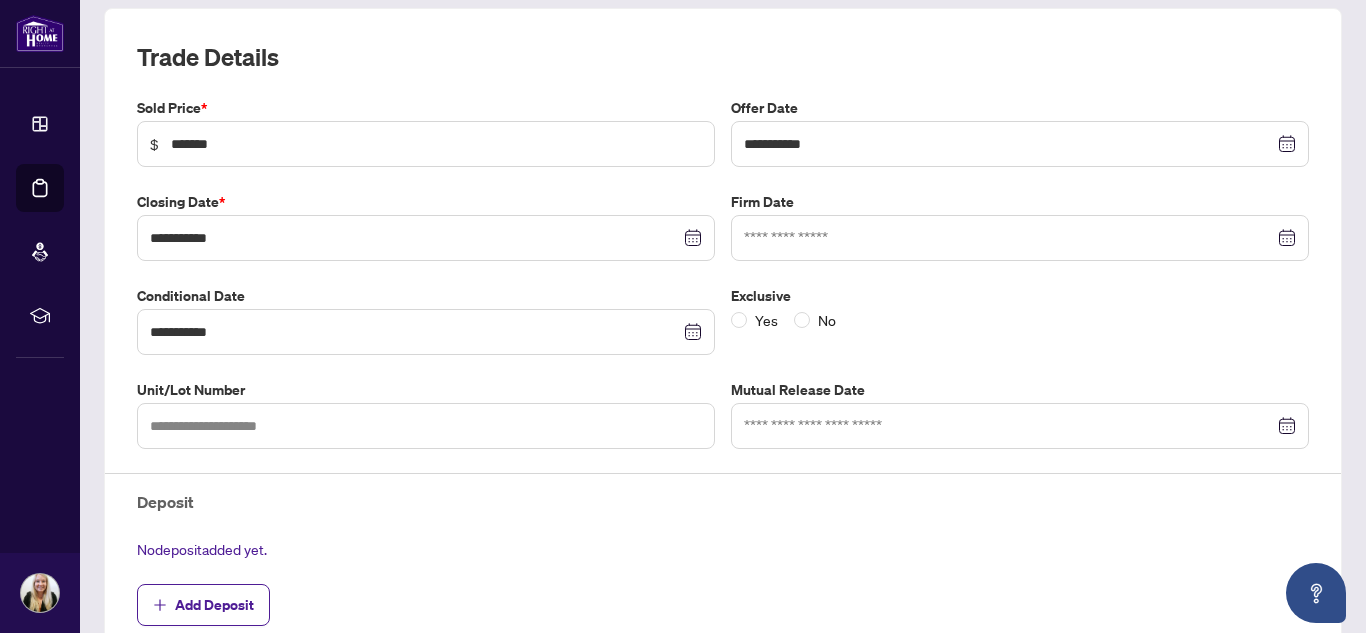scroll, scrollTop: 300, scrollLeft: 0, axis: vertical 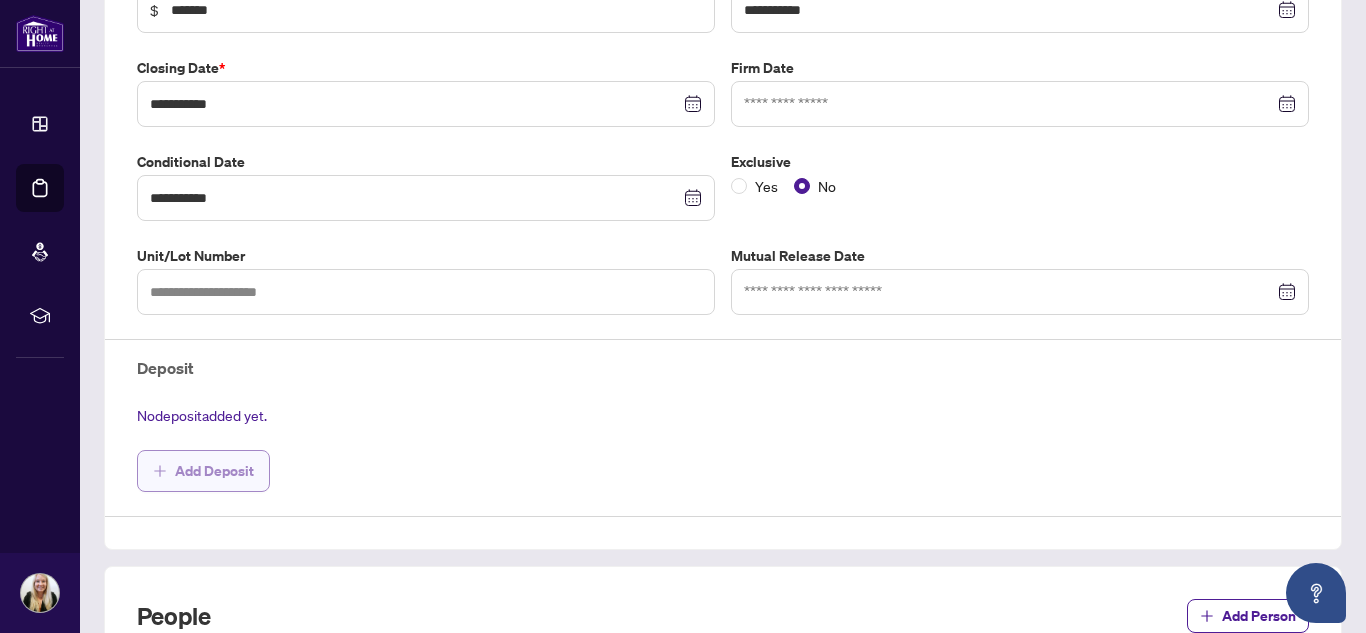 click on "Add Deposit" at bounding box center (214, 471) 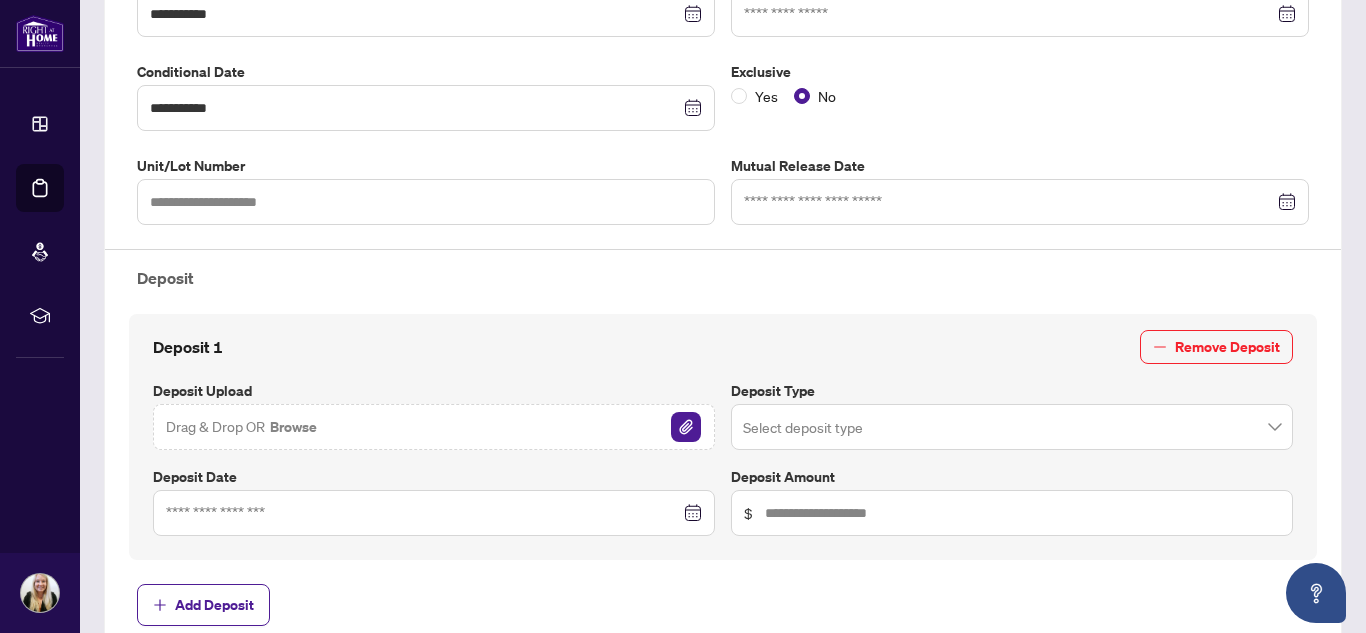 scroll, scrollTop: 600, scrollLeft: 0, axis: vertical 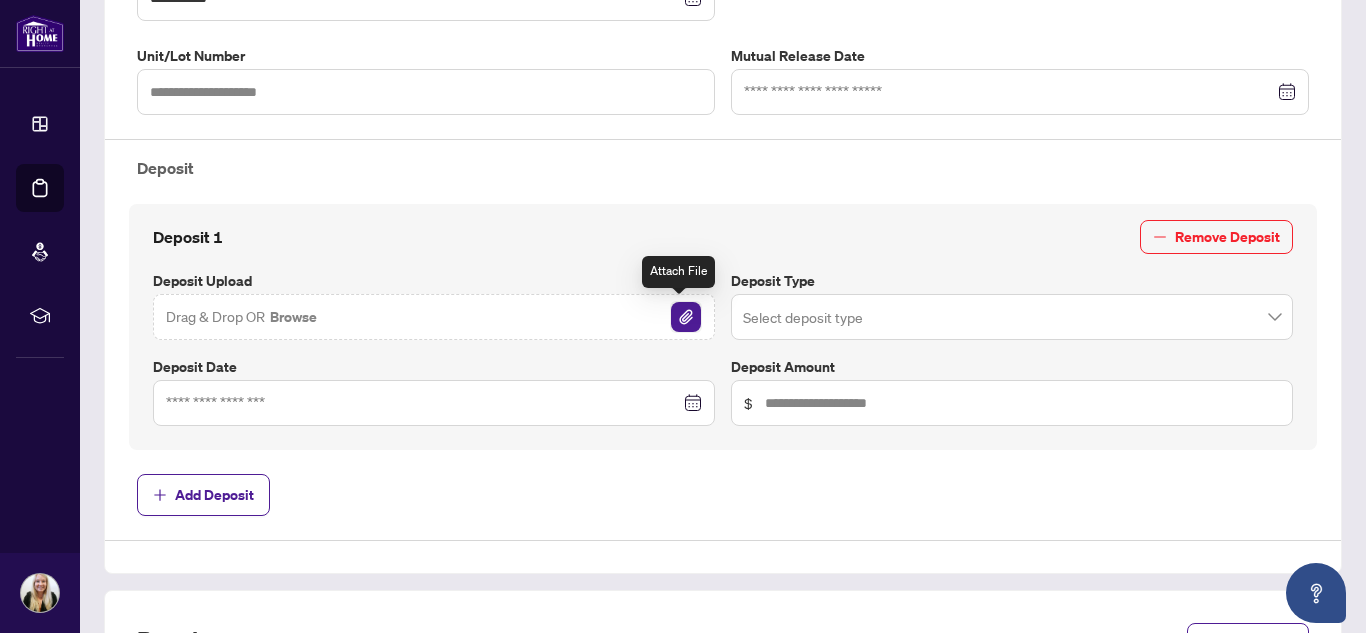 click at bounding box center [686, 317] 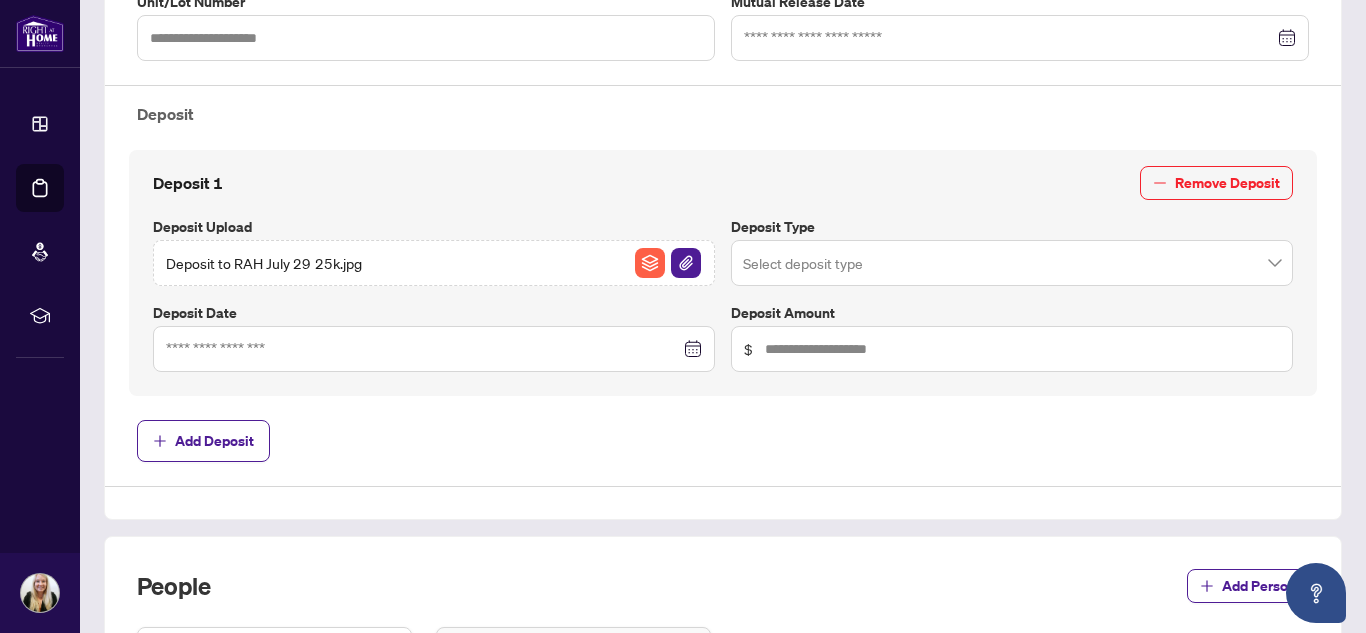 scroll, scrollTop: 700, scrollLeft: 0, axis: vertical 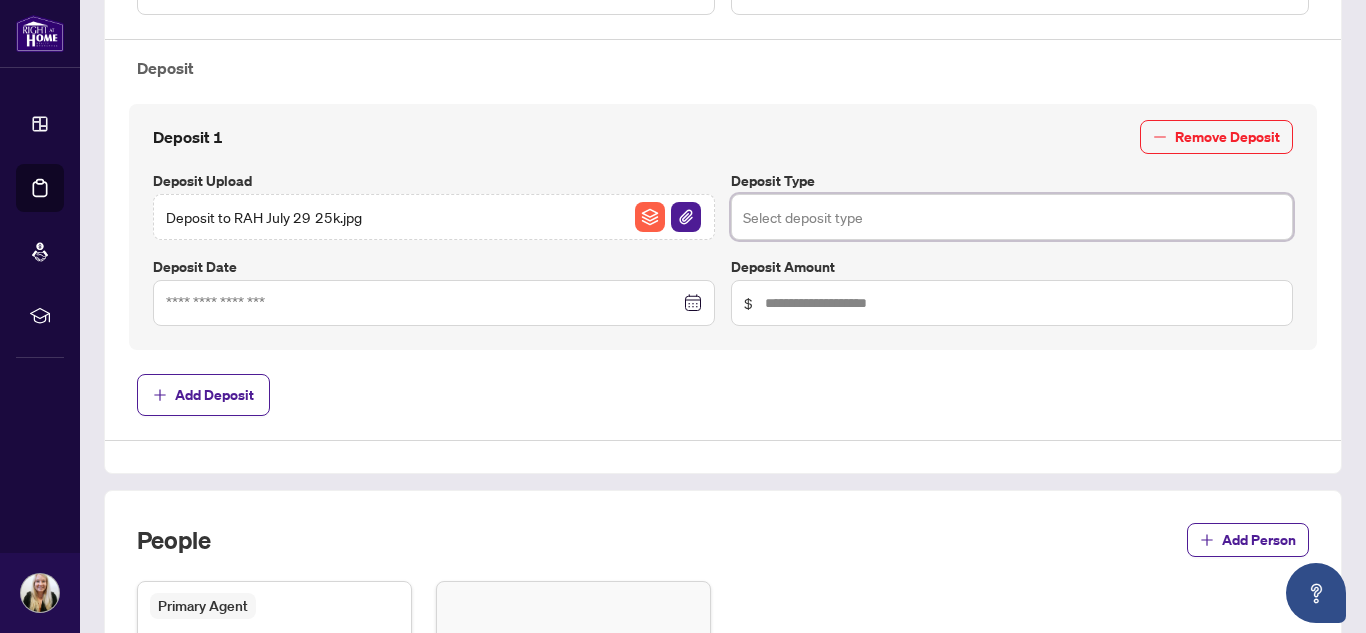 click at bounding box center [1012, 217] 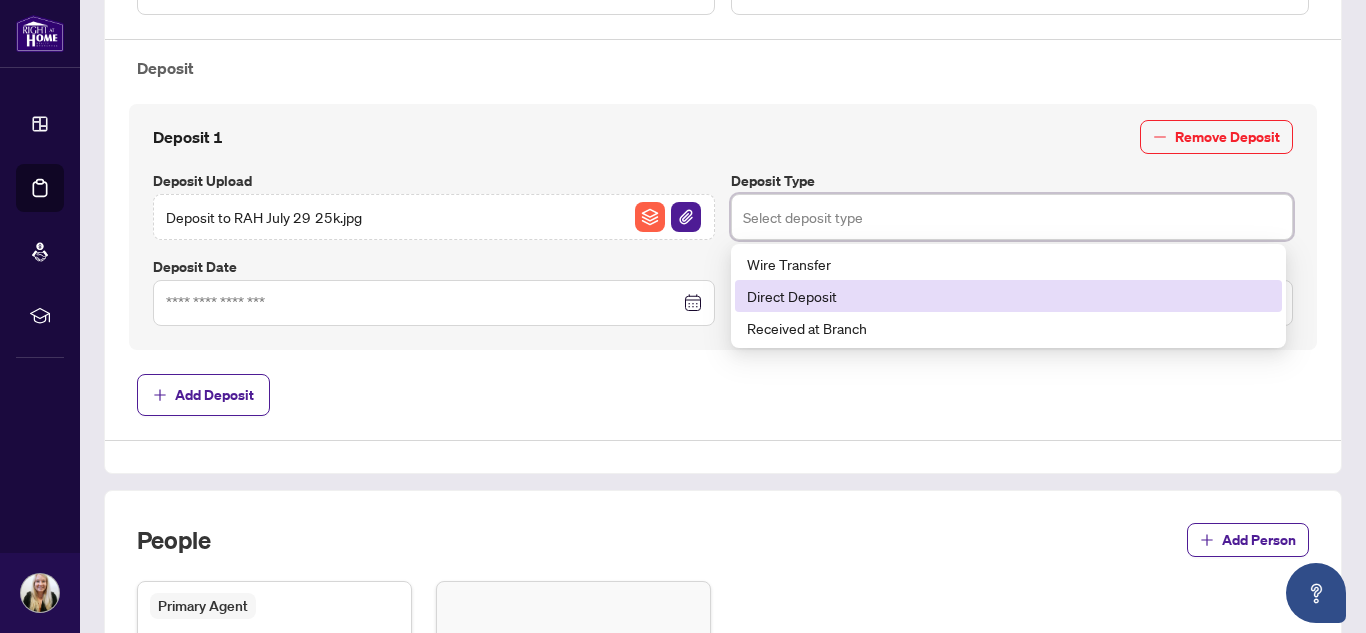 click on "Direct Deposit" at bounding box center (1008, 296) 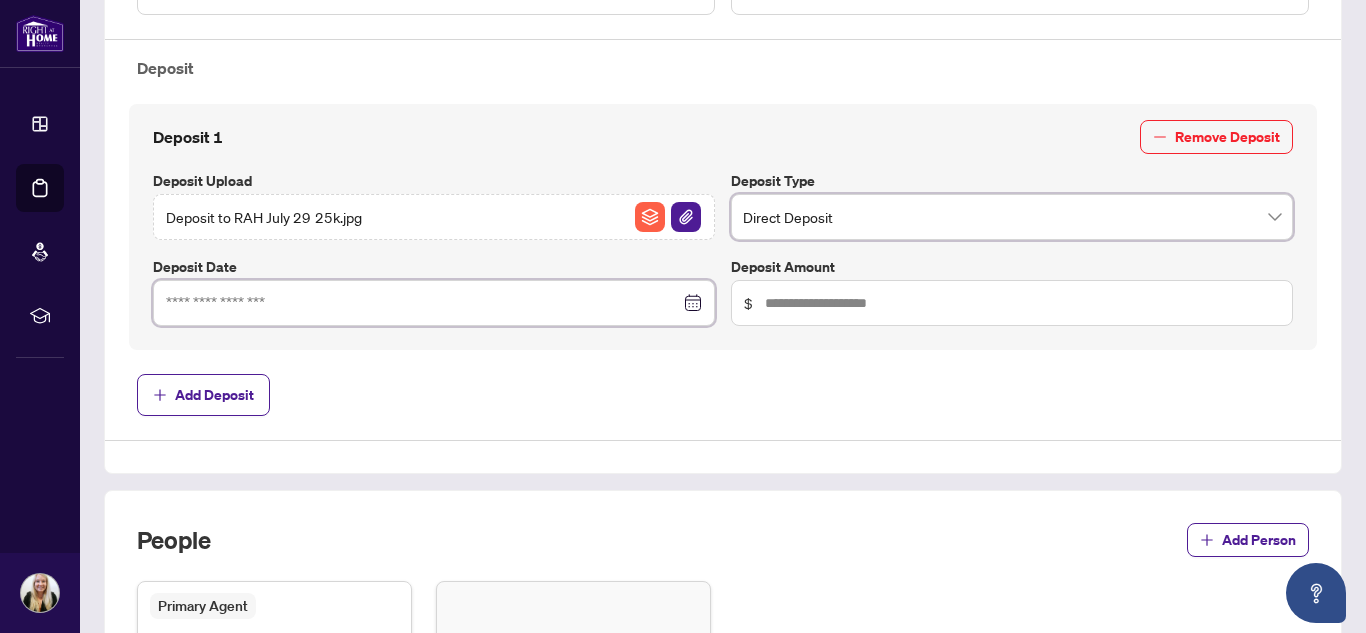 click at bounding box center (423, 303) 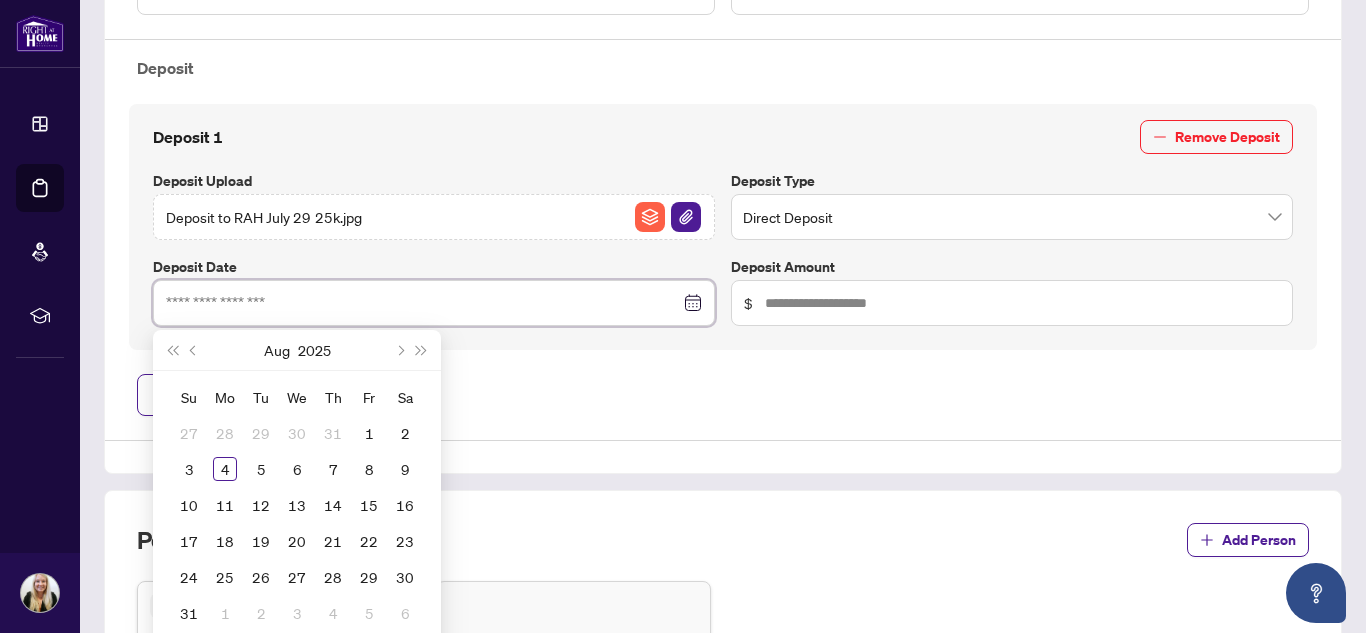 click at bounding box center (434, 303) 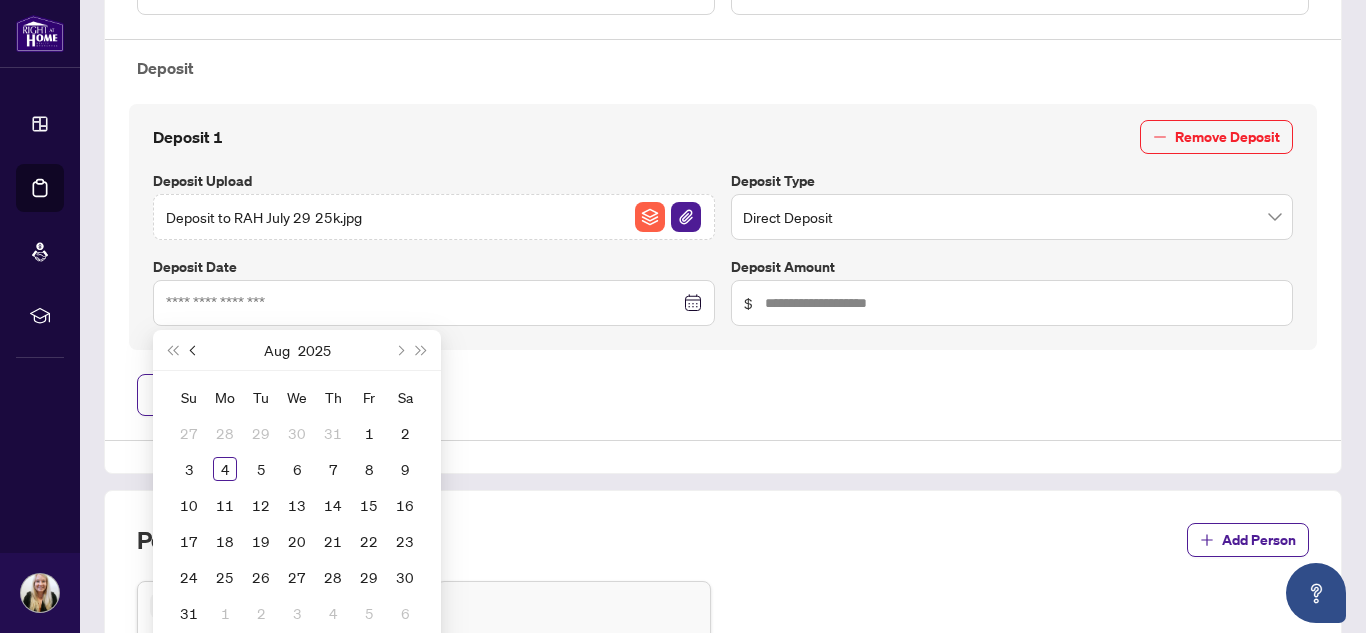 click at bounding box center (195, 350) 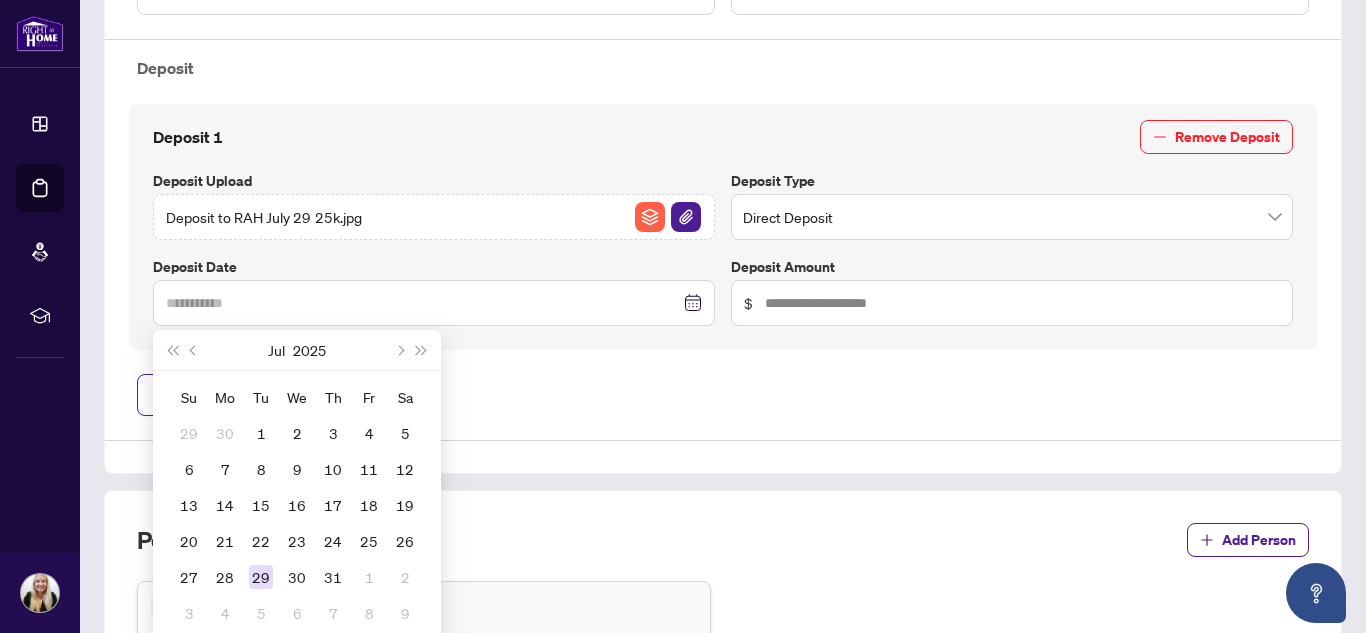 click on "29" at bounding box center [261, 577] 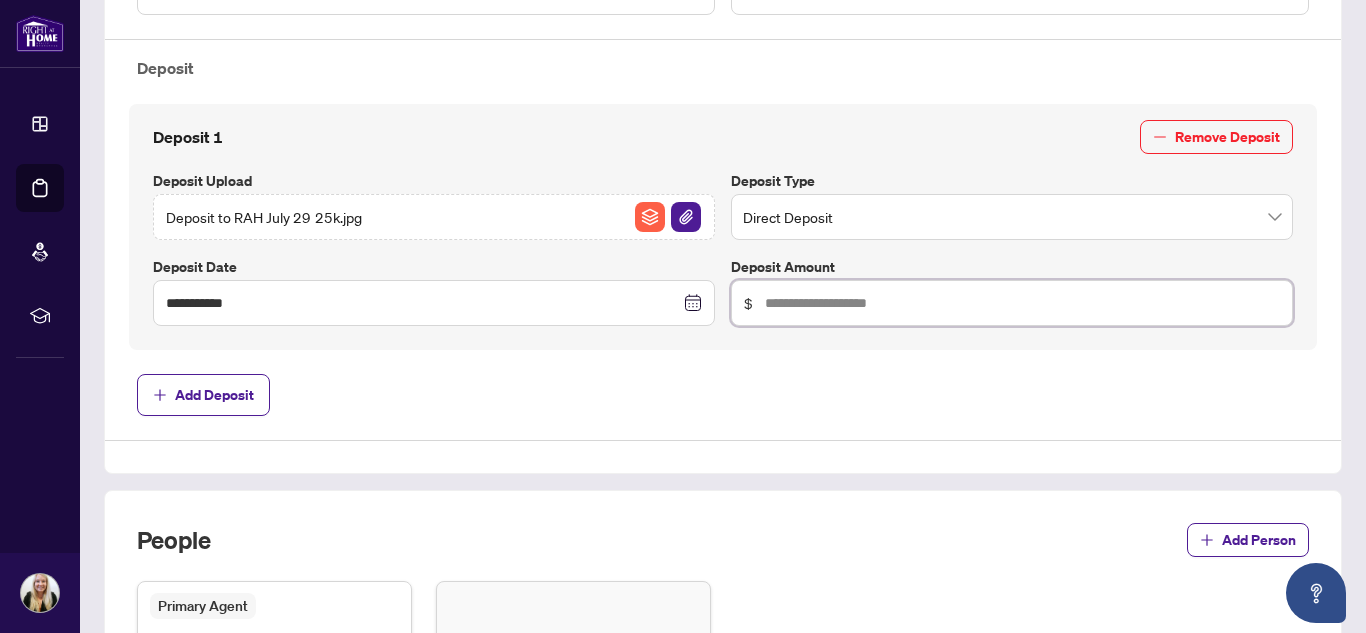 click at bounding box center [1022, 303] 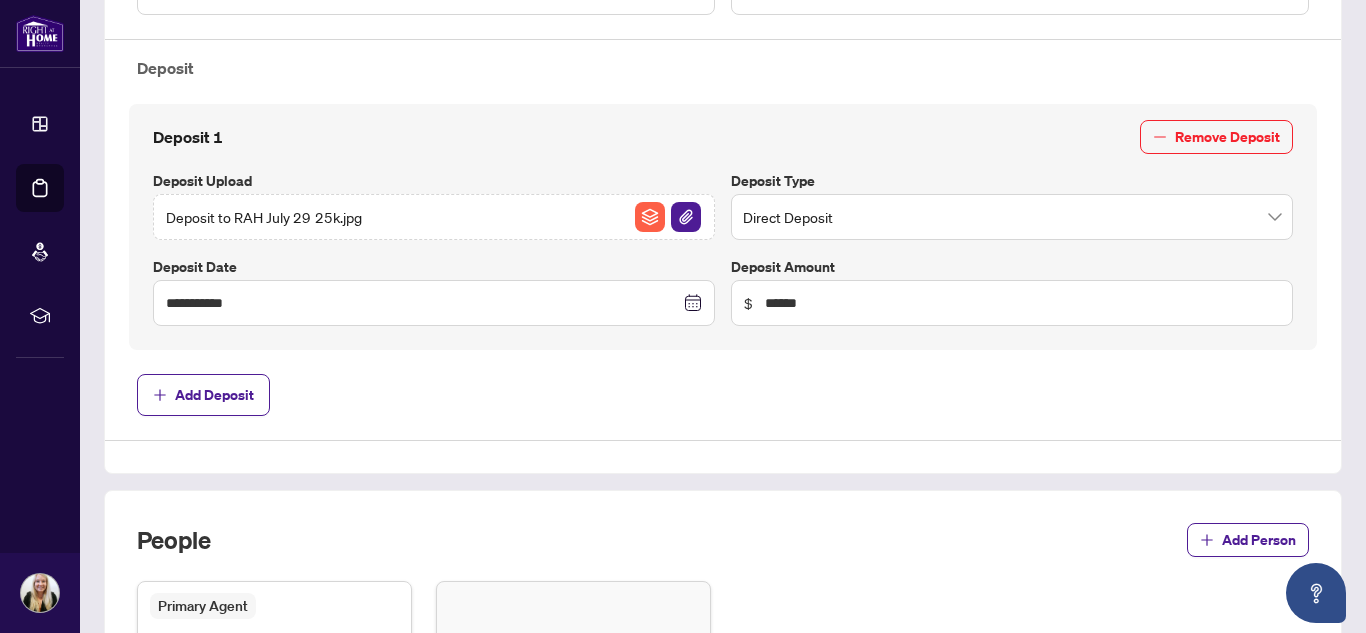 click on "Add Deposit" at bounding box center [723, 395] 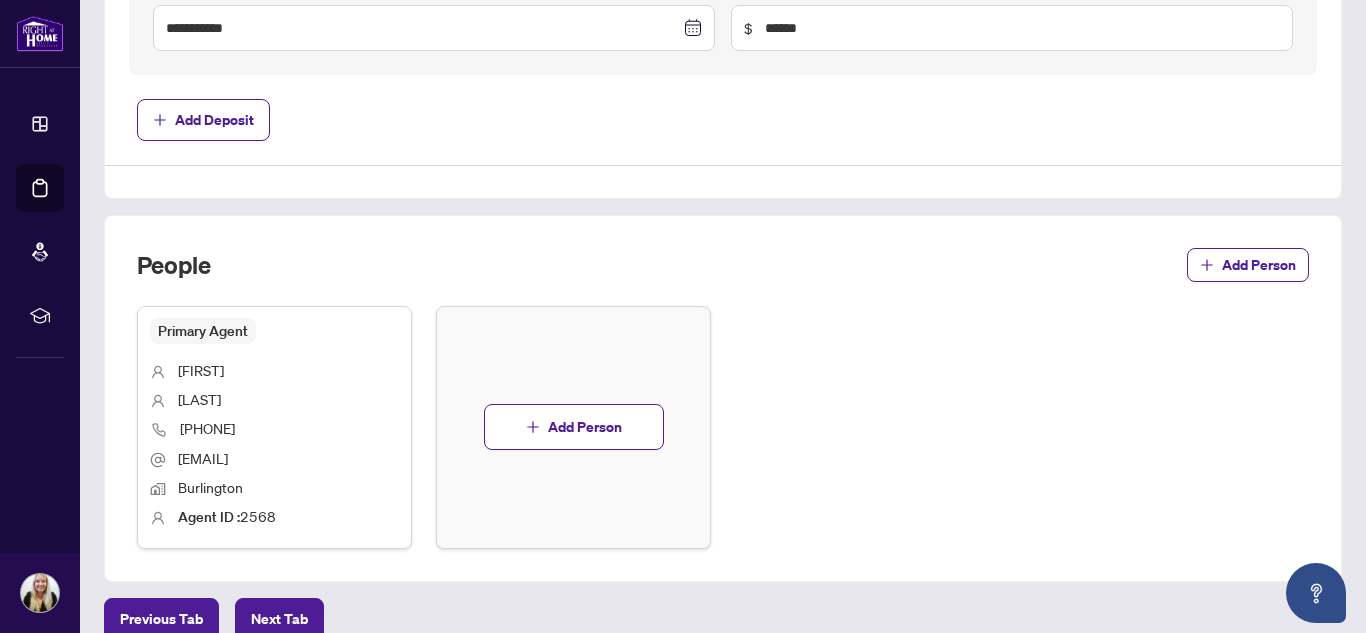 scroll, scrollTop: 1094, scrollLeft: 0, axis: vertical 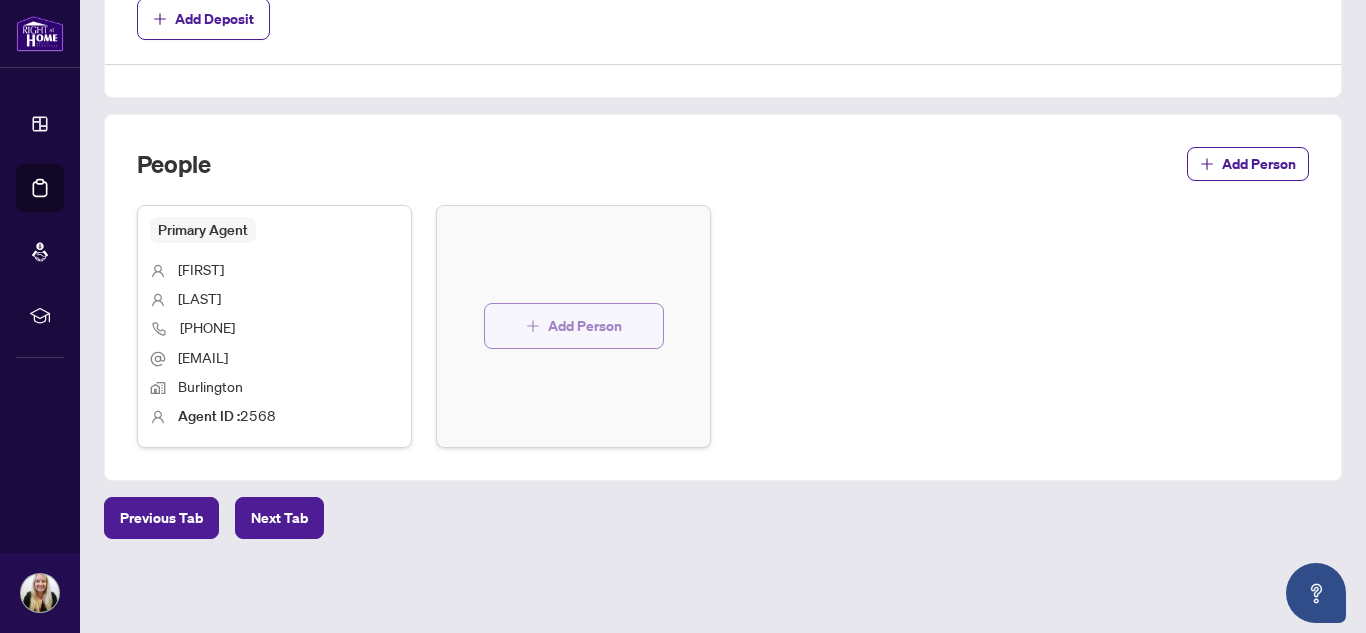 click on "Add Person" at bounding box center [585, 326] 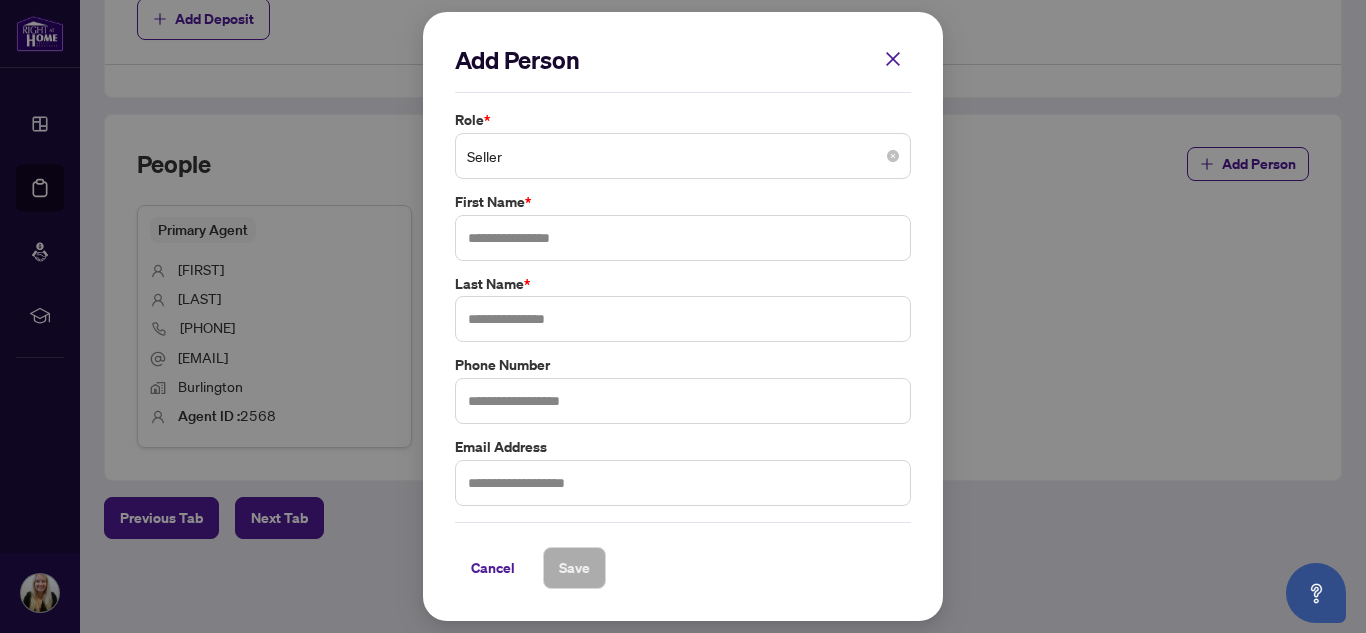 click on "Seller" at bounding box center (683, 156) 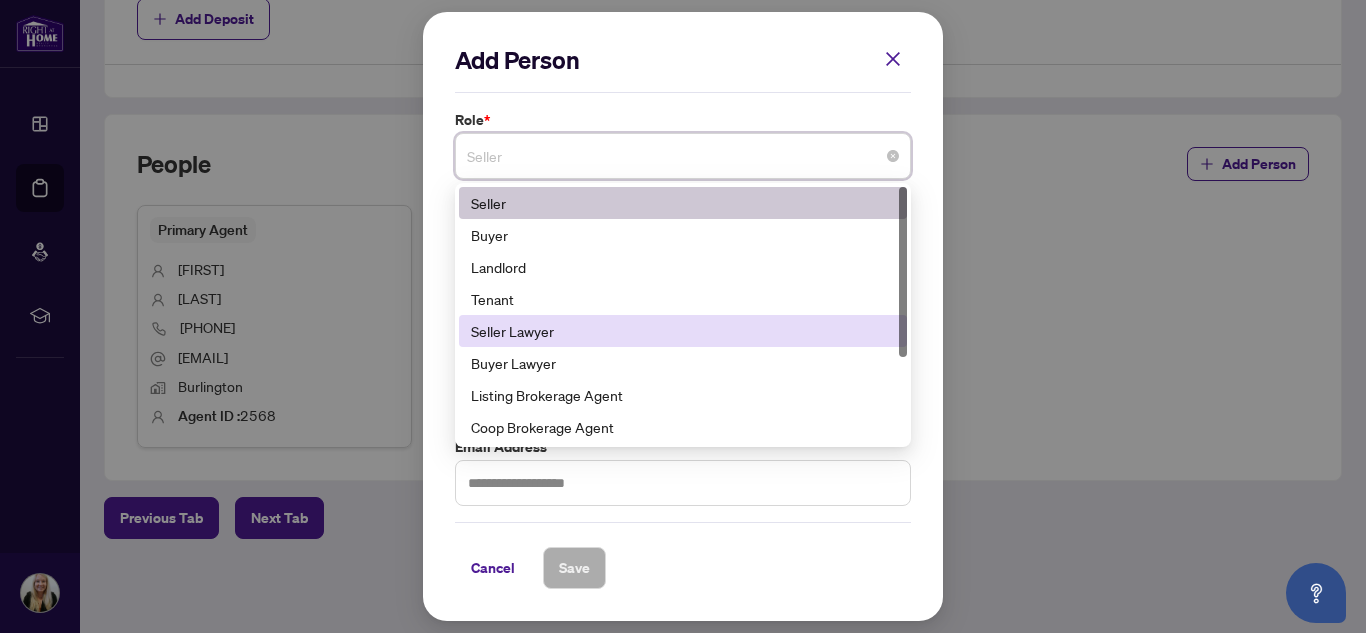 scroll, scrollTop: 100, scrollLeft: 0, axis: vertical 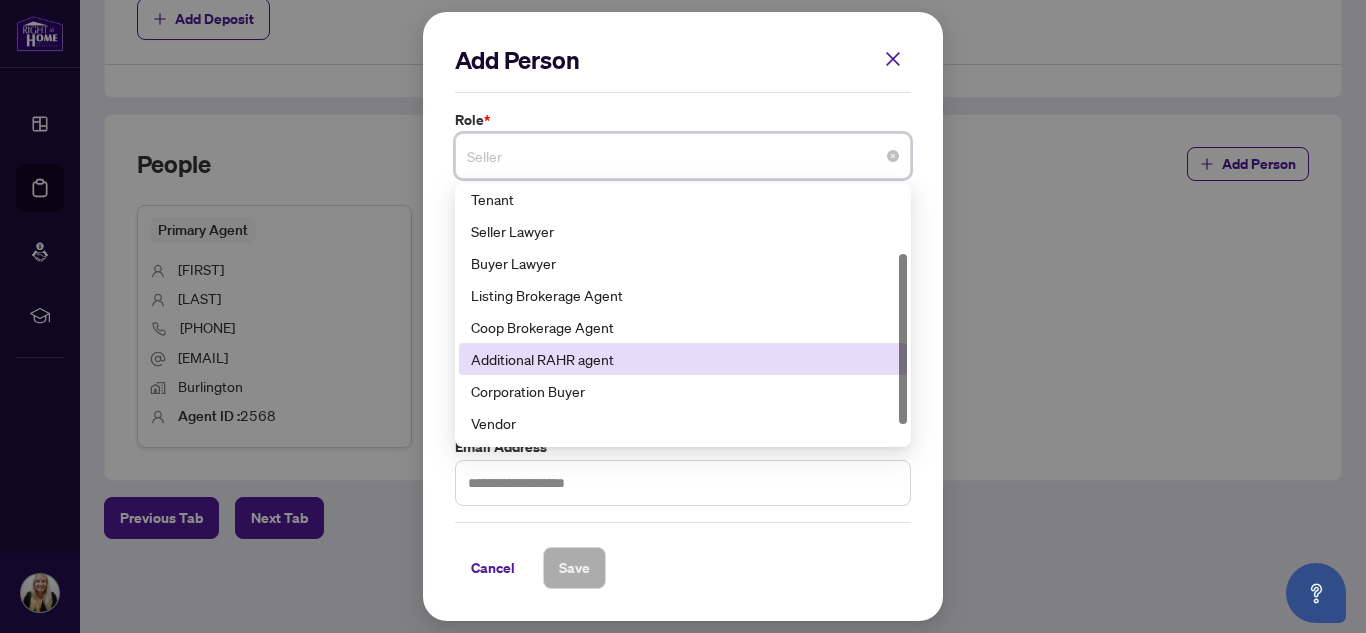 click on "Additional RAHR agent" at bounding box center [683, 359] 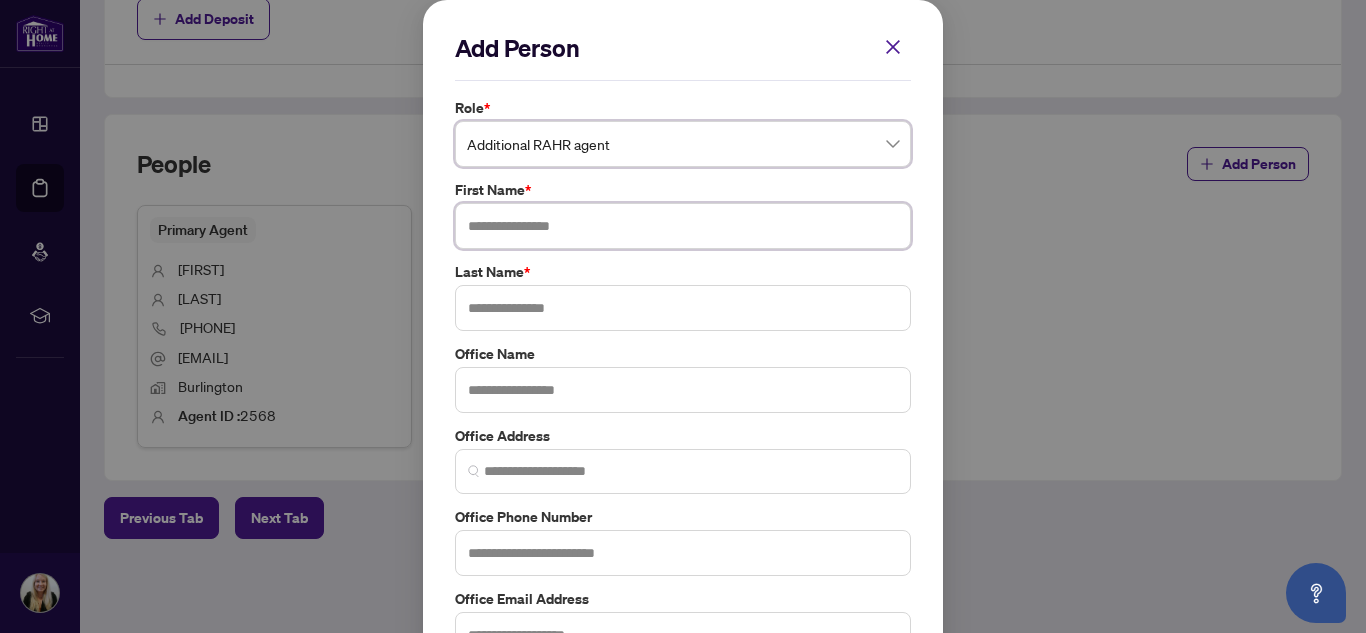 click at bounding box center [683, 226] 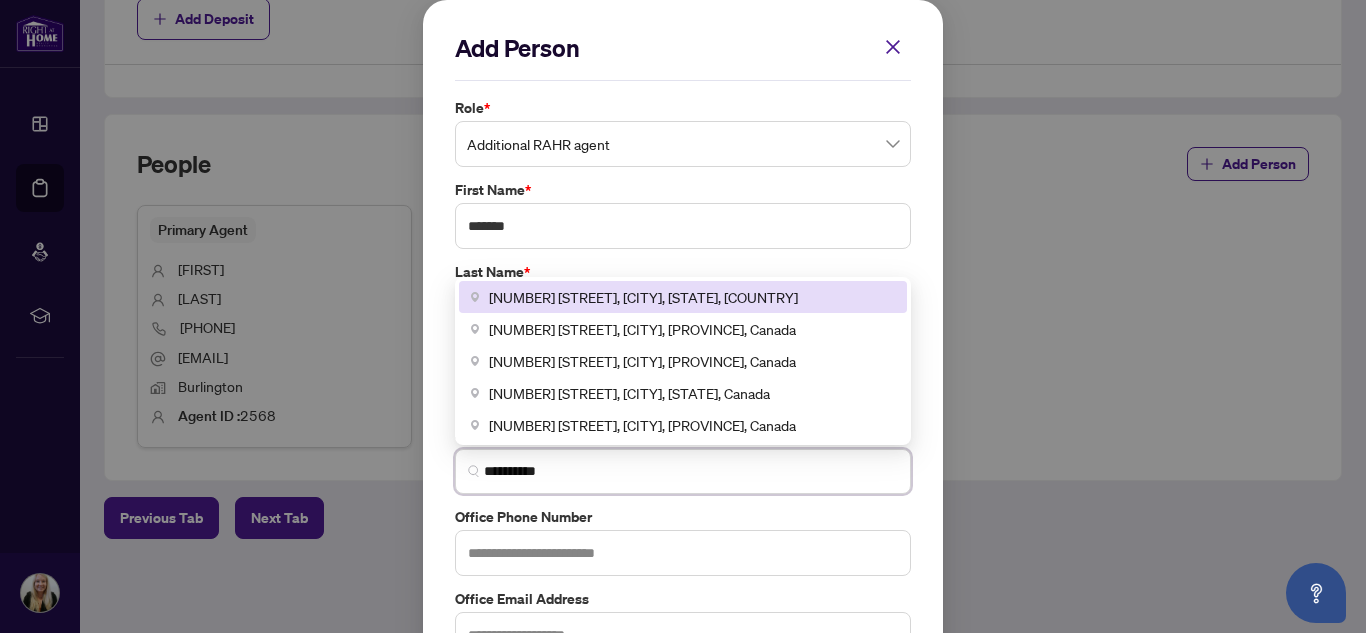 click on "[NUMBER] [STREET], [CITY], [STATE], [COUNTRY]" at bounding box center (643, 297) 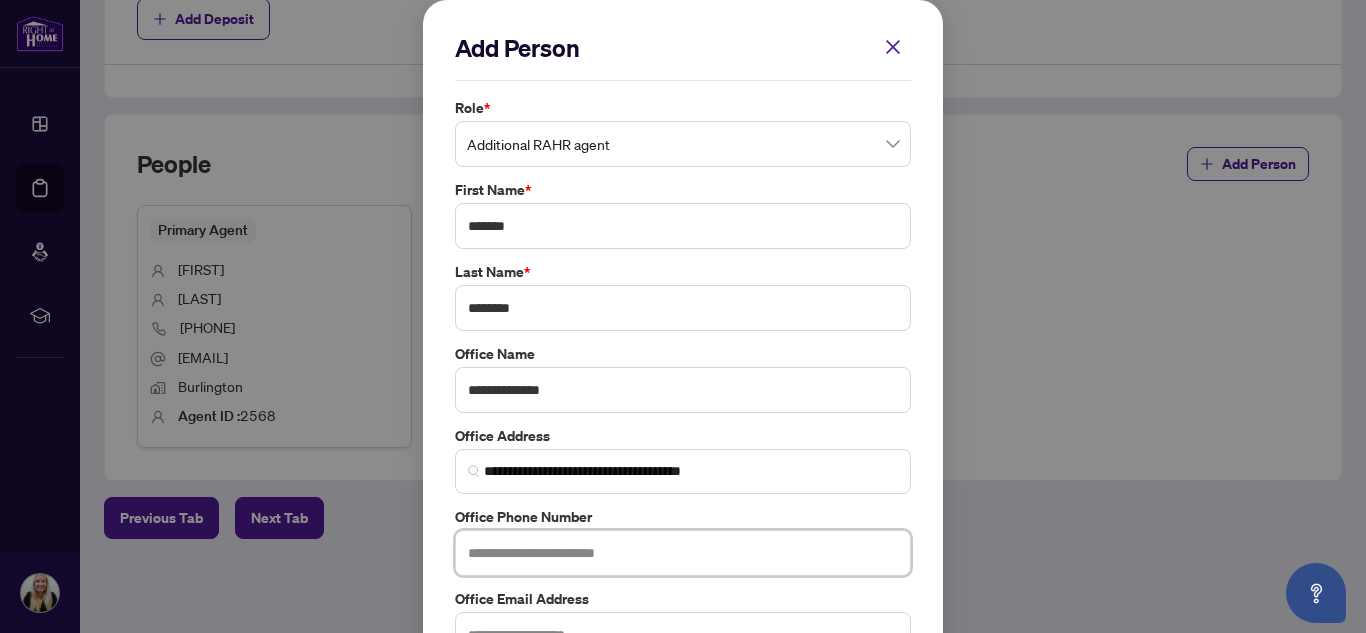 click at bounding box center [683, 553] 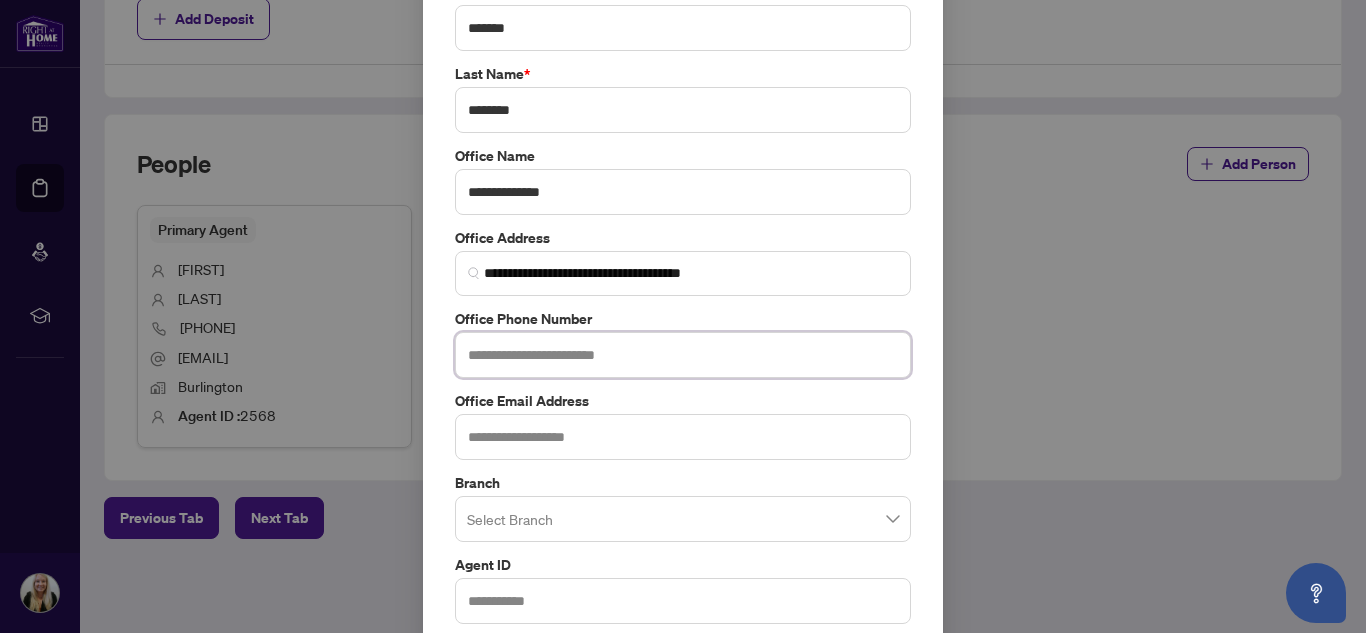 scroll, scrollTop: 200, scrollLeft: 0, axis: vertical 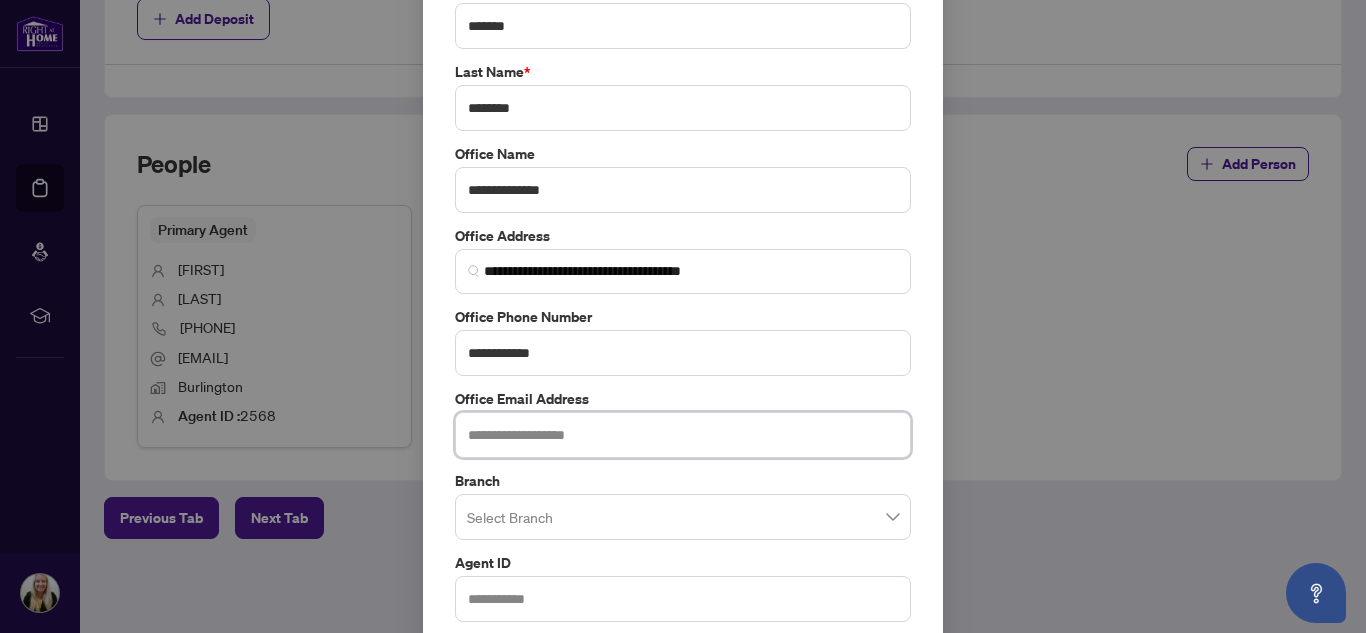 click at bounding box center (683, 435) 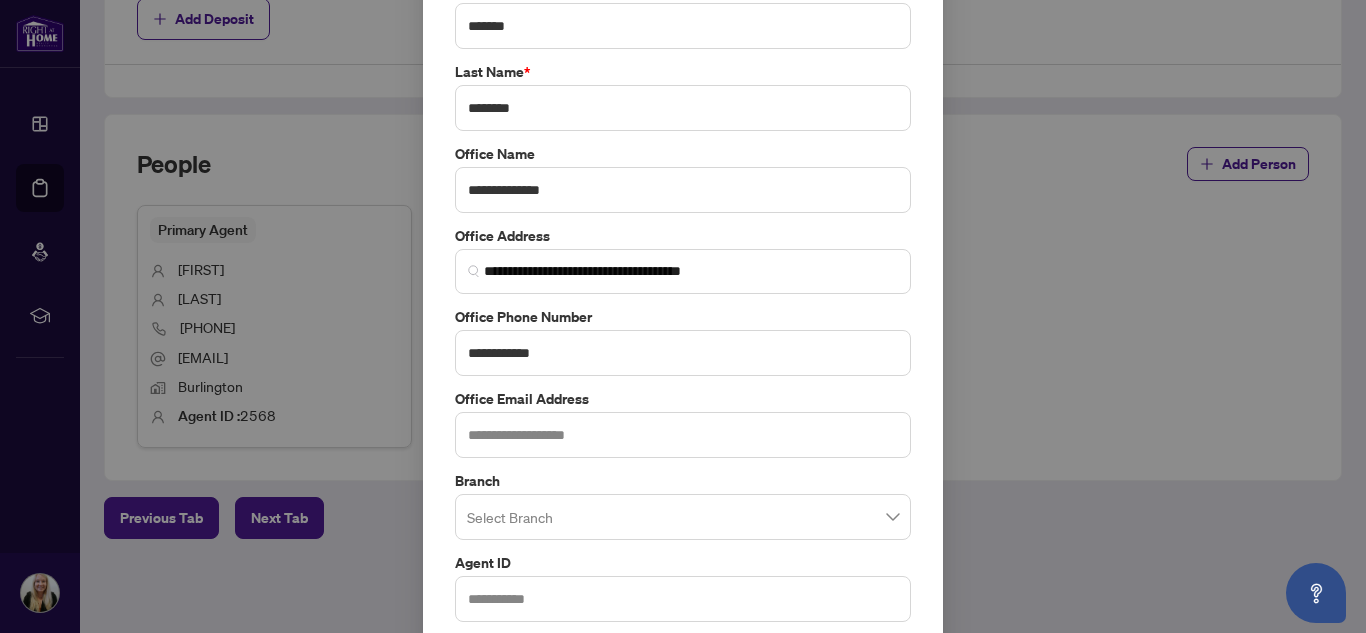 click at bounding box center (683, 517) 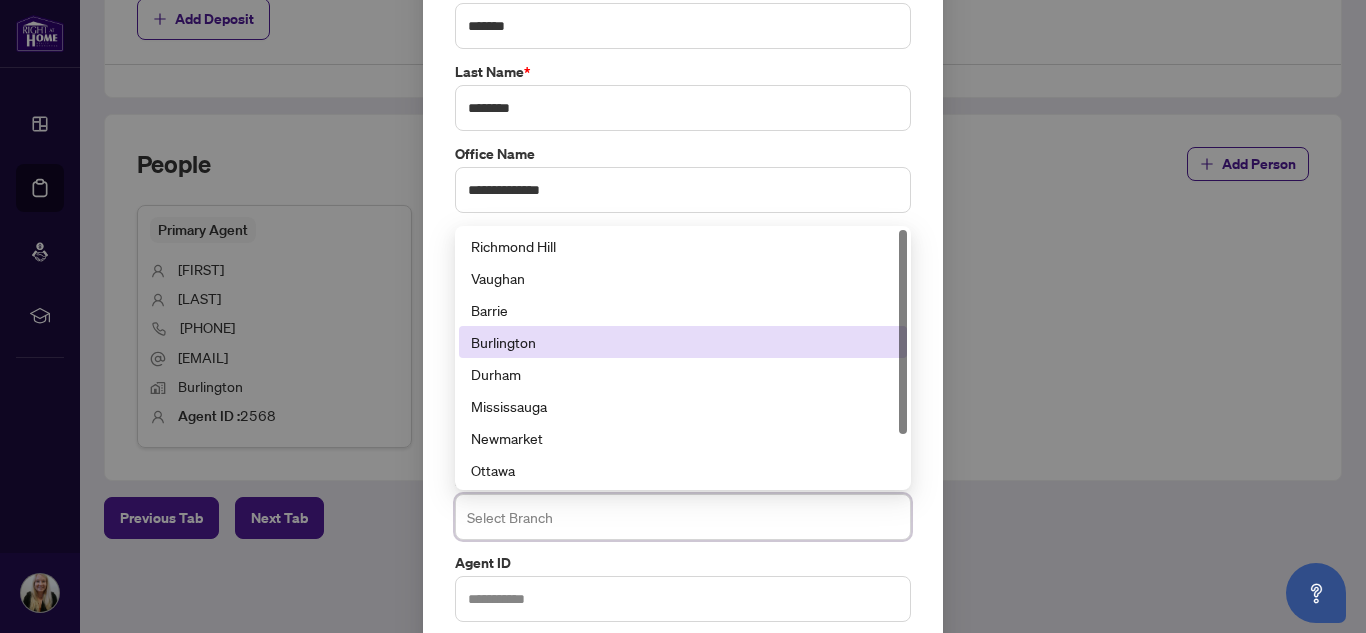click on "Burlington" at bounding box center [683, 342] 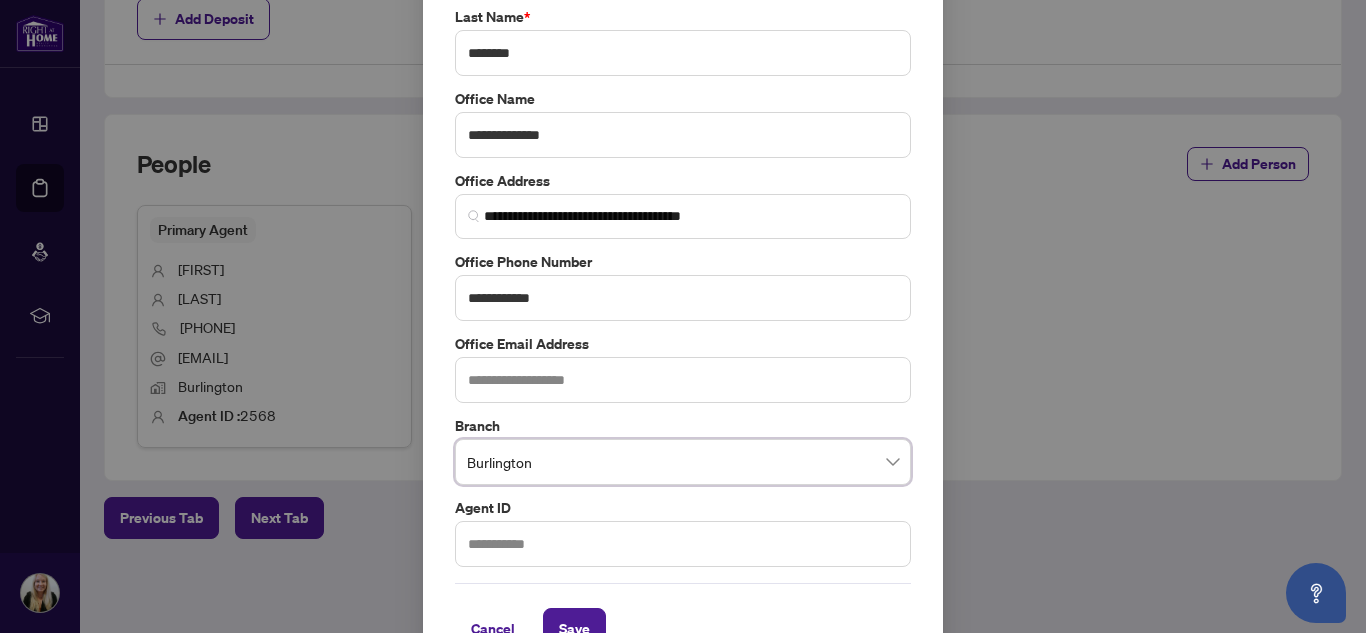 scroll, scrollTop: 304, scrollLeft: 0, axis: vertical 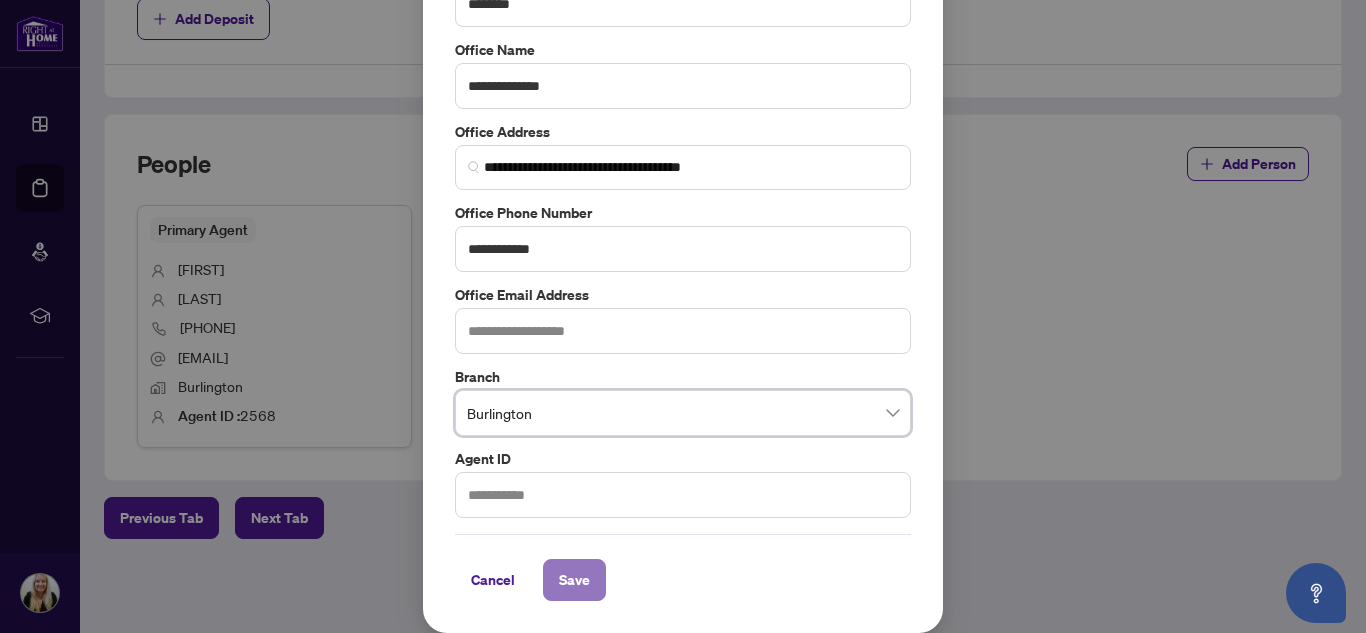 click on "Save" at bounding box center (574, 580) 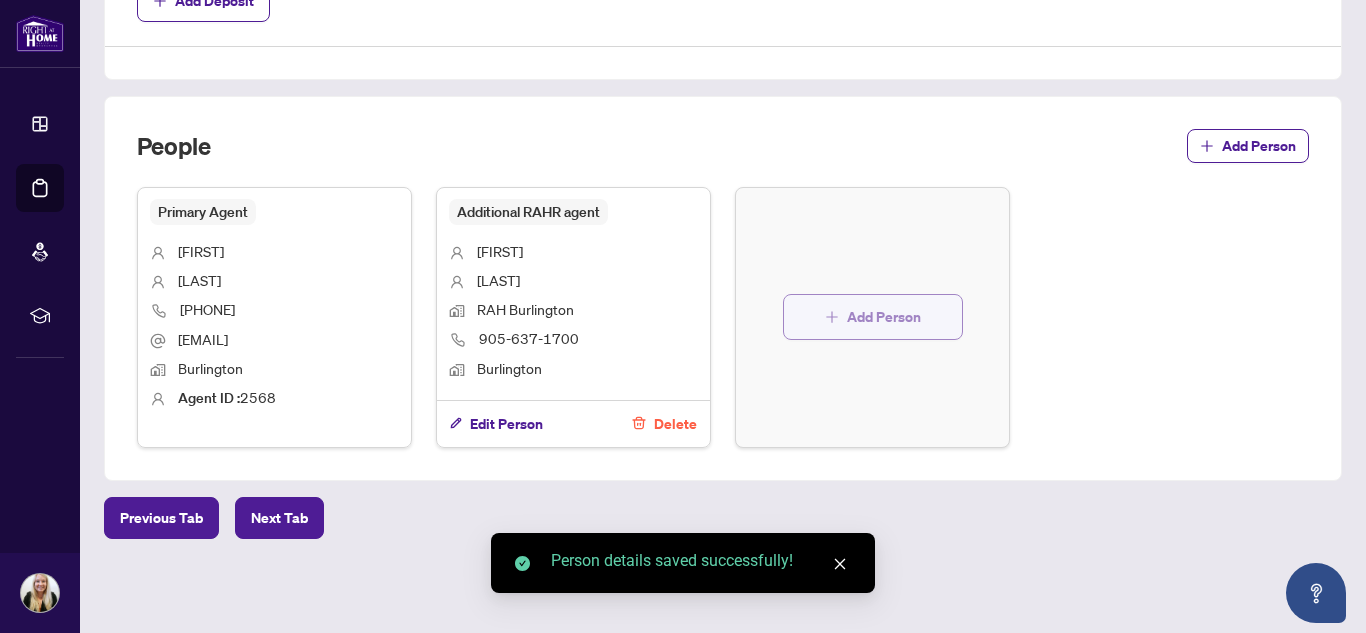 click on "Add Person" at bounding box center [873, 317] 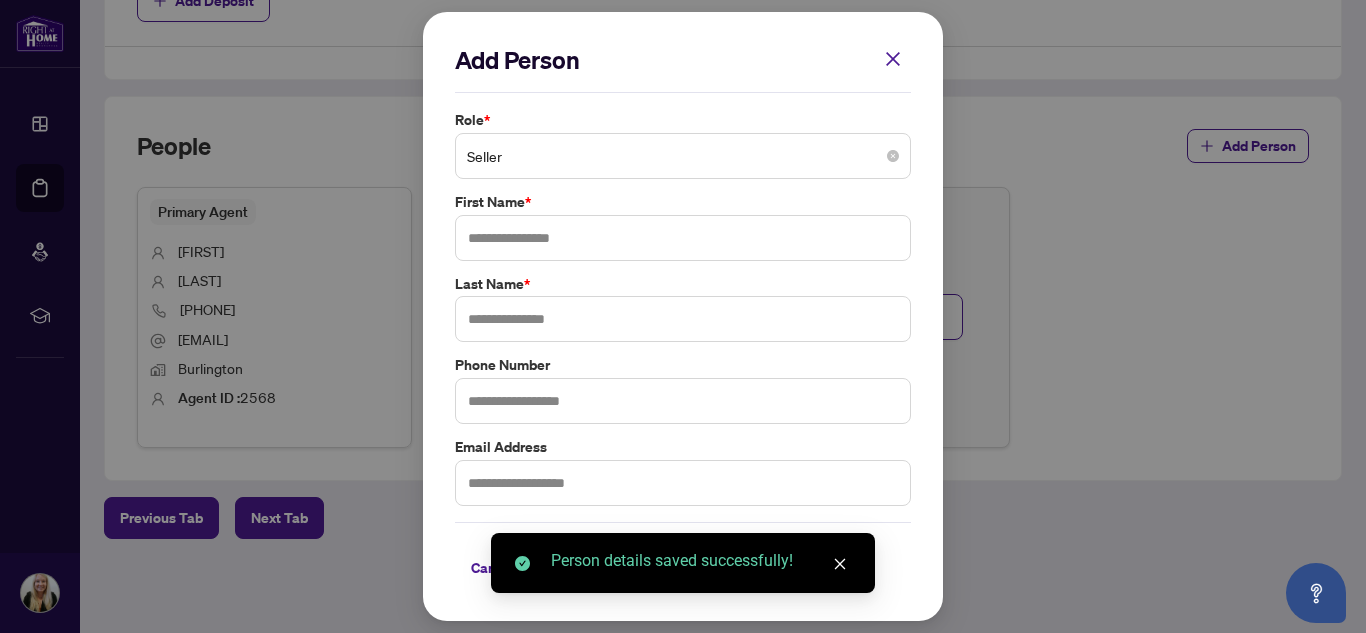 click on "Seller" at bounding box center [683, 156] 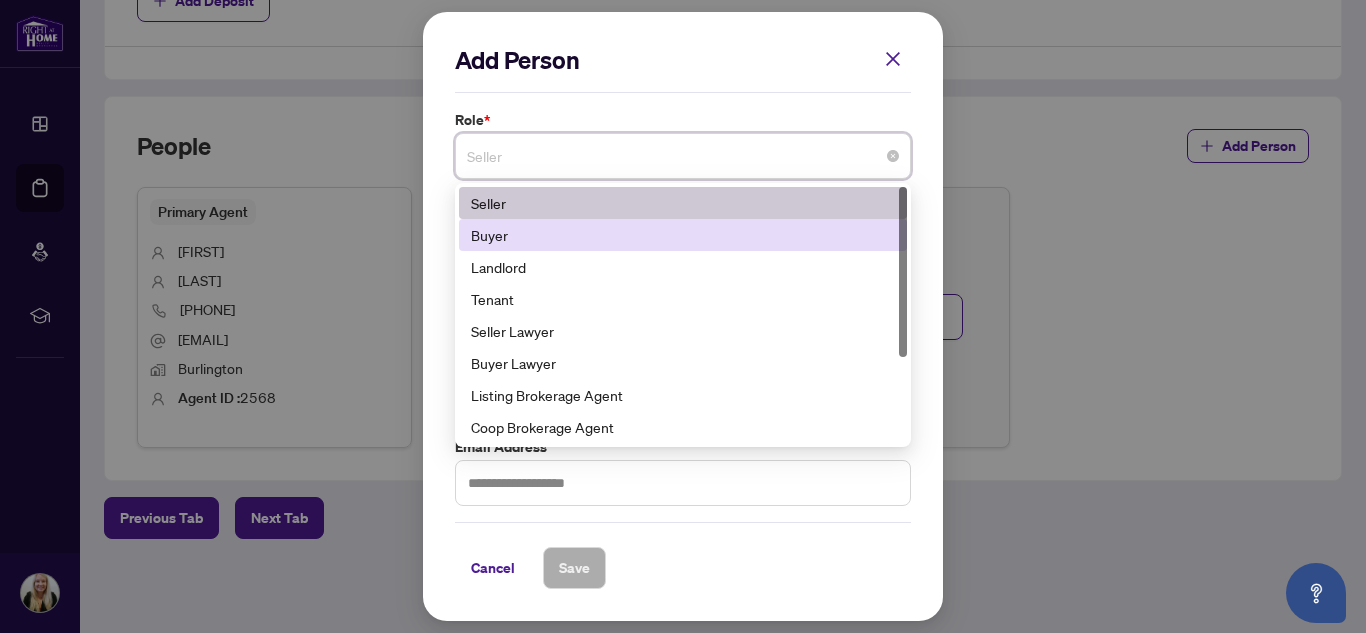 click on "Buyer" at bounding box center [683, 235] 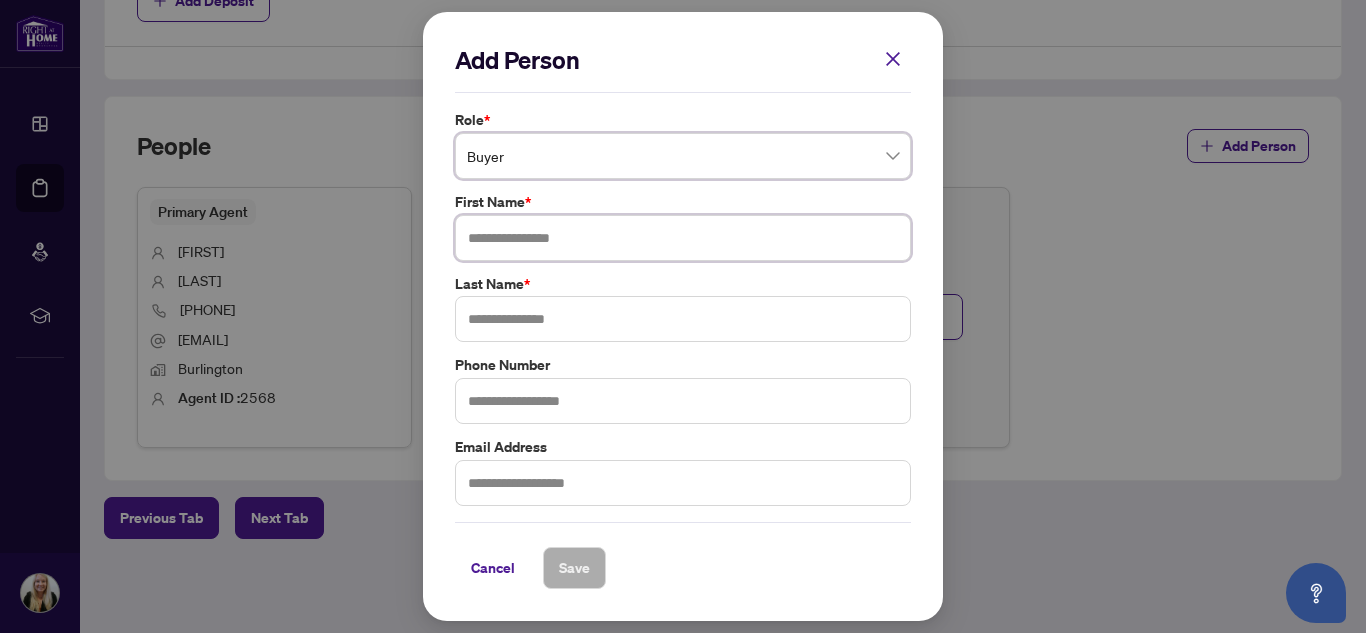 click at bounding box center [683, 238] 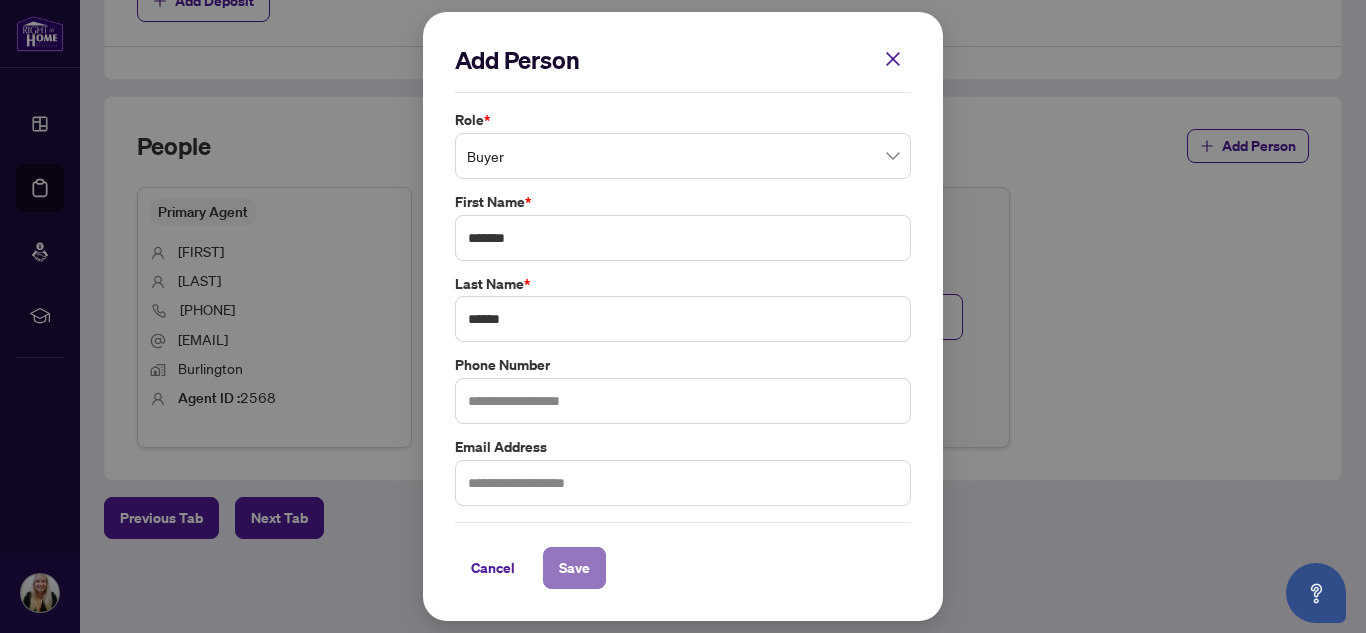 click on "Save" at bounding box center [574, 568] 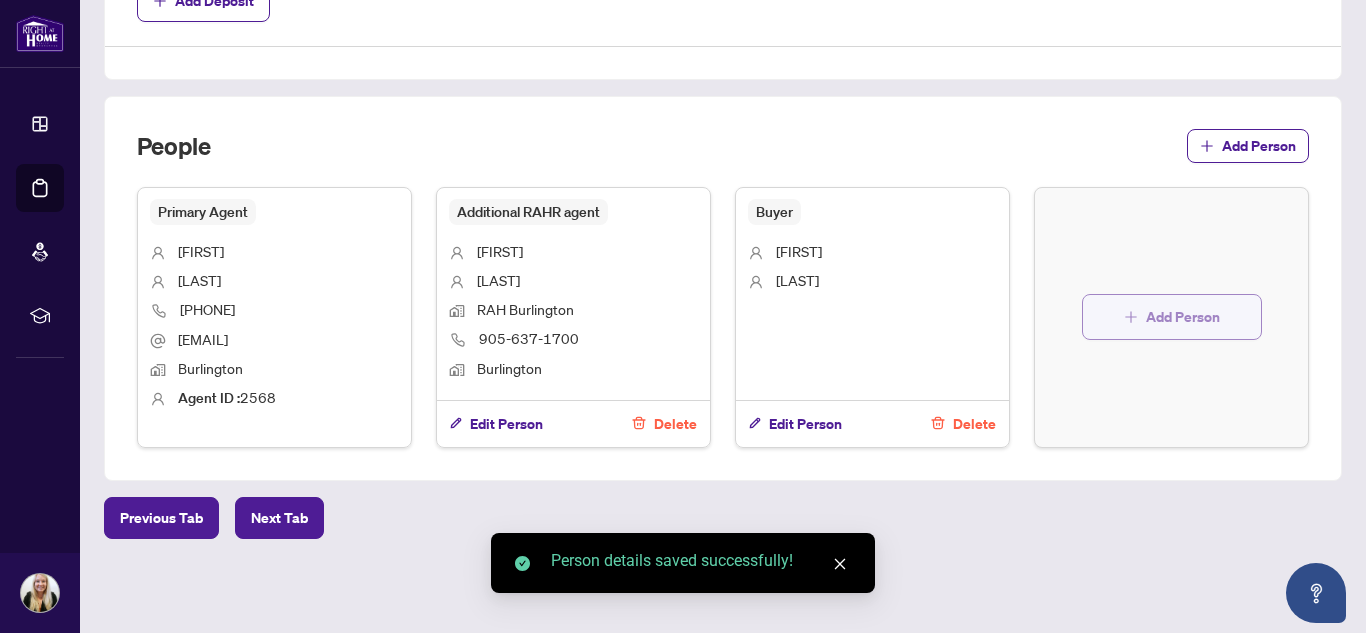 click on "Add Person" at bounding box center [1183, 317] 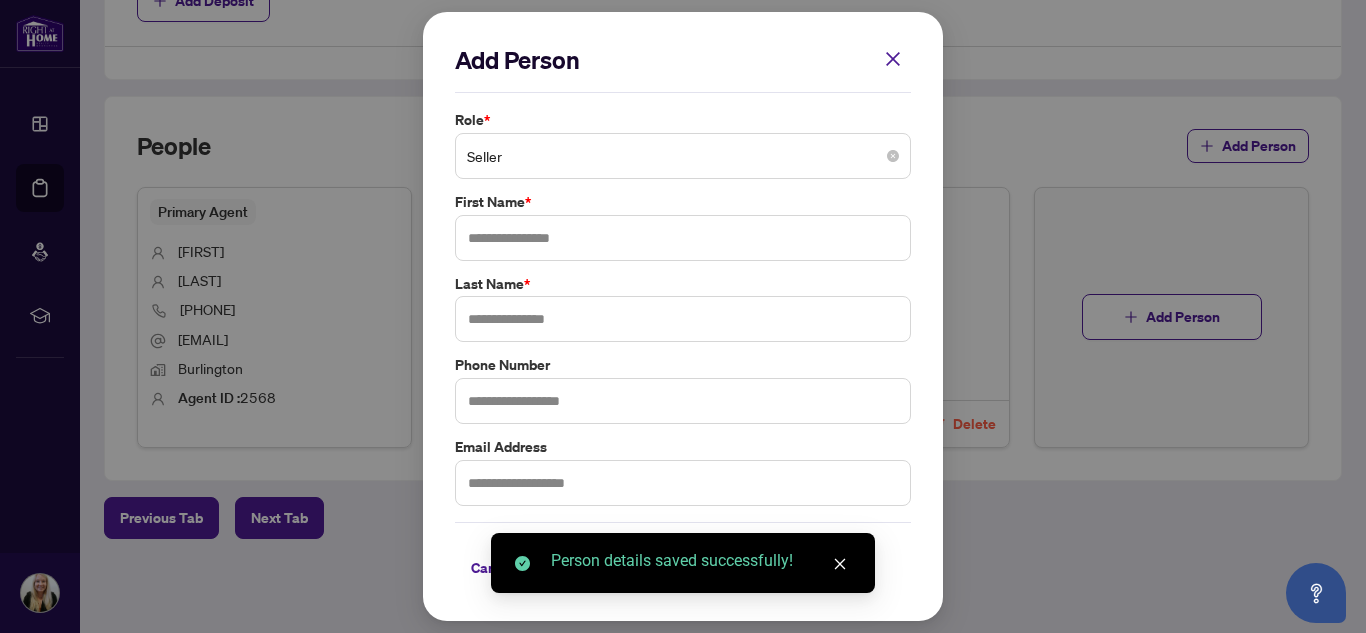 click on "Seller" at bounding box center [683, 156] 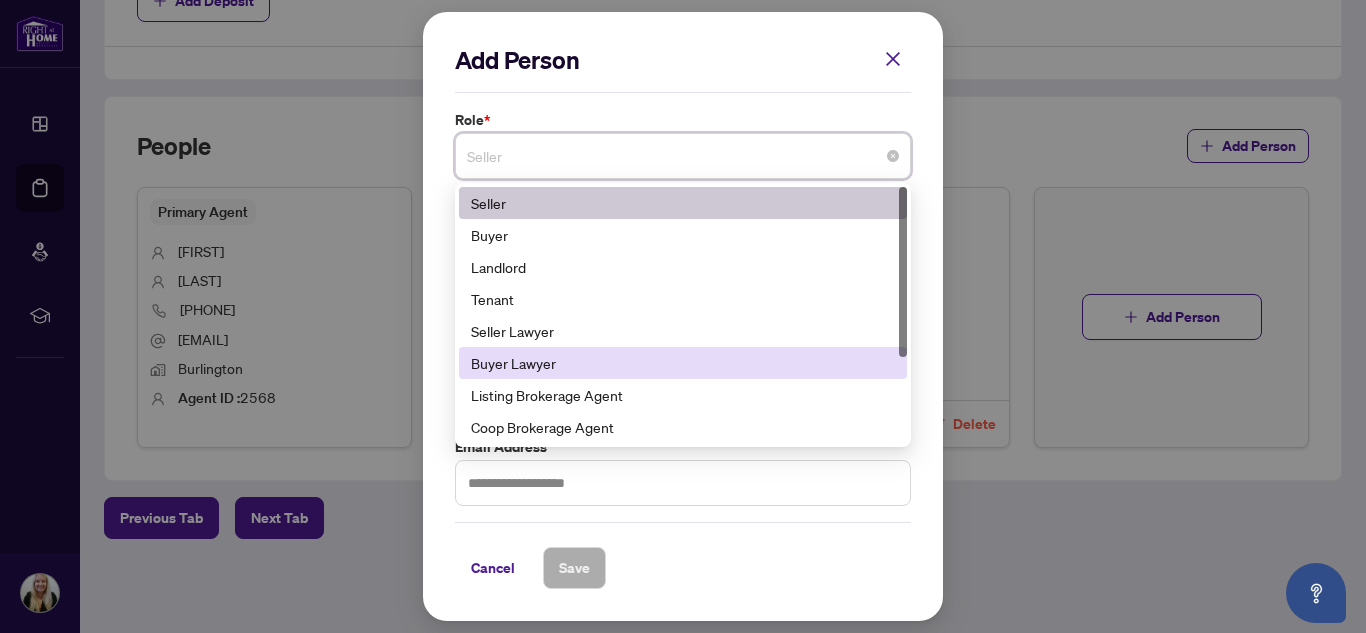 click on "Buyer Lawyer" at bounding box center [683, 363] 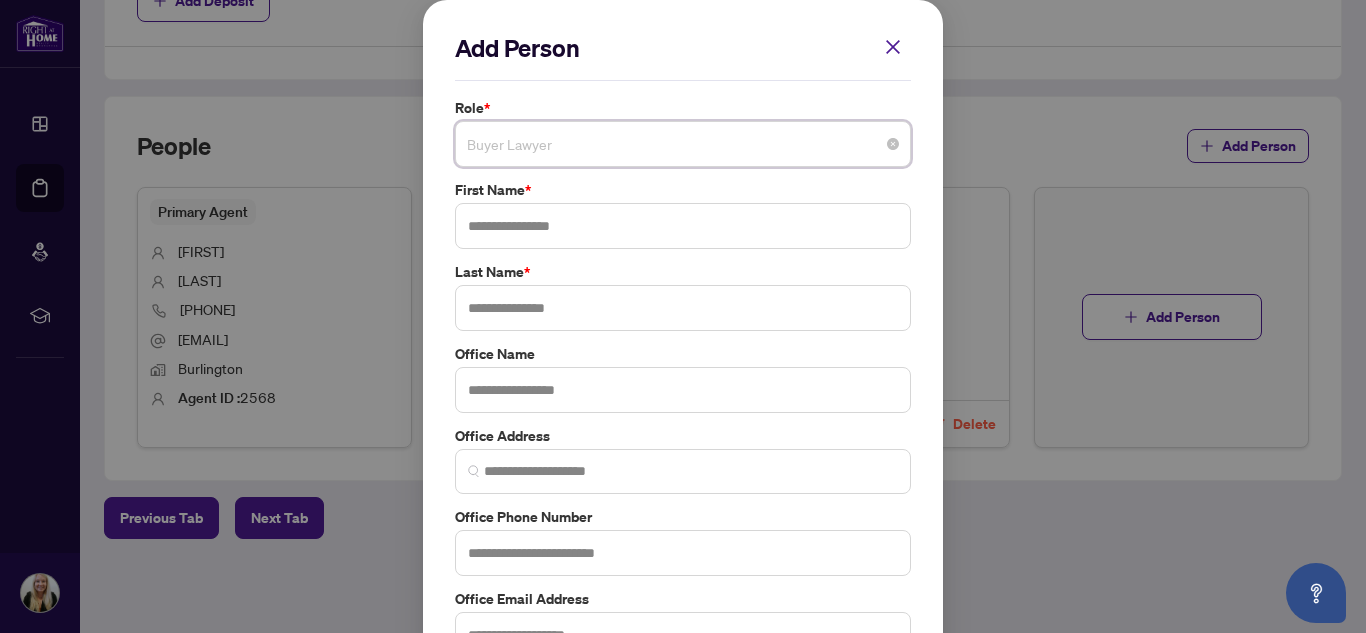 click on "Buyer Lawyer" at bounding box center [683, 144] 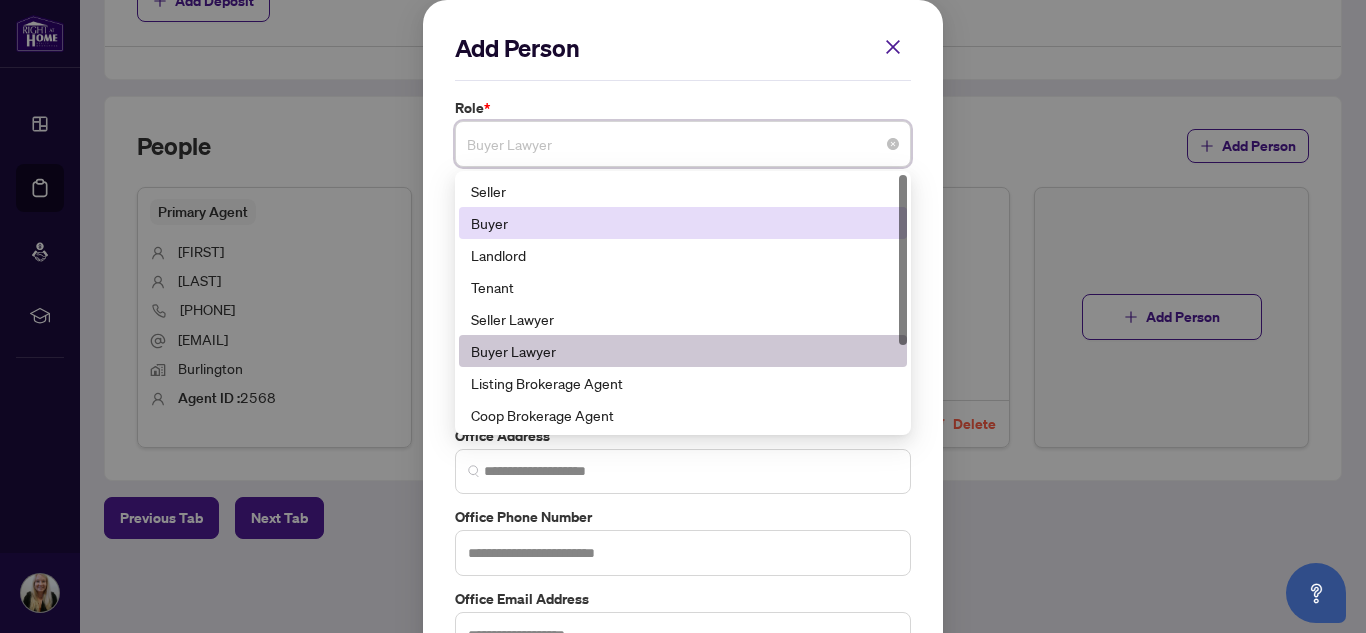 click on "Buyer" at bounding box center [683, 223] 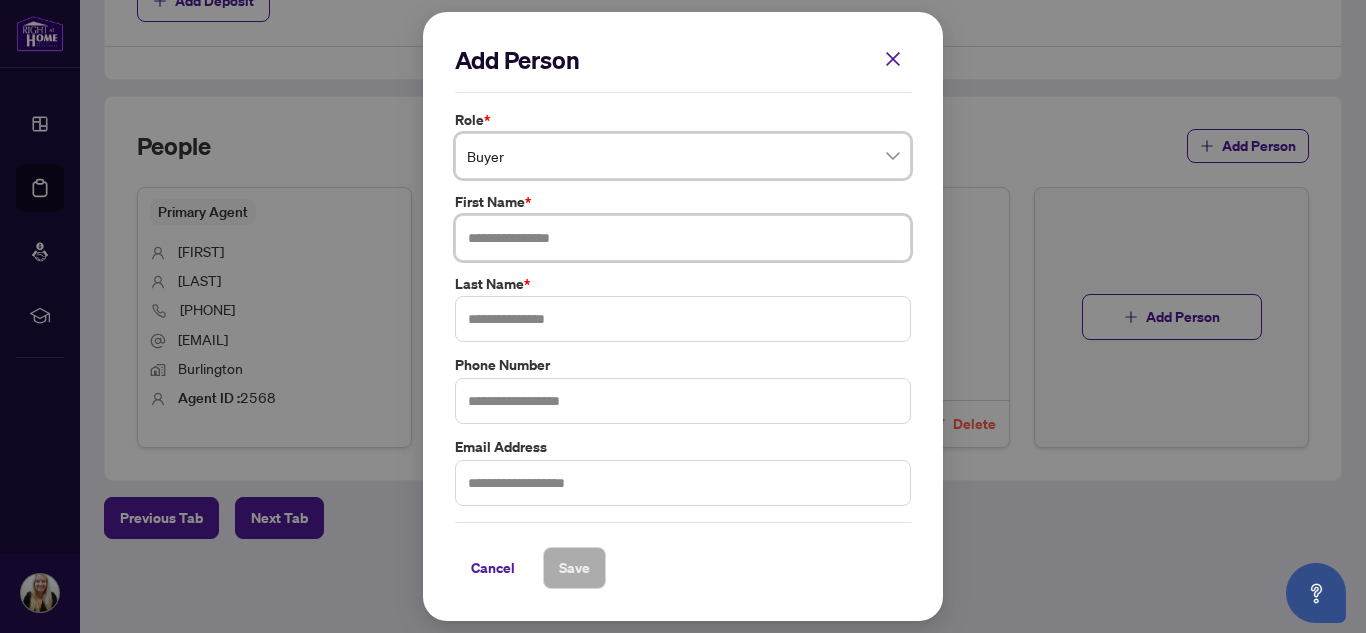 click at bounding box center (683, 238) 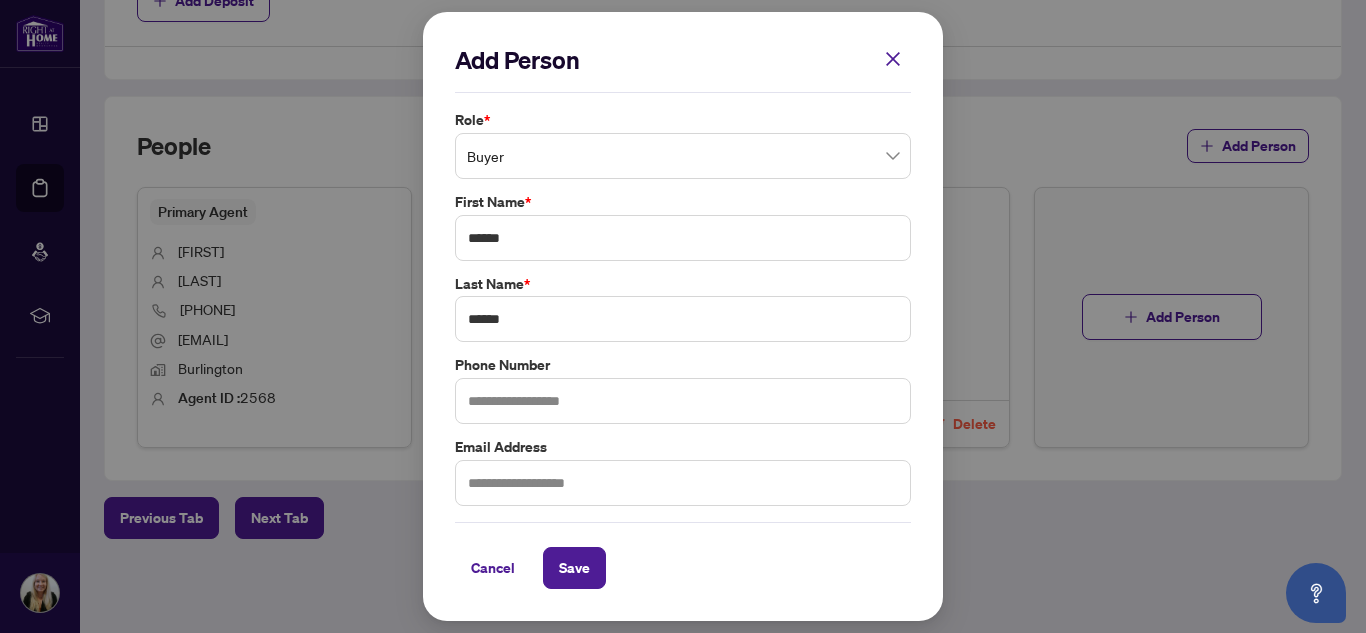 click on "Role * Buyer 1 2 3 Seller Buyer Landlord Tenant Seller Lawyer Buyer Lawyer Listing Brokerage Agent Coop Brokerage Agent Additional RAHR agent Corporation Buyer First Name * ****** Last Name * ****** Phone Number Email Address" at bounding box center (683, 308) 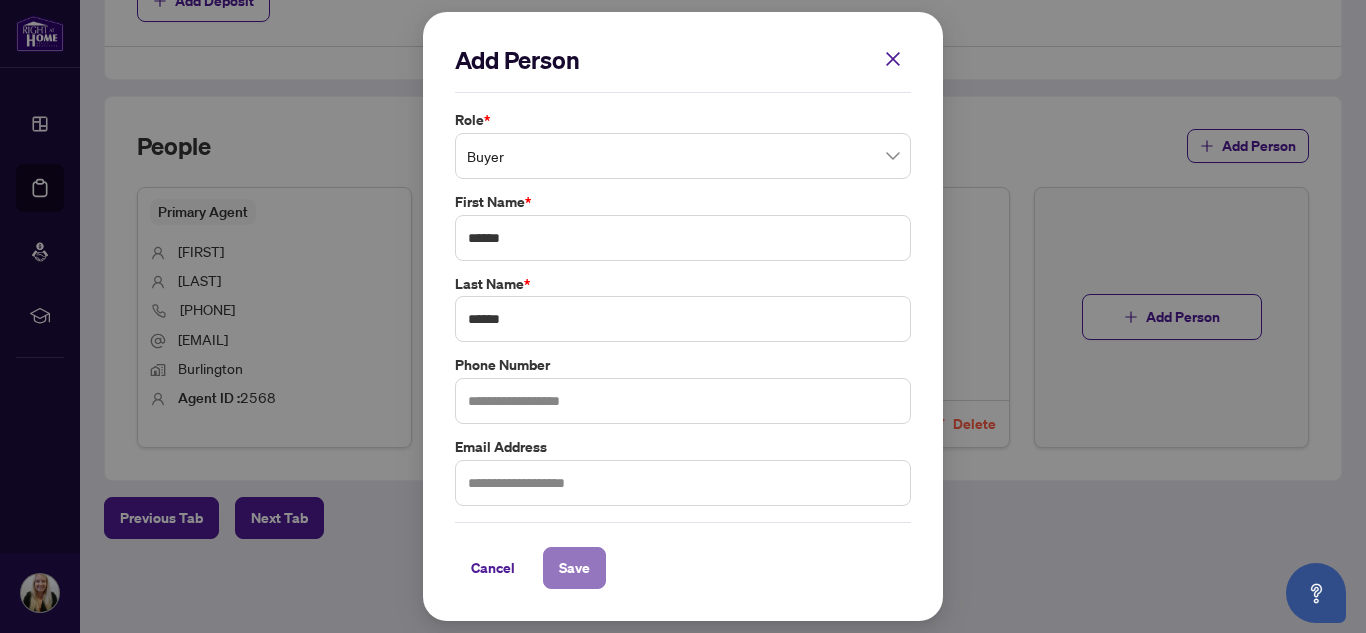 click on "Save" at bounding box center [574, 568] 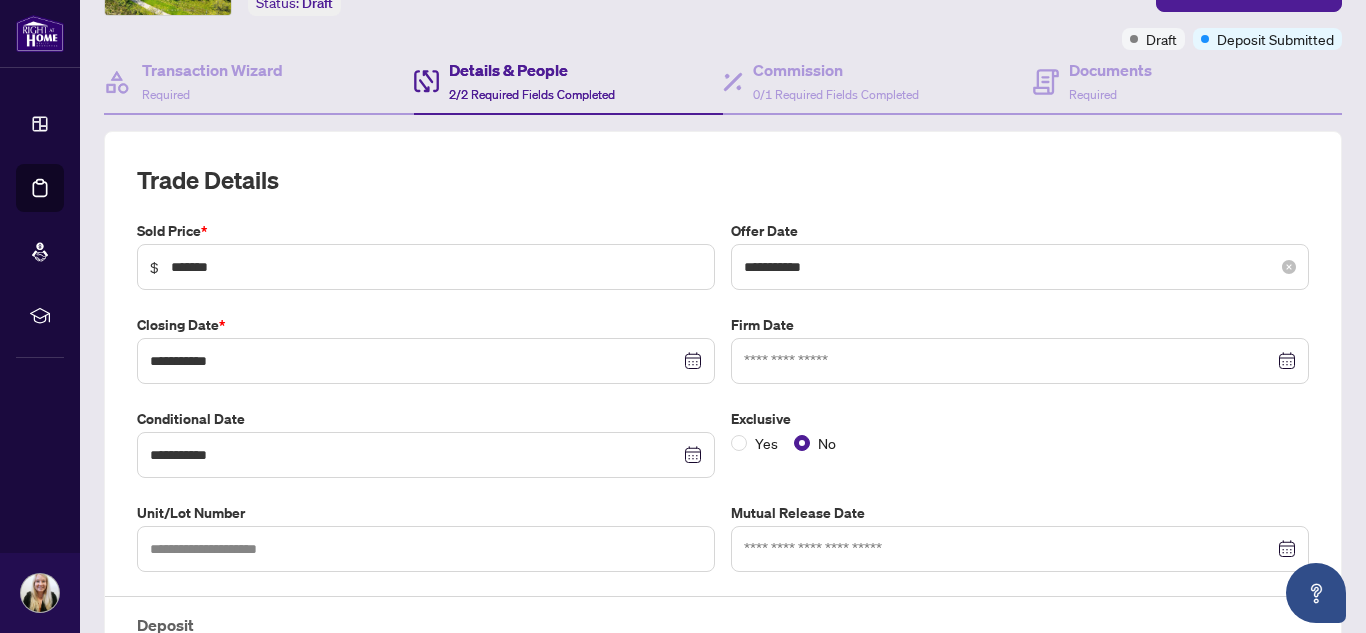 scroll, scrollTop: 0, scrollLeft: 0, axis: both 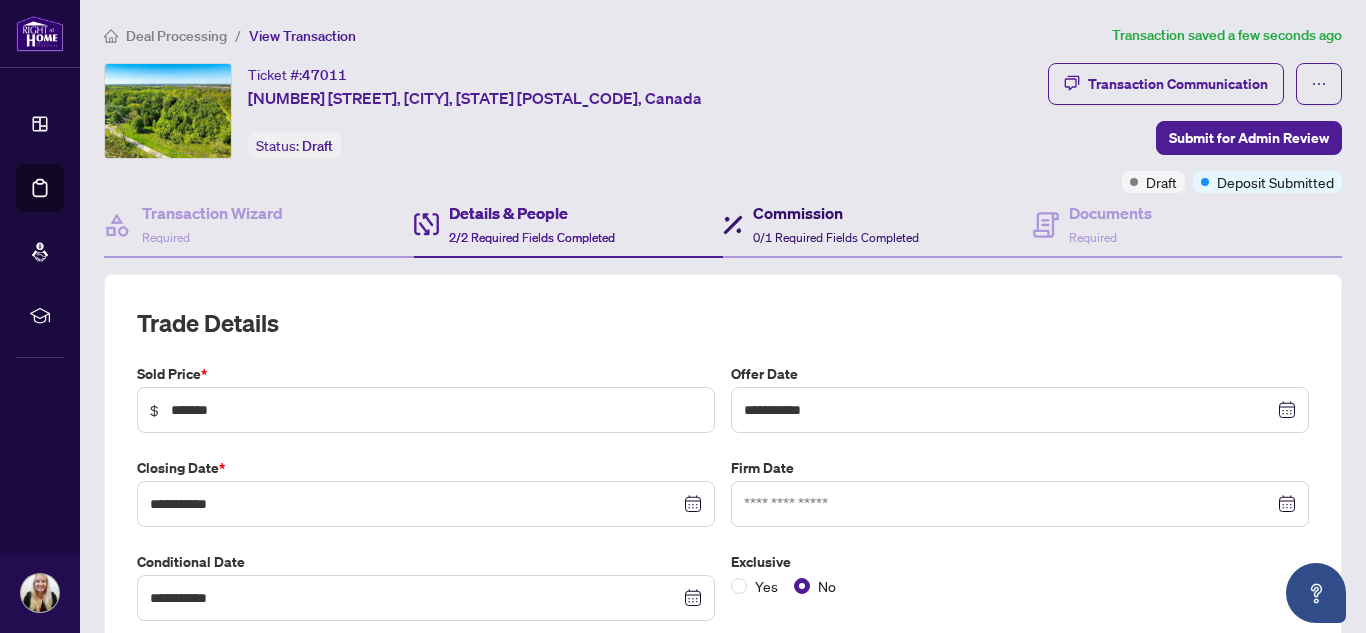 click on "Commission" at bounding box center (836, 213) 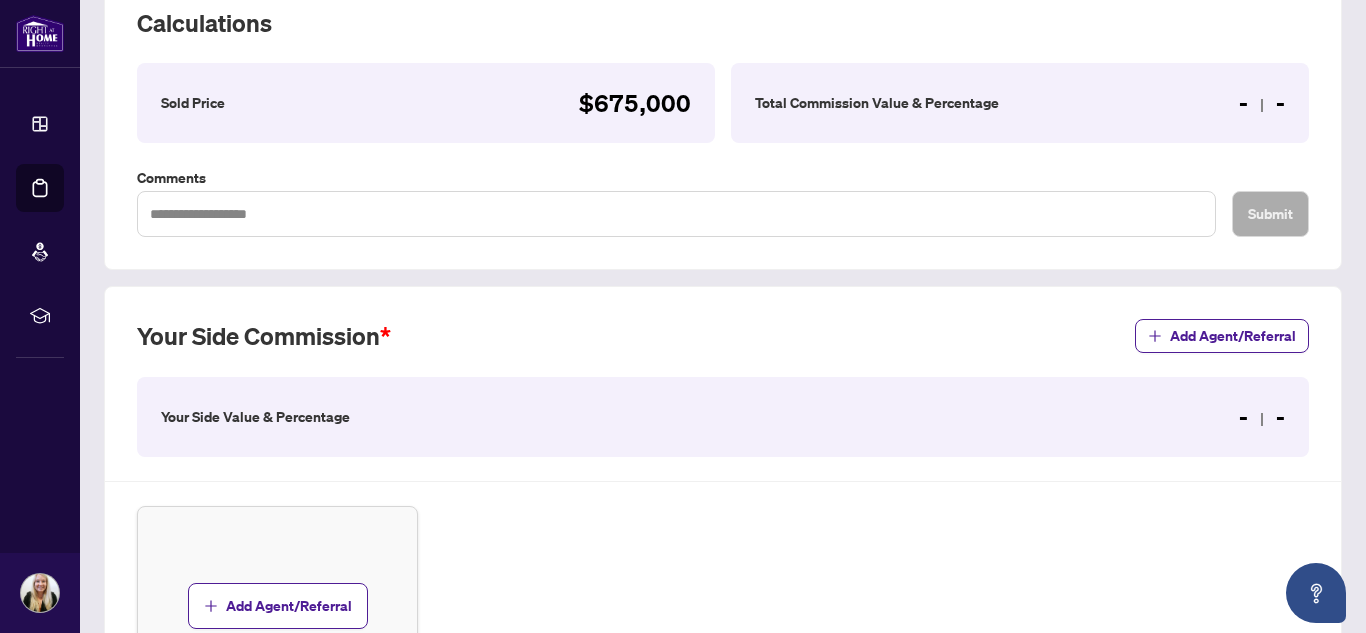 scroll, scrollTop: 500, scrollLeft: 0, axis: vertical 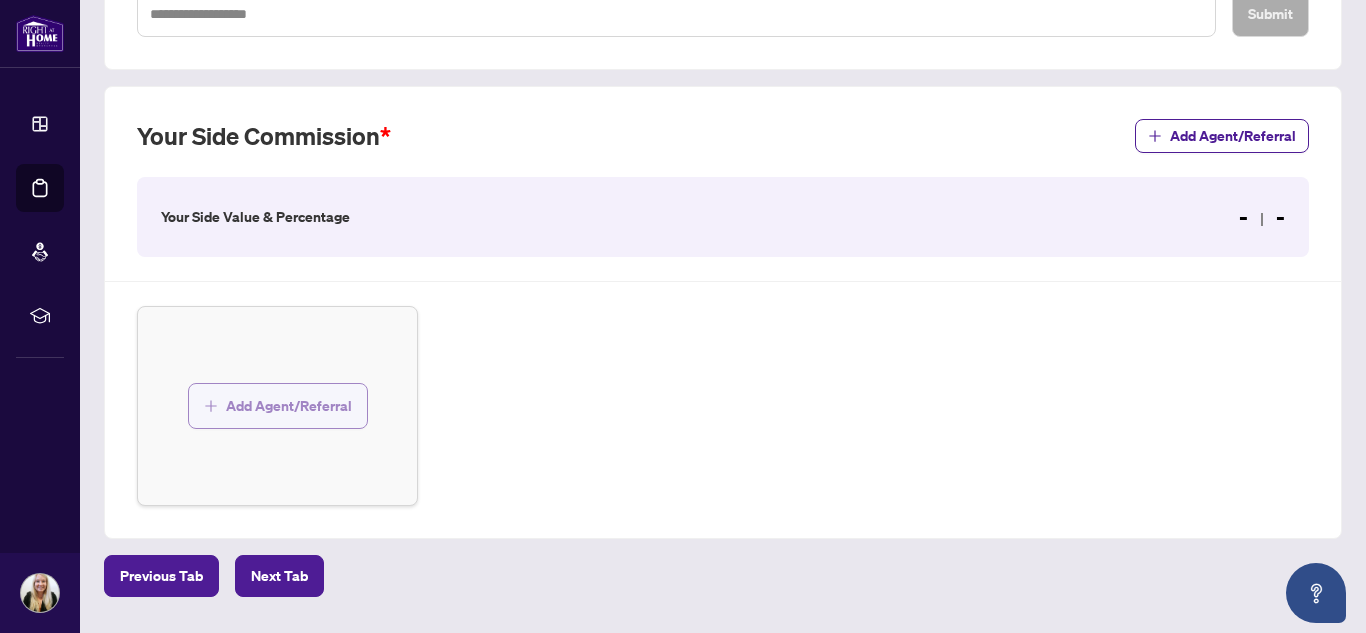 click on "Add Agent/Referral" at bounding box center [289, 406] 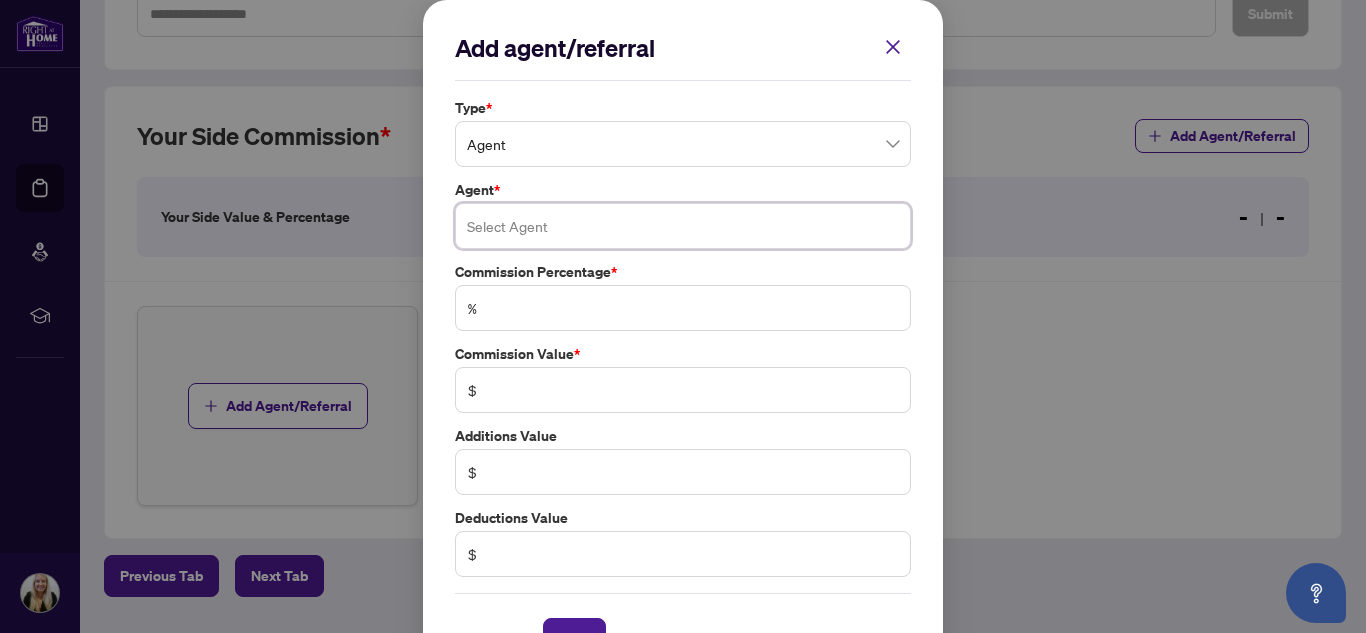 click at bounding box center (683, 226) 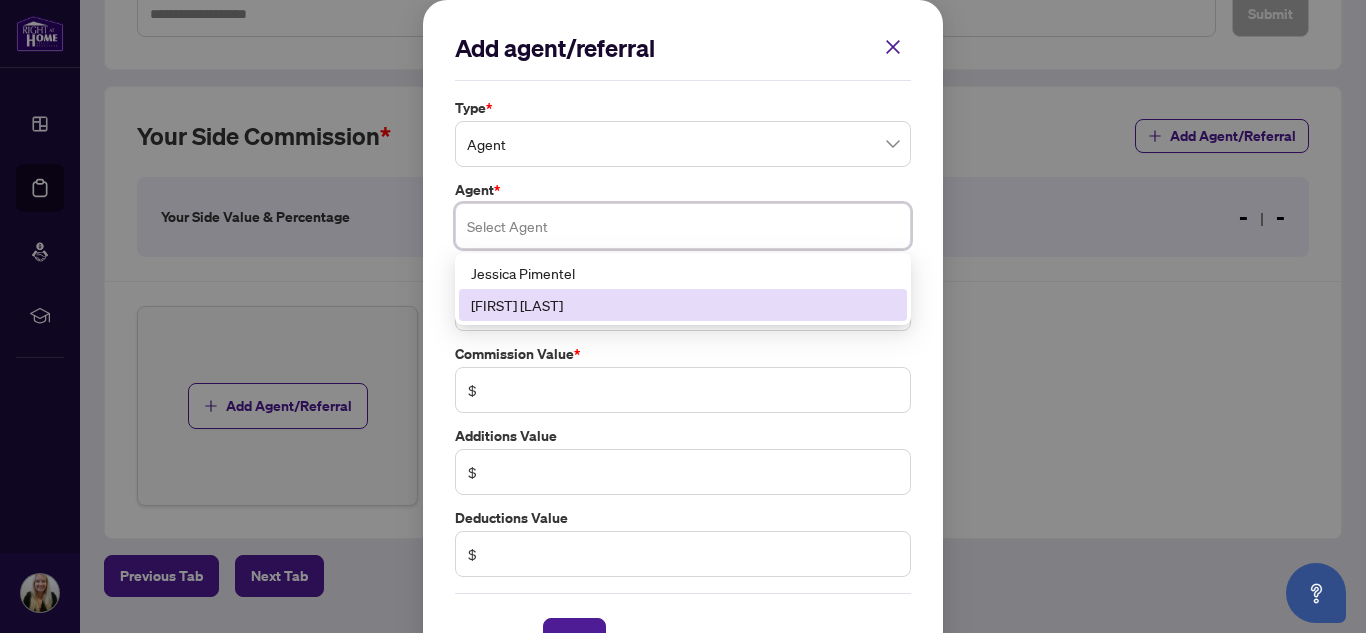 click on "[FIRST]  [LAST]" at bounding box center [683, 305] 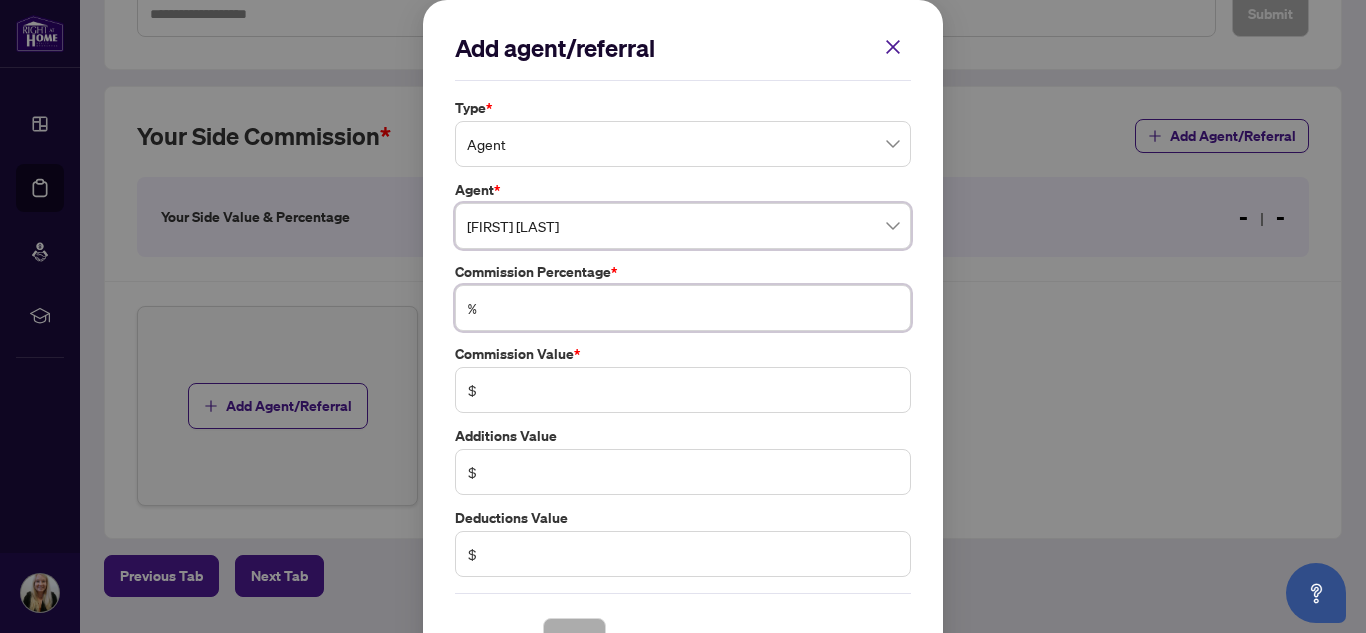 click at bounding box center (693, 308) 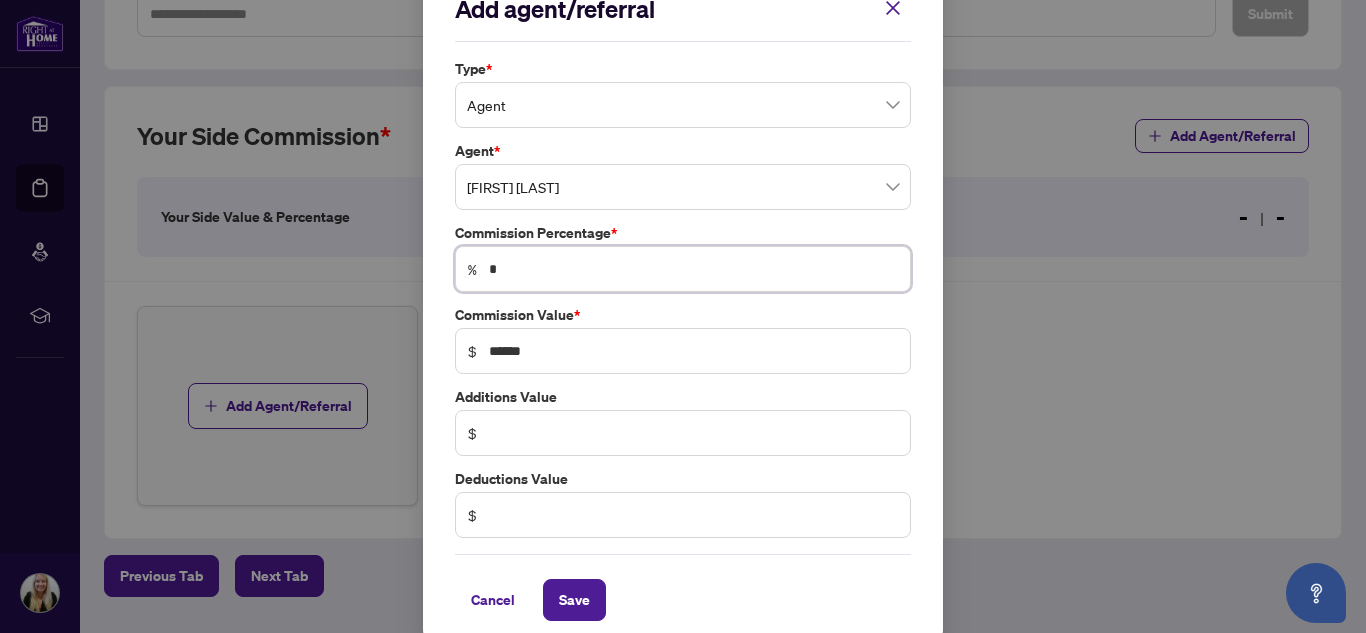 scroll, scrollTop: 59, scrollLeft: 0, axis: vertical 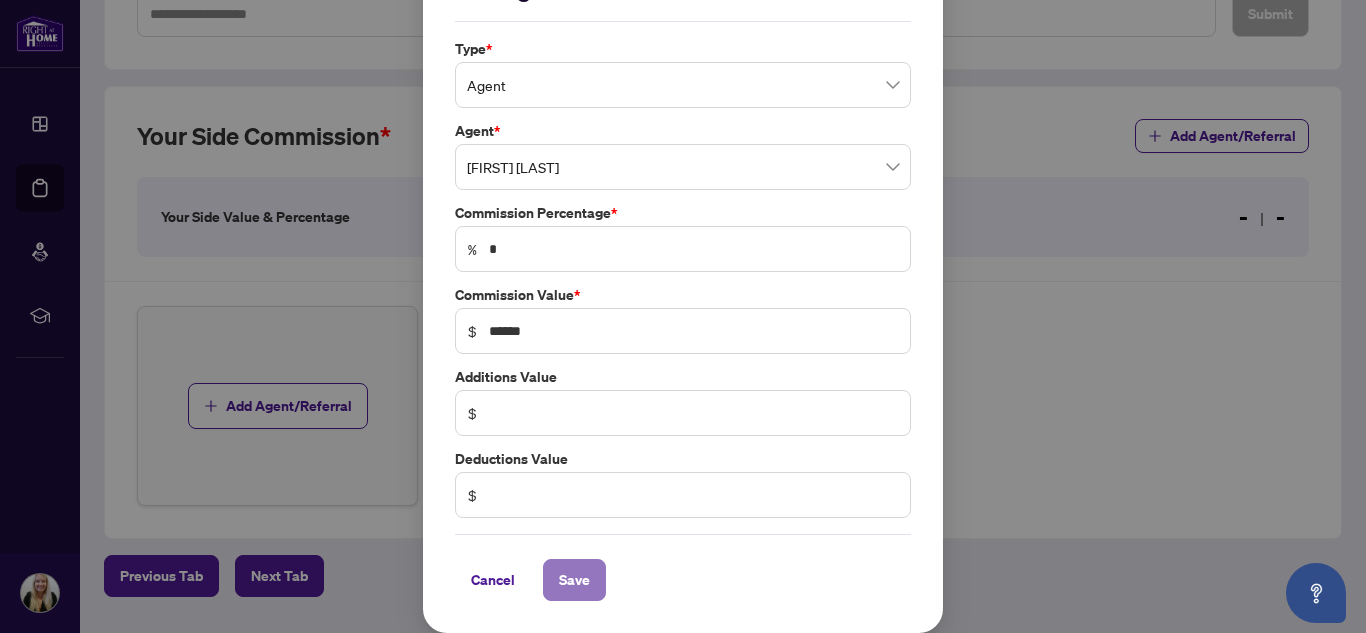 click on "Save" at bounding box center (574, 580) 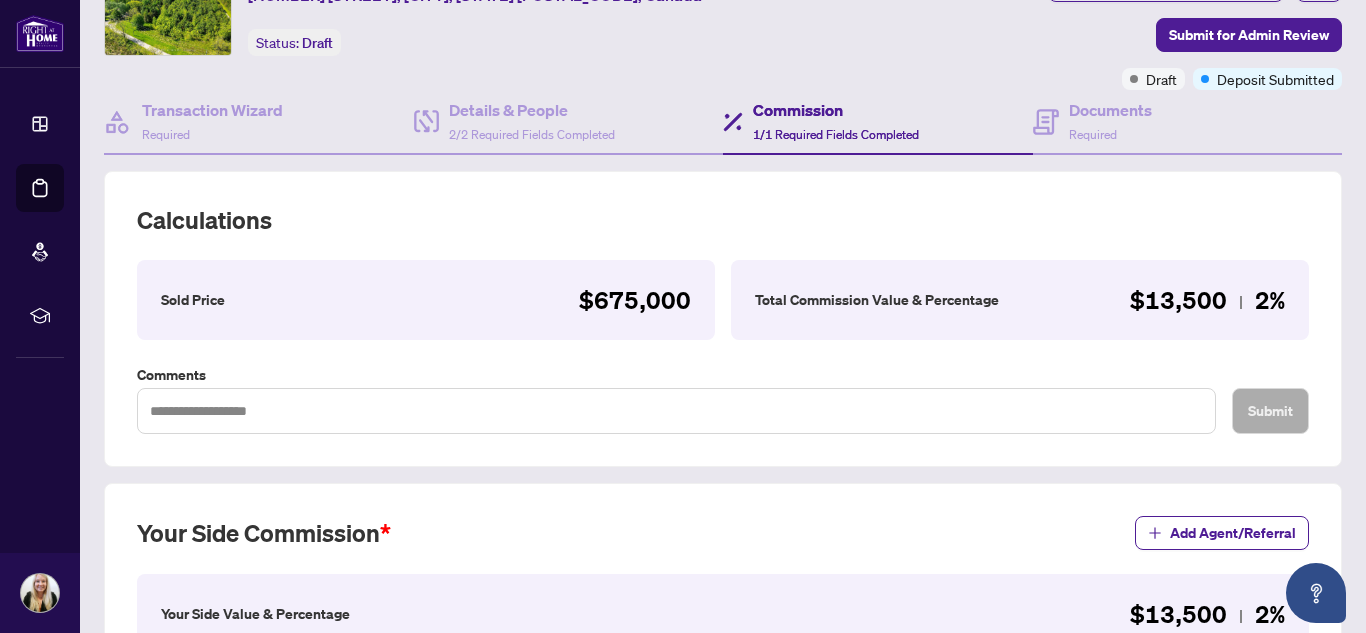 scroll, scrollTop: 0, scrollLeft: 0, axis: both 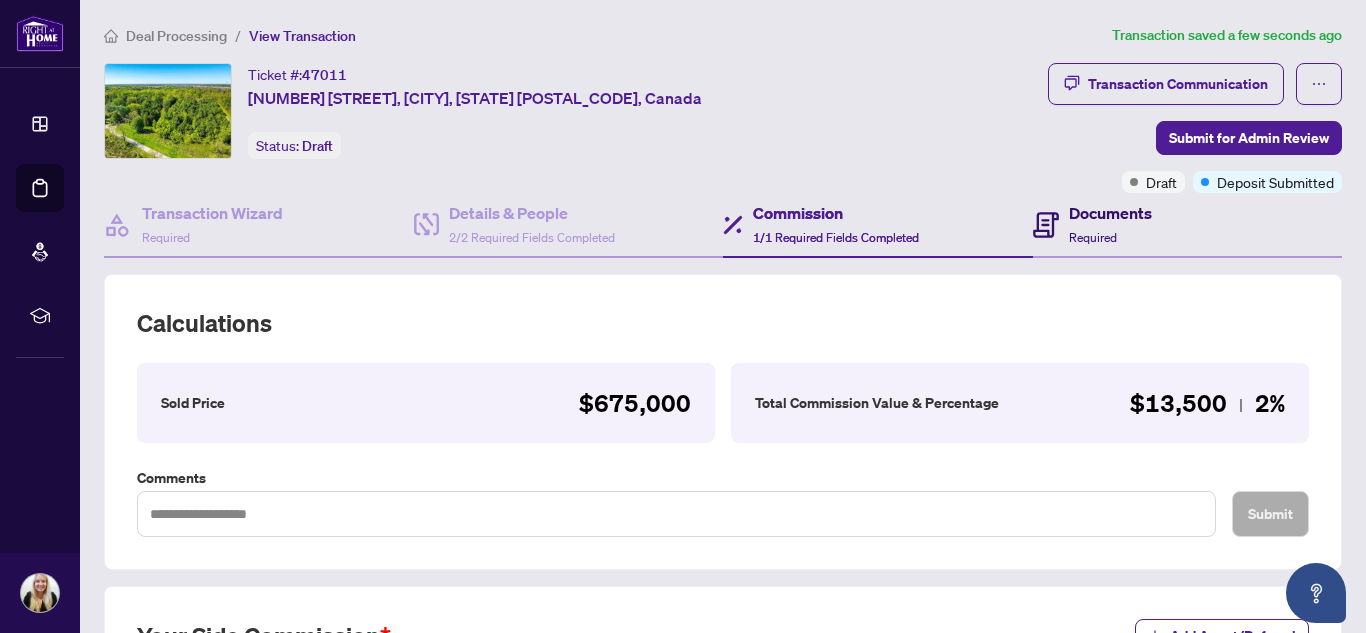 click on "Documents" at bounding box center [1110, 213] 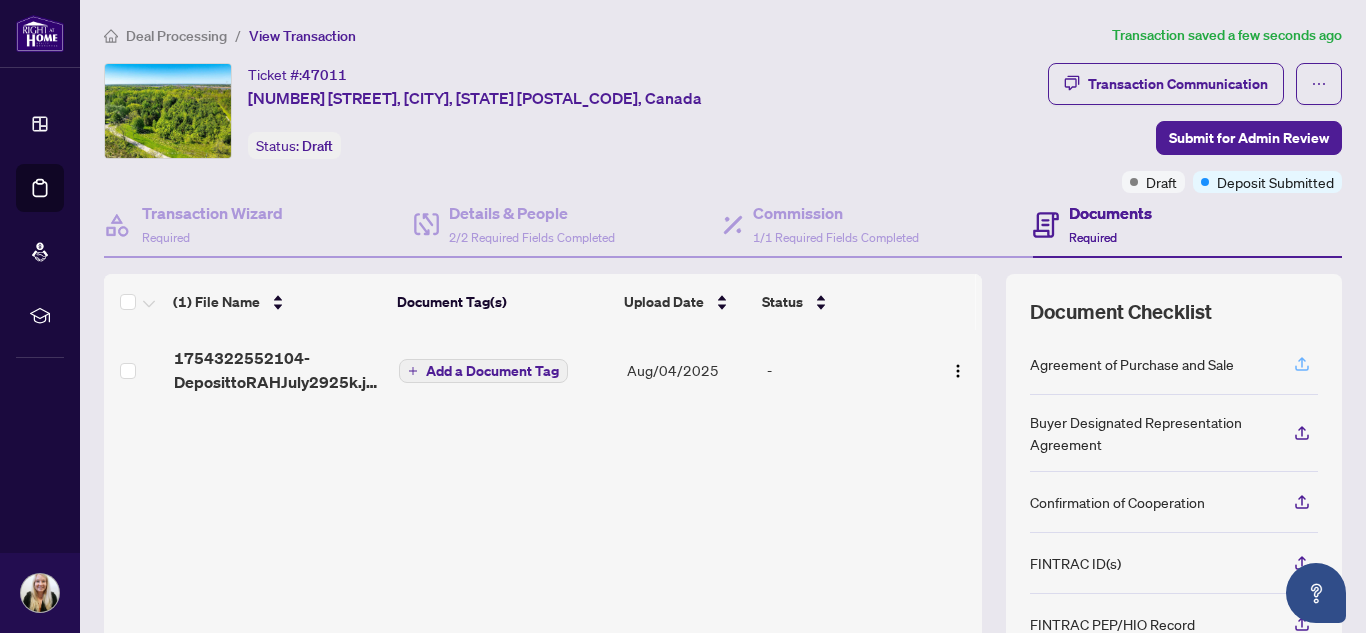 click 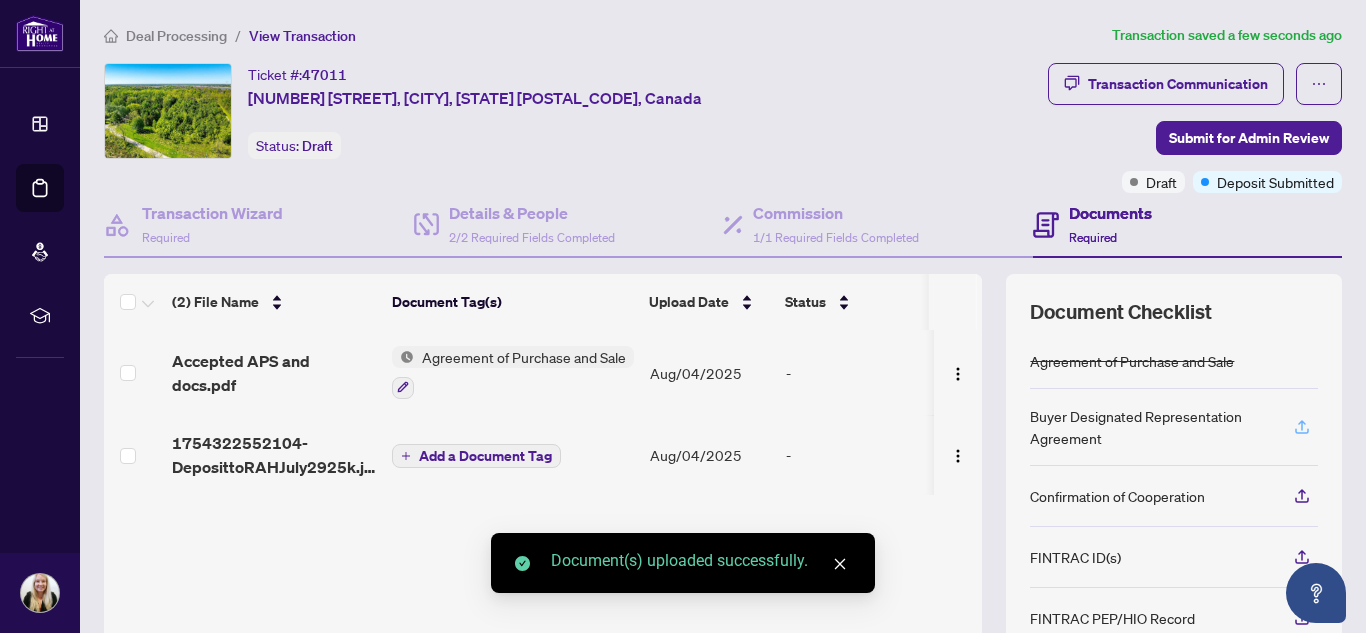 click 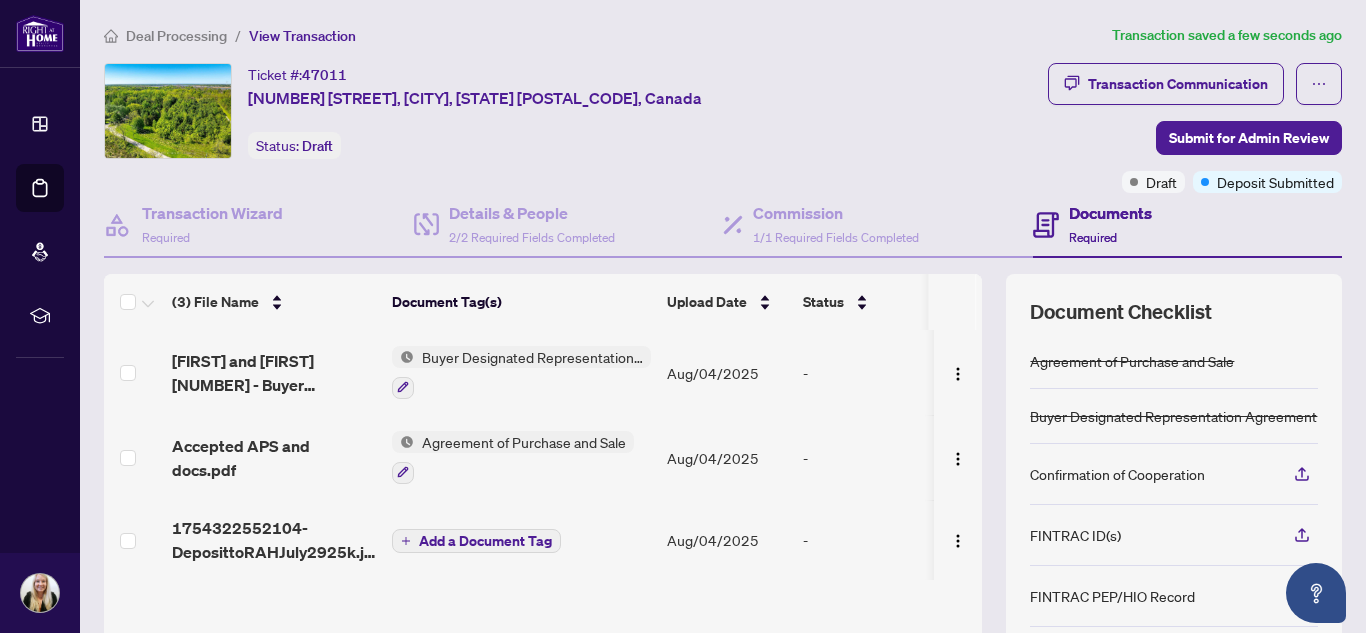 scroll, scrollTop: 178, scrollLeft: 0, axis: vertical 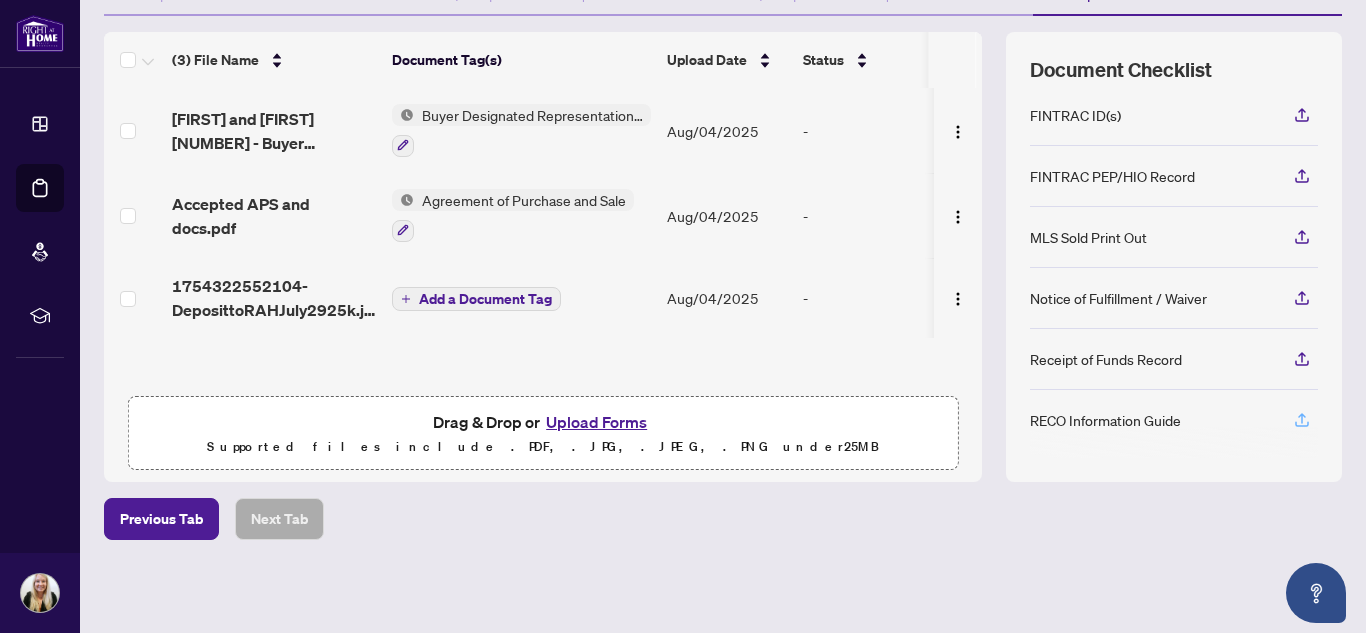 click 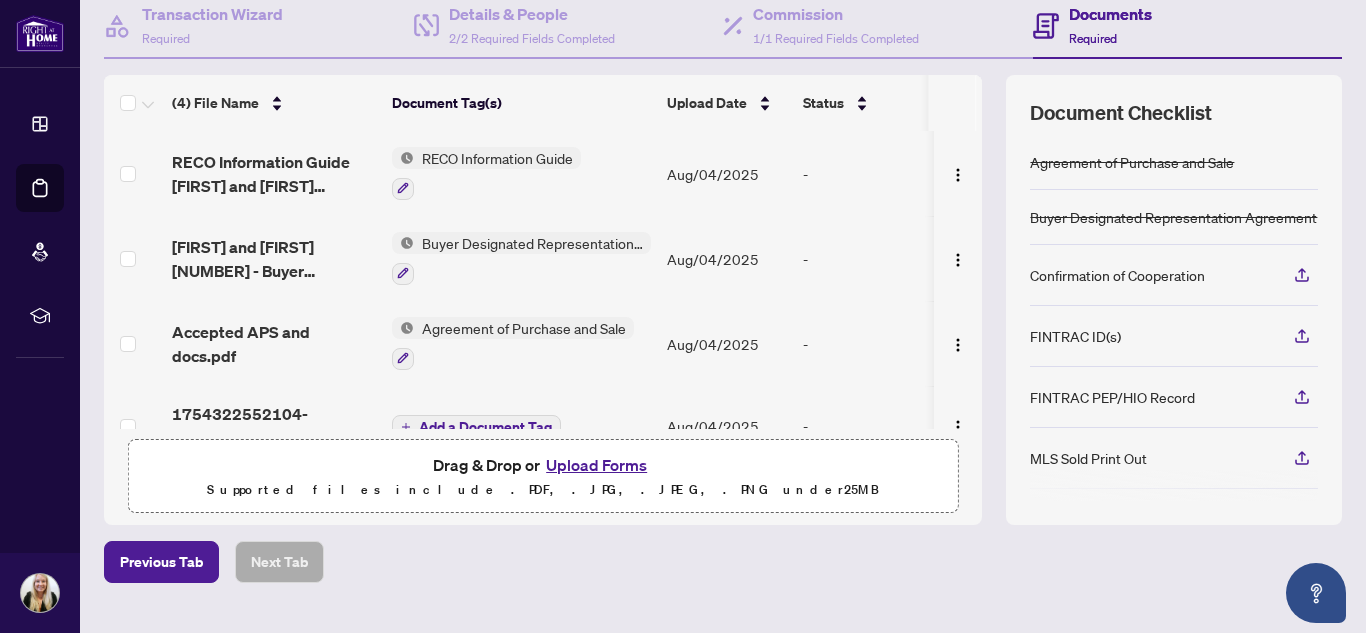 scroll, scrollTop: 200, scrollLeft: 0, axis: vertical 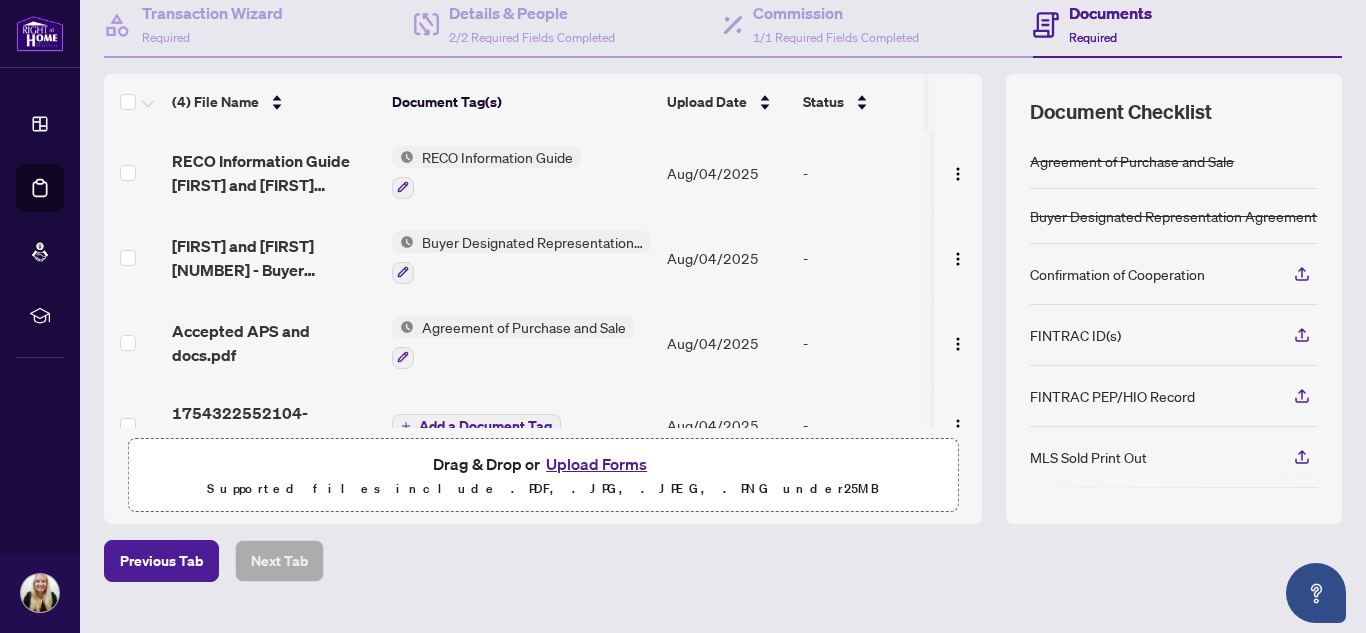 click at bounding box center (513, 357) 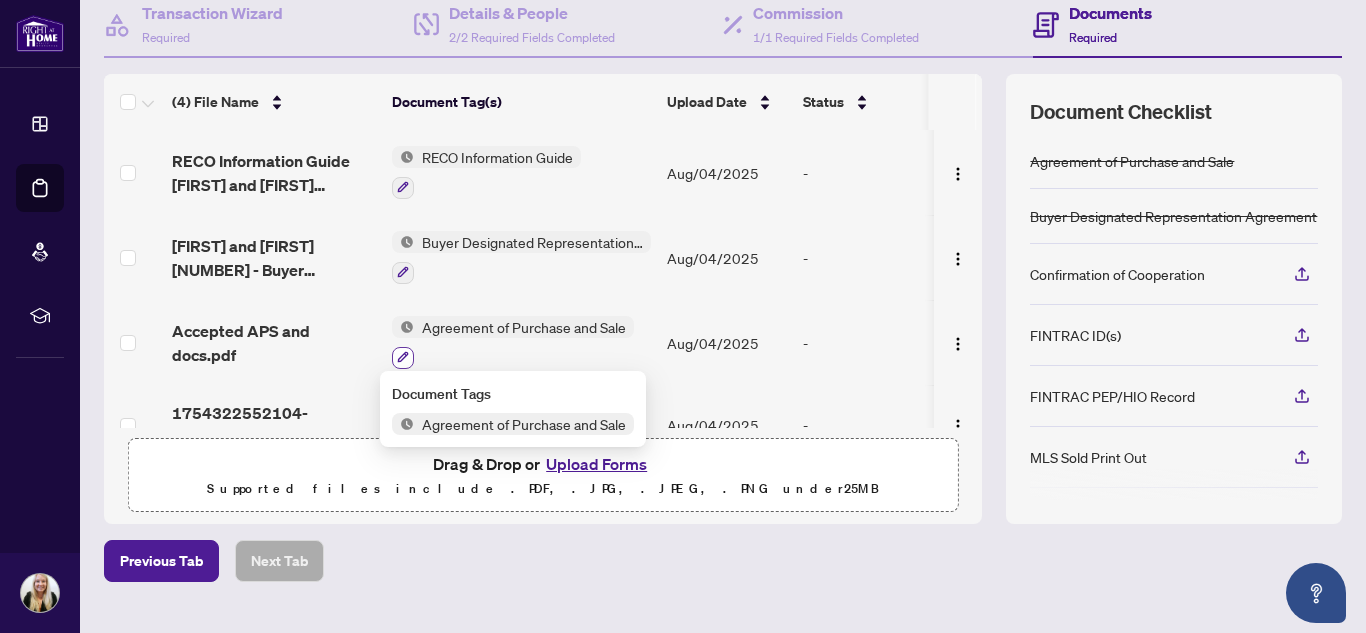click 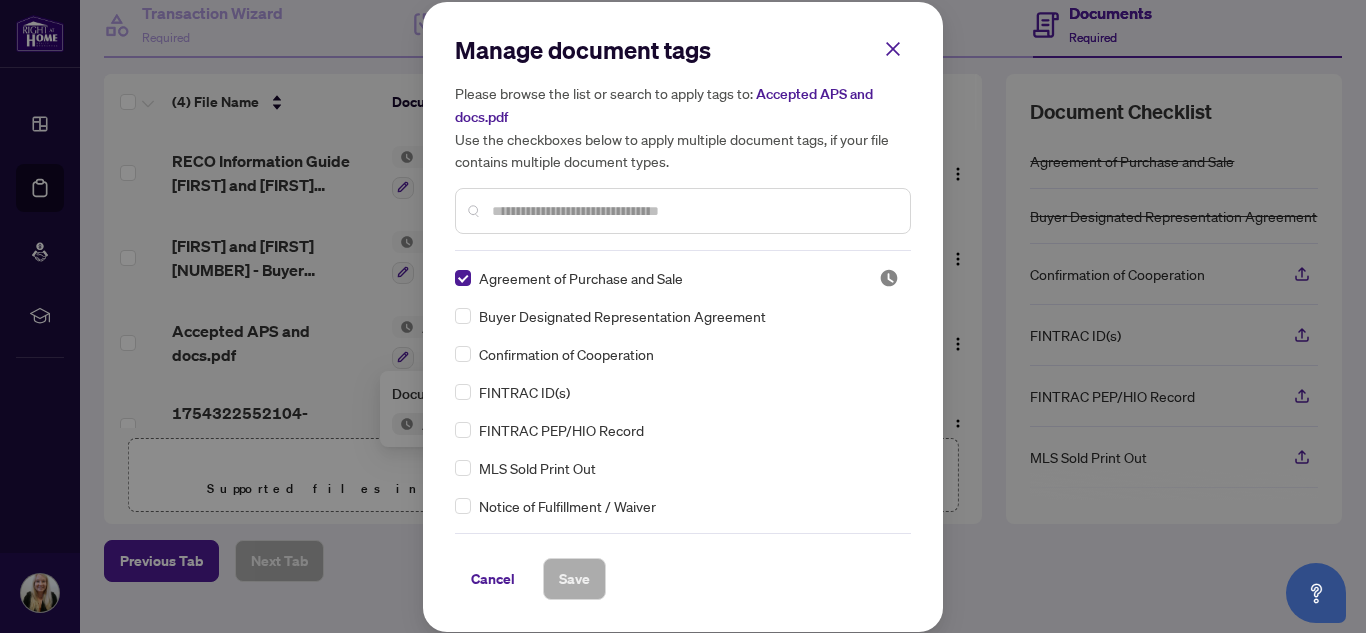 click on "Manage document tags Please browse the list or search to apply tags to:   Accepted APS and docs.pdf   Use the checkboxes below to apply multiple document tags, if your file contains multiple document types.   Agreement of Purchase and Sale Buyer Designated Representation Agreement Confirmation of Cooperation FINTRAC ID(s) FINTRAC PEP/HIO Record MLS Sold Print Out Notice of Fulfillment / Waiver Receipt of Funds Record RECO Information Guide 1st Page of the APS Advance Paperwork Agent Correspondence Agreement of Assignment of Purchase and Sale Agreement to Cooperate /Broker Referral Agreement to Lease Articles of Incorporation Back to Vendor Letter Belongs to Another Transaction Builder's Consent Buyer Designated Representation Agreement Buyers Lawyer Information Certificate of Estate Trustee(s) Client Refused to Sign Closing Date Change Co-op Brokerage Commission Statement Co-op EFT Co-operating Indemnity Agreement Commission Adjustment Commission Agreement Commission Calculation Commission Statement Sent EFT" at bounding box center [683, 317] 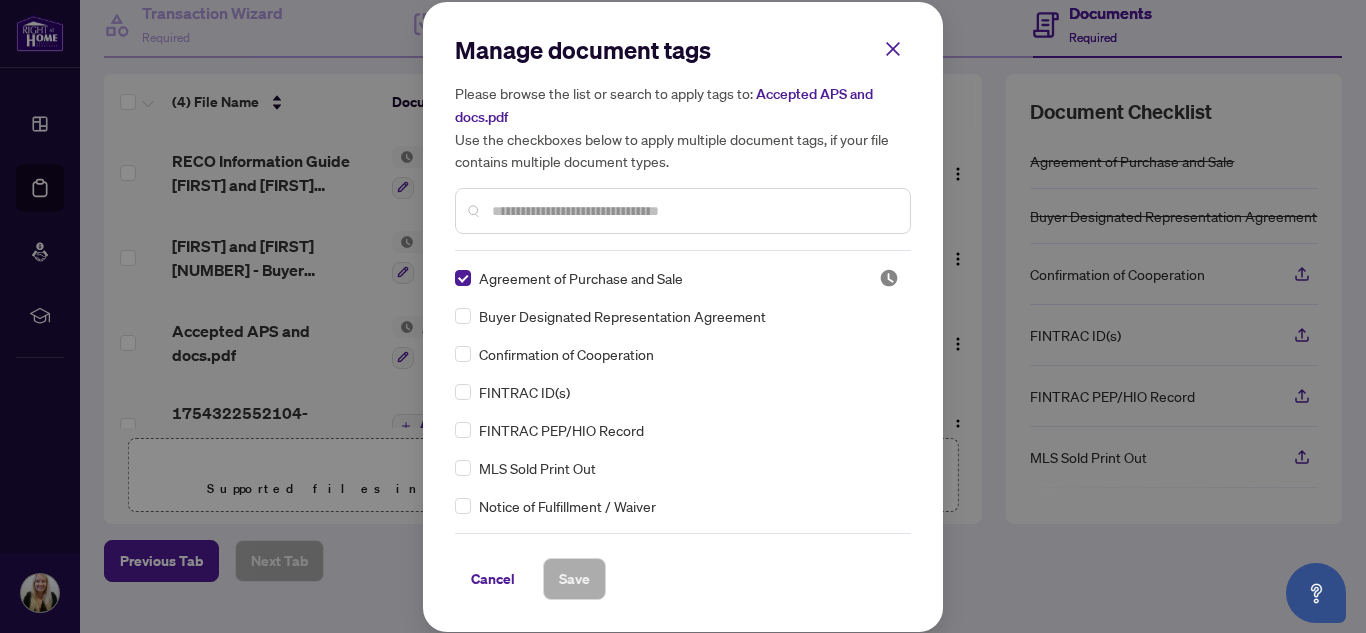 click at bounding box center [693, 211] 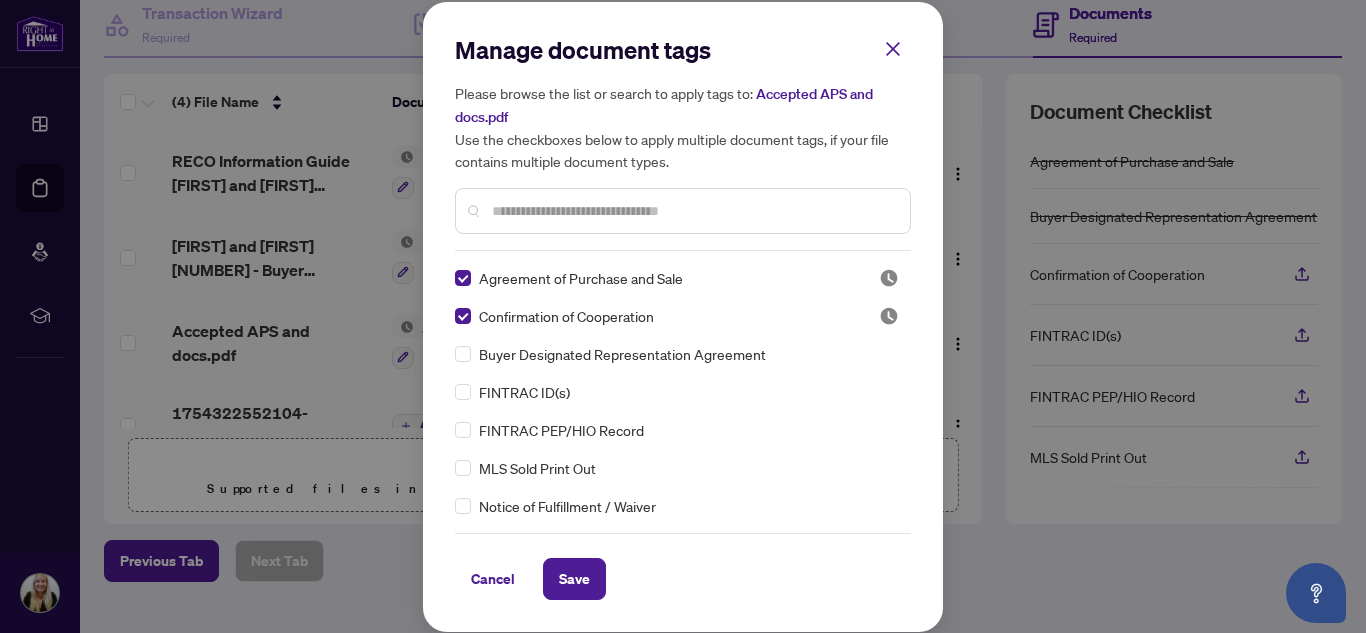click at bounding box center [683, 211] 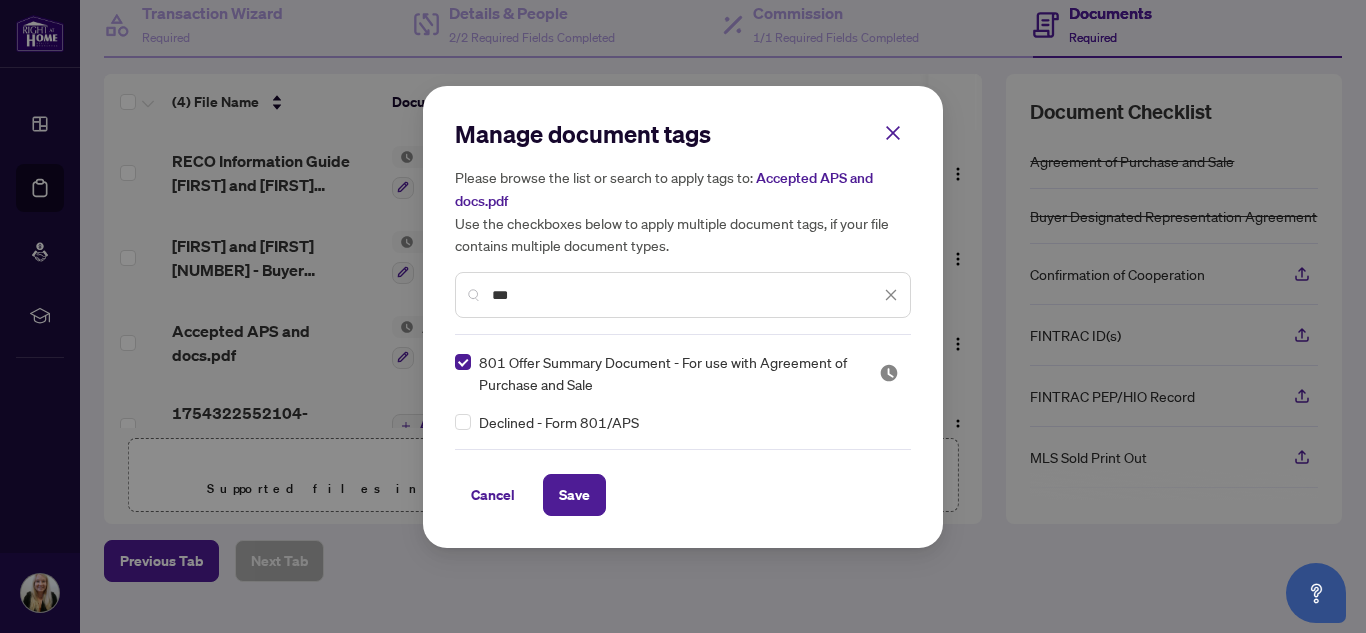 drag, startPoint x: 546, startPoint y: 296, endPoint x: 403, endPoint y: 293, distance: 143.03146 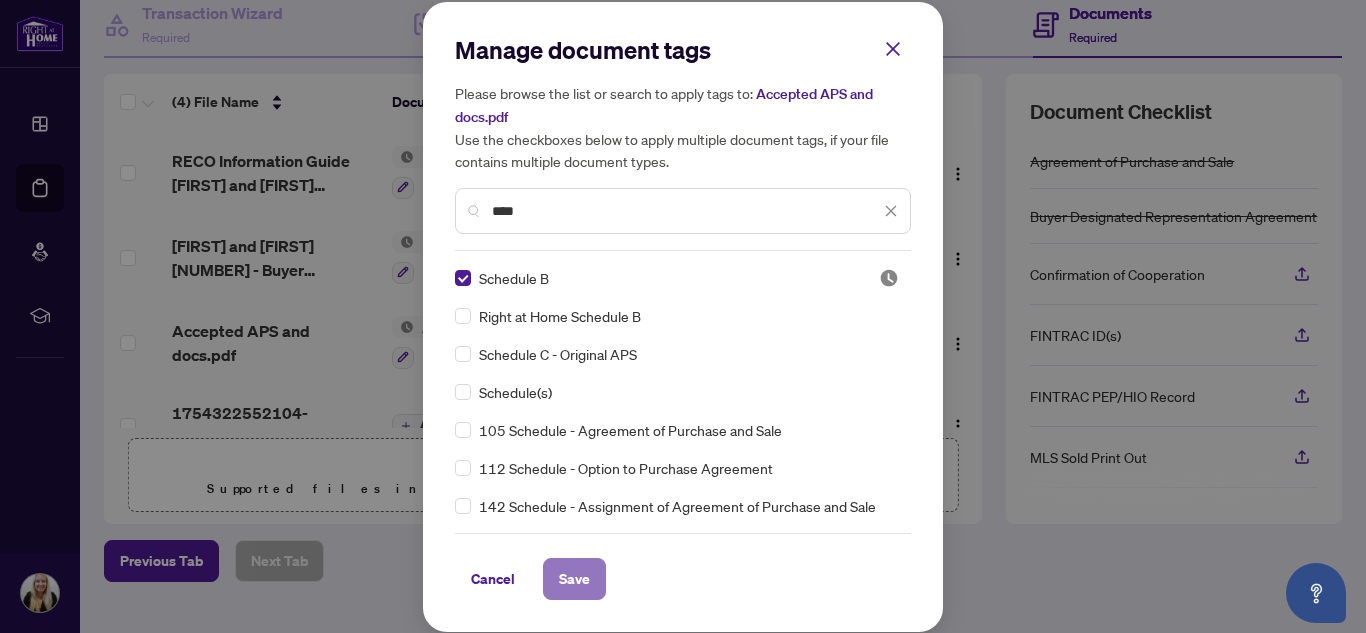 click on "Save" at bounding box center (574, 579) 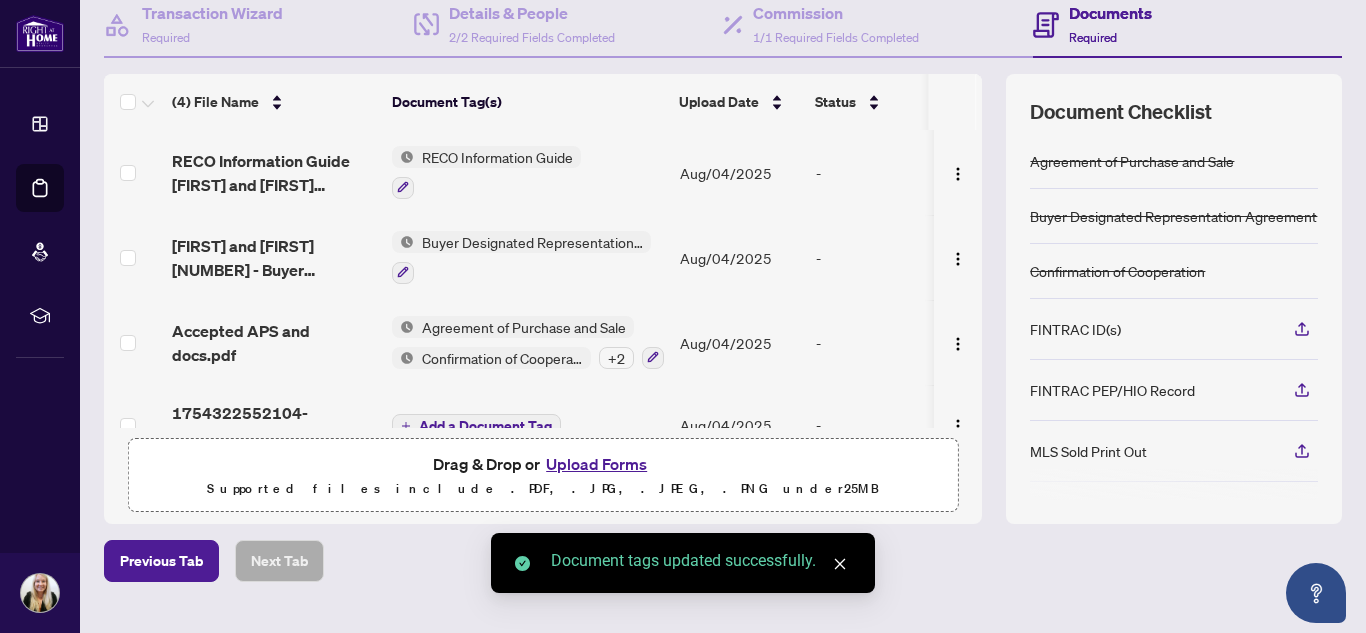scroll, scrollTop: 43, scrollLeft: 0, axis: vertical 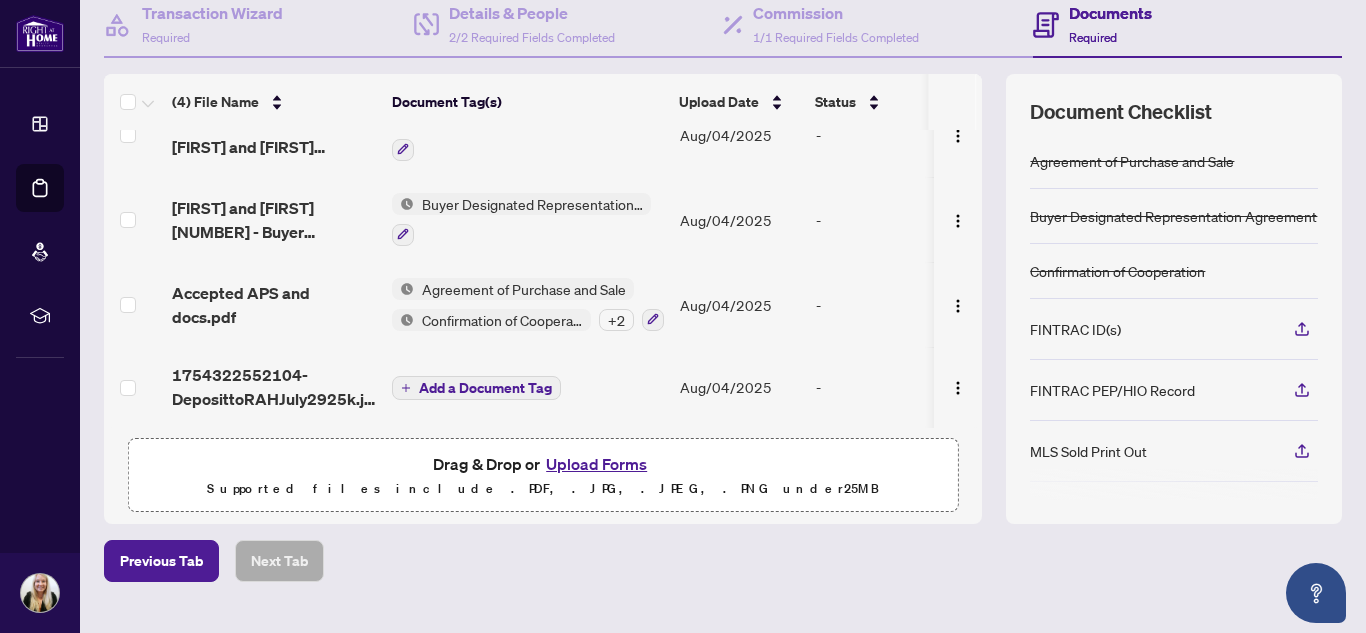 click on "Add a Document Tag" at bounding box center [485, 388] 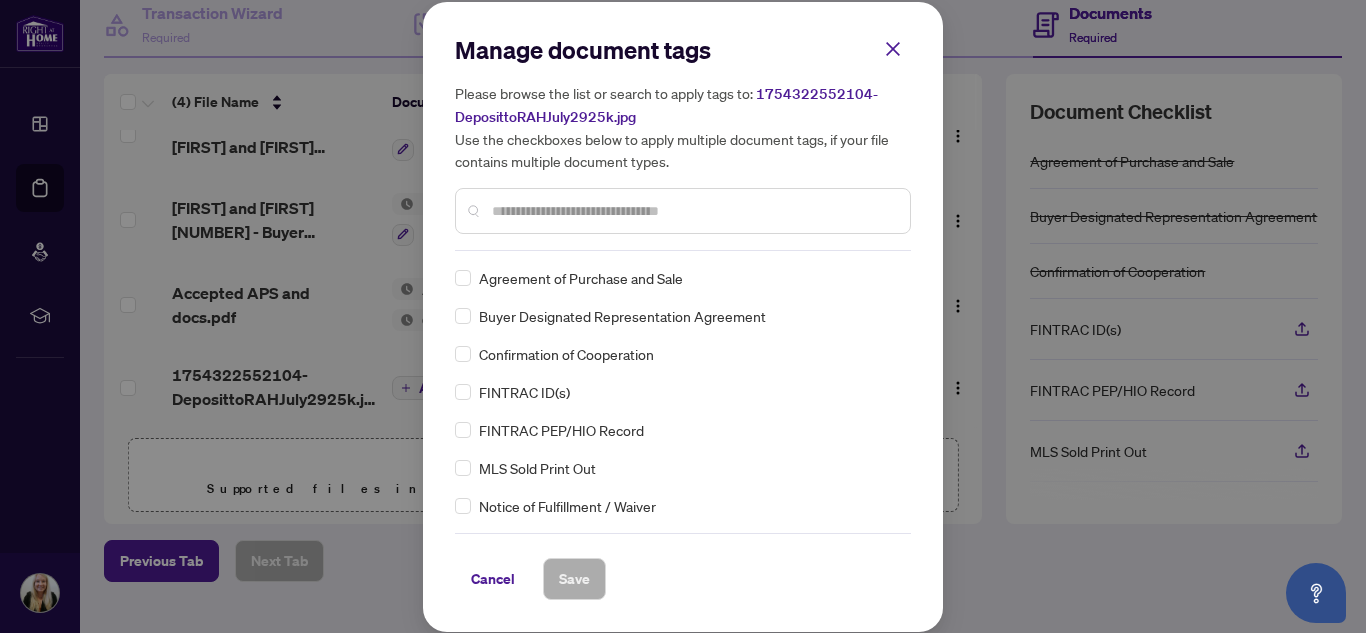 click at bounding box center (693, 211) 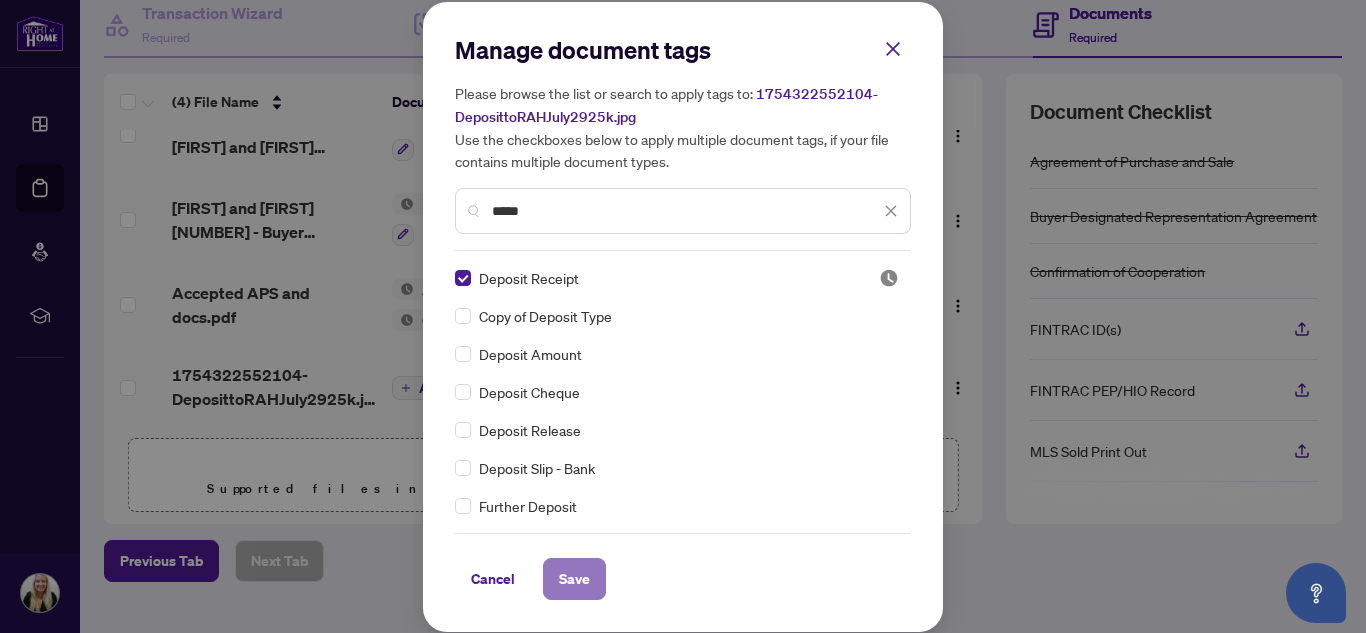 click on "Save" at bounding box center [574, 579] 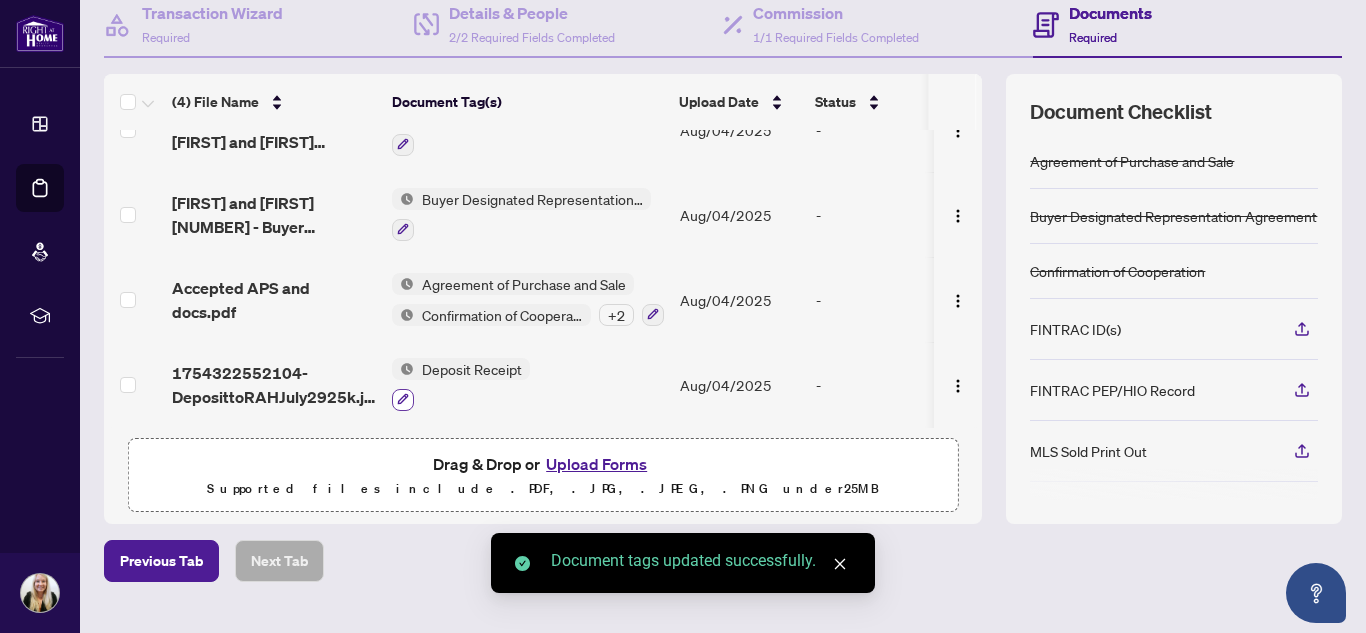 click 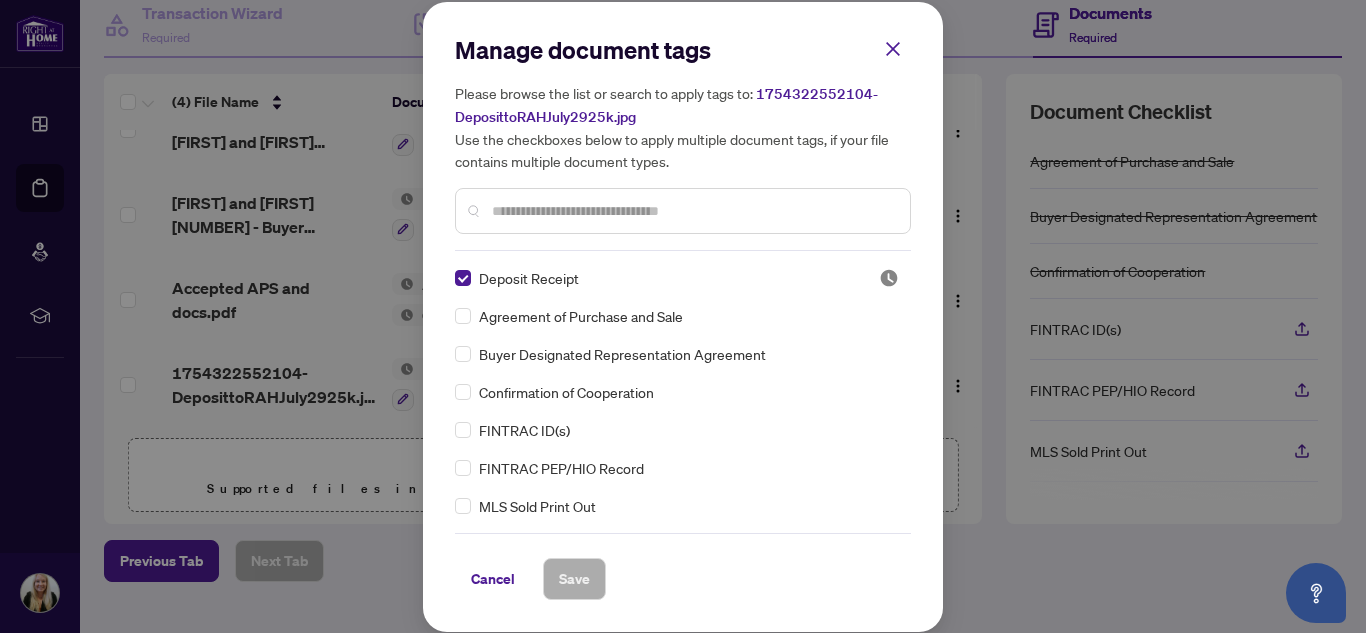 click at bounding box center (693, 211) 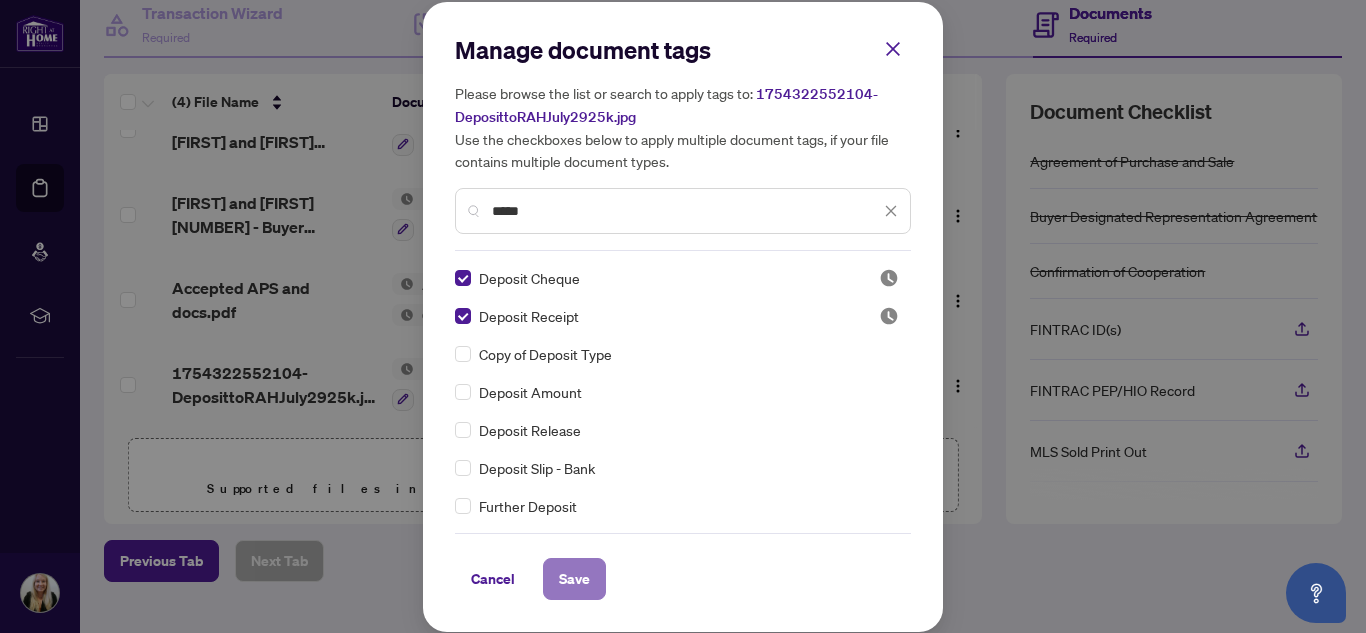 click on "Save" at bounding box center (574, 579) 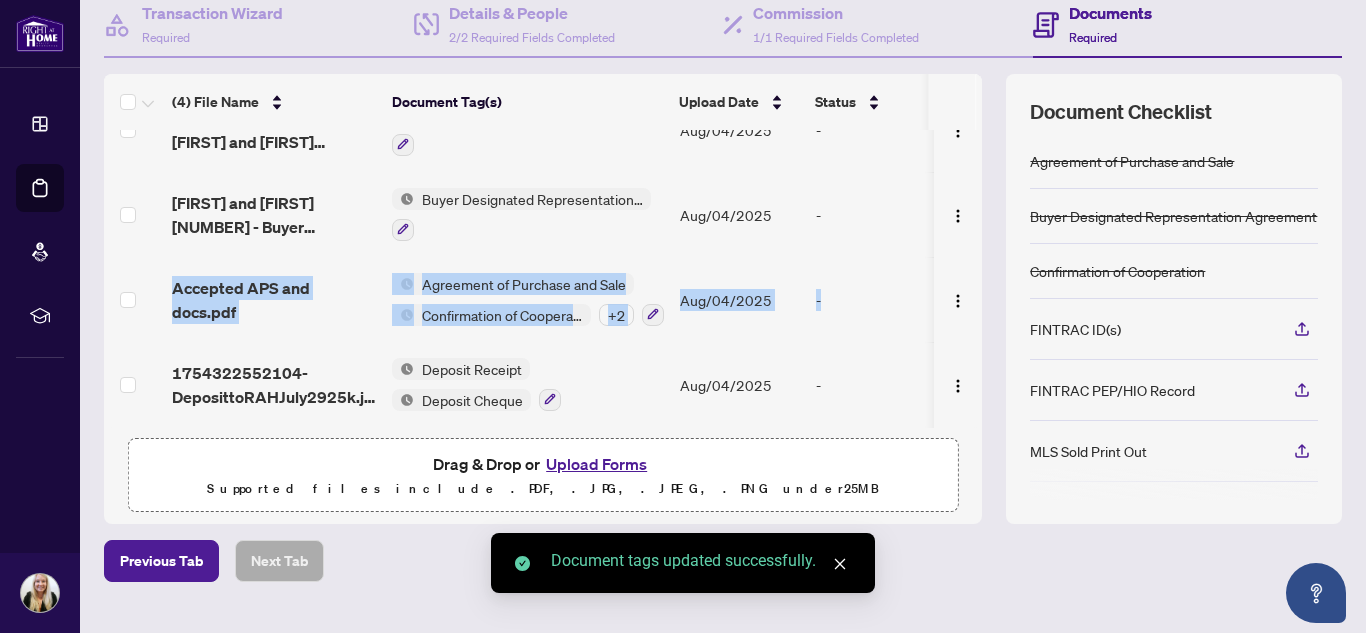 drag, startPoint x: 968, startPoint y: 272, endPoint x: 692, endPoint y: 326, distance: 281.233 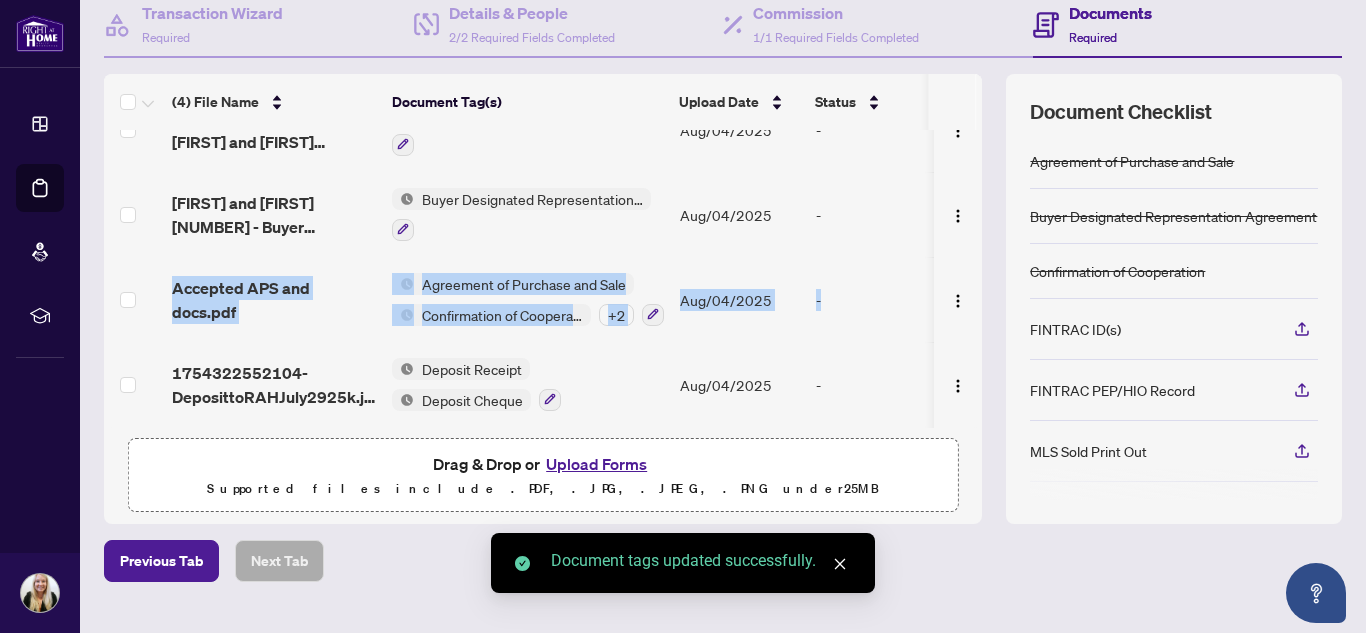 click on "Upload Forms" at bounding box center (596, 464) 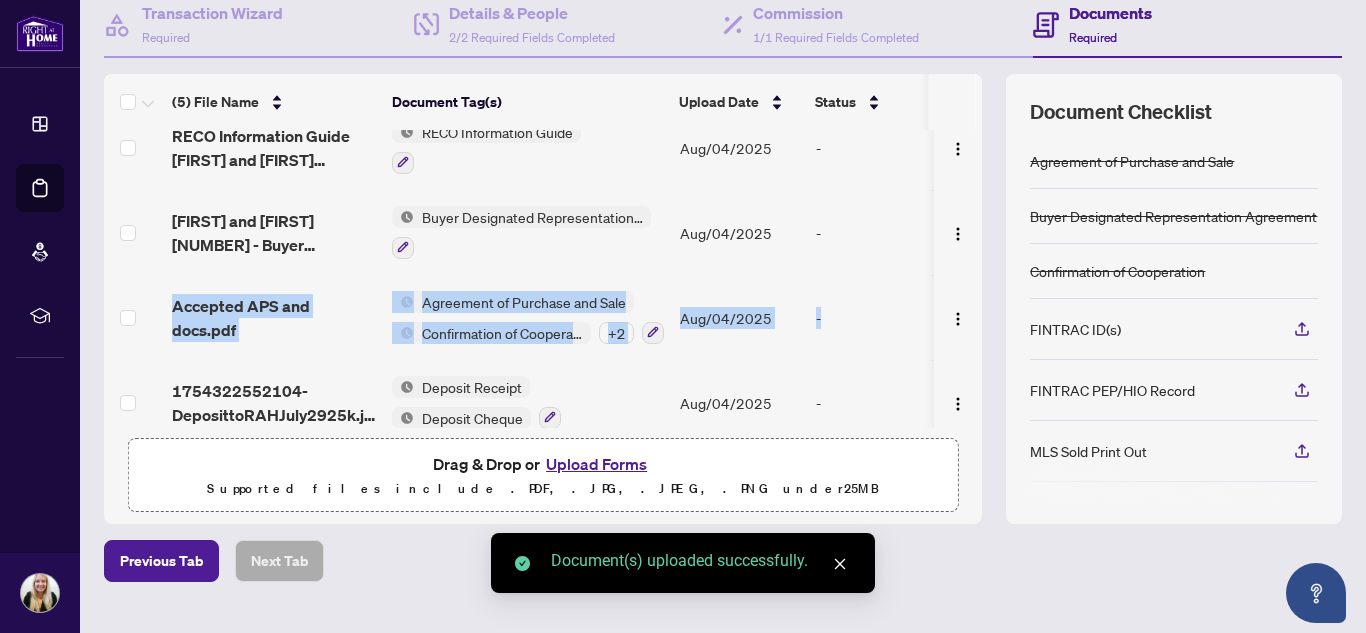 scroll, scrollTop: 111, scrollLeft: 0, axis: vertical 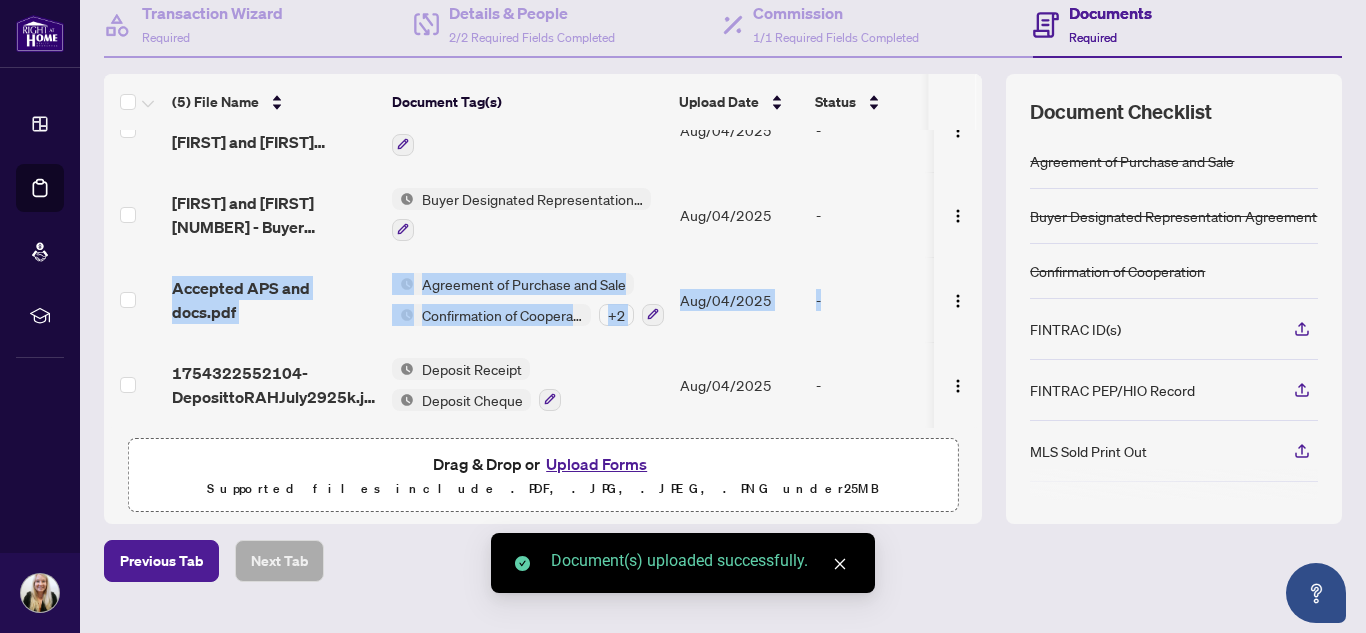 click at bounding box center [134, 299] 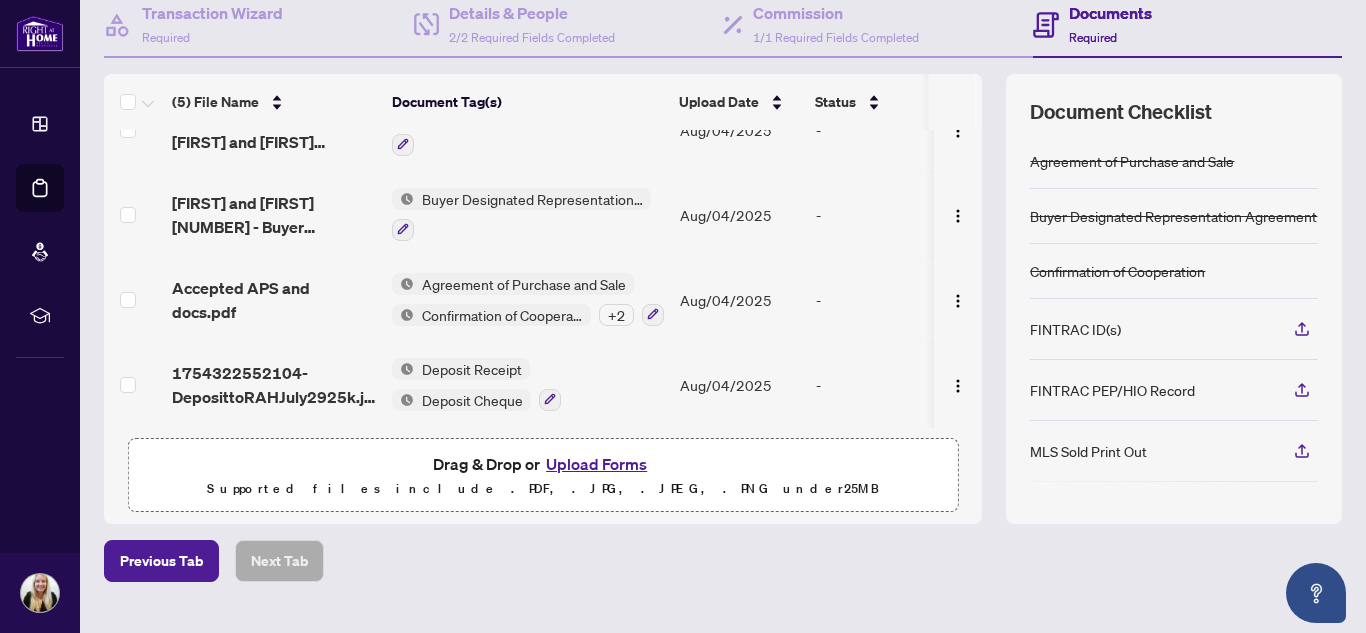 scroll, scrollTop: 0, scrollLeft: 0, axis: both 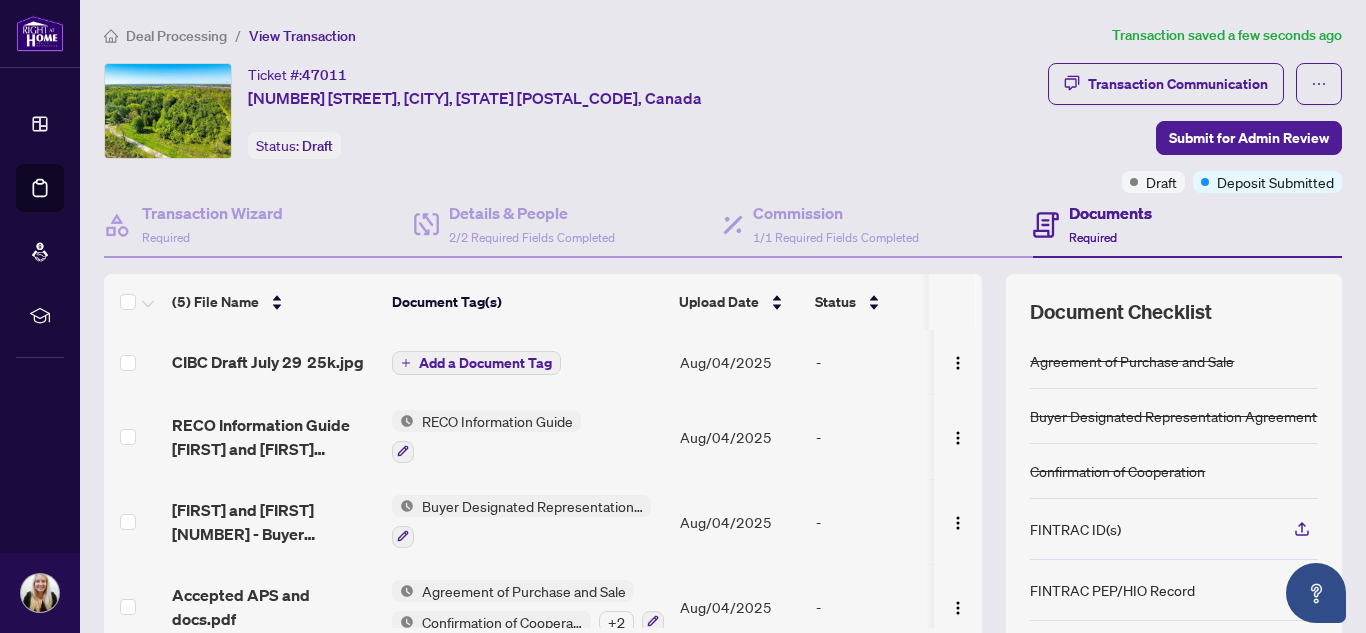 click on "Add a Document Tag" at bounding box center [485, 363] 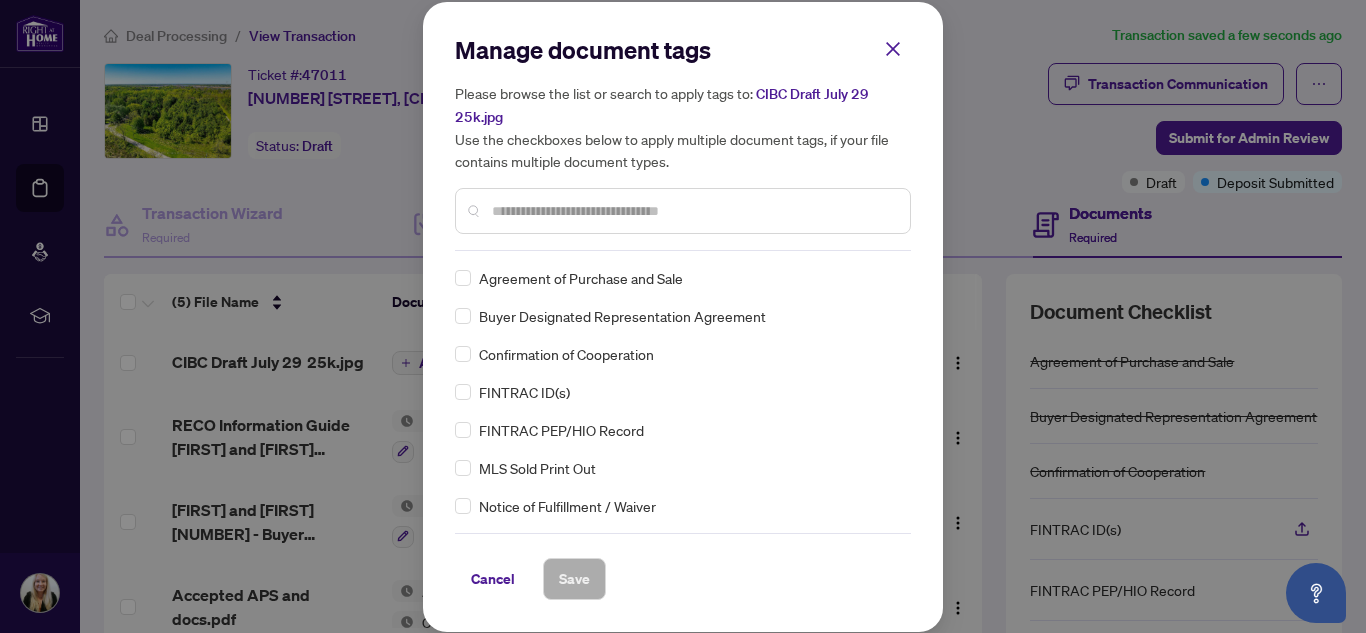 click at bounding box center [693, 211] 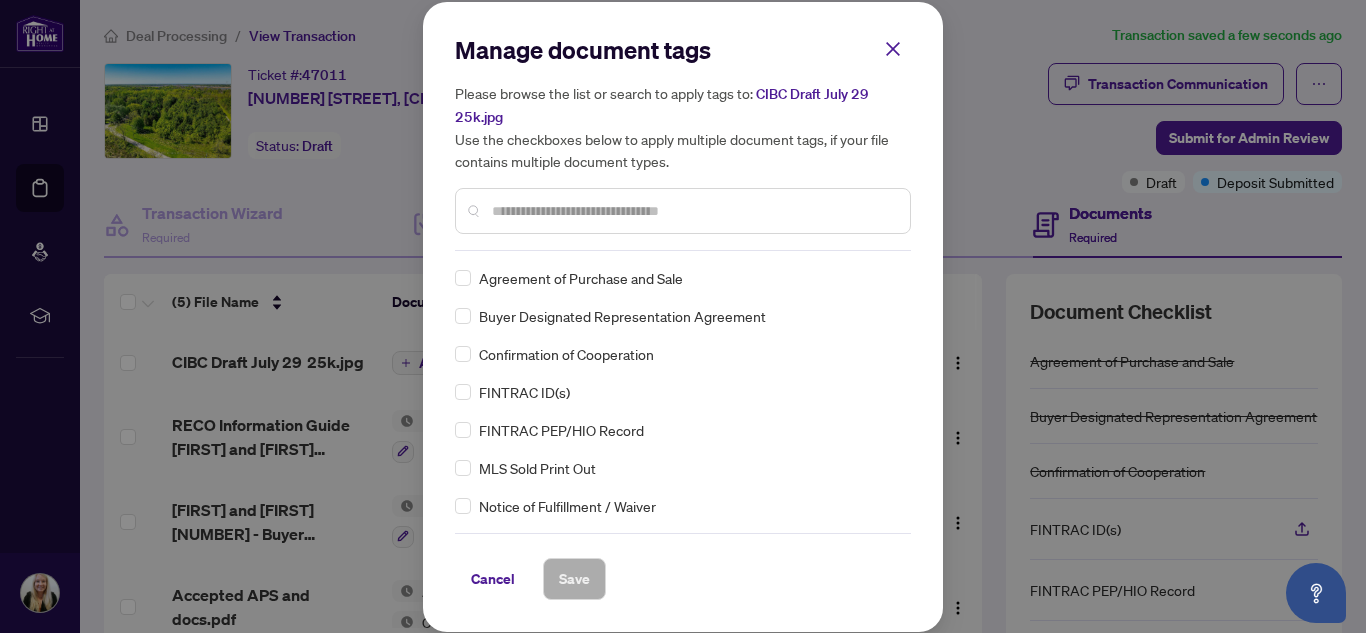 click on "Manage document tags Please browse the list or search to apply tags to:   CIBC Draft July 29 25k.jpg   Use the checkboxes below to apply multiple document tags, if your file contains multiple document types." at bounding box center [683, 142] 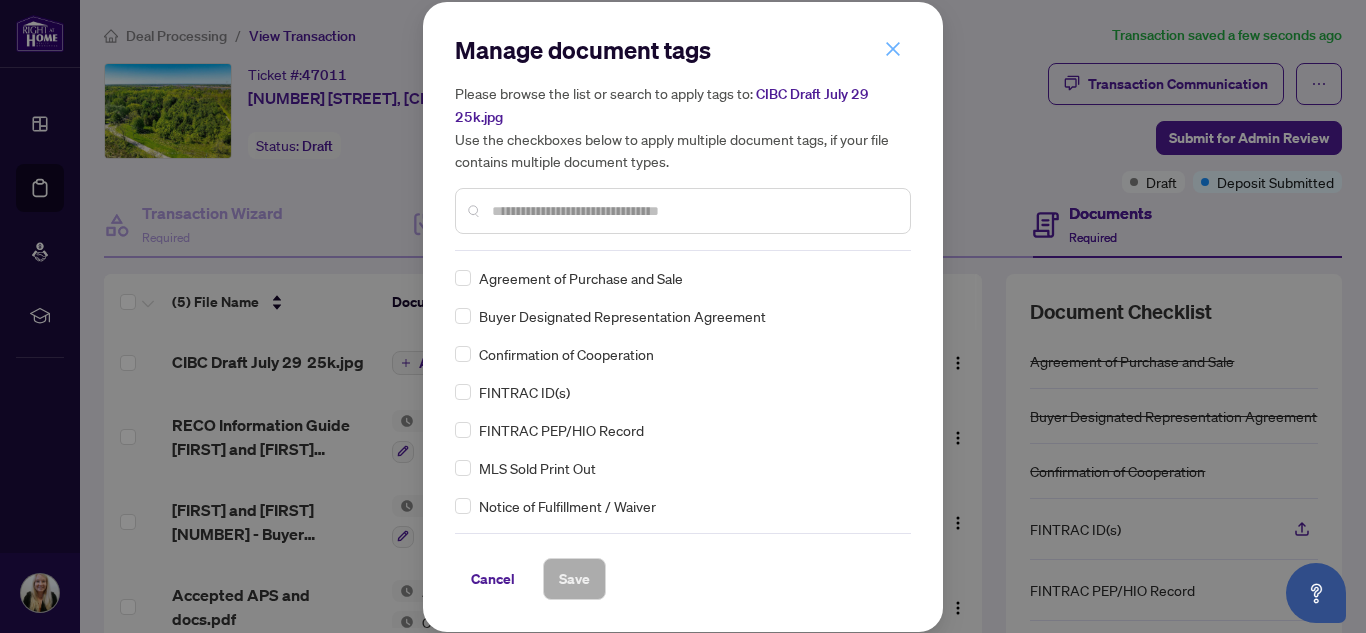 click at bounding box center (893, 49) 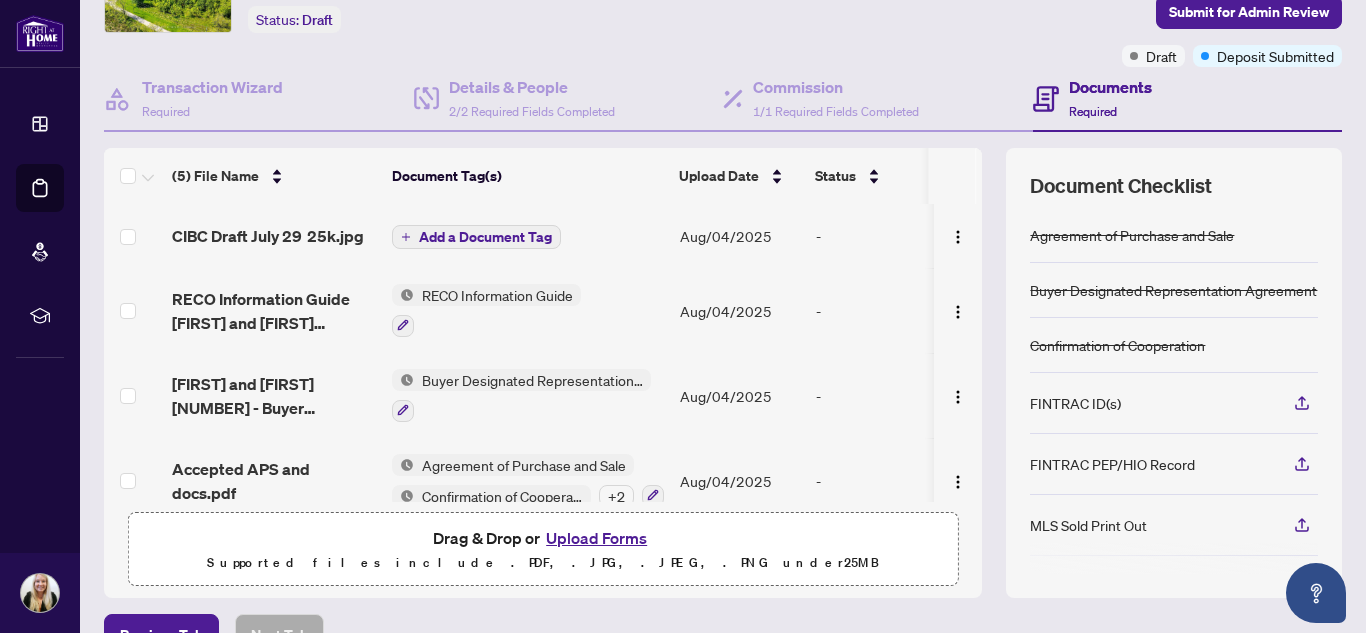 scroll, scrollTop: 242, scrollLeft: 0, axis: vertical 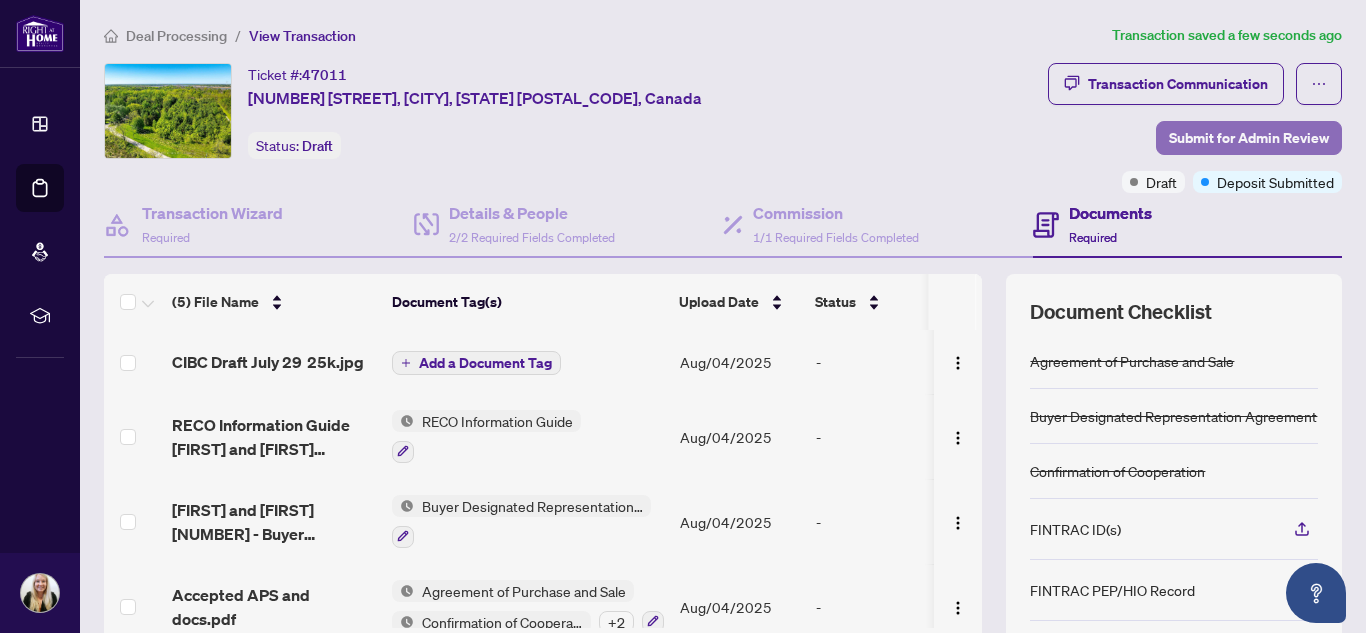 click on "Submit for Admin Review" at bounding box center [1249, 138] 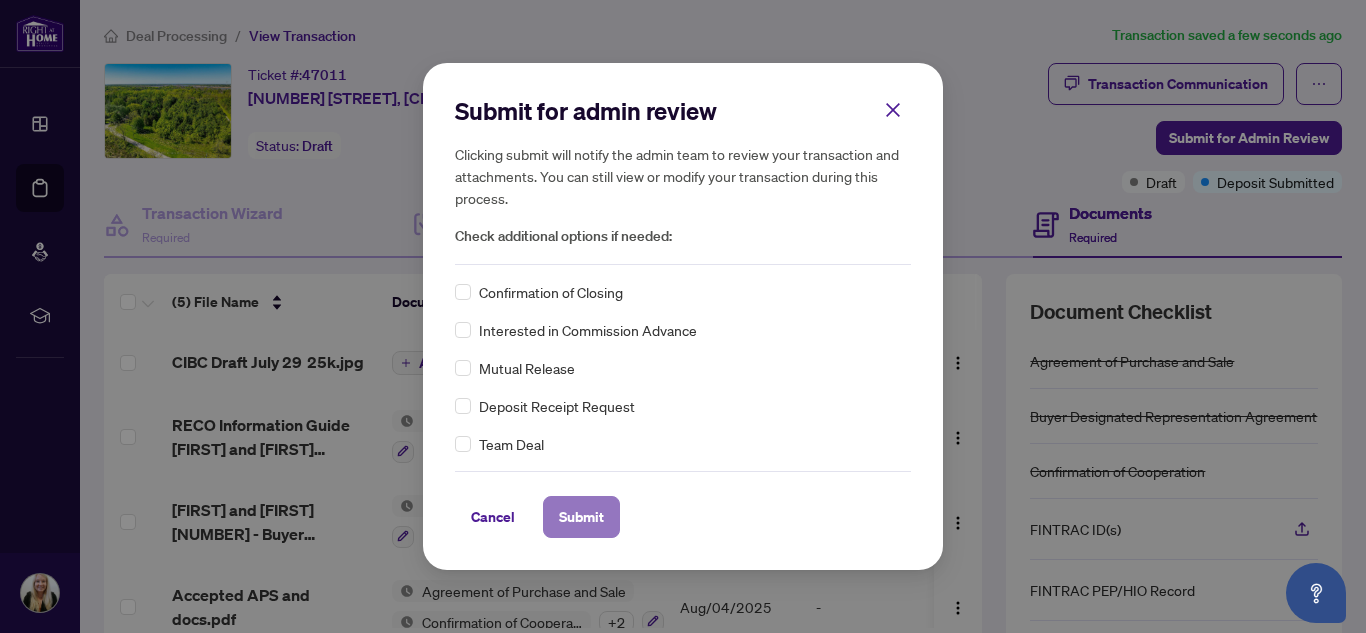 click on "Submit" at bounding box center (581, 517) 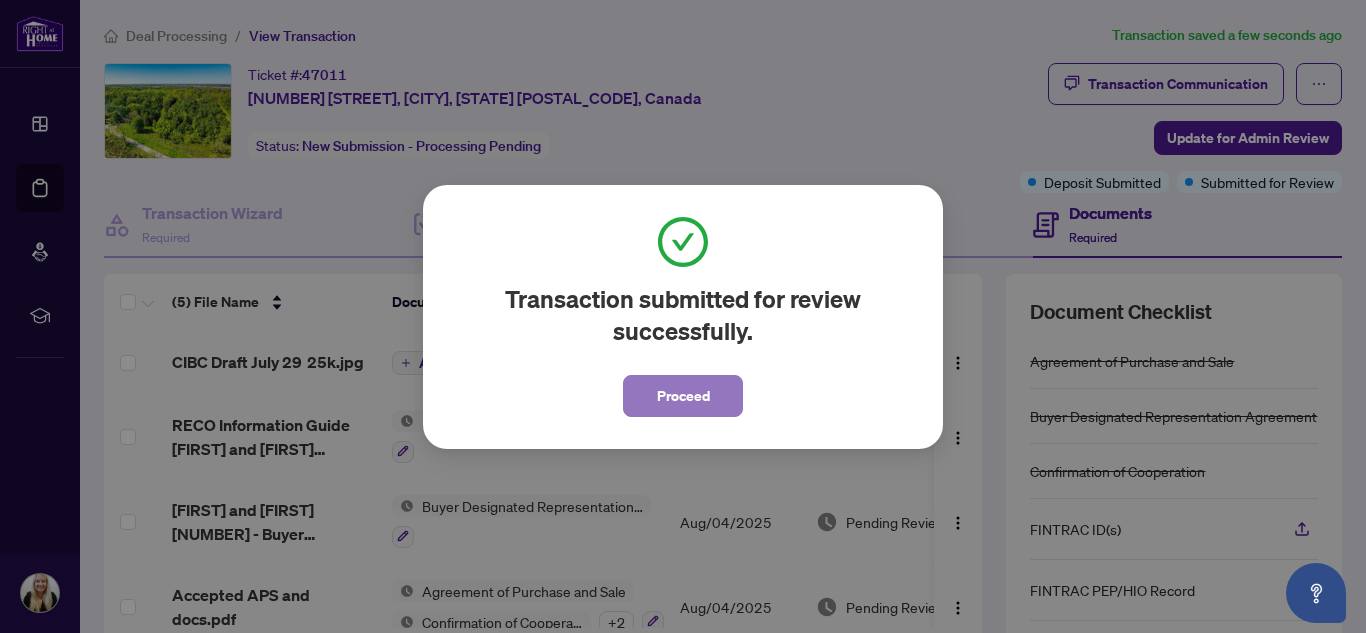 click on "Proceed" at bounding box center [683, 396] 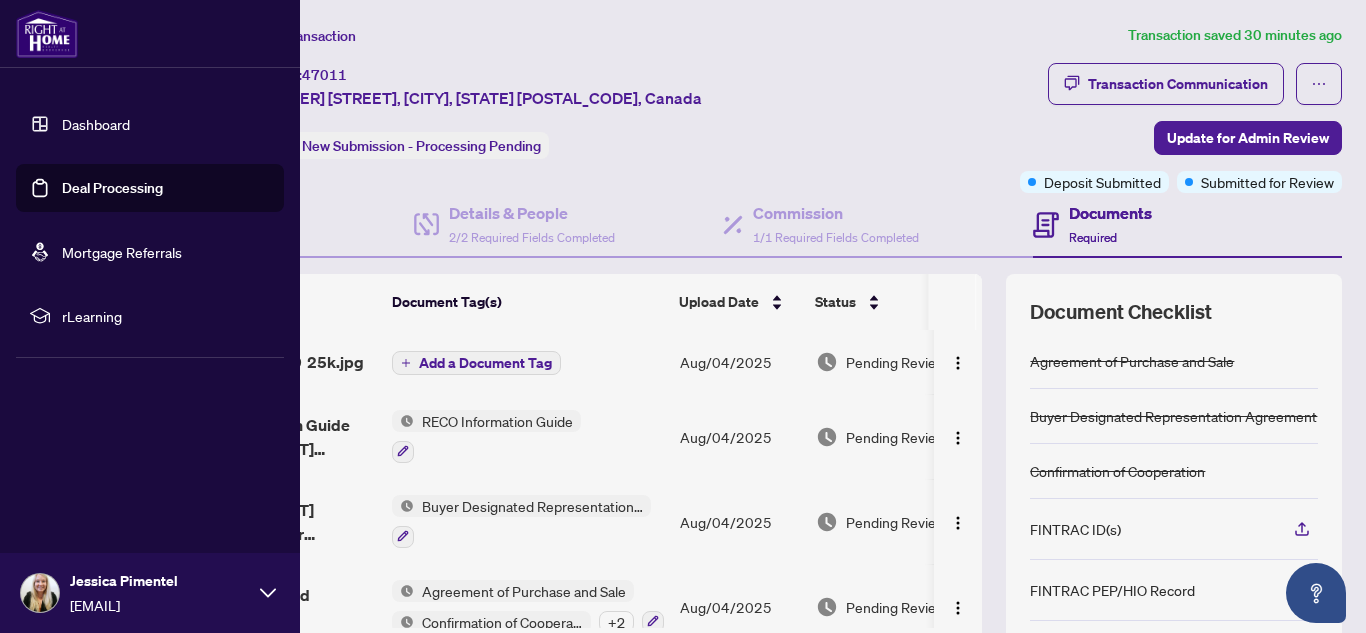click on "Deal Processing" at bounding box center (112, 188) 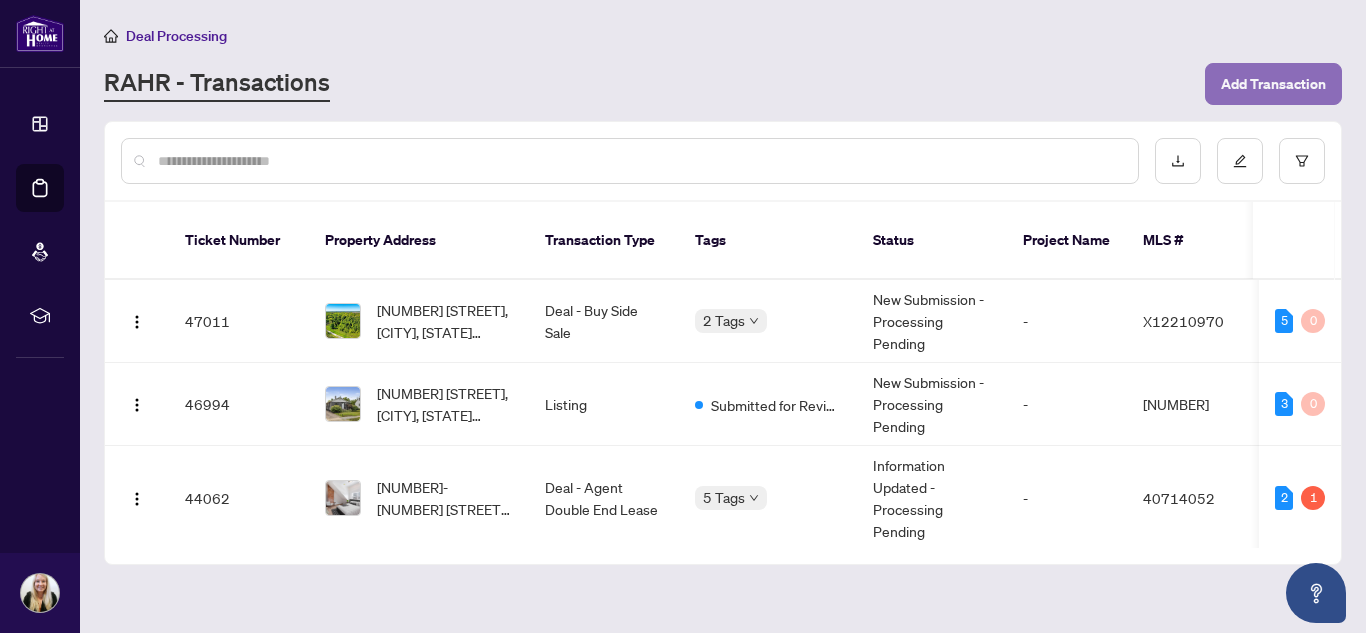 click on "Add Transaction" at bounding box center (1273, 84) 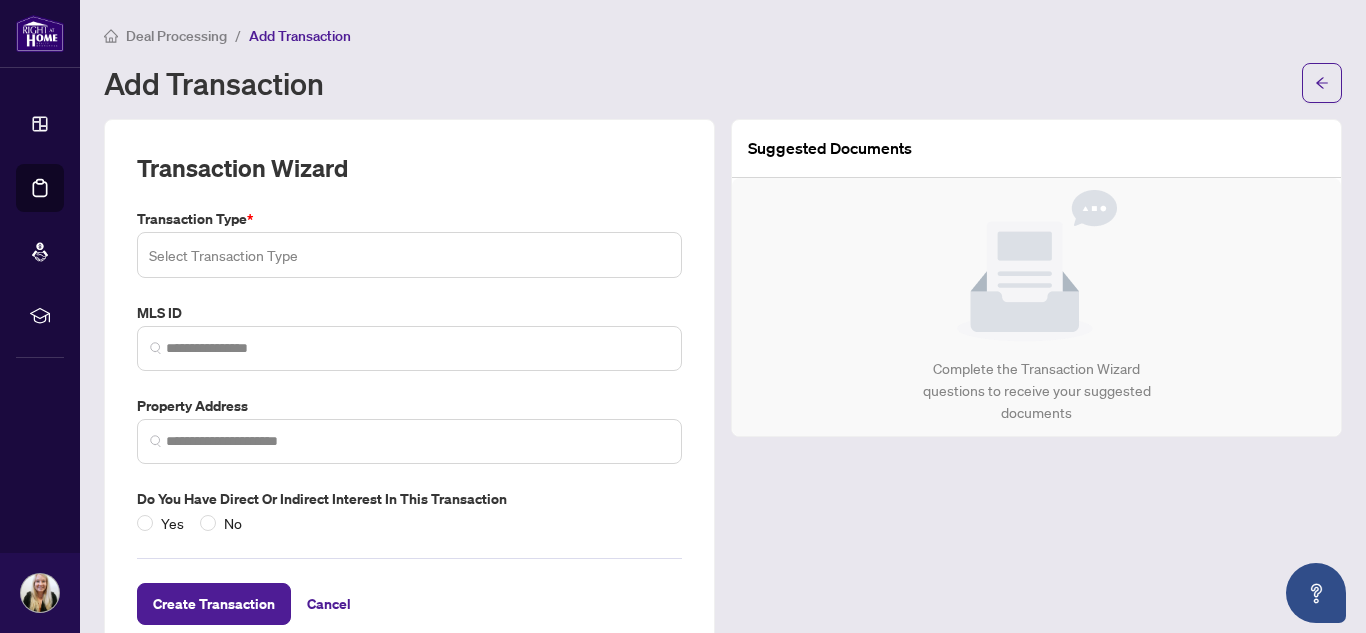 click at bounding box center (409, 255) 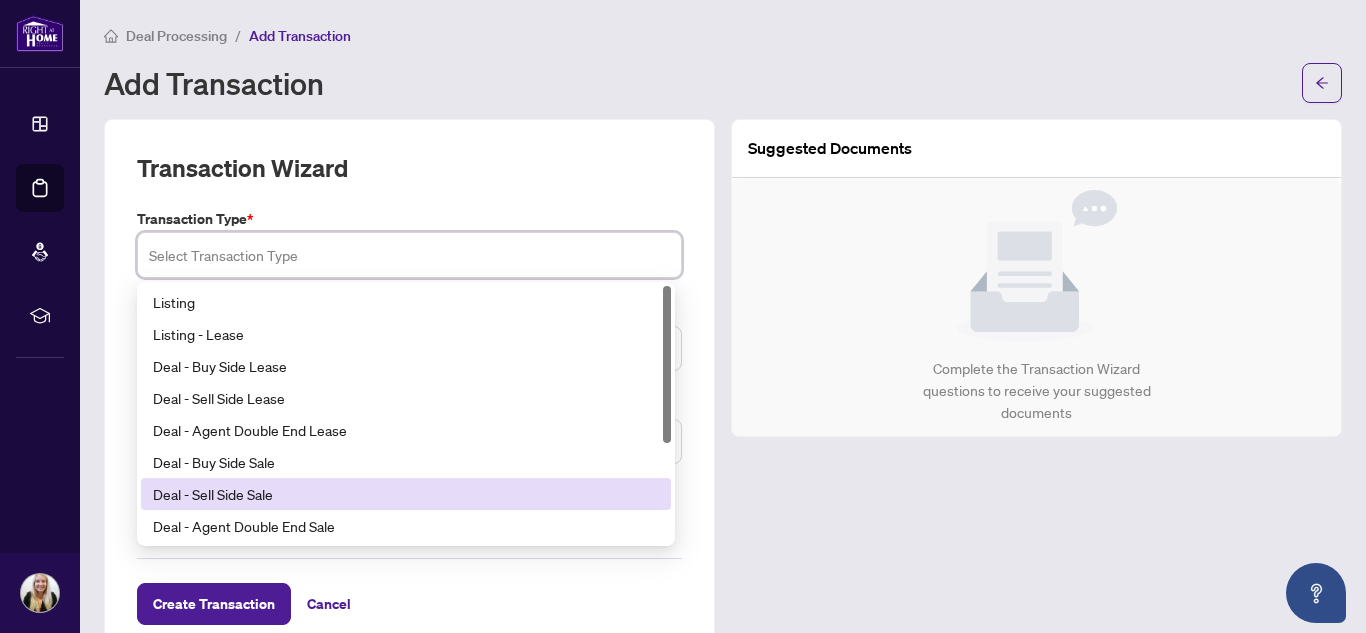 click on "Deal - Sell Side Sale" at bounding box center (406, 494) 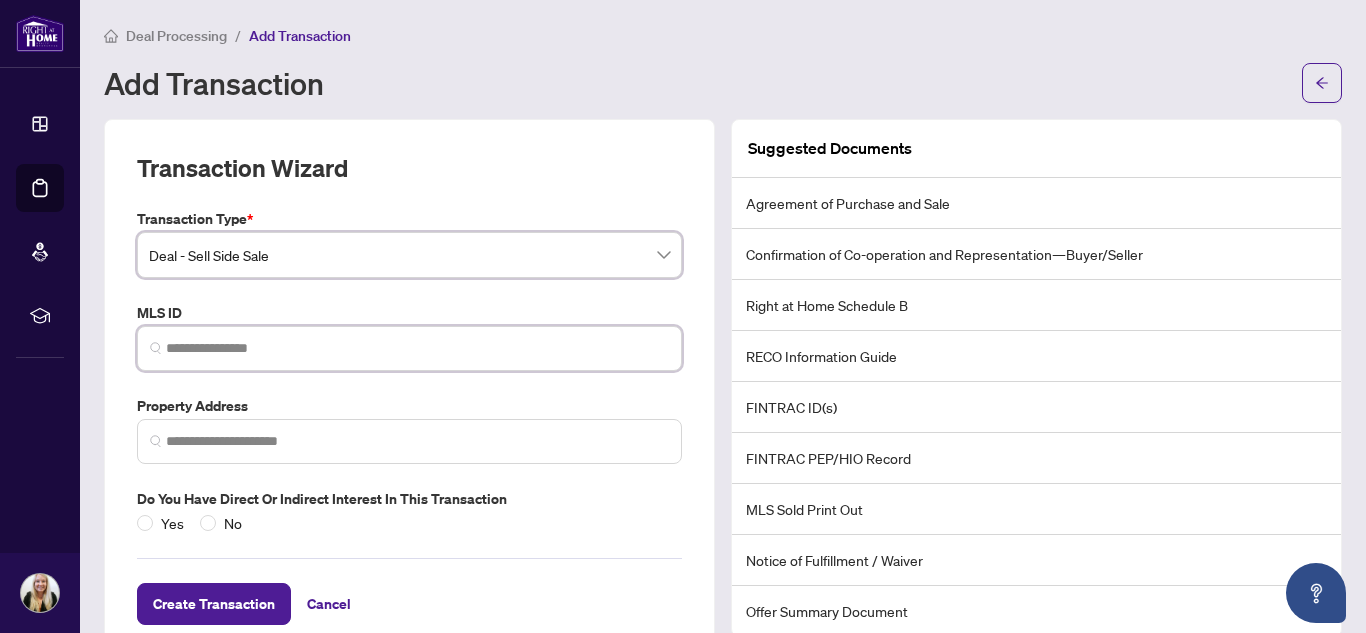 click at bounding box center [417, 348] 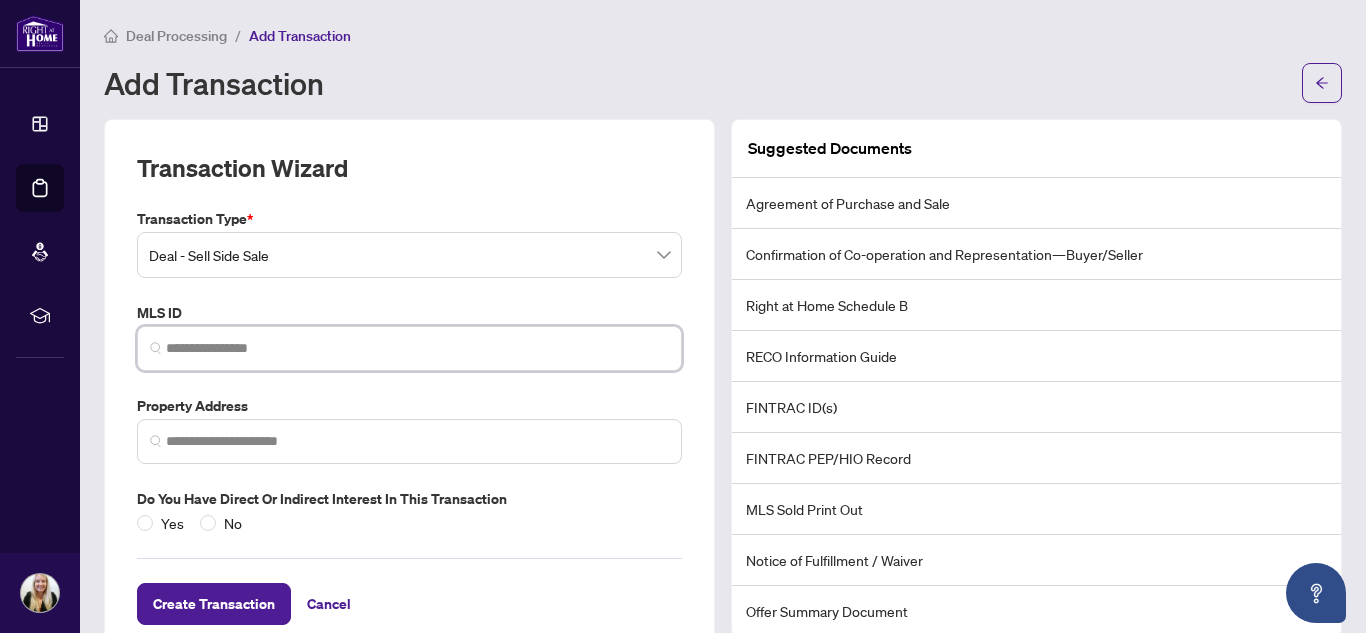 paste on "********" 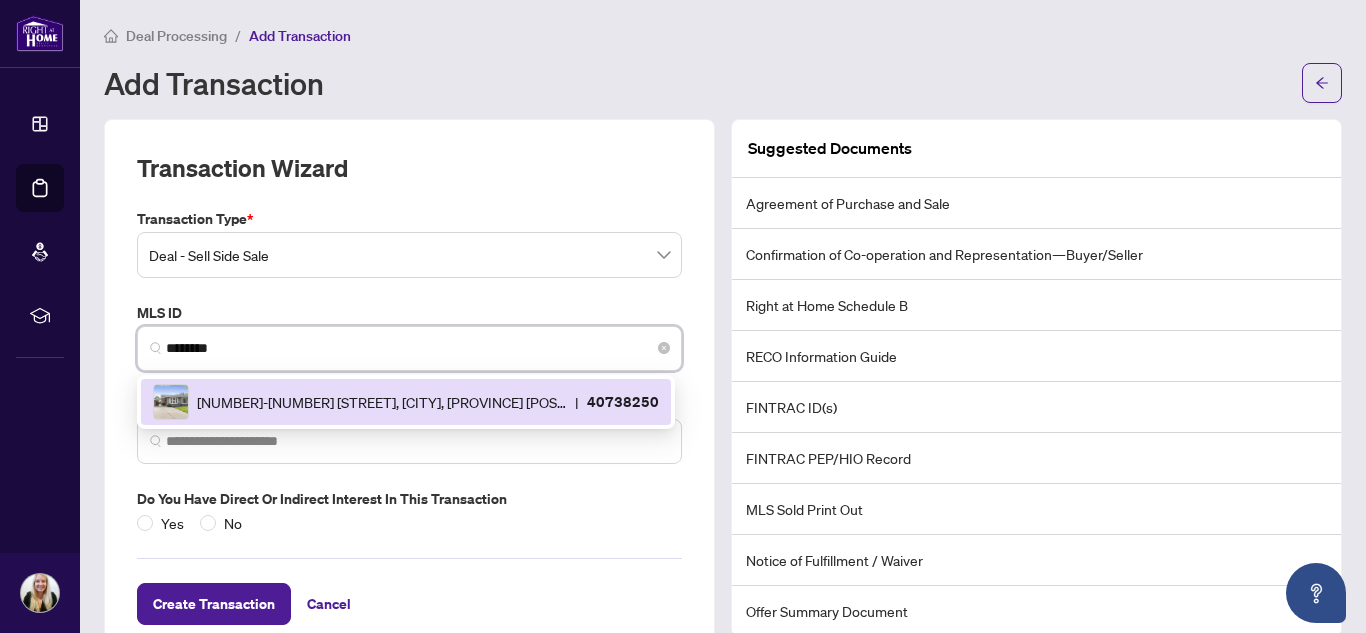 click on "[NUMBER]-[NUMBER] [STREET], [CITY], [PROVINCE] [POSTAL_CODE], Canada" at bounding box center (382, 402) 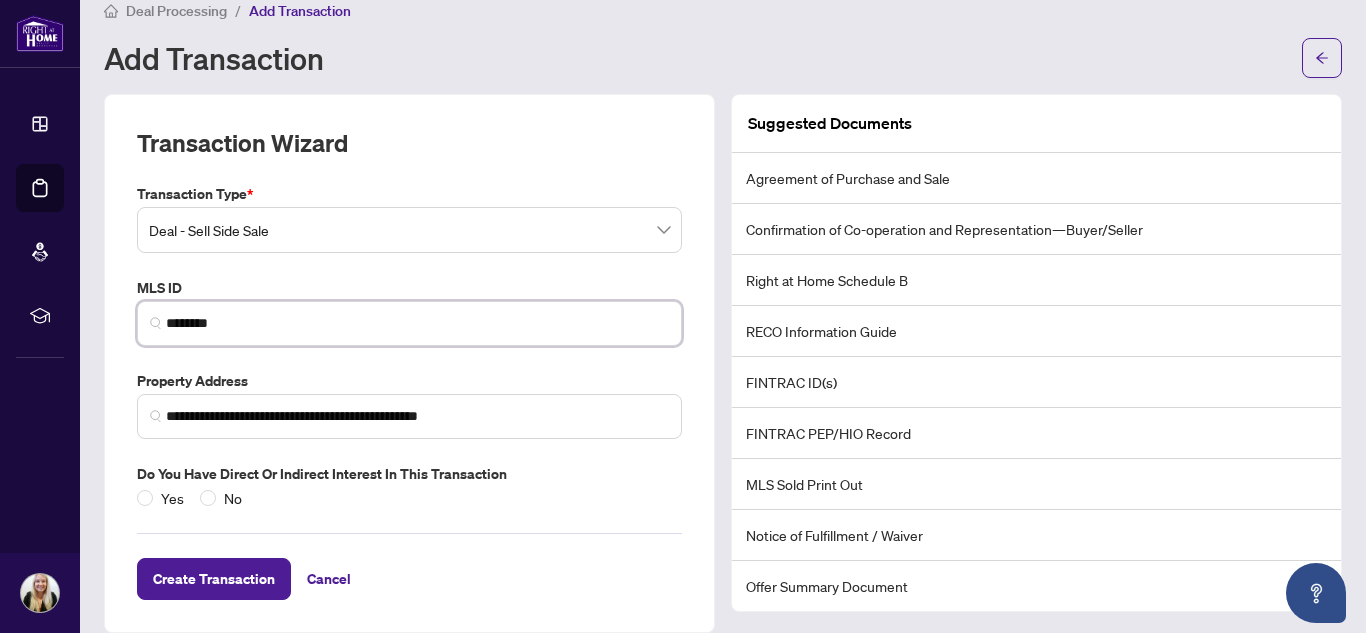 scroll, scrollTop: 48, scrollLeft: 0, axis: vertical 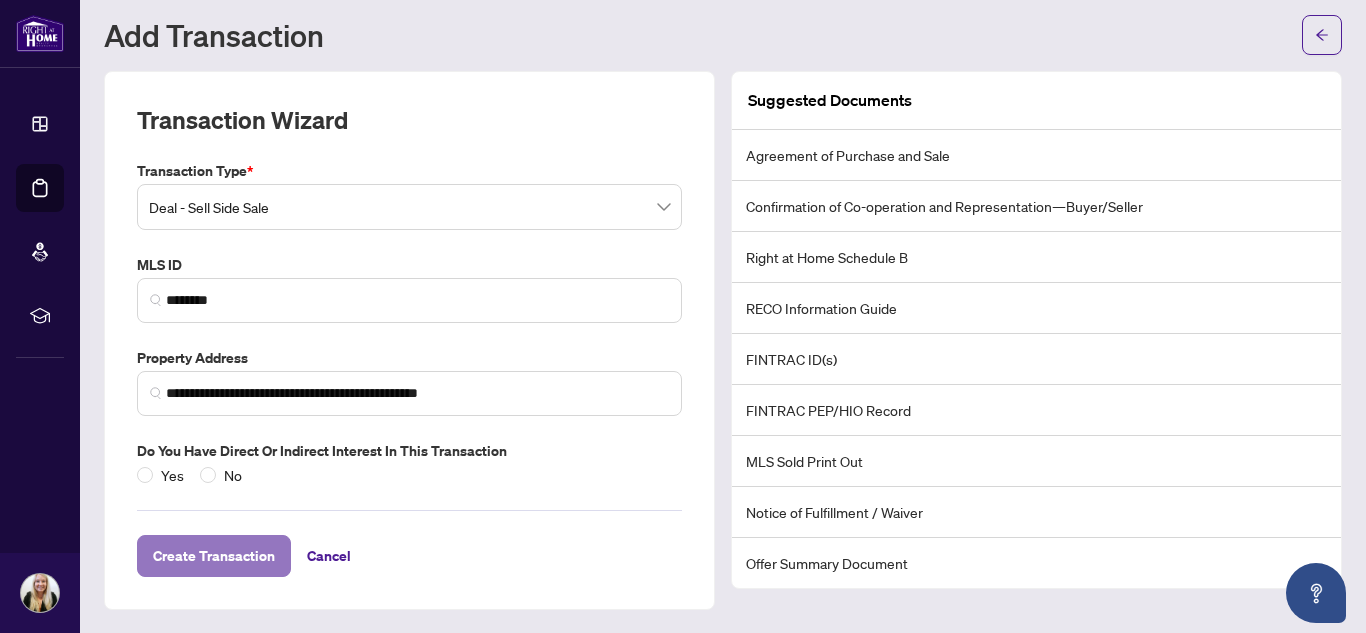 click on "Create Transaction" at bounding box center [214, 556] 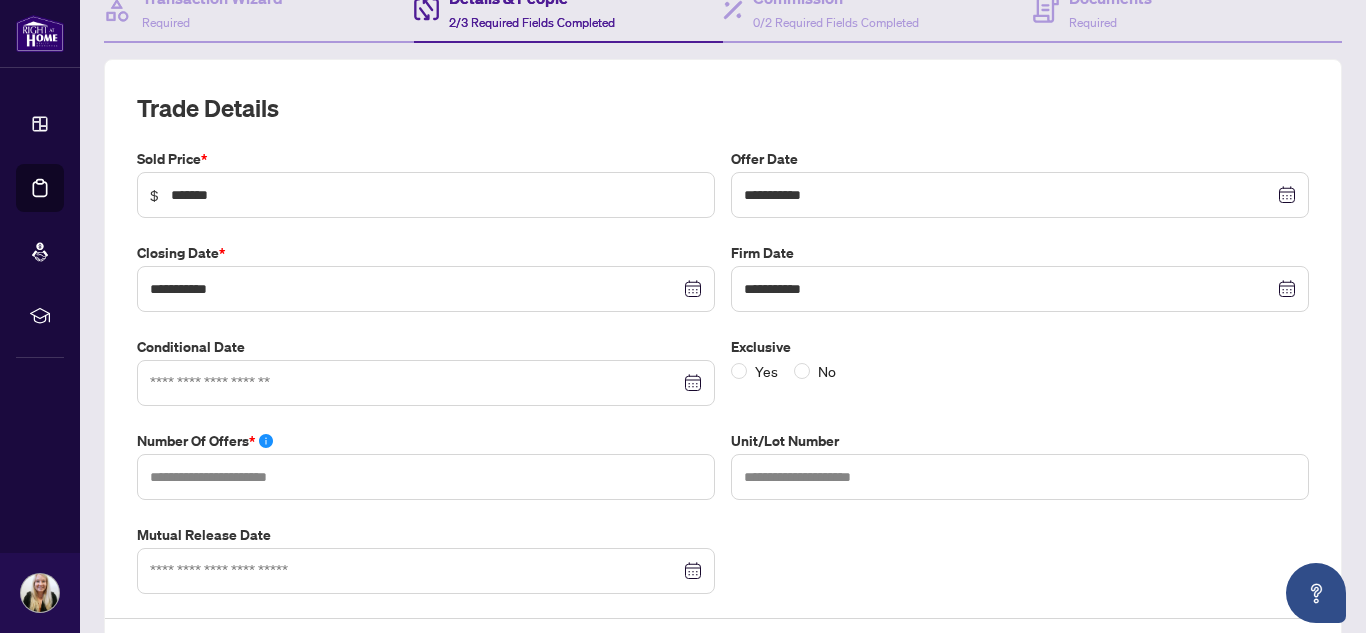 scroll, scrollTop: 248, scrollLeft: 0, axis: vertical 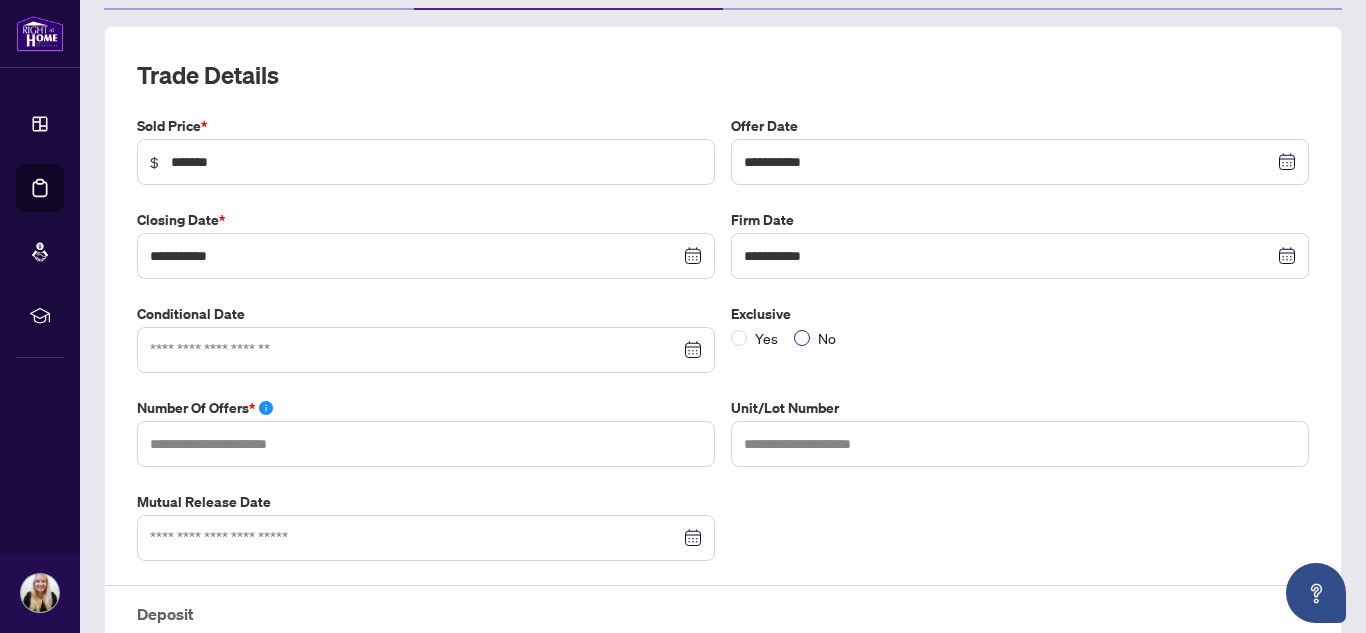 click on "No" at bounding box center (827, 338) 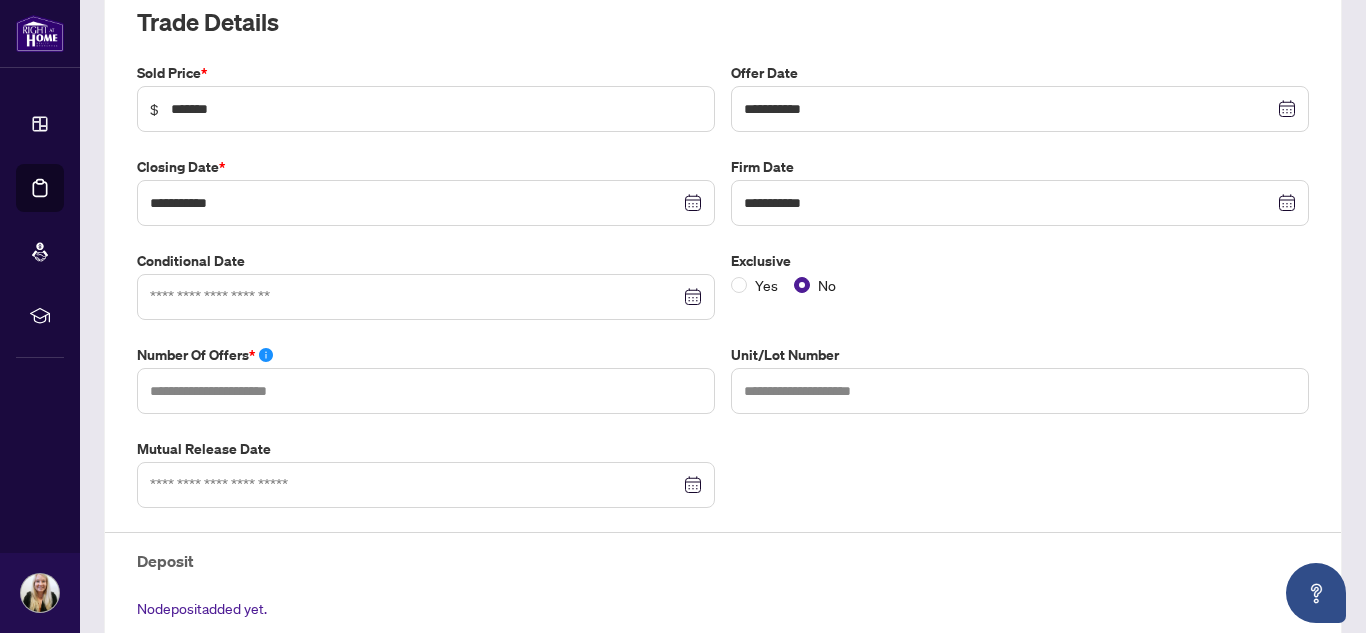 scroll, scrollTop: 348, scrollLeft: 0, axis: vertical 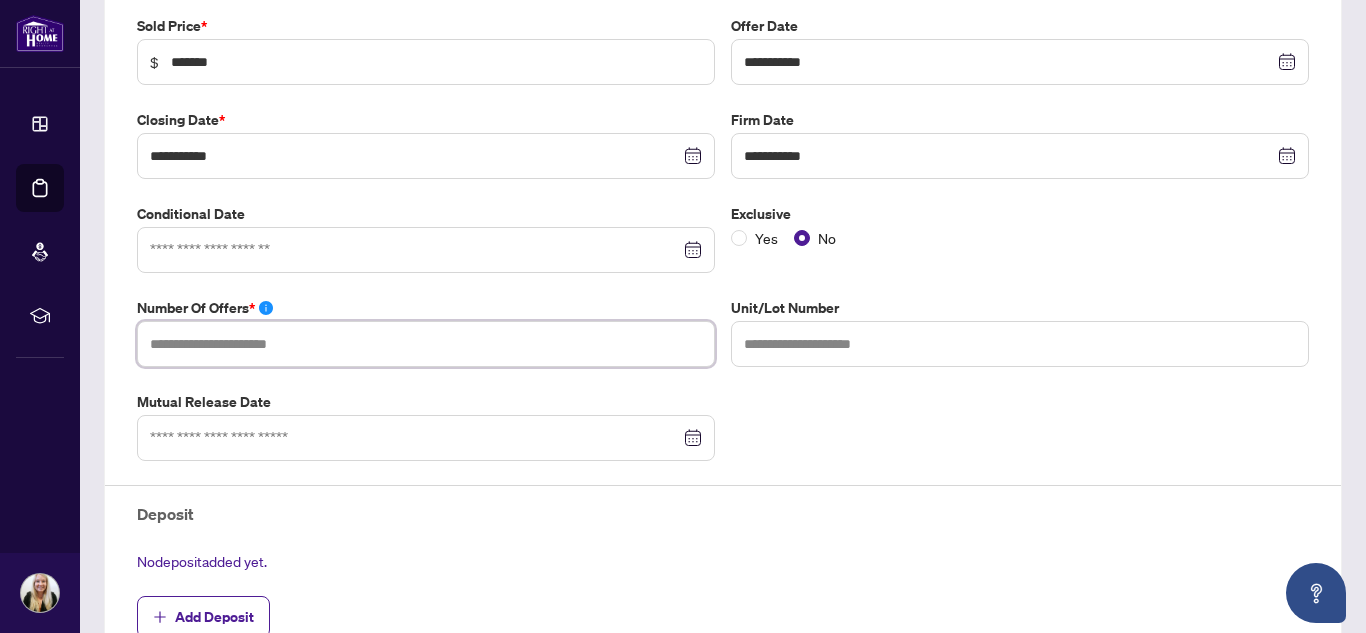 click at bounding box center (426, 344) 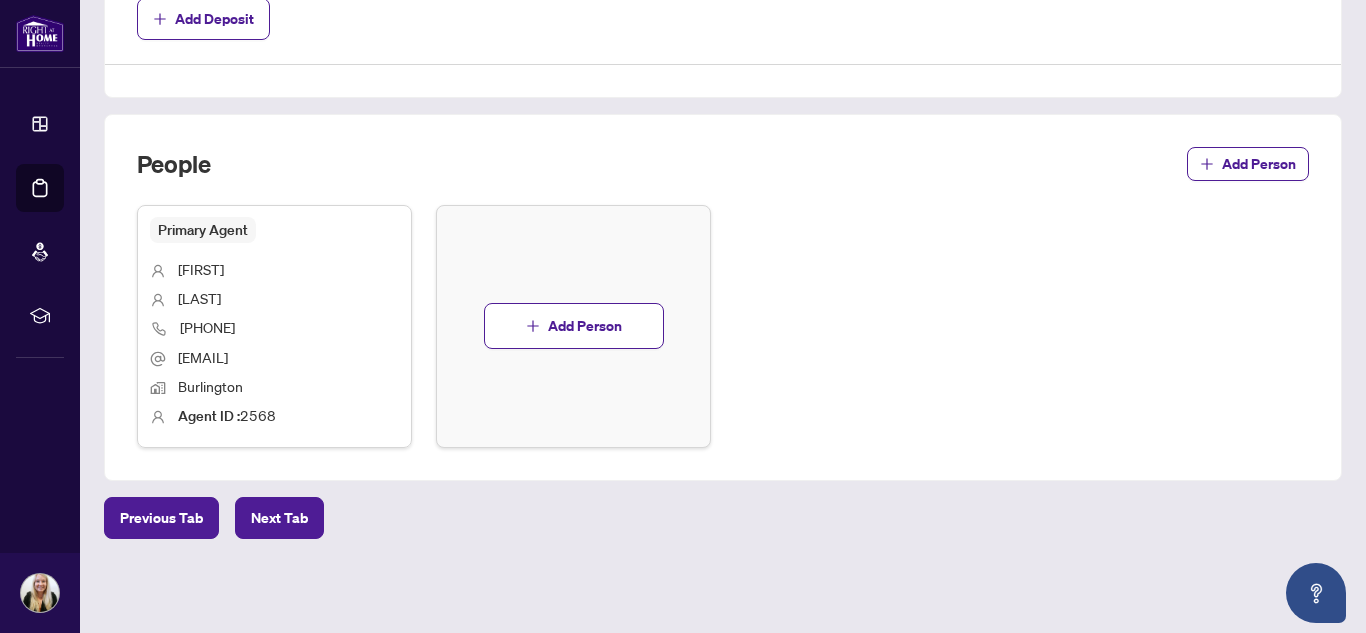 scroll, scrollTop: 964, scrollLeft: 0, axis: vertical 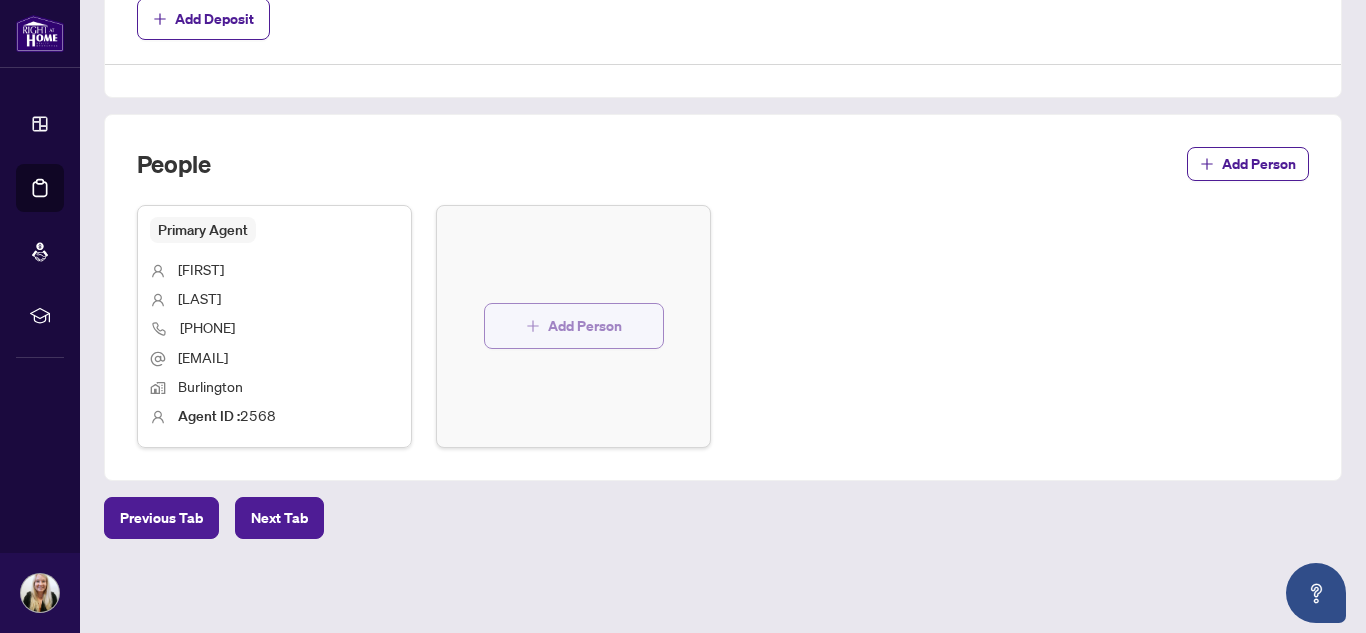 click on "Add Person" at bounding box center [574, 326] 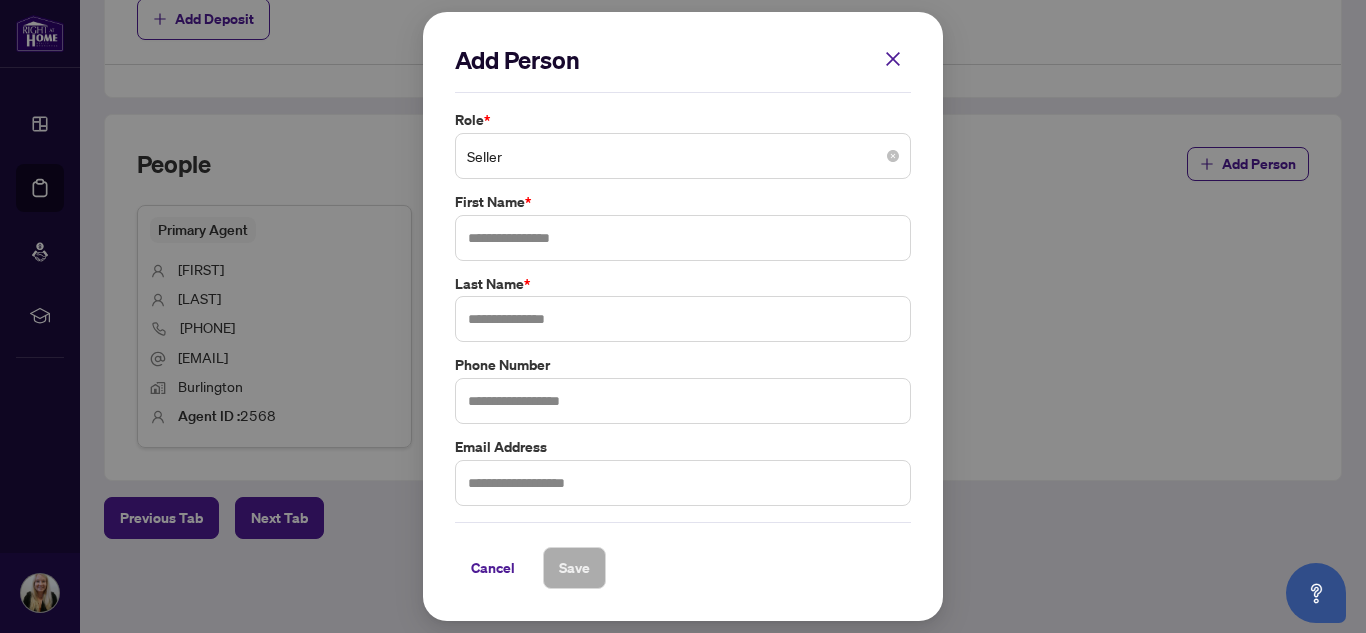 click on "Seller" at bounding box center (683, 156) 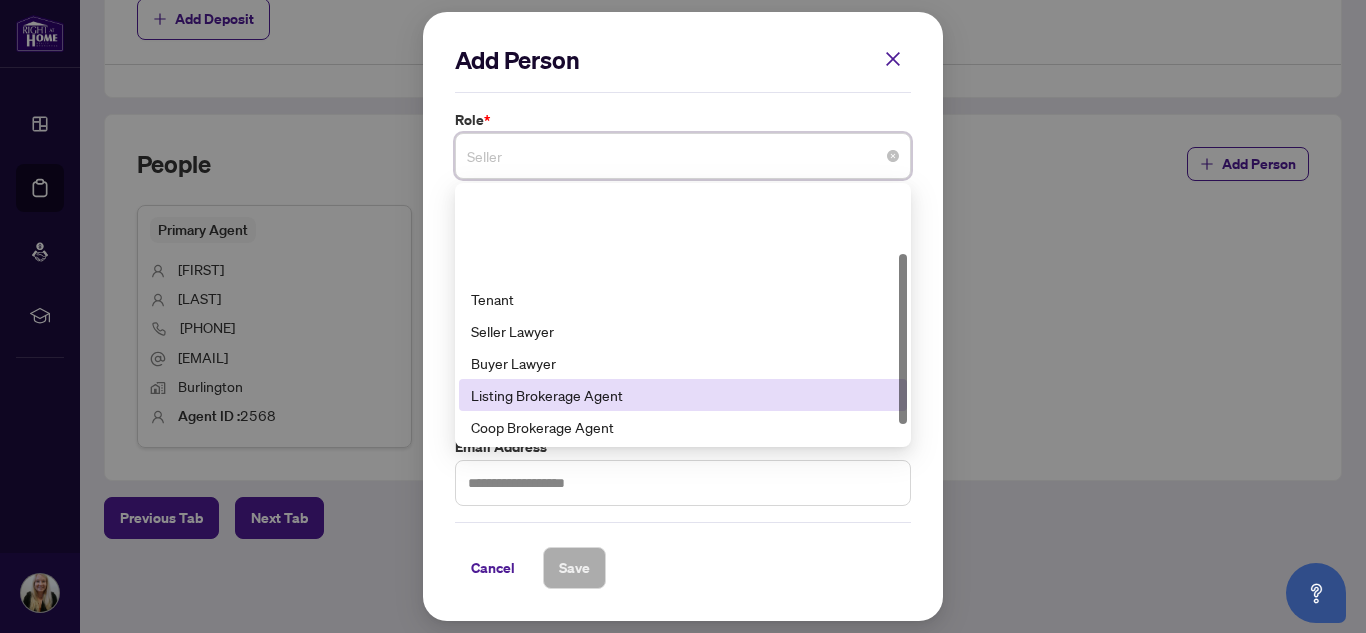 scroll, scrollTop: 100, scrollLeft: 0, axis: vertical 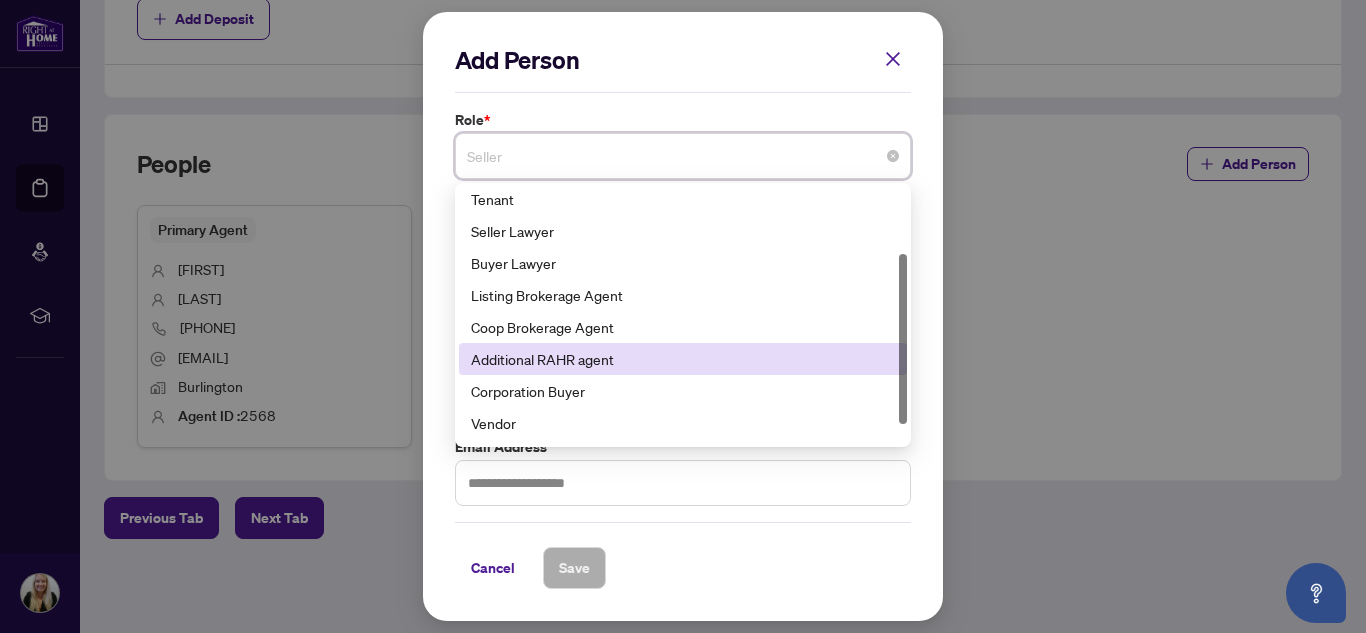 click on "Additional RAHR agent" at bounding box center (683, 359) 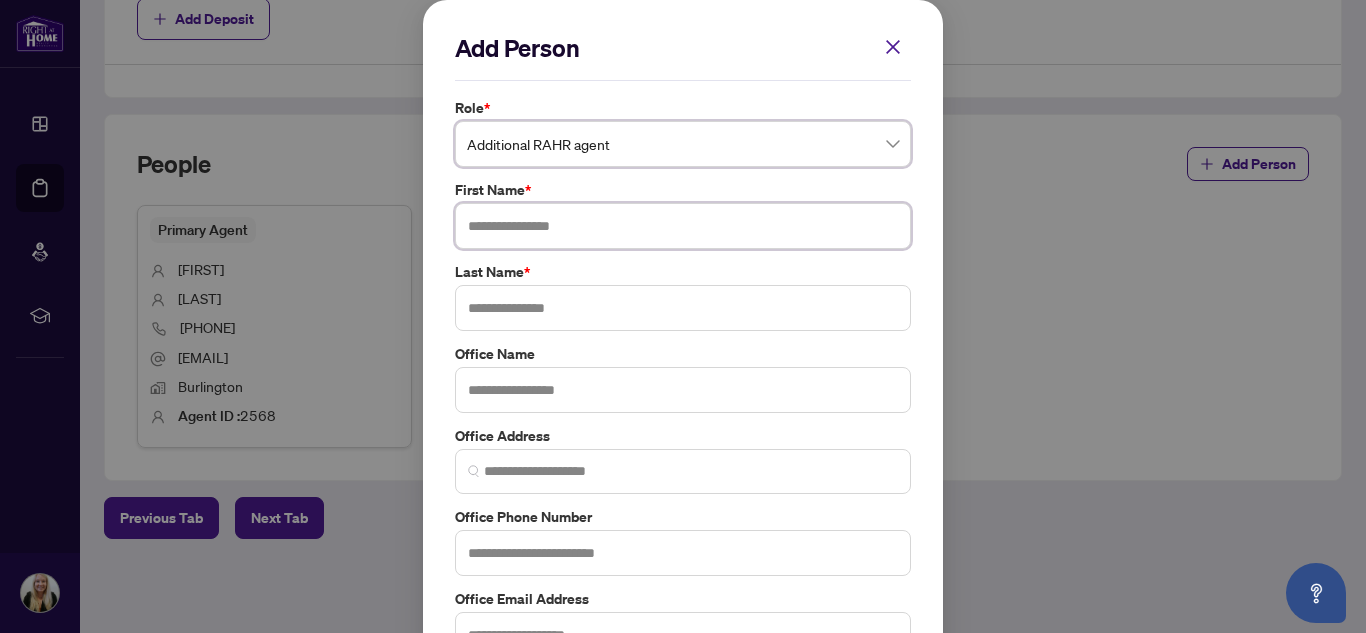 click at bounding box center [683, 226] 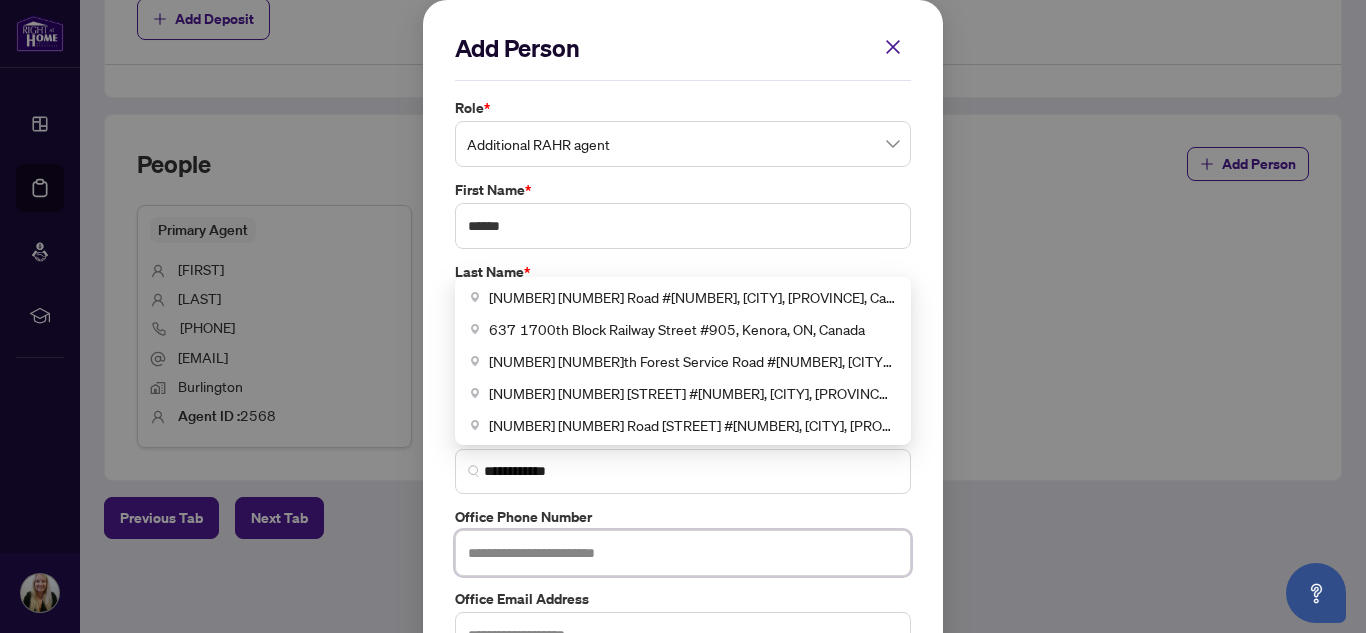 drag, startPoint x: 584, startPoint y: 485, endPoint x: 466, endPoint y: 470, distance: 118.94957 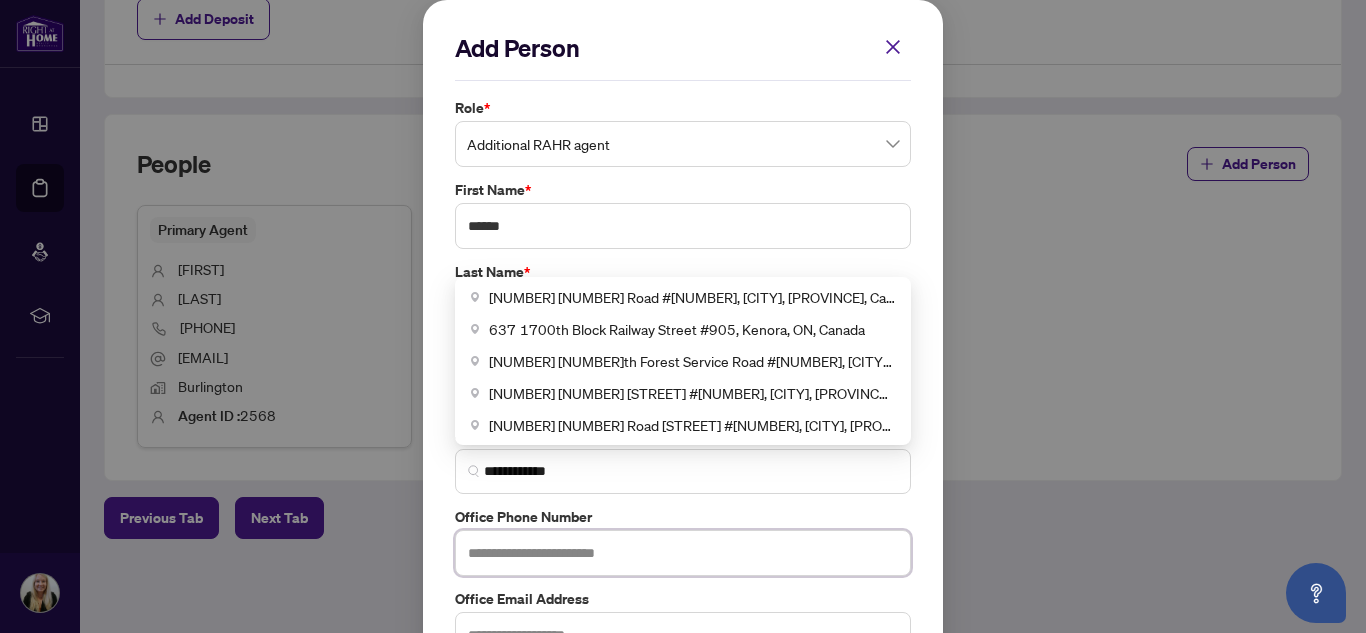 click on "**********" at bounding box center [683, 471] 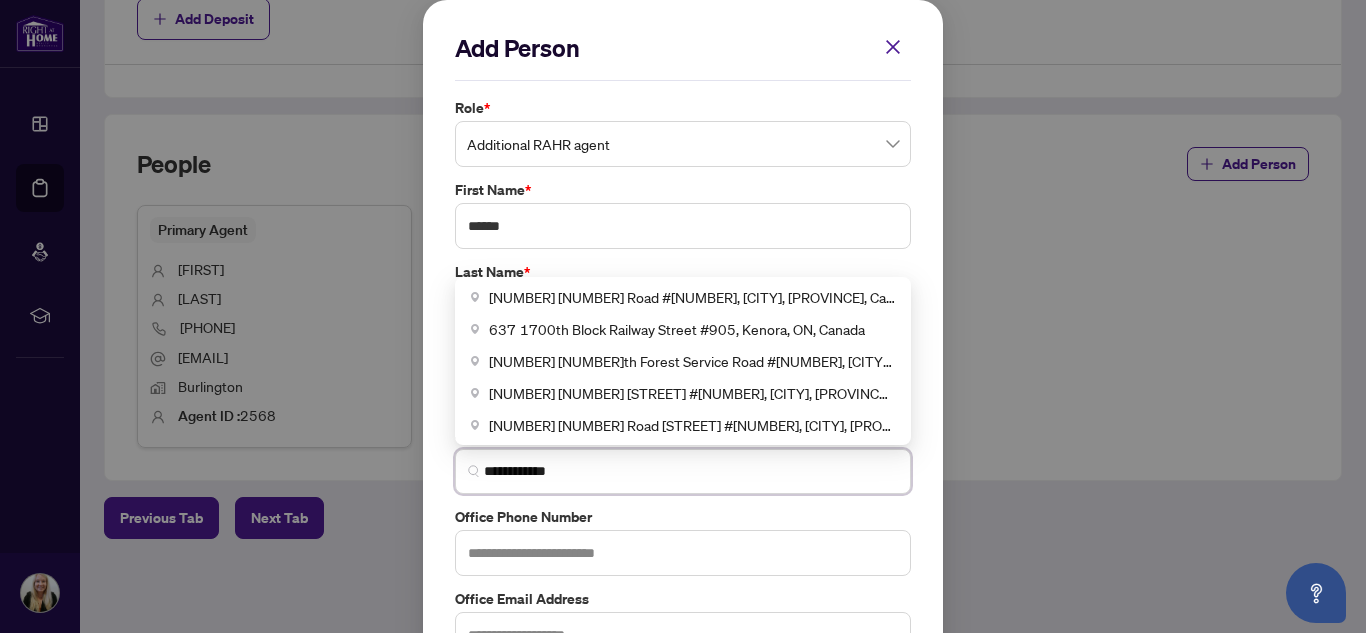 drag, startPoint x: 575, startPoint y: 473, endPoint x: 311, endPoint y: 460, distance: 264.3199 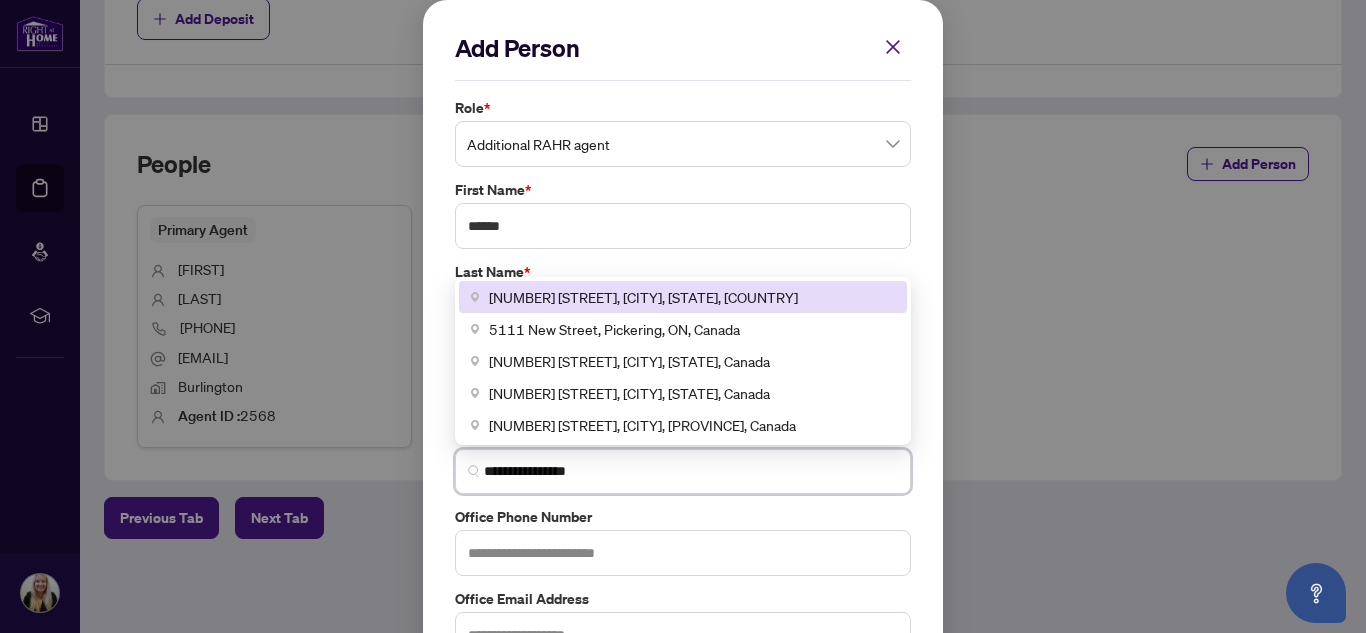 click on "[NUMBER] [STREET], [CITY], [STATE], [COUNTRY]" at bounding box center (643, 297) 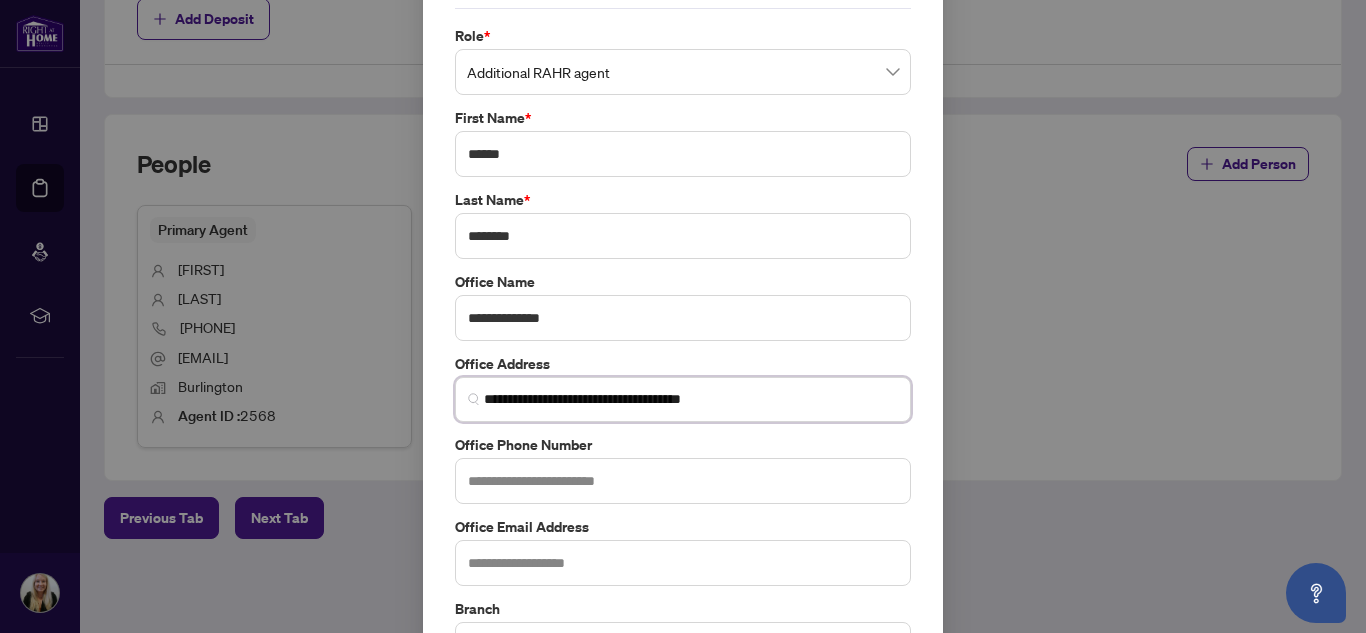 scroll, scrollTop: 100, scrollLeft: 0, axis: vertical 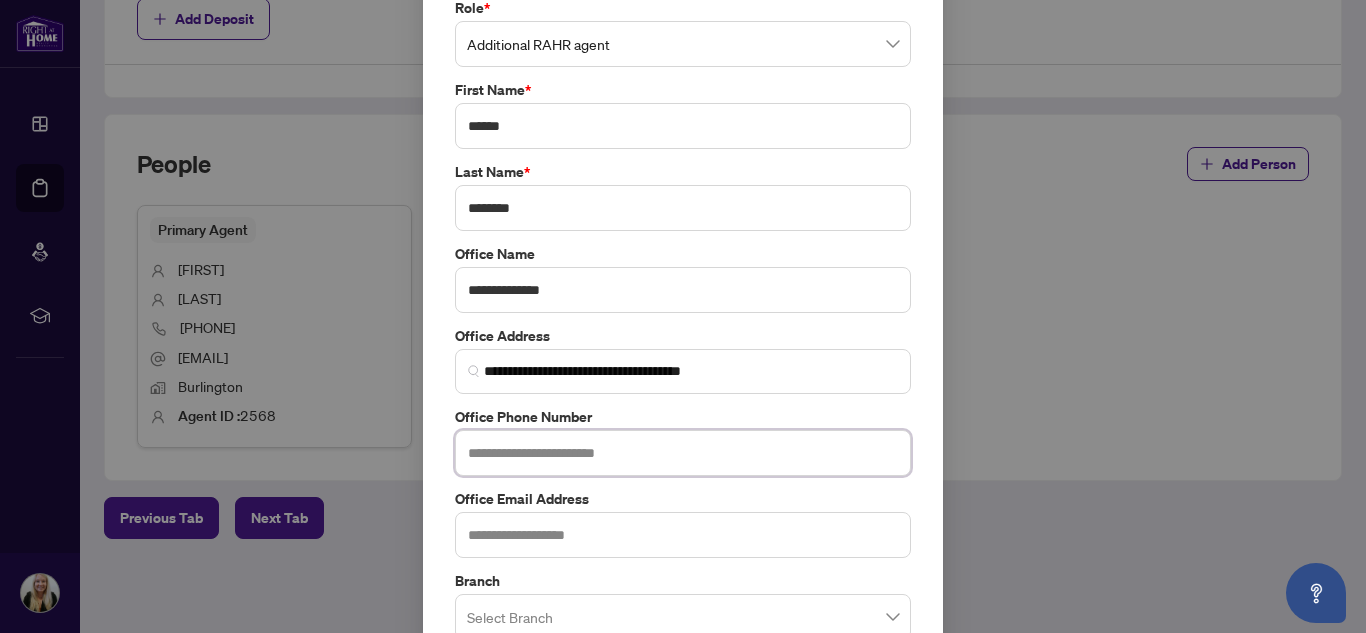 click at bounding box center [683, 453] 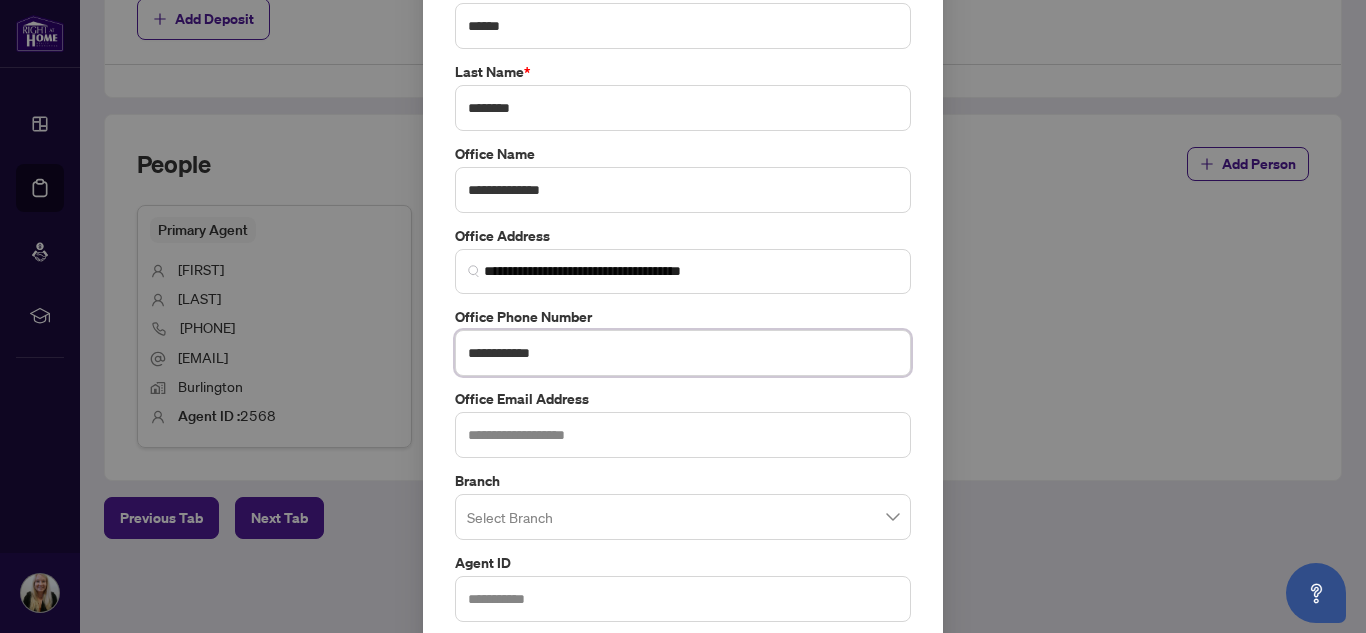 scroll, scrollTop: 304, scrollLeft: 0, axis: vertical 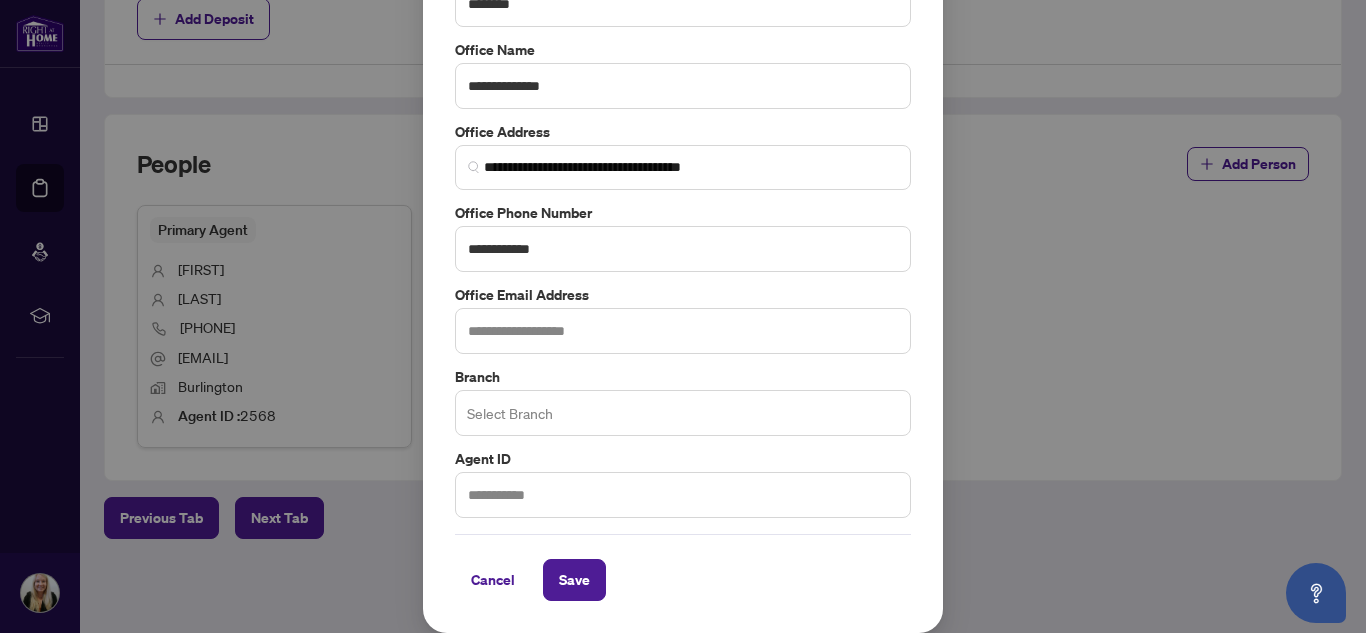 click at bounding box center (683, 413) 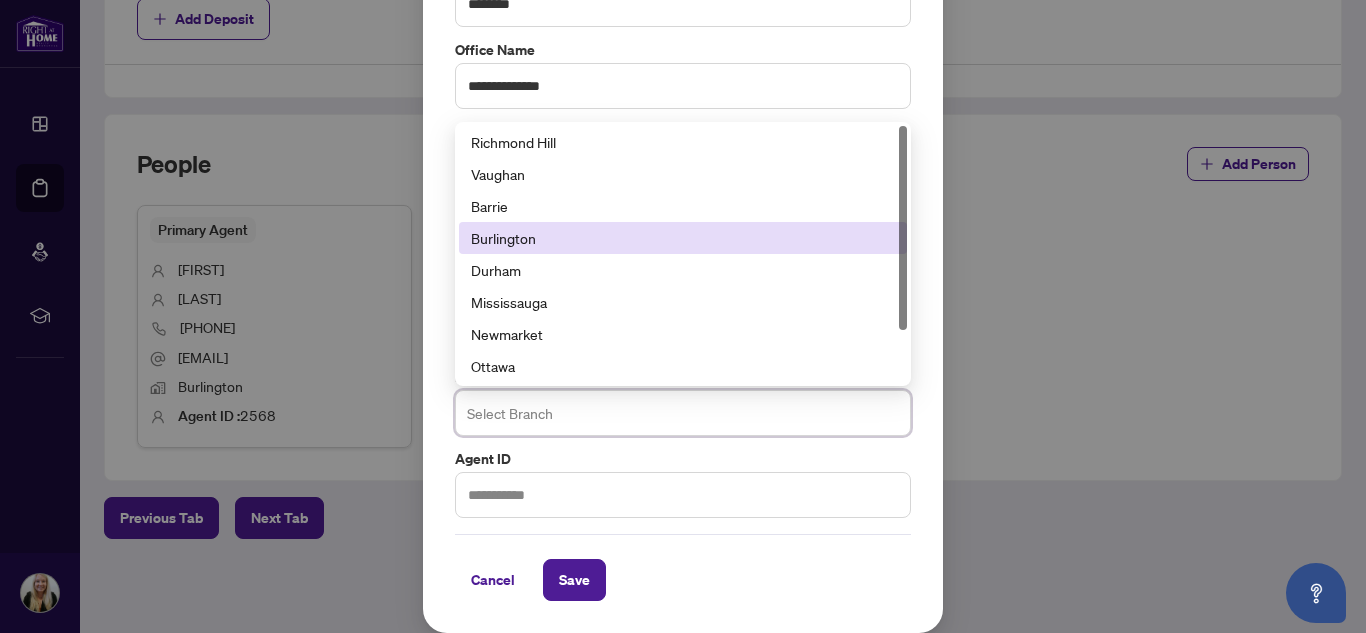 click on "Burlington" at bounding box center [683, 238] 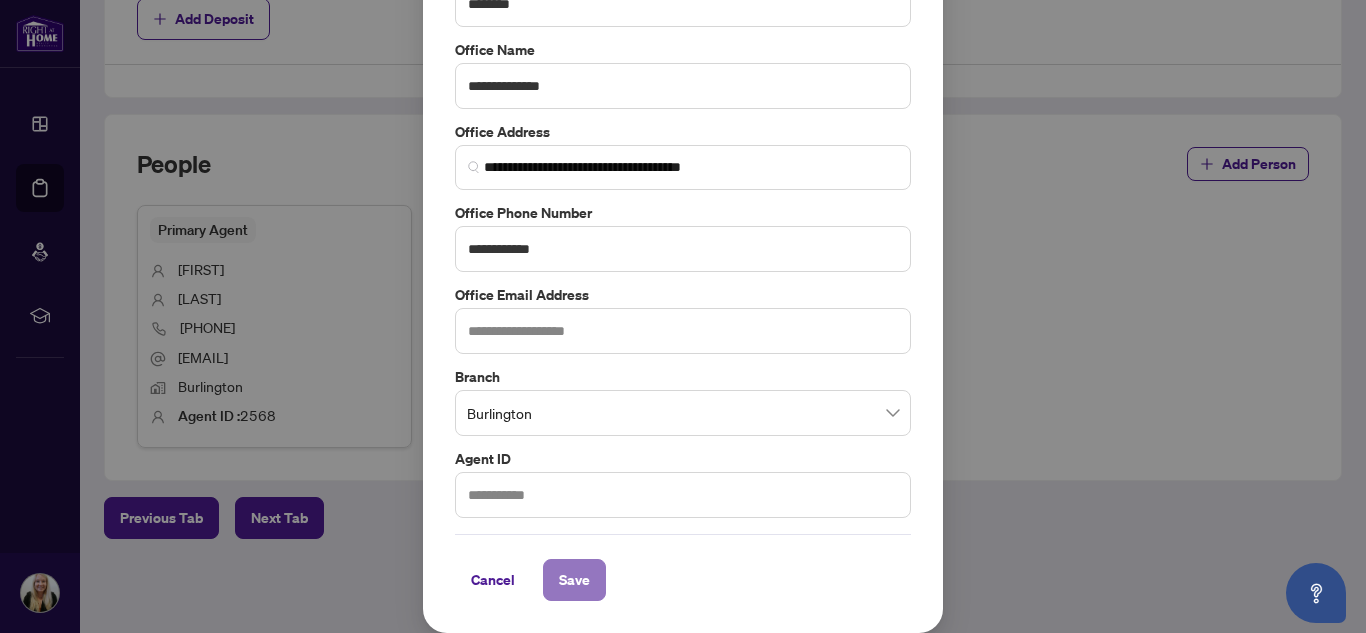 click on "Save" at bounding box center (574, 580) 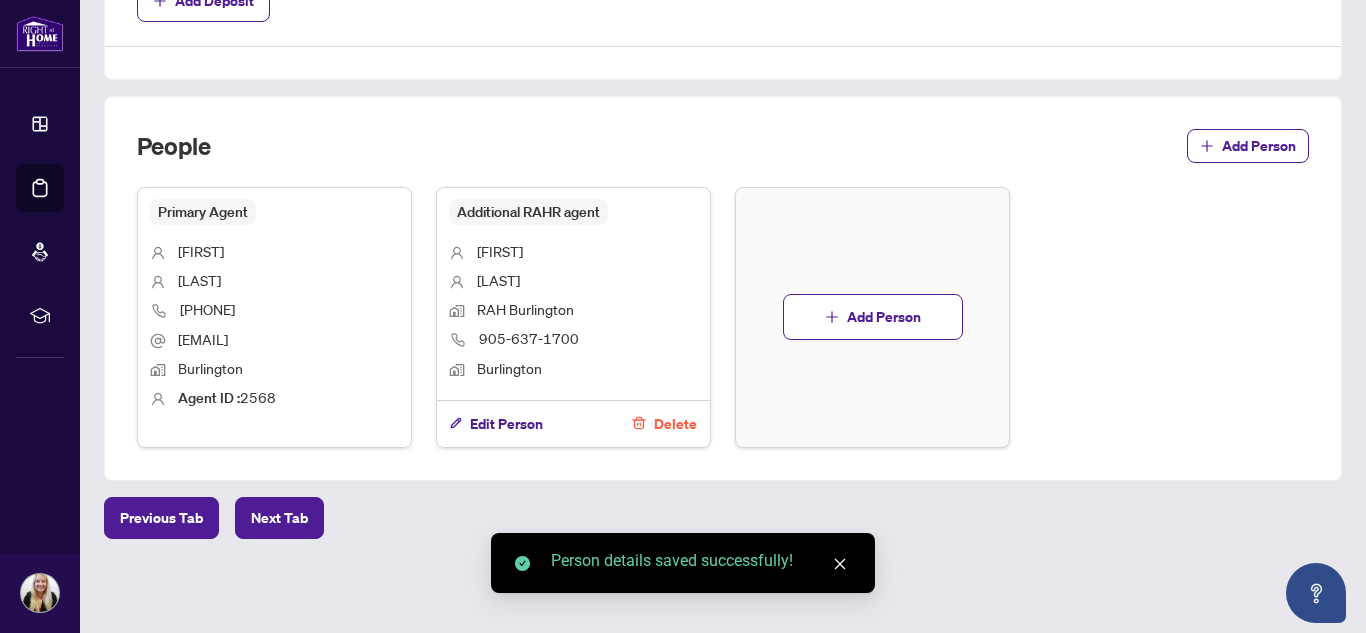 click on "Add Person" at bounding box center (872, 317) 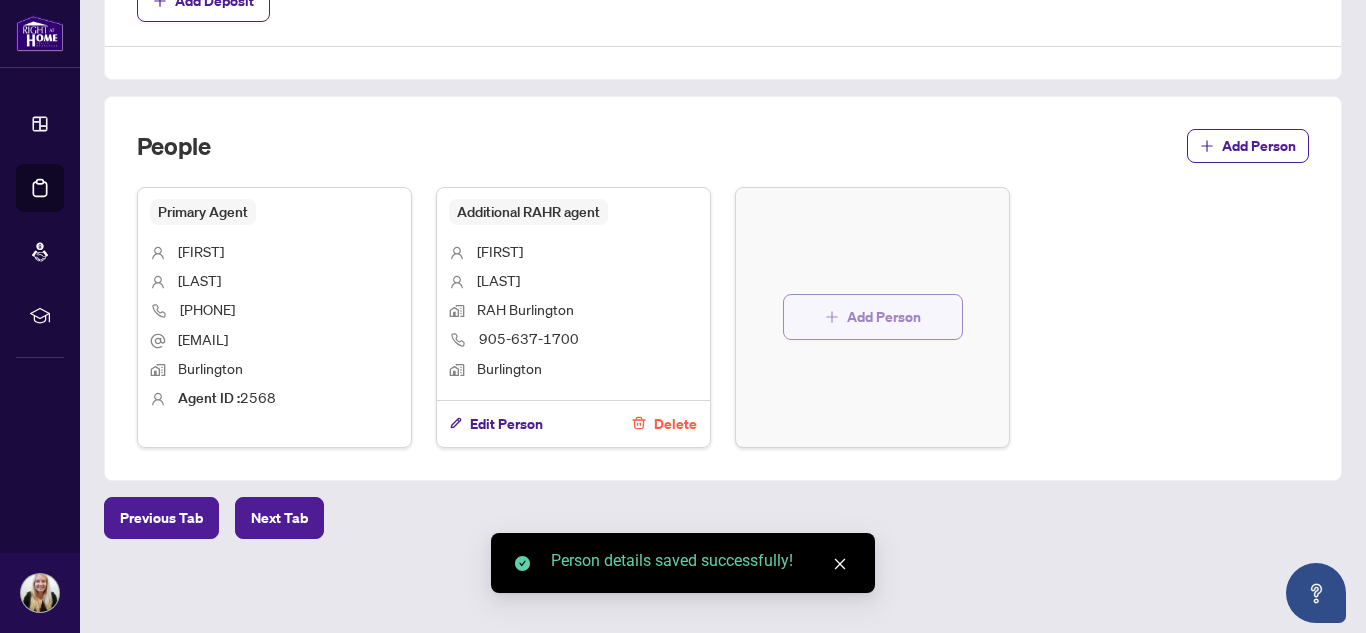 click on "Add Person" at bounding box center [884, 317] 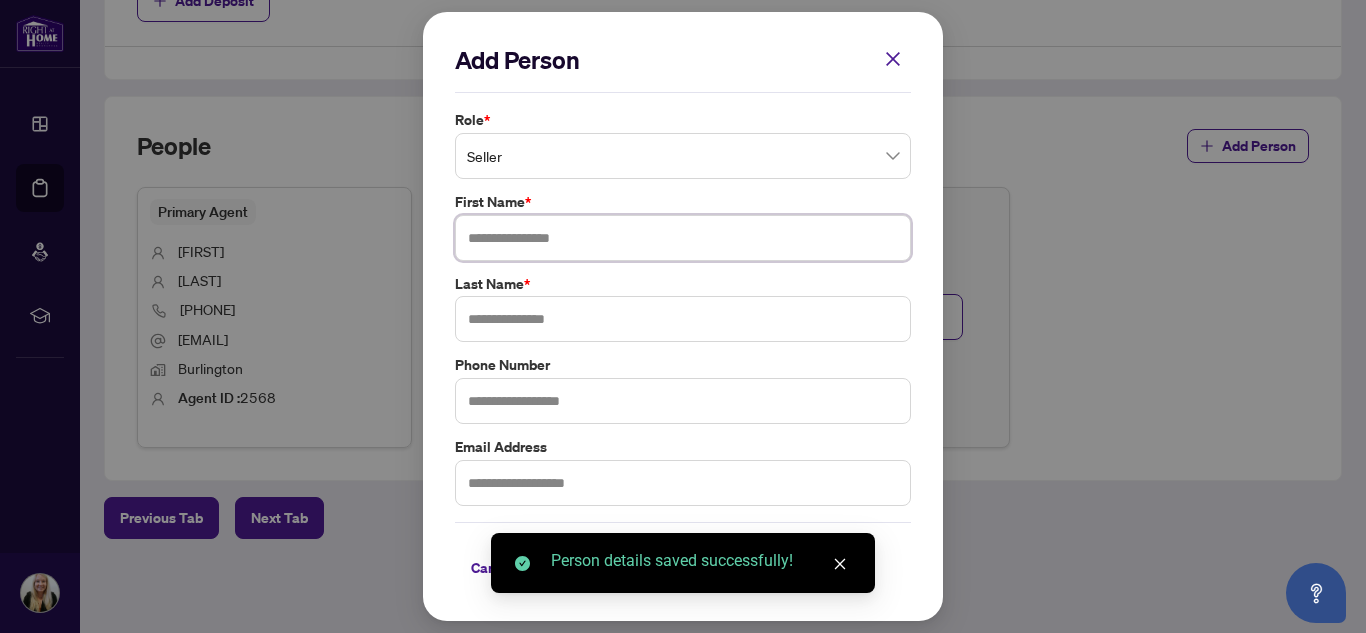click at bounding box center [683, 238] 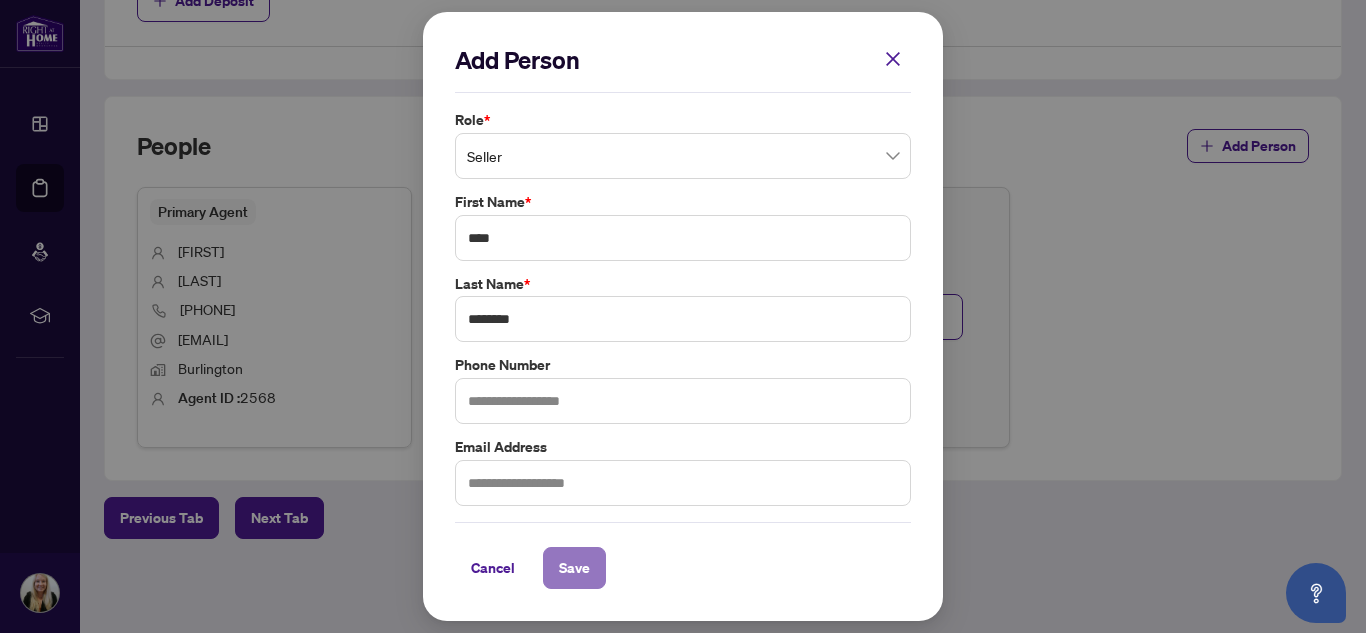 click on "Save" at bounding box center [574, 568] 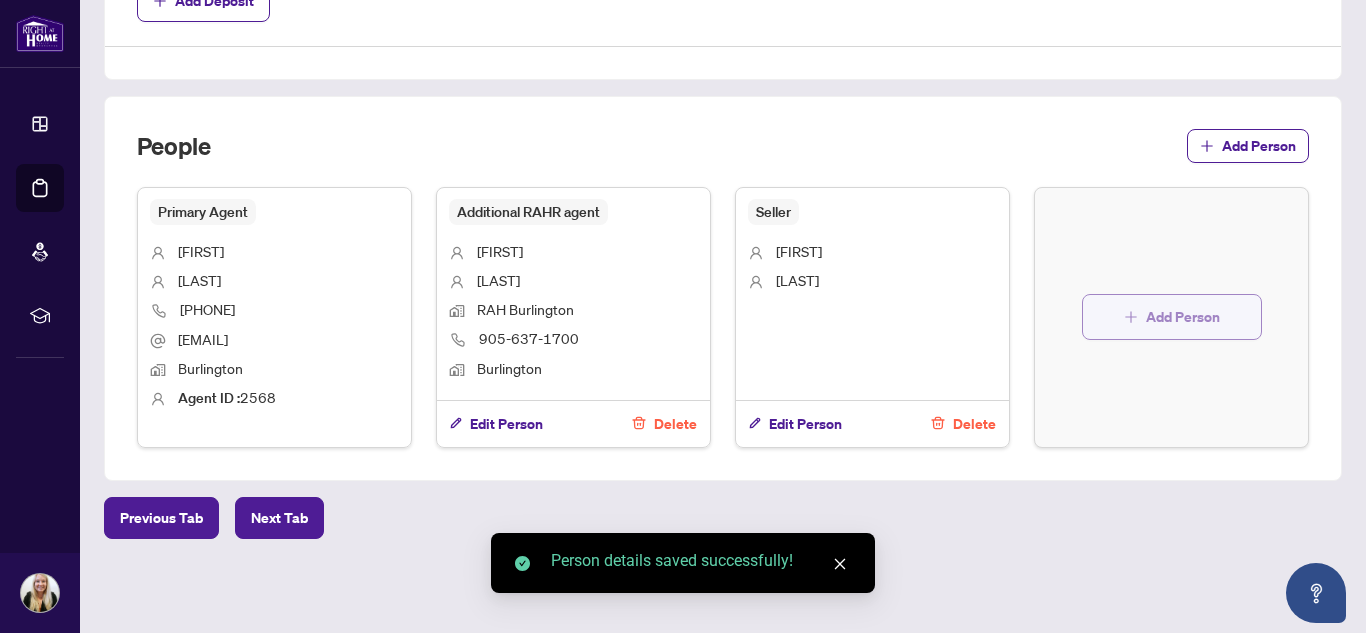 click on "Add Person" at bounding box center [1172, 317] 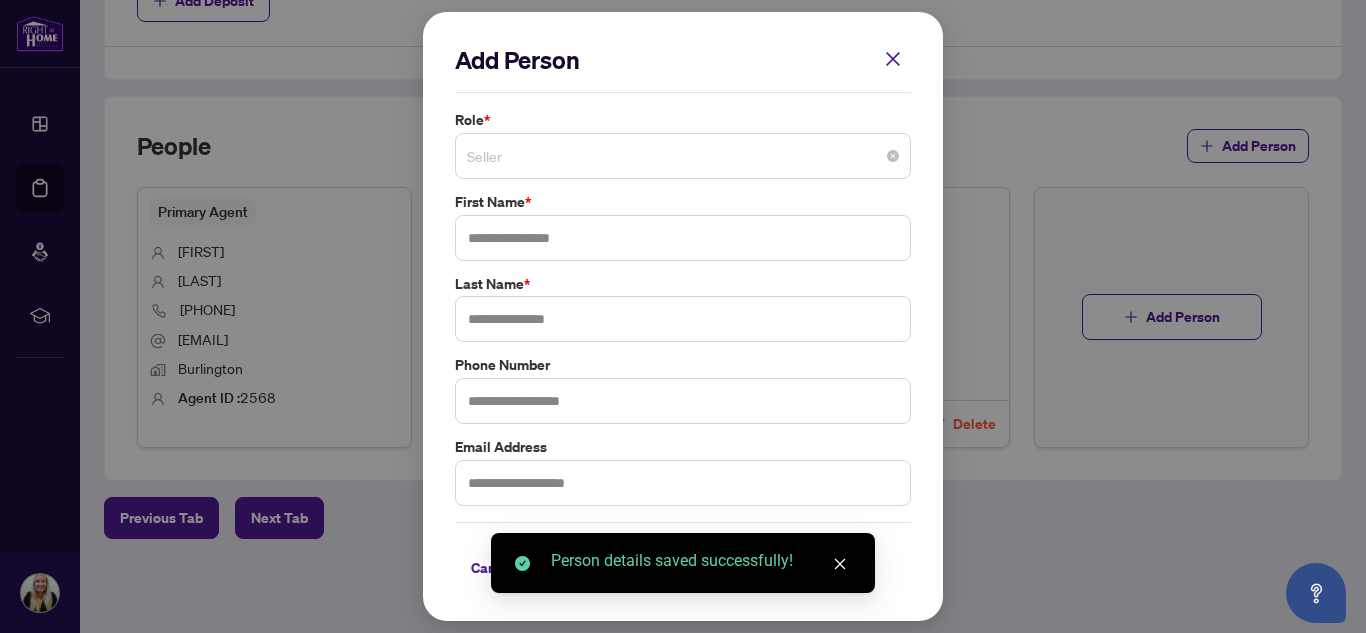 click on "Seller" at bounding box center (683, 156) 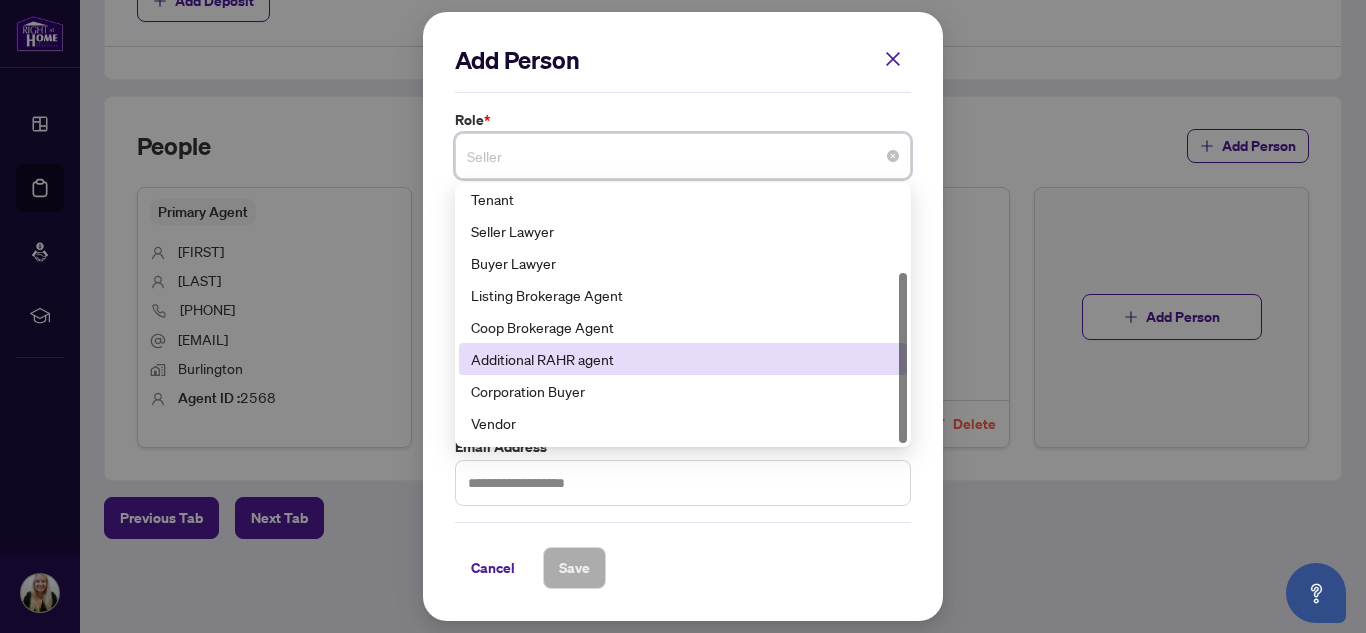 scroll, scrollTop: 128, scrollLeft: 0, axis: vertical 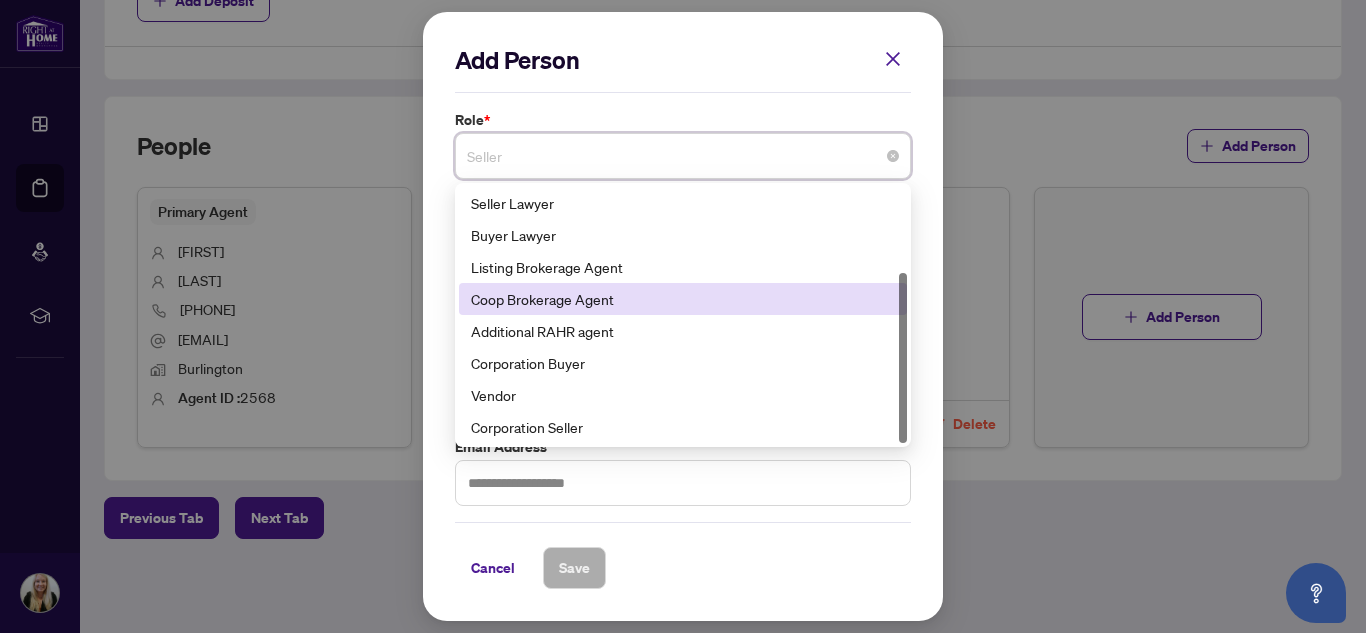 click on "Coop Brokerage Agent" at bounding box center [683, 299] 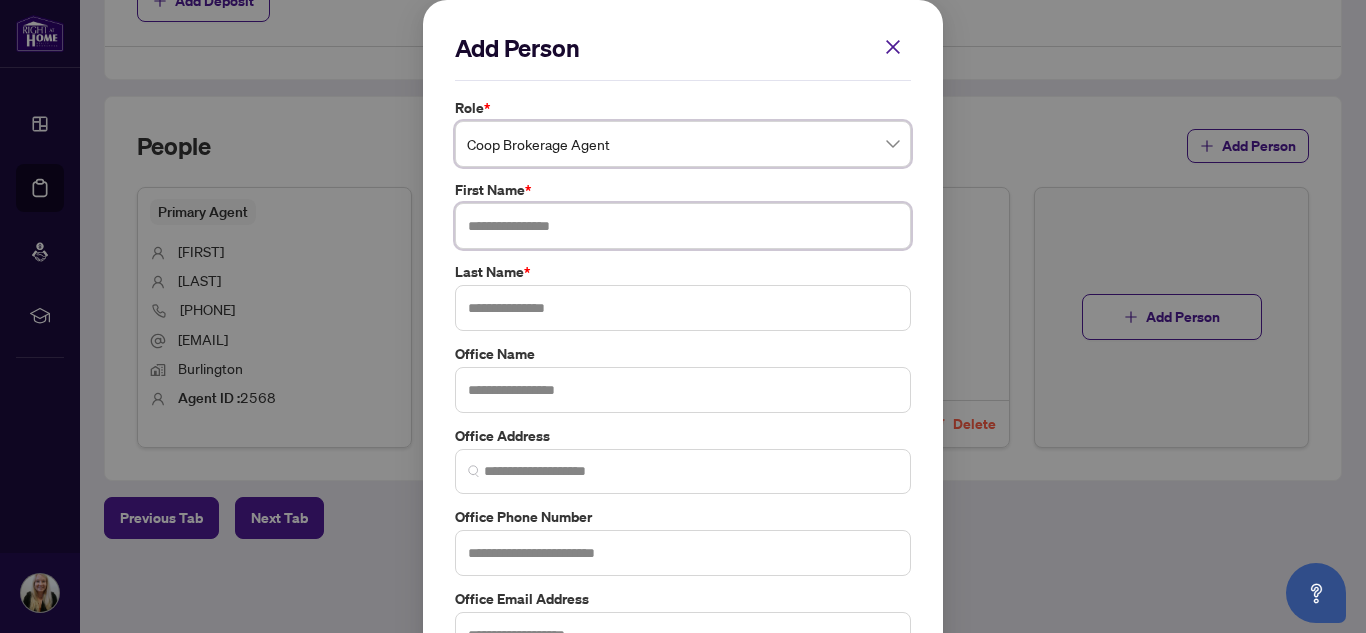 click at bounding box center [683, 226] 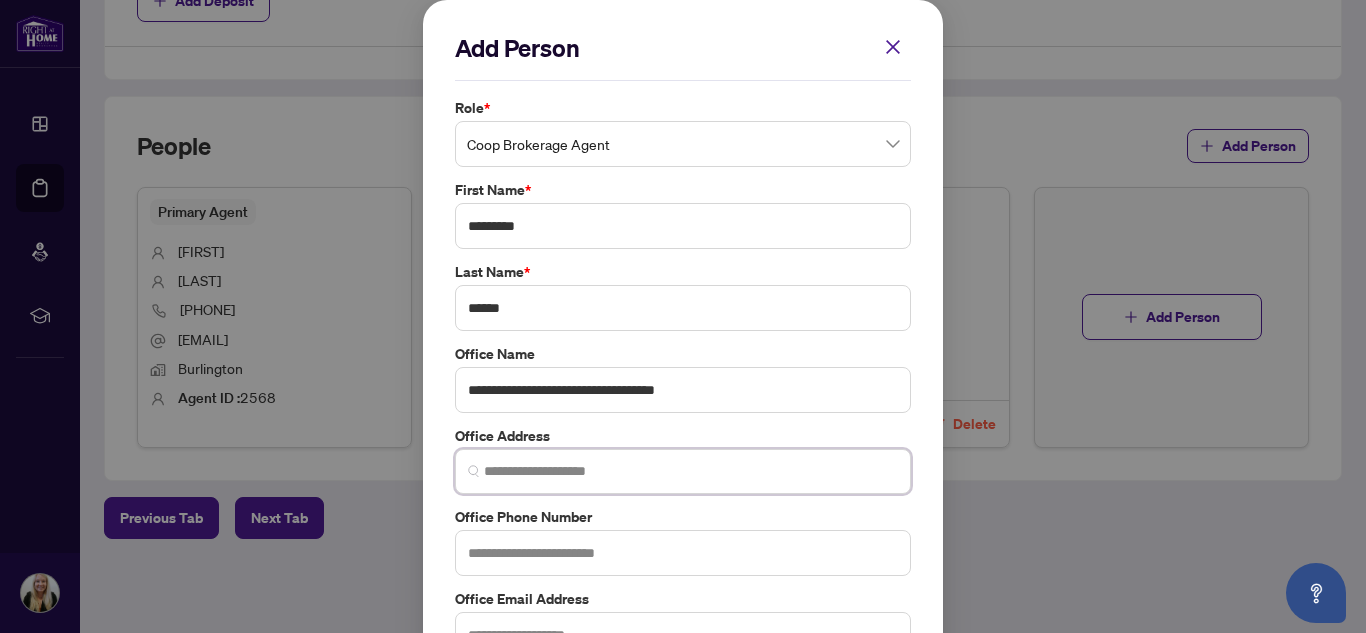 click at bounding box center (691, 471) 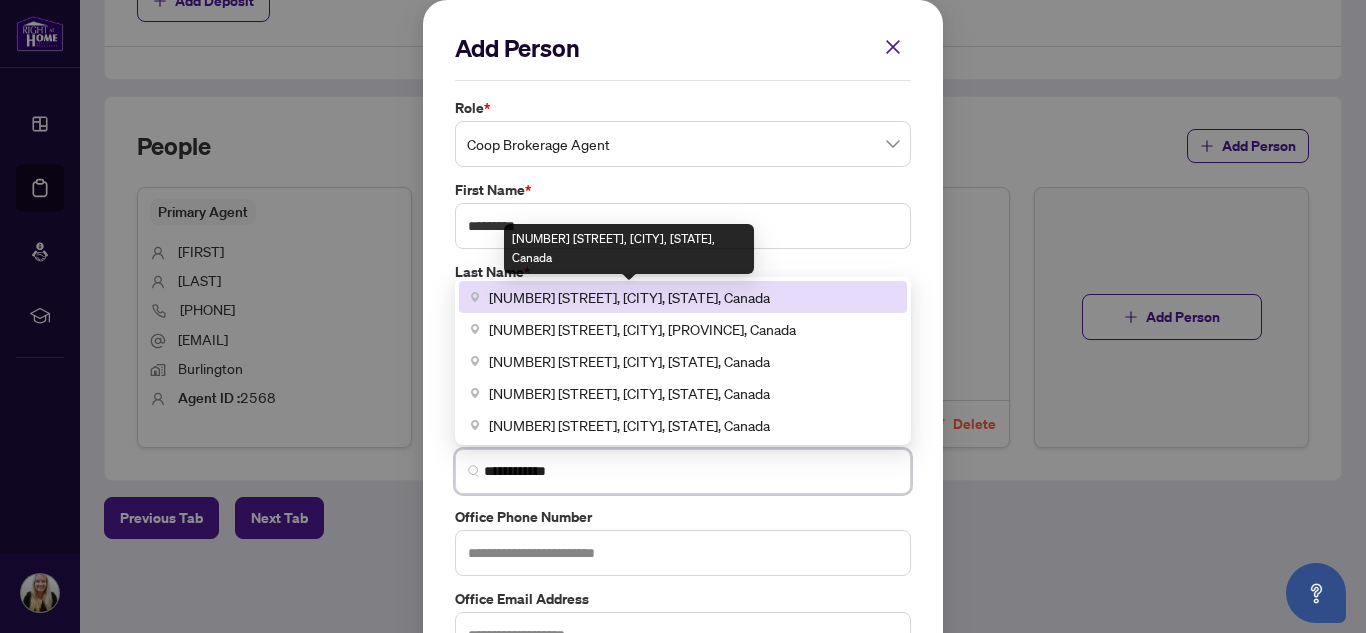click on "[NUMBER] [STREET], [CITY], [STATE], Canada" at bounding box center (629, 297) 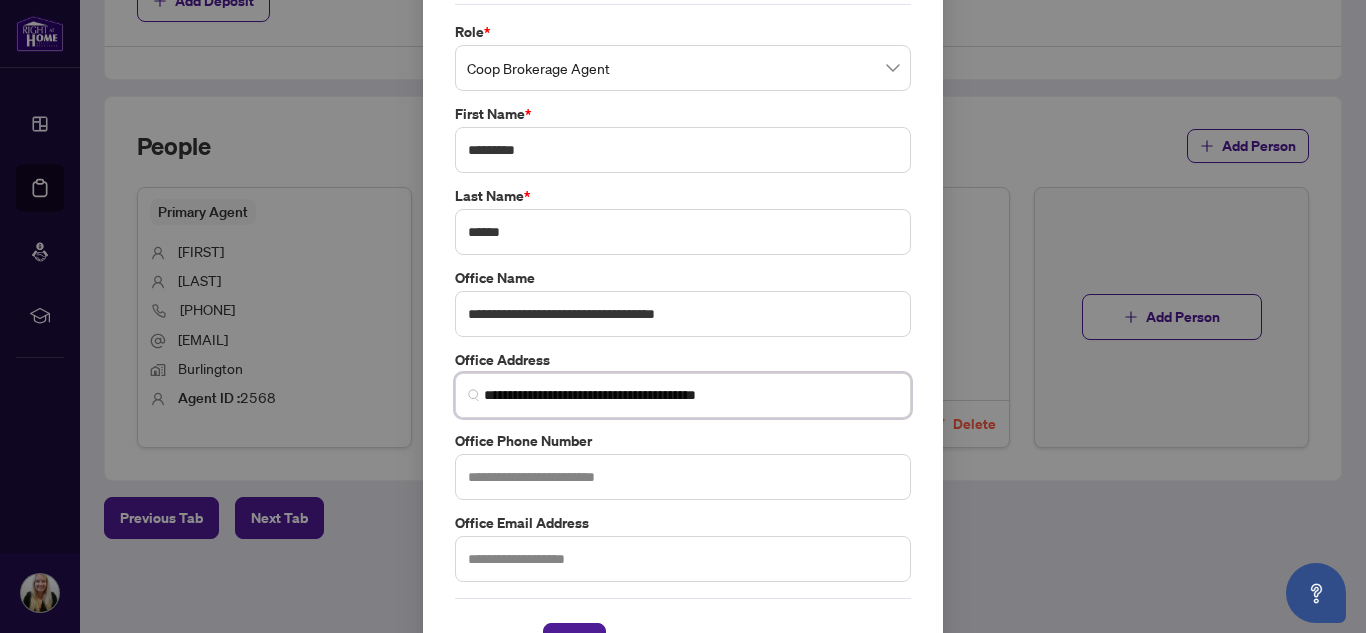 scroll, scrollTop: 140, scrollLeft: 0, axis: vertical 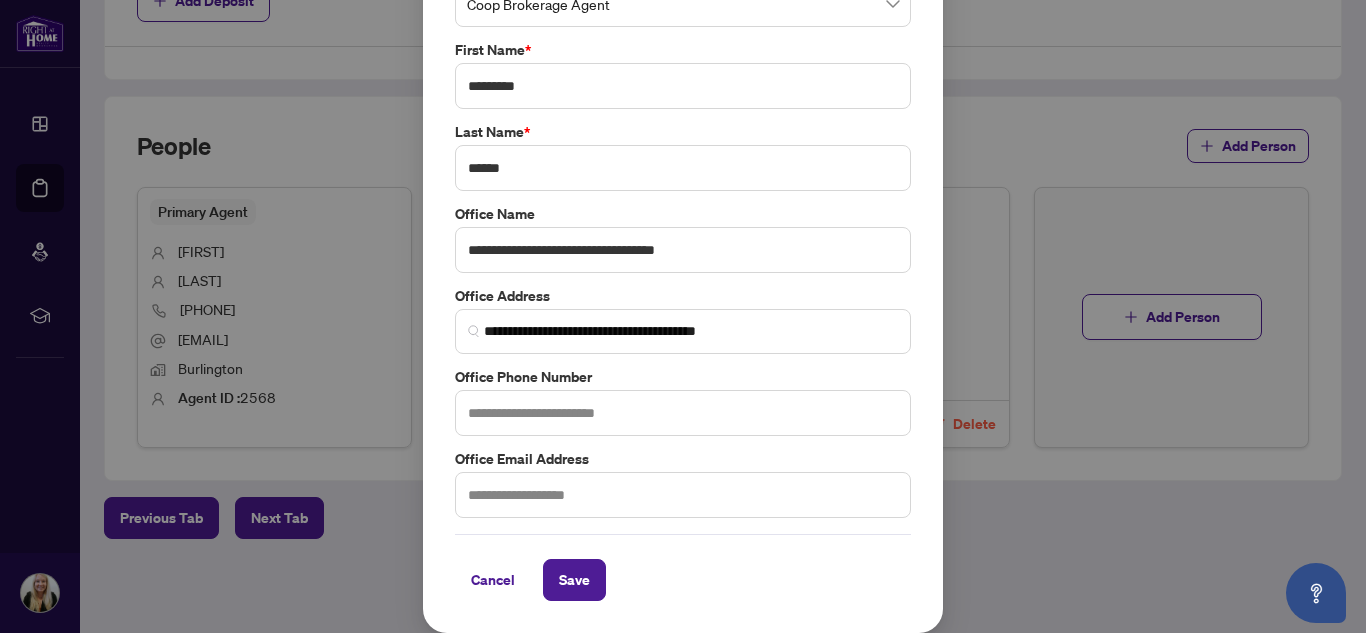 click on "**********" at bounding box center [683, 237] 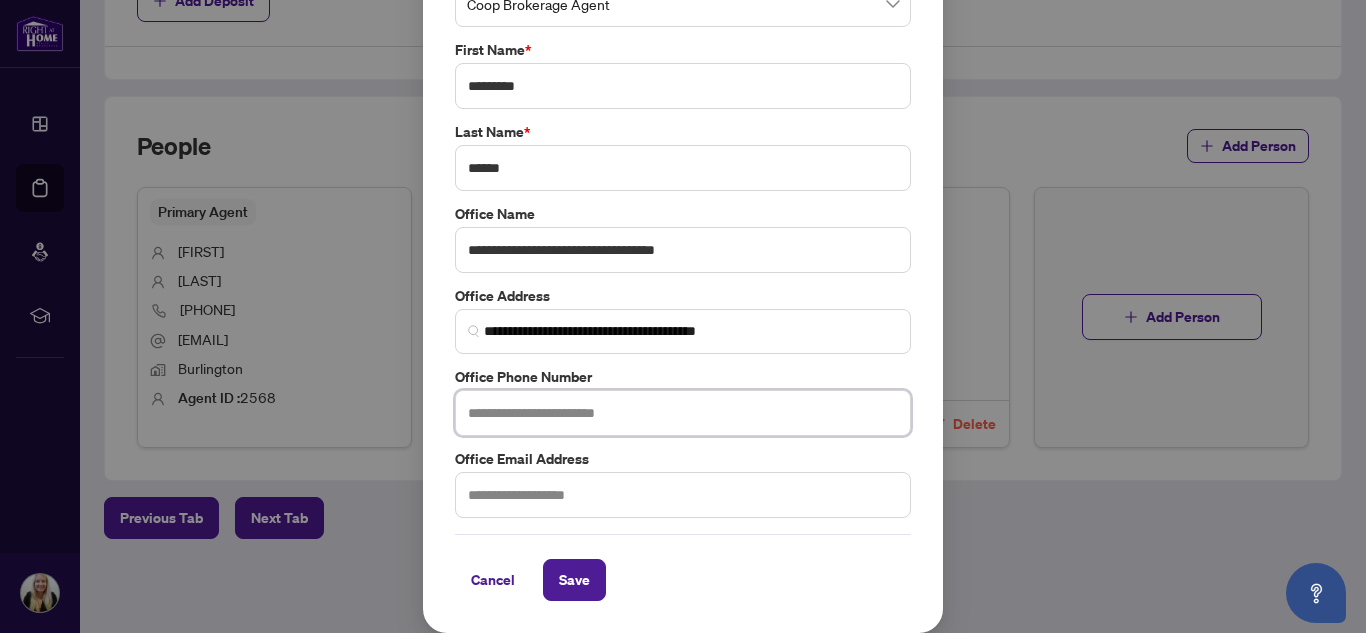 click at bounding box center (683, 413) 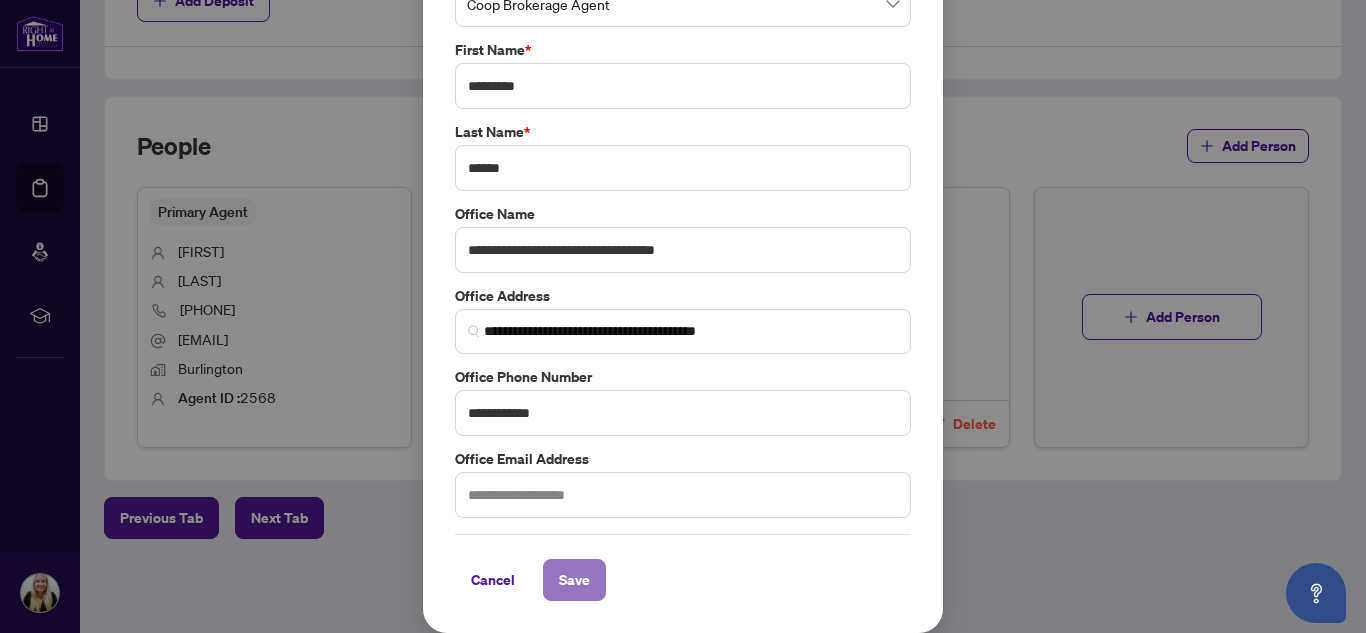 click on "Save" at bounding box center [574, 580] 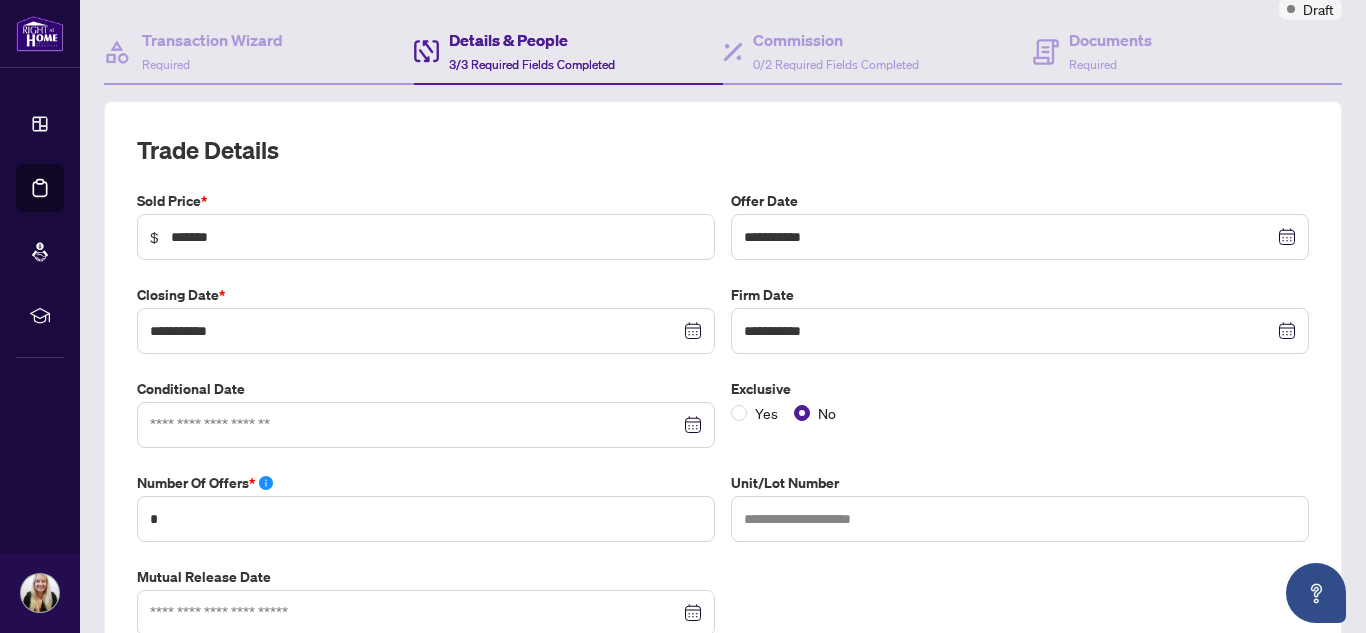 scroll, scrollTop: 0, scrollLeft: 0, axis: both 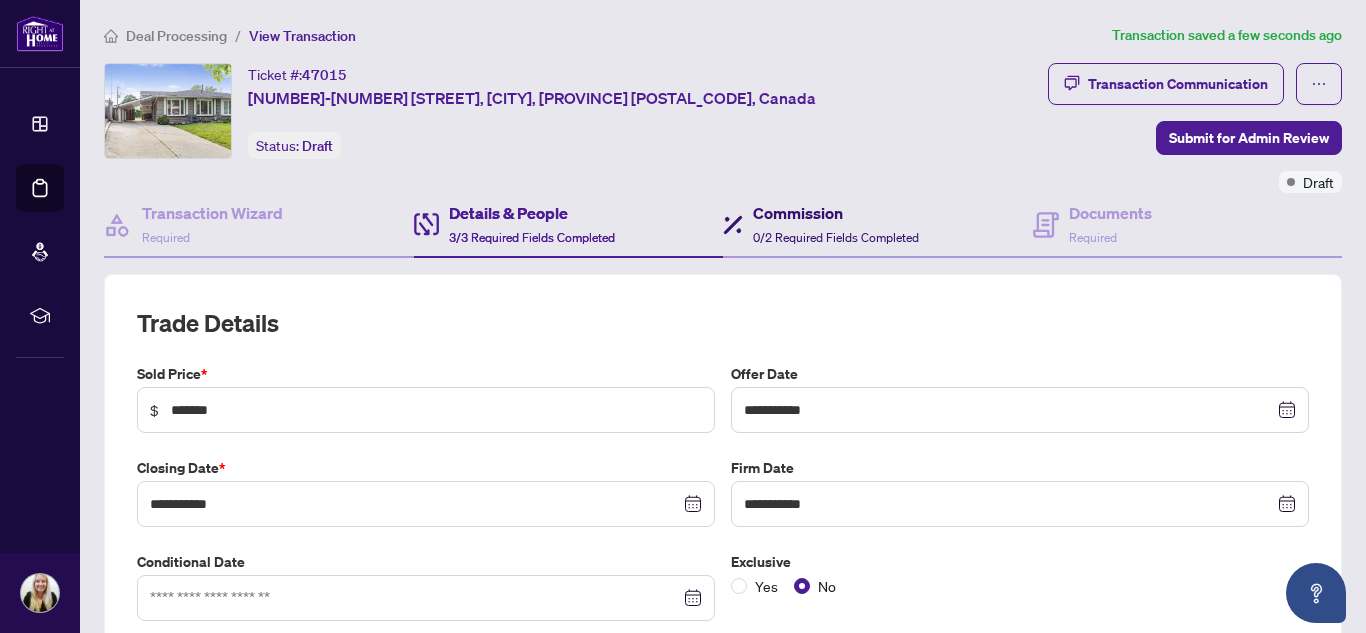 click on "Commission" at bounding box center [836, 213] 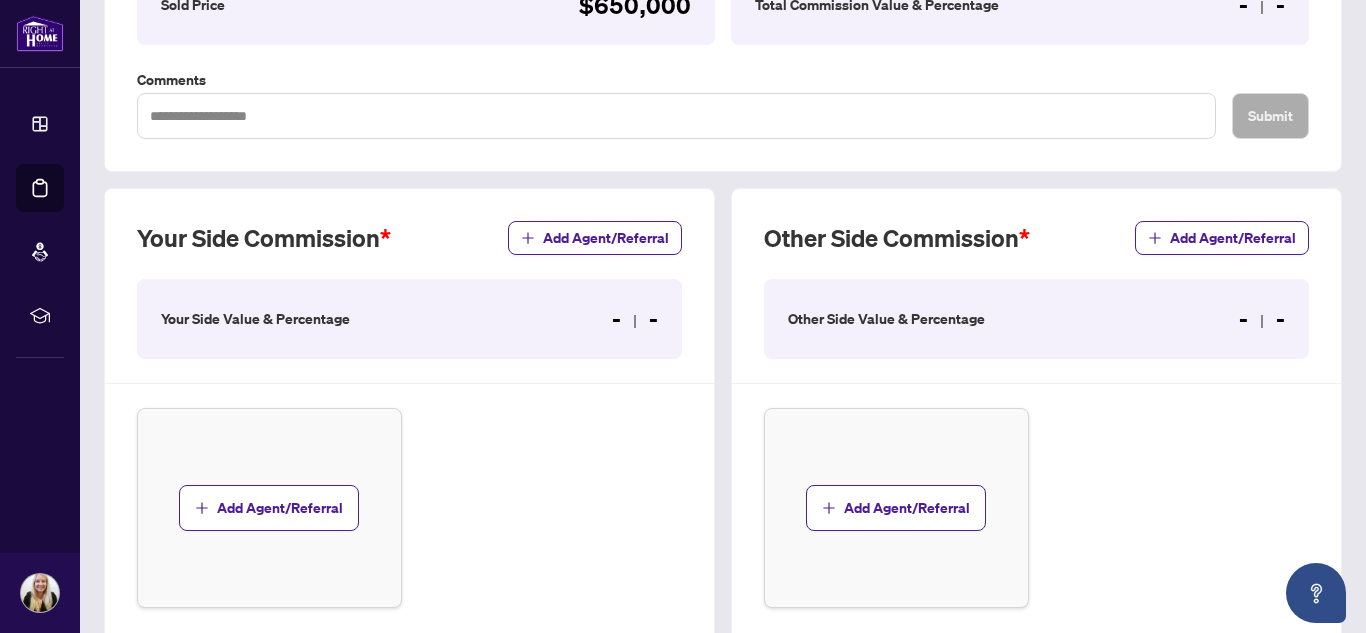 scroll, scrollTop: 400, scrollLeft: 0, axis: vertical 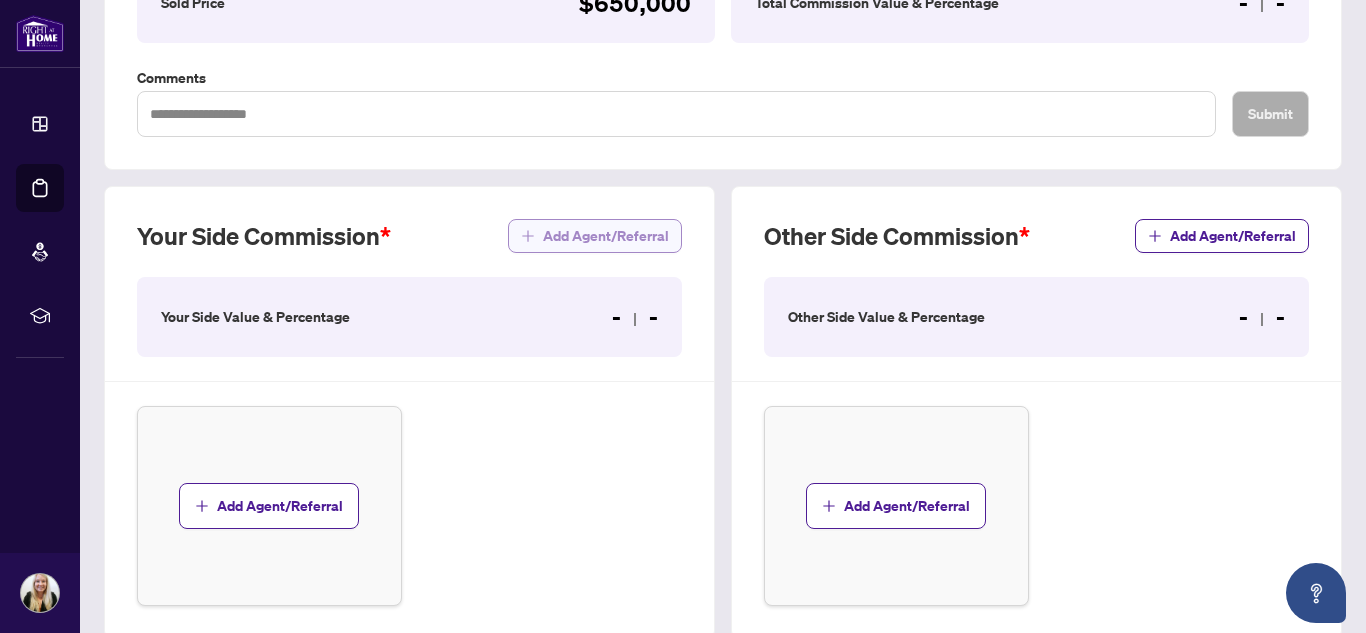 click on "Add Agent/Referral" at bounding box center (606, 236) 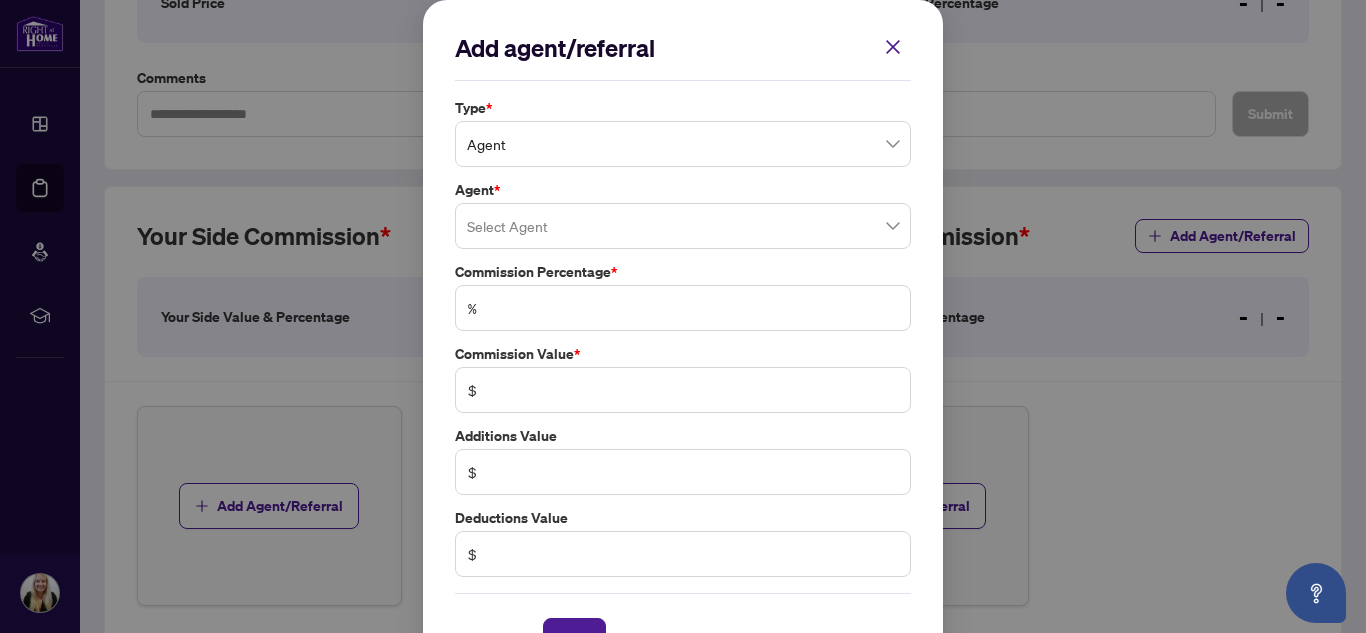 click at bounding box center (683, 226) 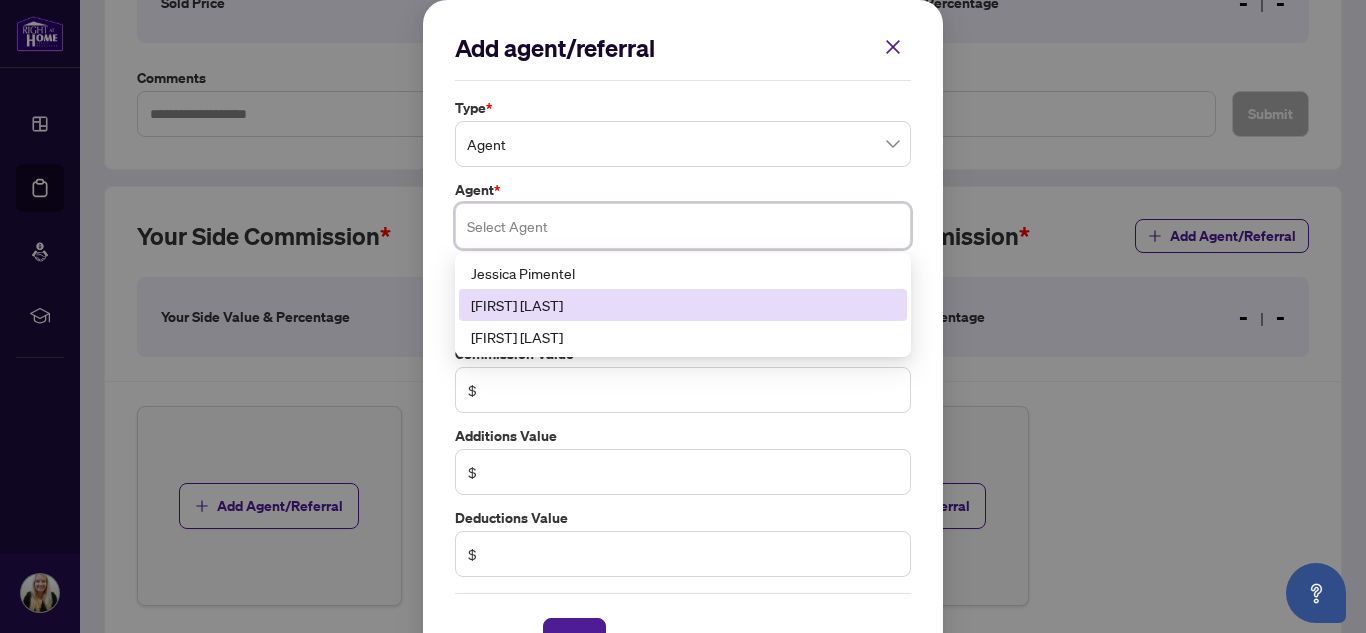 click on "[FIRST] [LAST]" at bounding box center [683, 305] 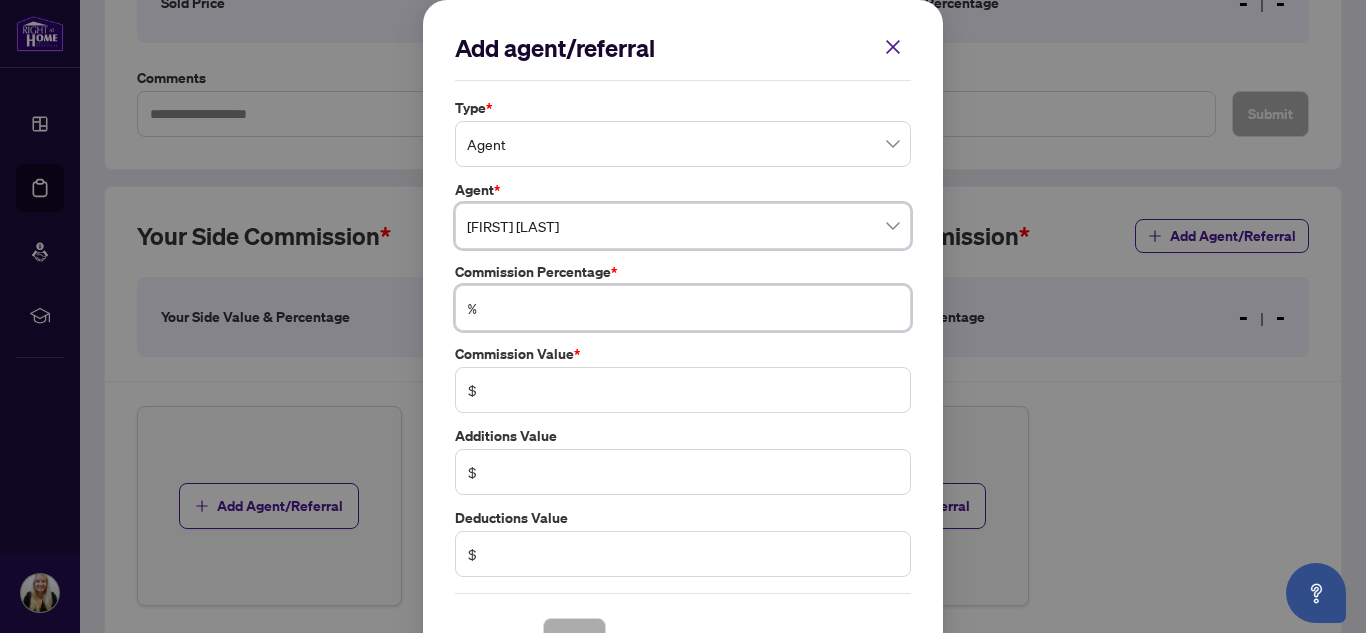 click at bounding box center (693, 308) 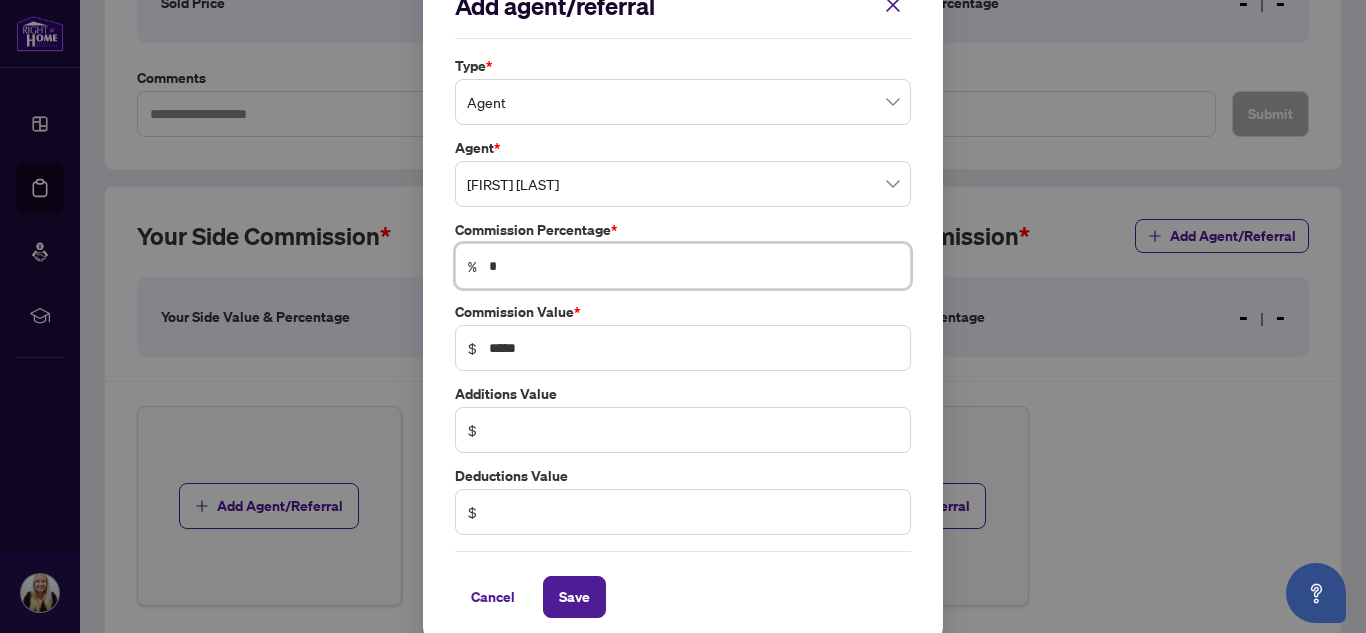 scroll, scrollTop: 59, scrollLeft: 0, axis: vertical 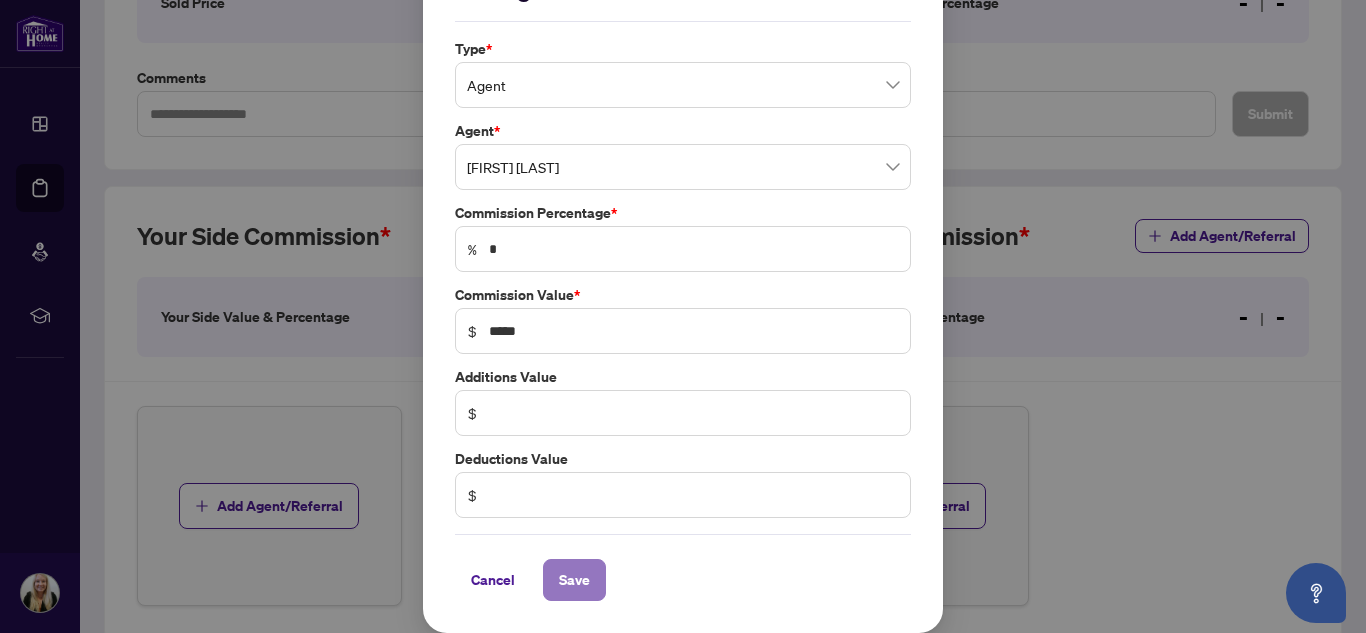 click on "Save" at bounding box center (574, 580) 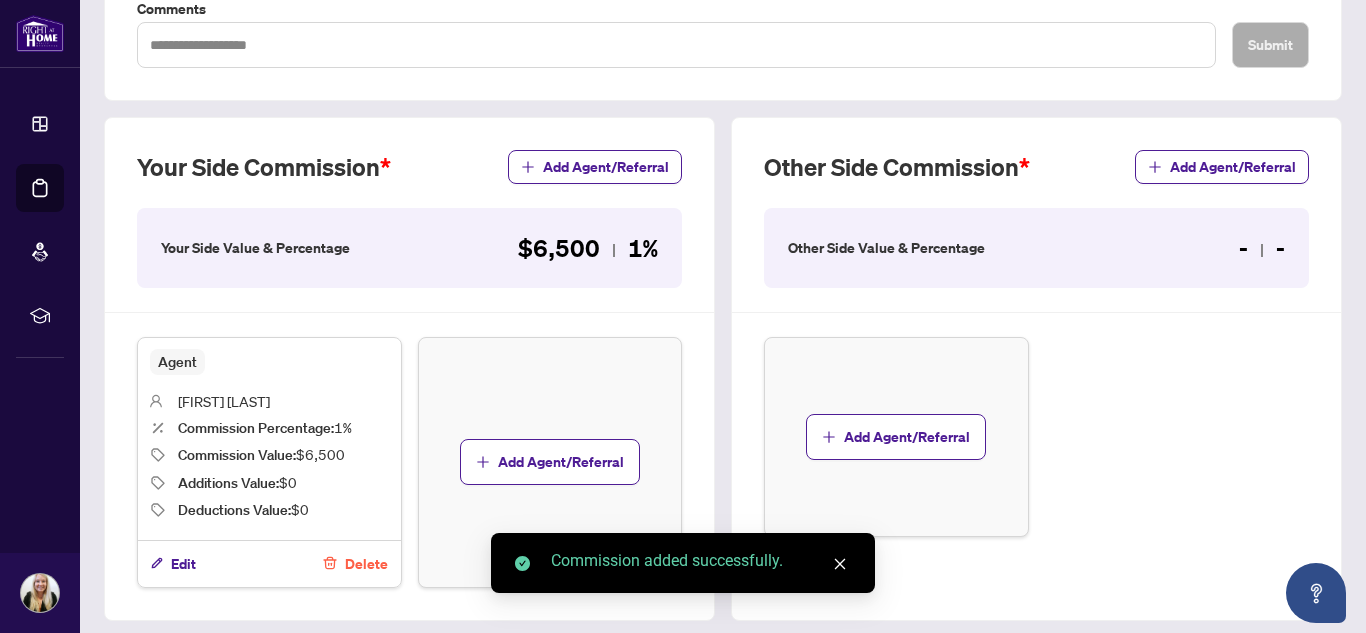 scroll, scrollTop: 500, scrollLeft: 0, axis: vertical 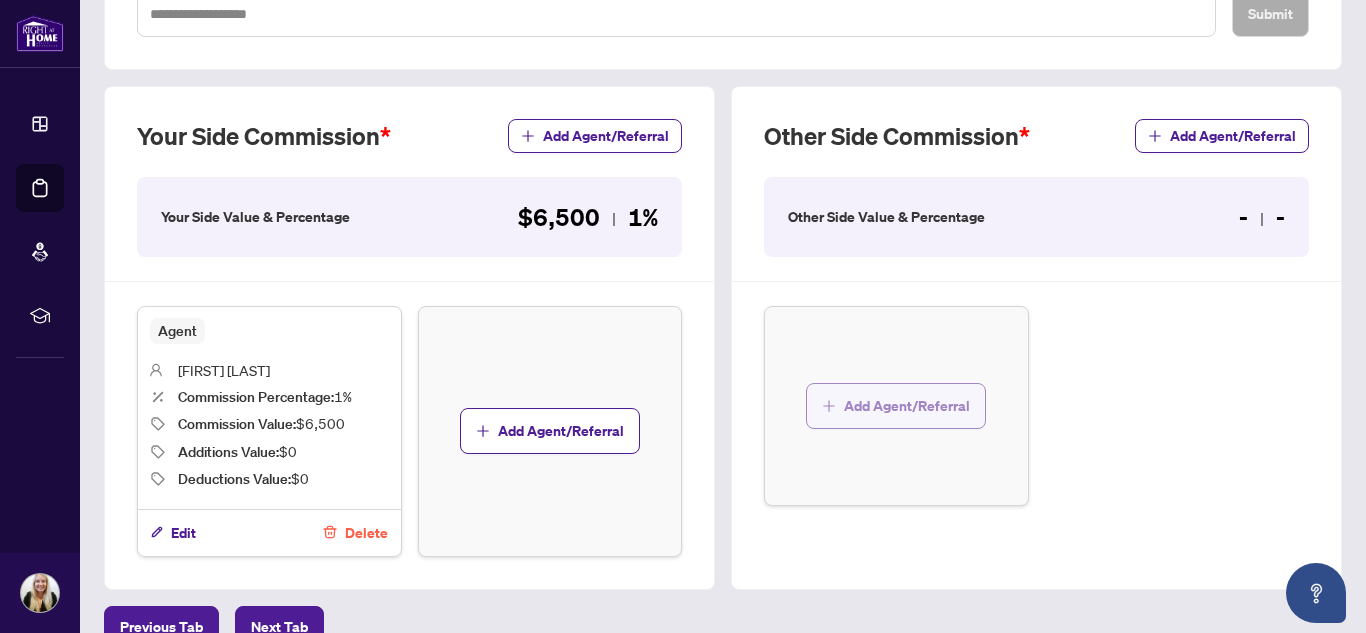 click on "Add Agent/Referral" at bounding box center [907, 406] 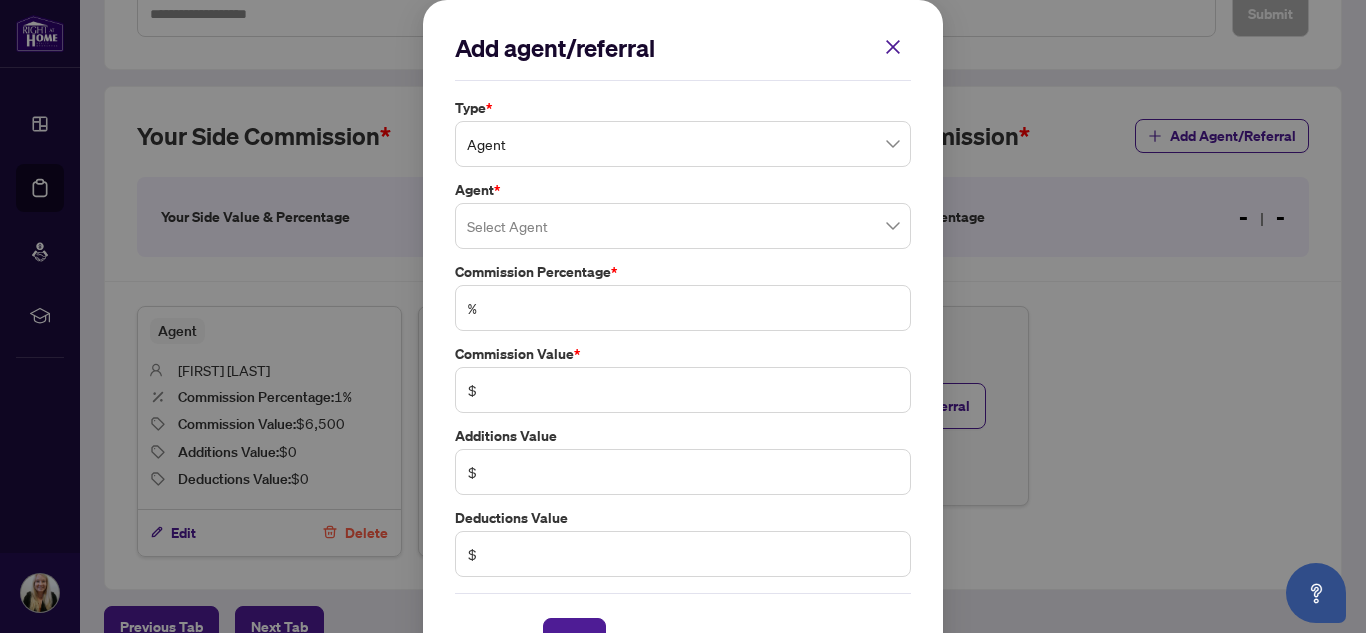 click at bounding box center (683, 144) 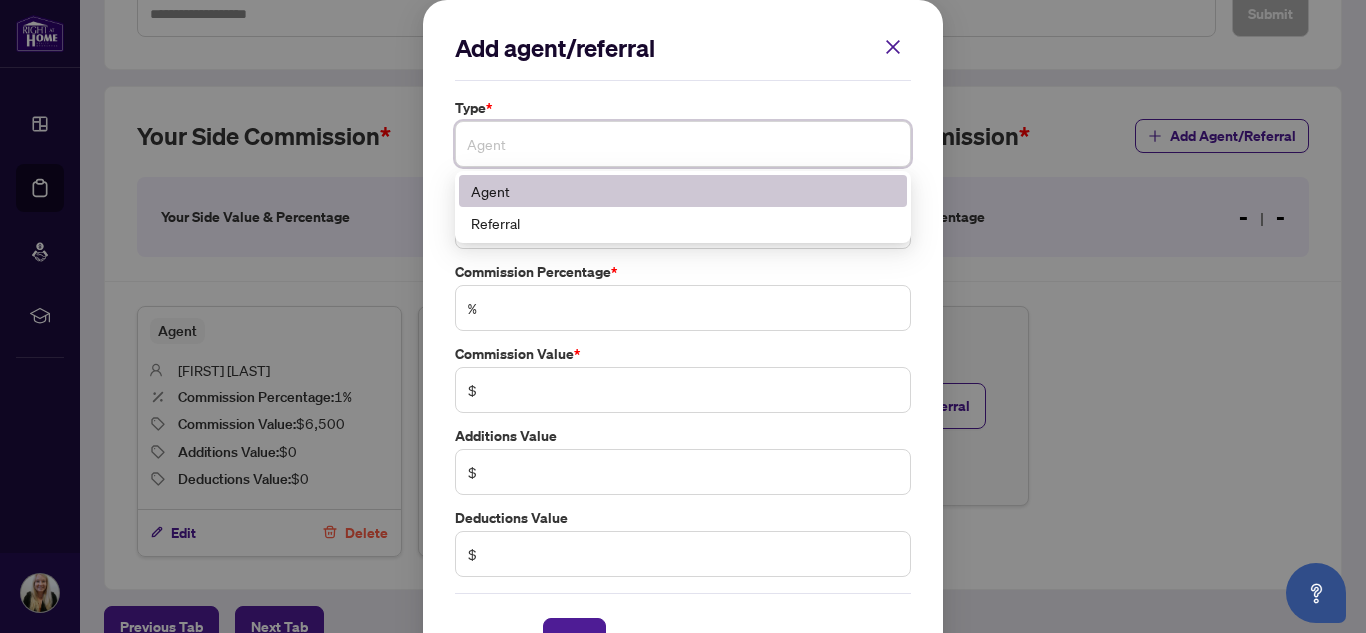 click on "Agent" at bounding box center [683, 144] 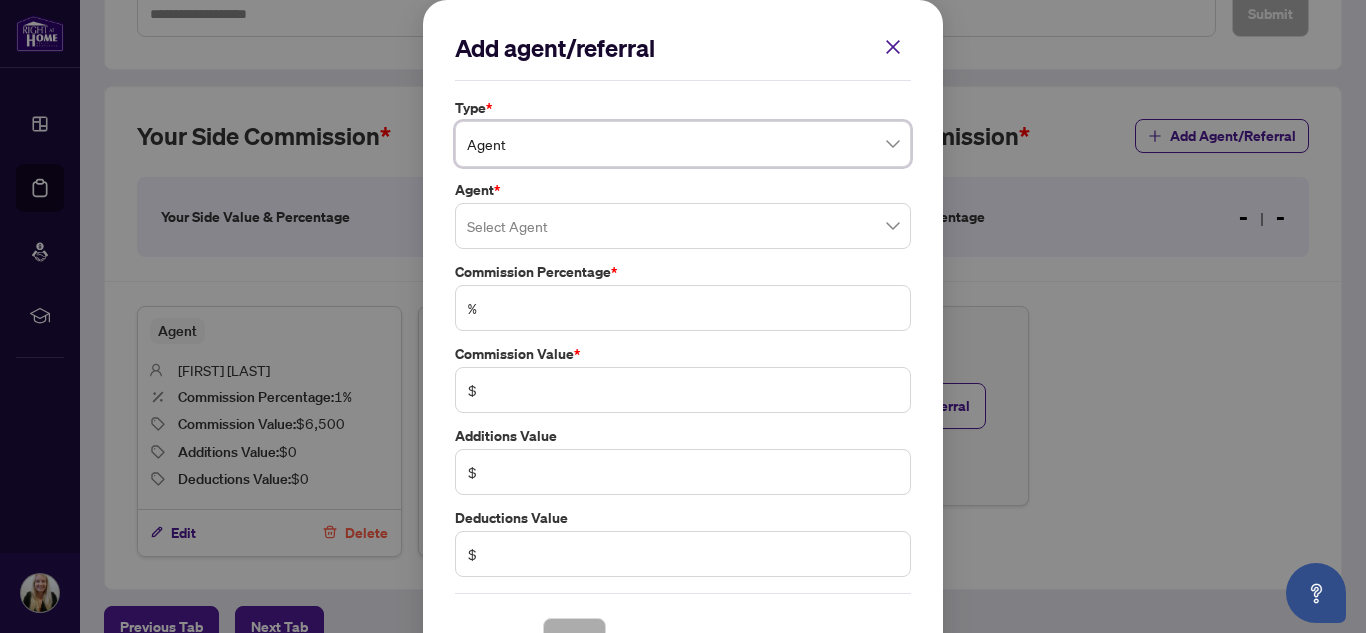click on "Type * Agent Agent 0 1 Agent Referral Agent * Select Agent Commission Percentage * % Commission Value * $ Additions Value $ Deductions Value $" at bounding box center (683, 337) 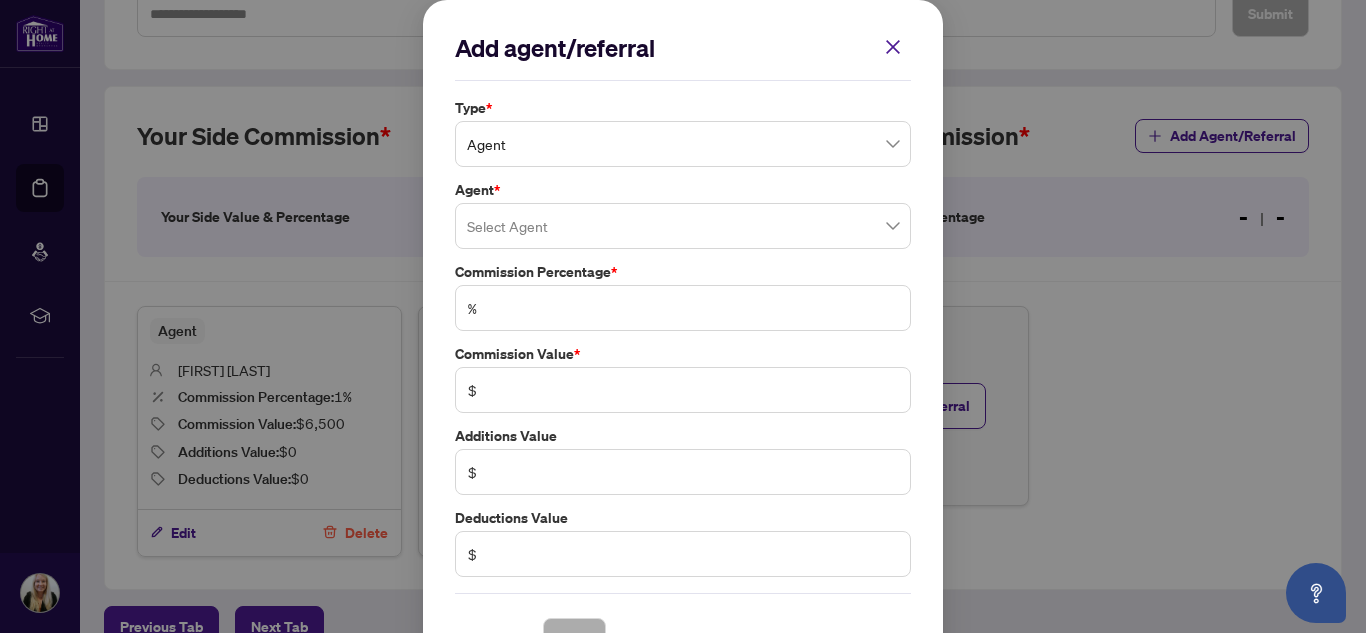click at bounding box center (683, 226) 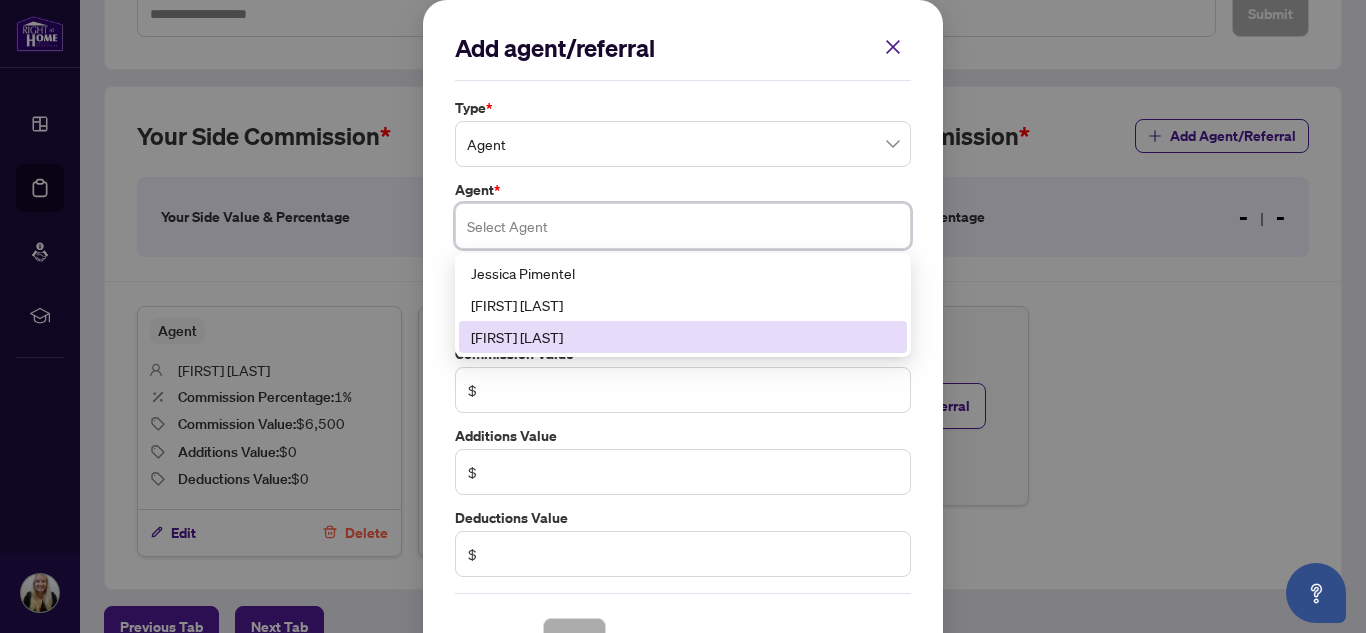 click on "[FIRST] [LAST]" at bounding box center (683, 337) 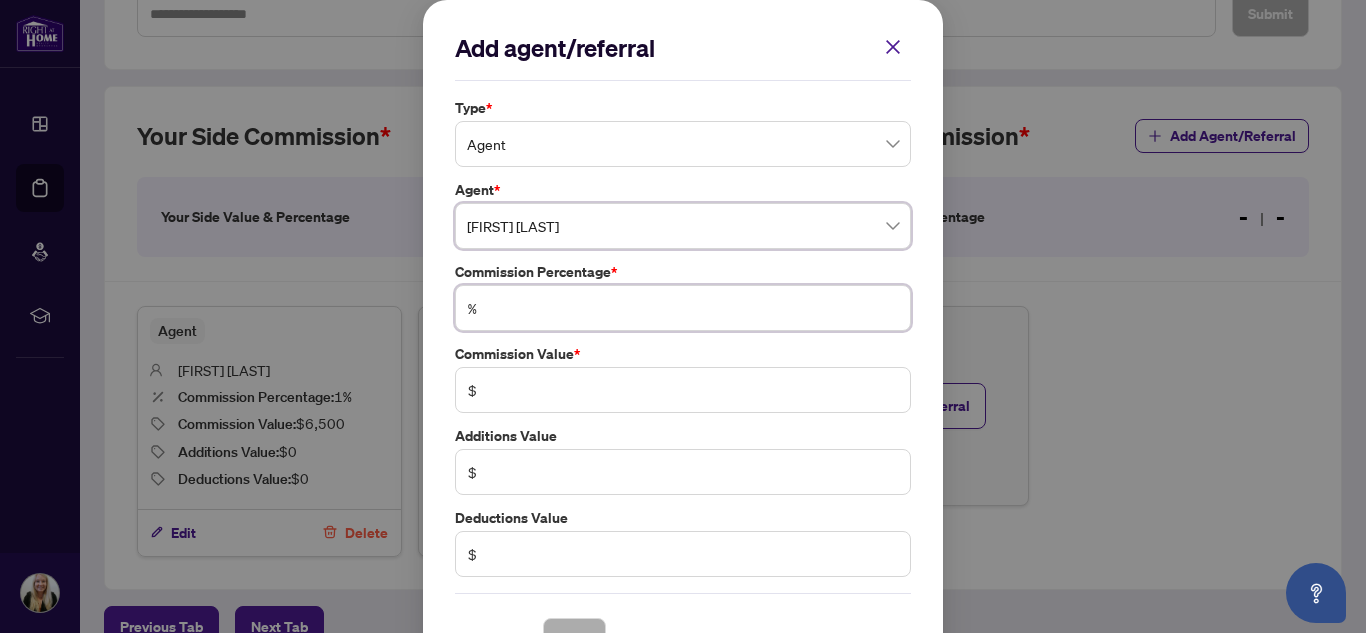 click at bounding box center [693, 308] 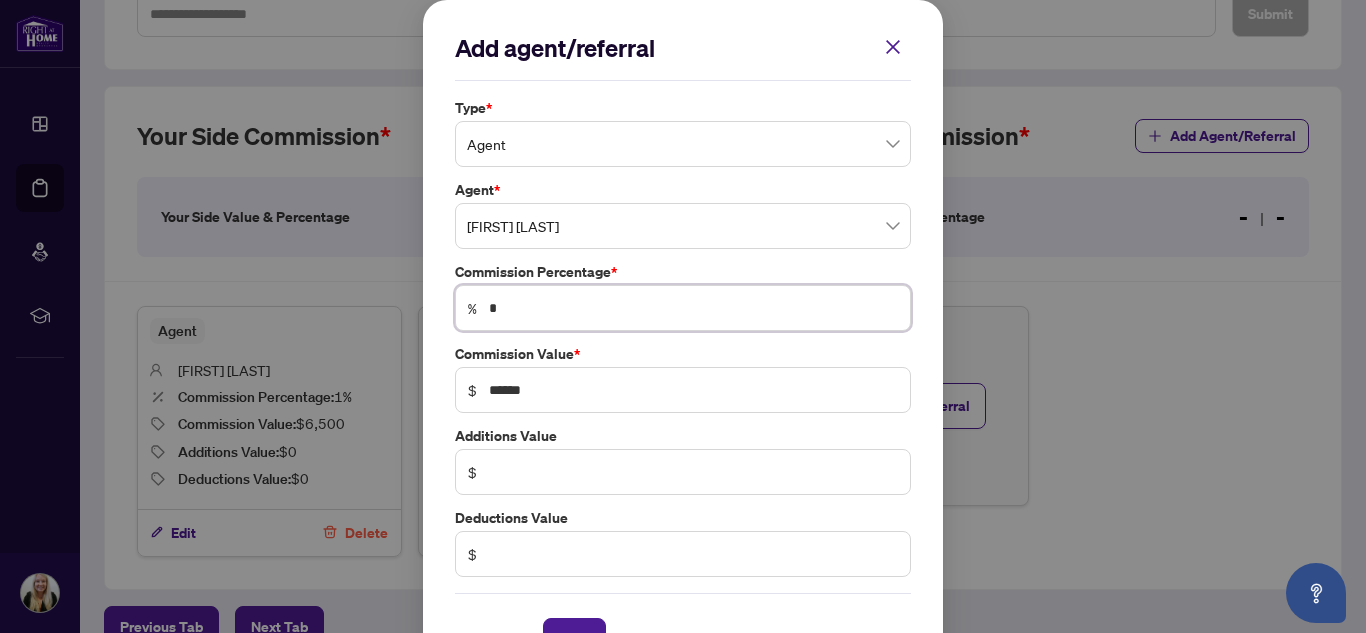 scroll, scrollTop: 59, scrollLeft: 0, axis: vertical 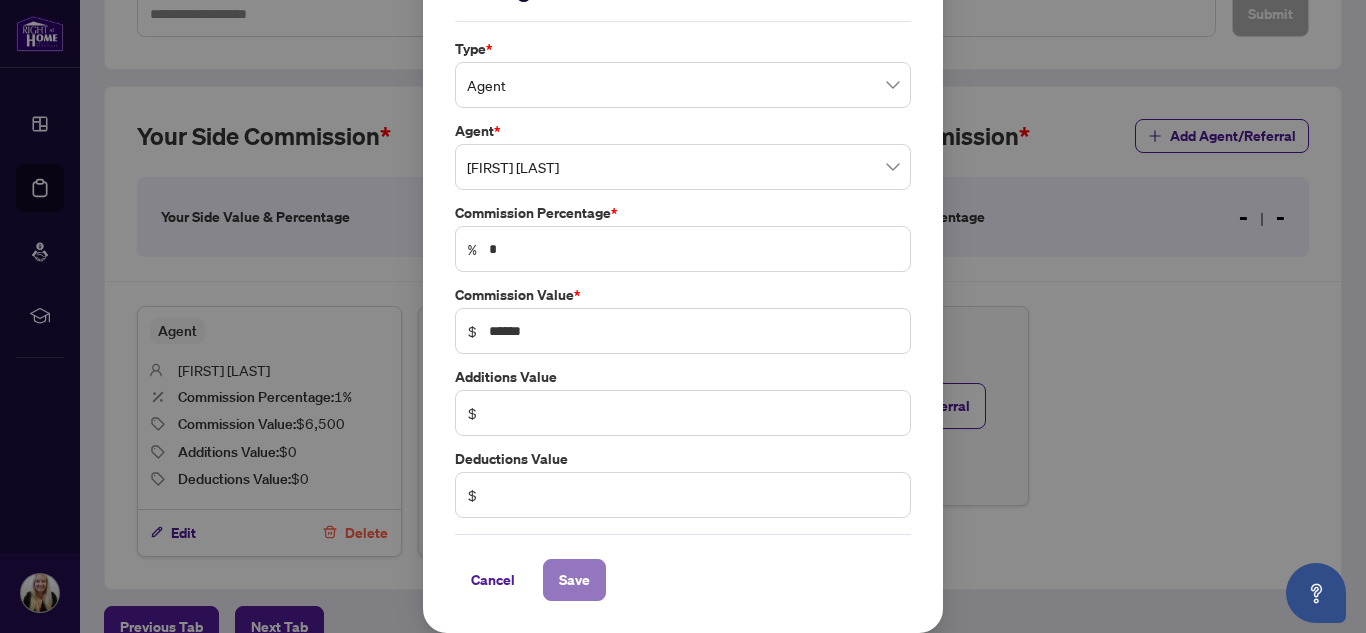 click on "Save" at bounding box center [574, 580] 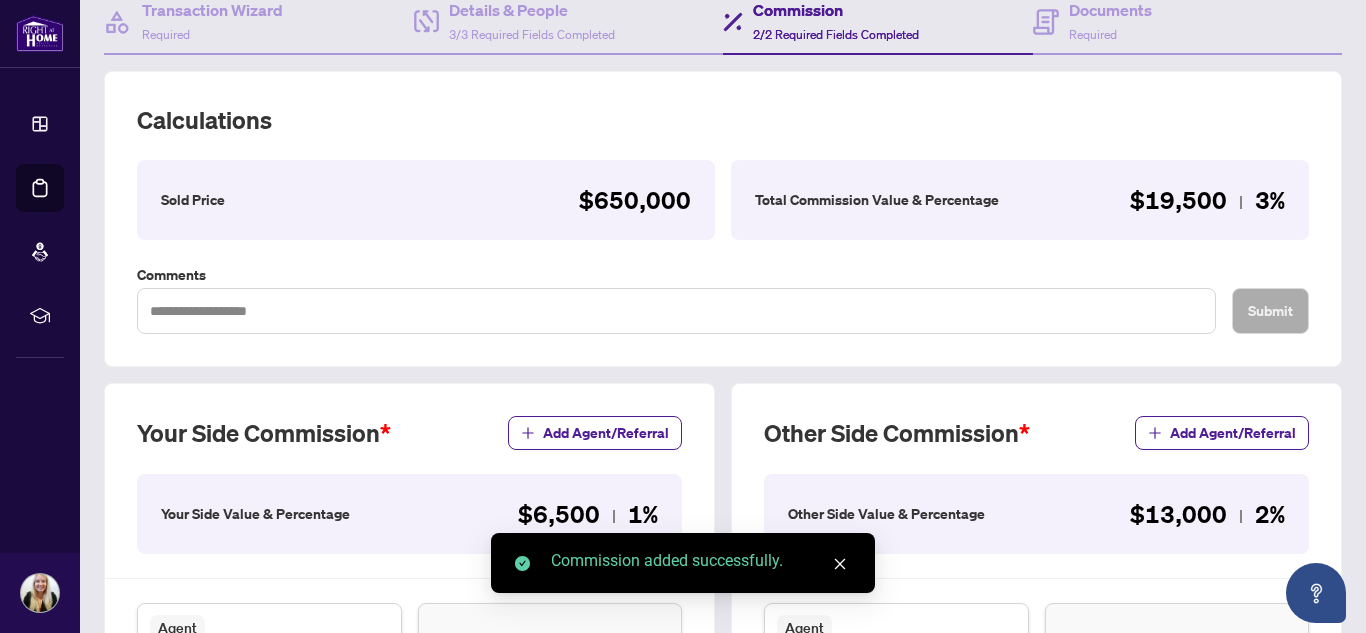 scroll, scrollTop: 3, scrollLeft: 0, axis: vertical 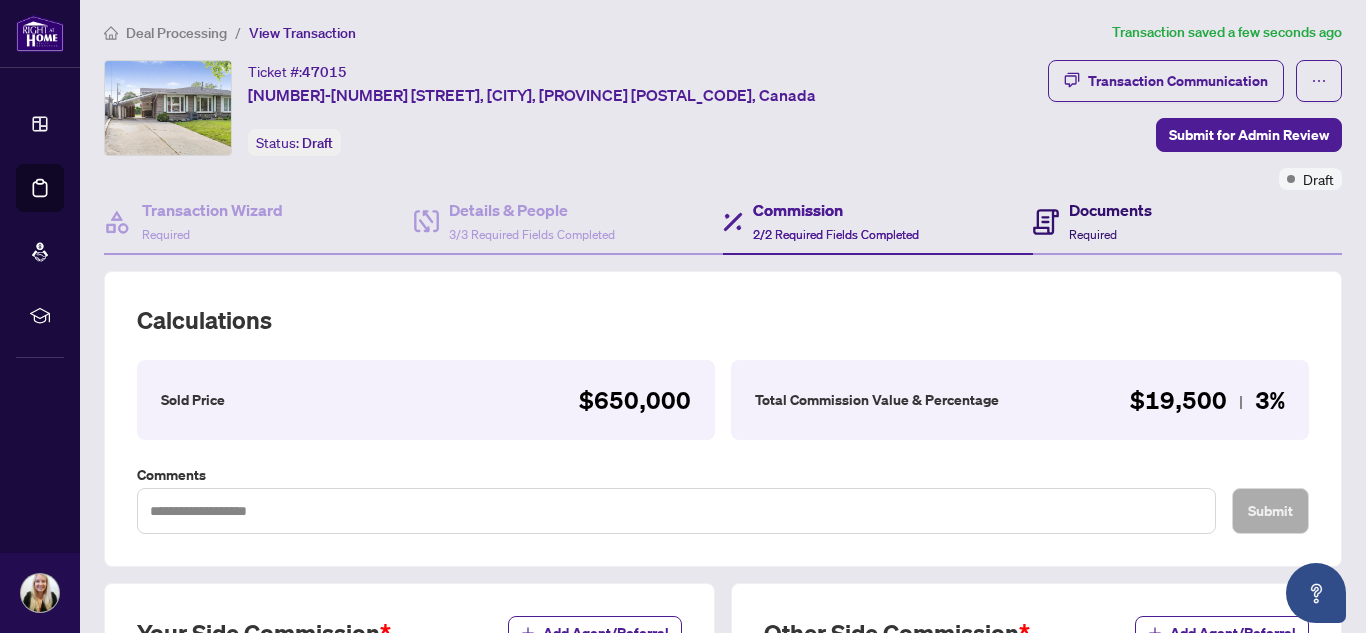 click on "Documents Required" at bounding box center [1110, 221] 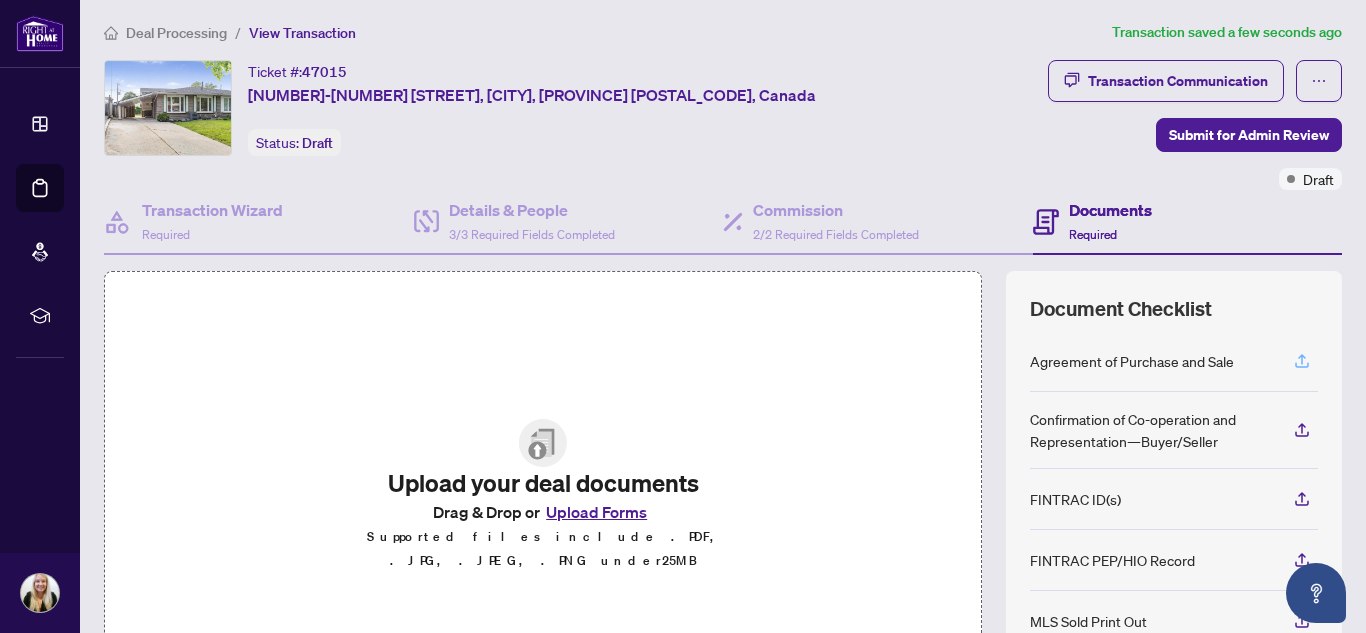 click 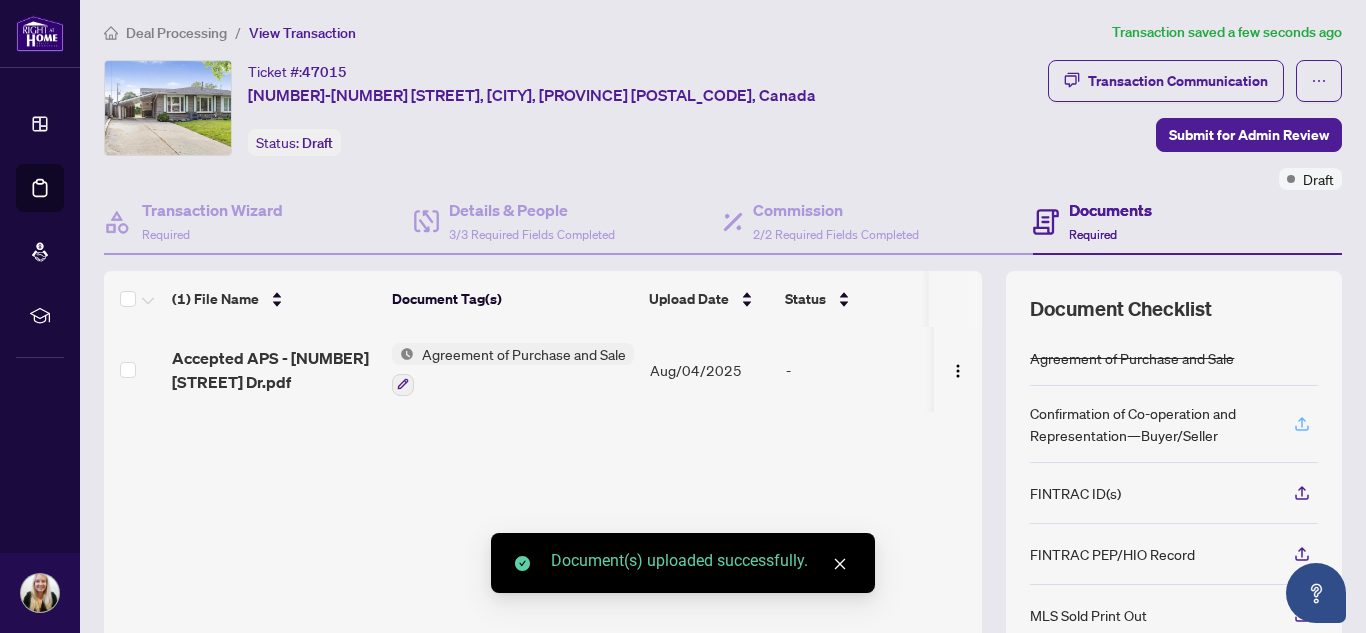 click 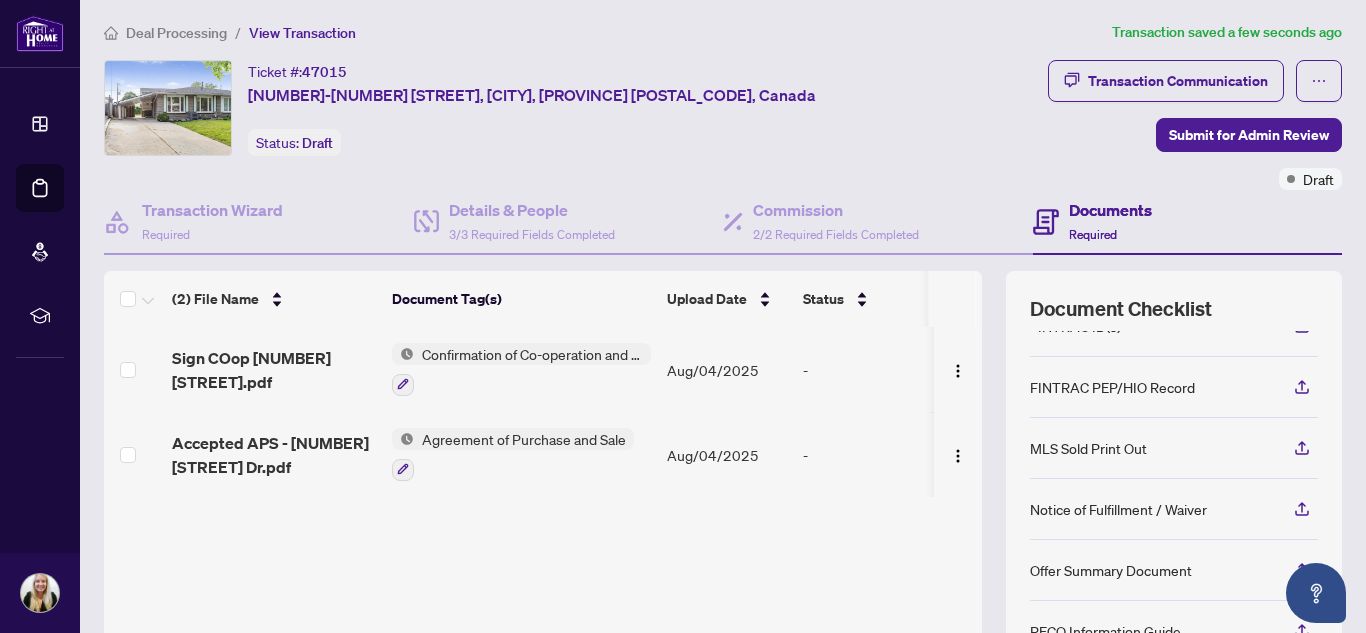 scroll, scrollTop: 200, scrollLeft: 0, axis: vertical 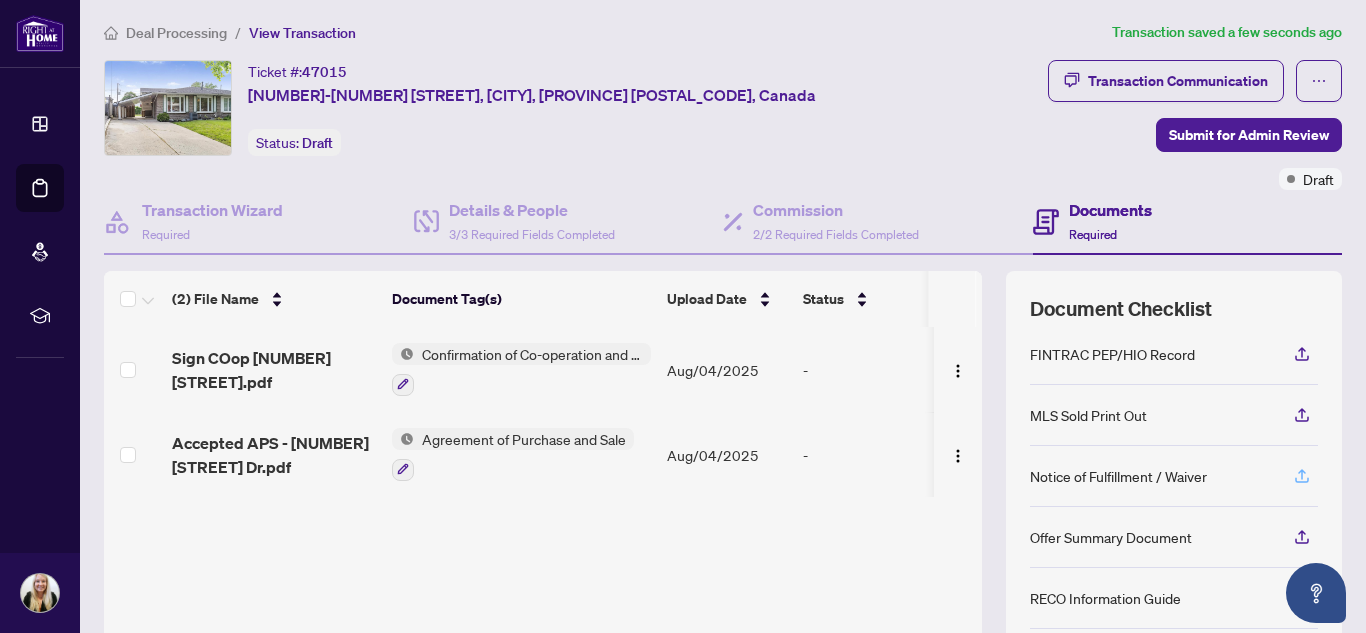 click 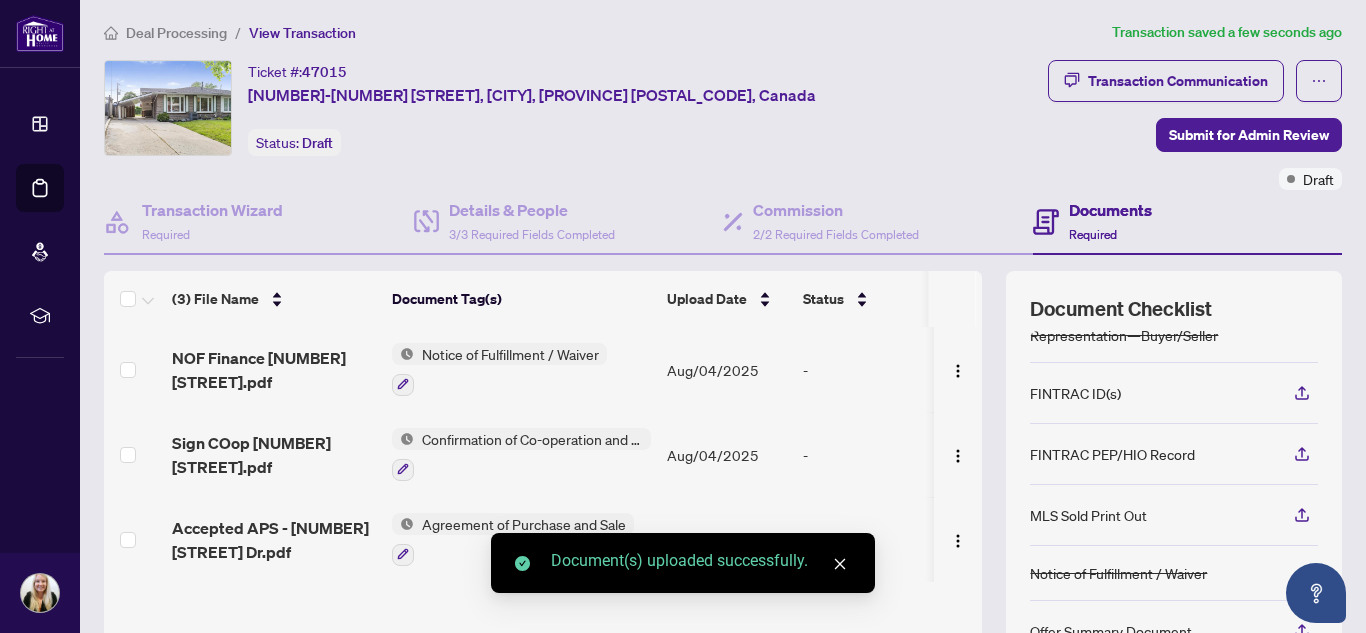 scroll, scrollTop: 194, scrollLeft: 0, axis: vertical 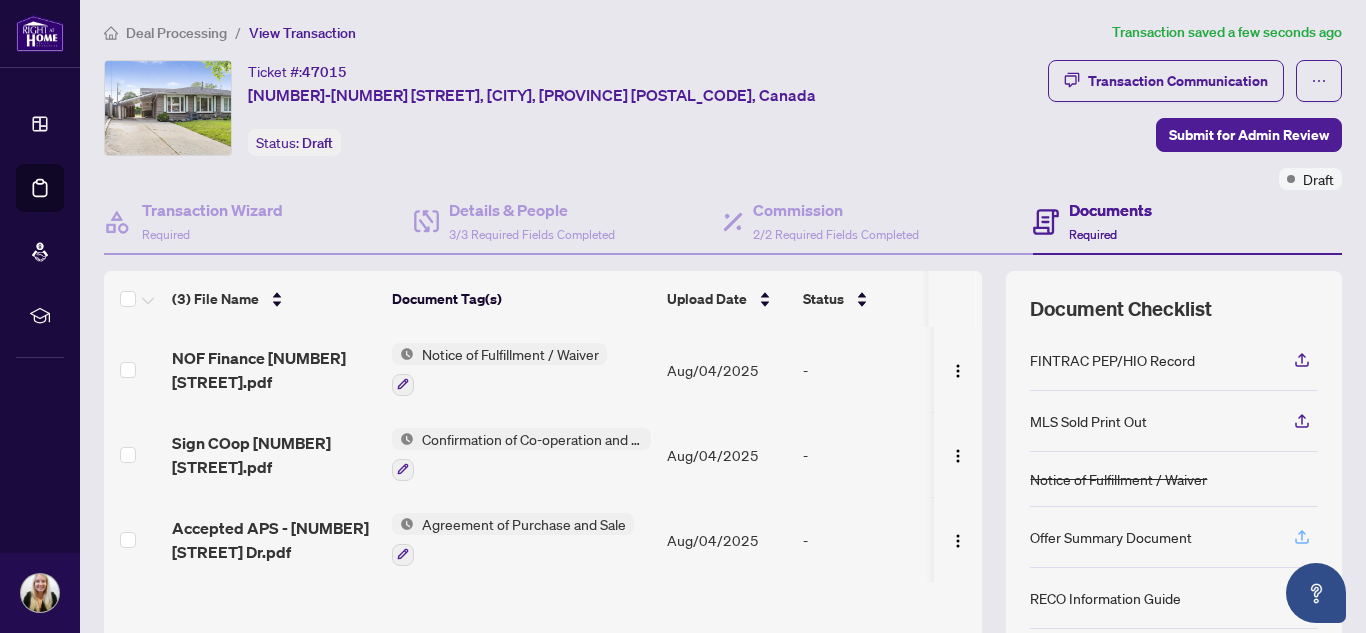click 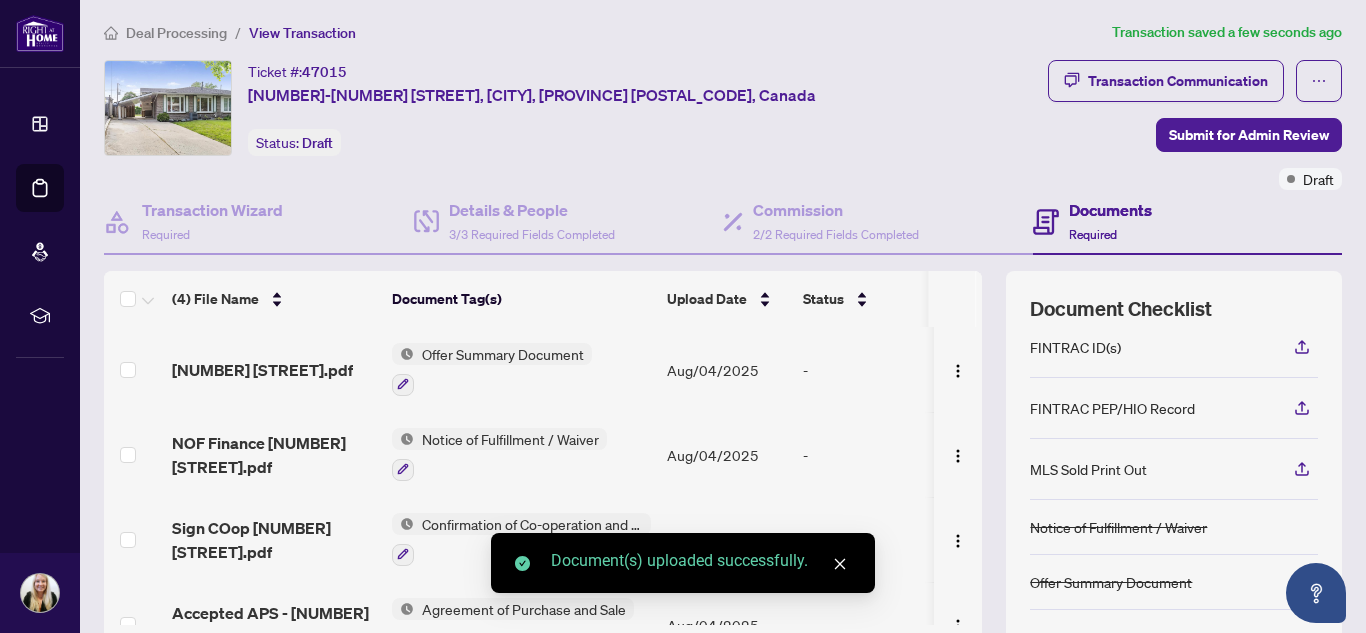 scroll, scrollTop: 188, scrollLeft: 0, axis: vertical 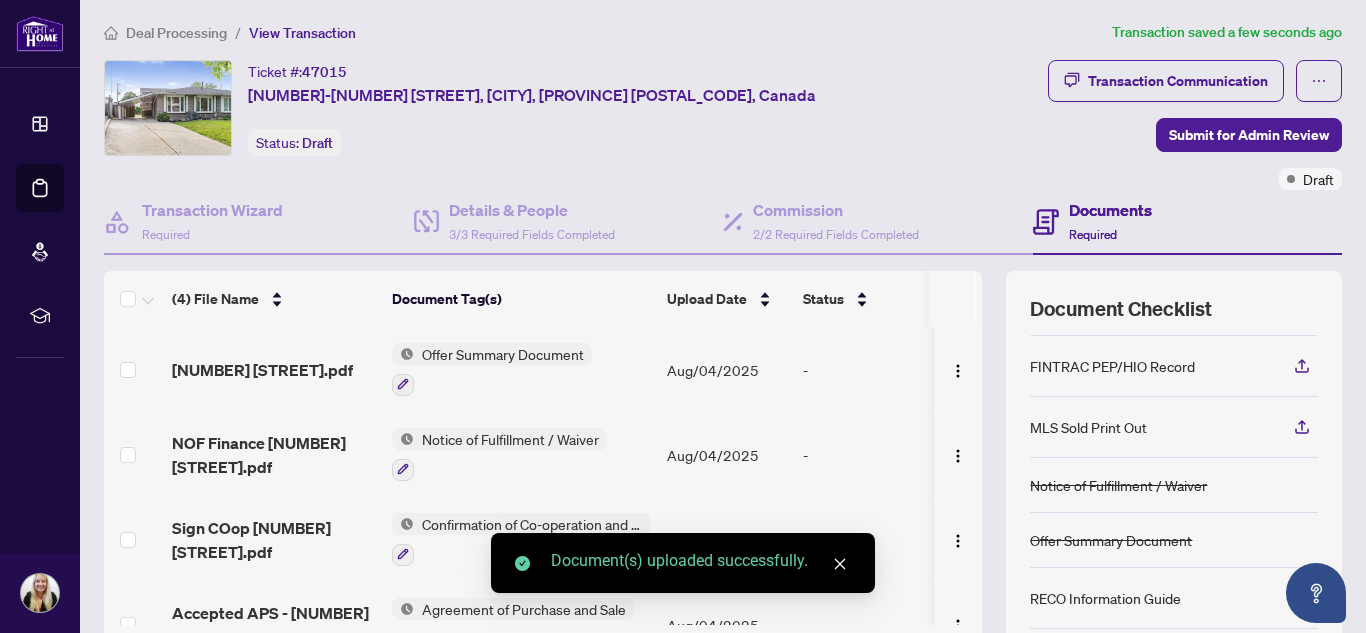 click 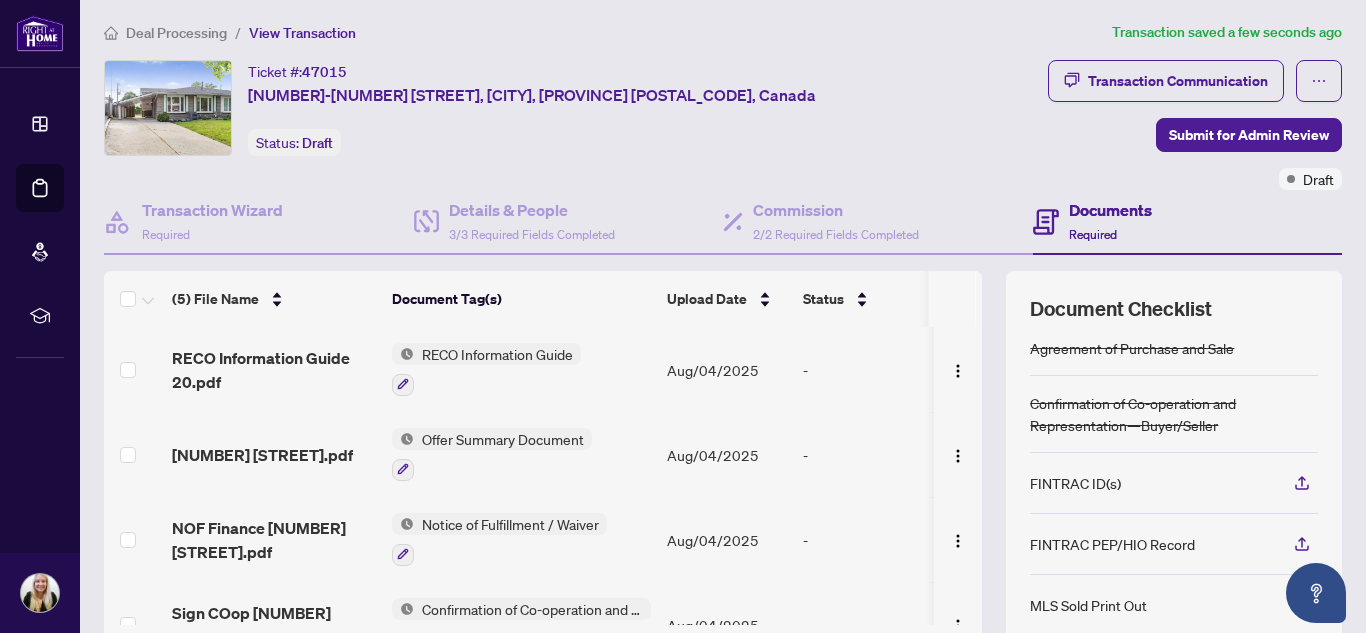 scroll, scrollTop: 0, scrollLeft: 0, axis: both 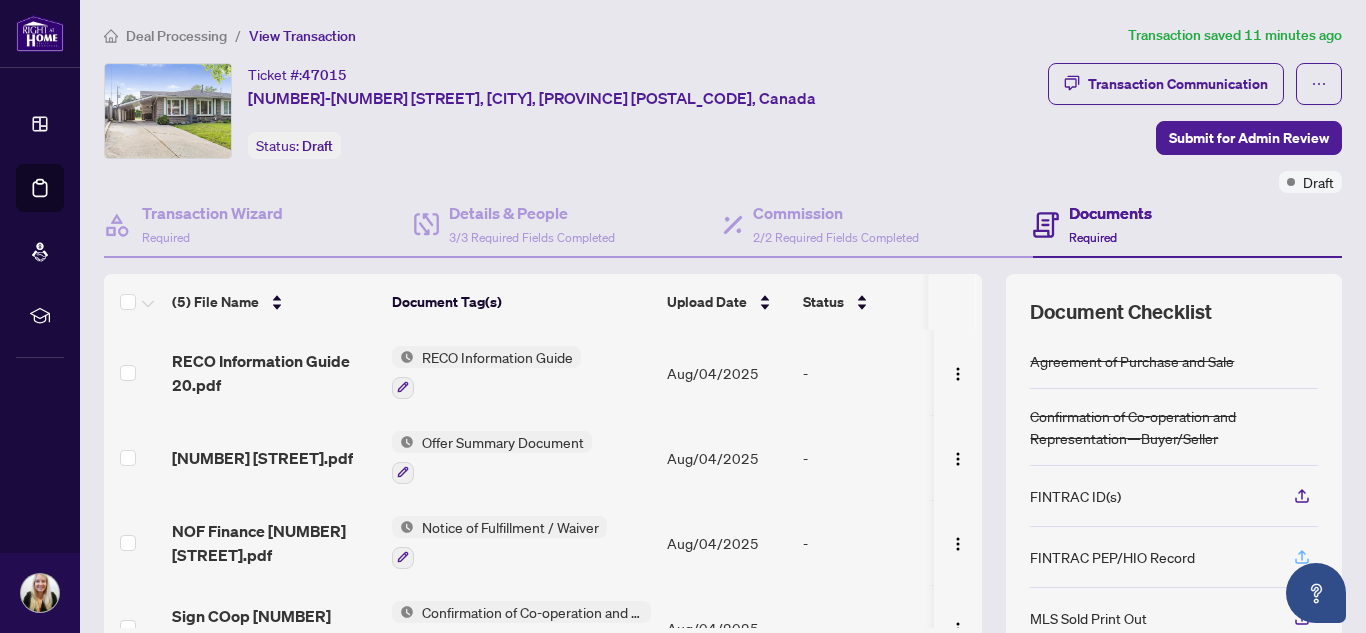 click 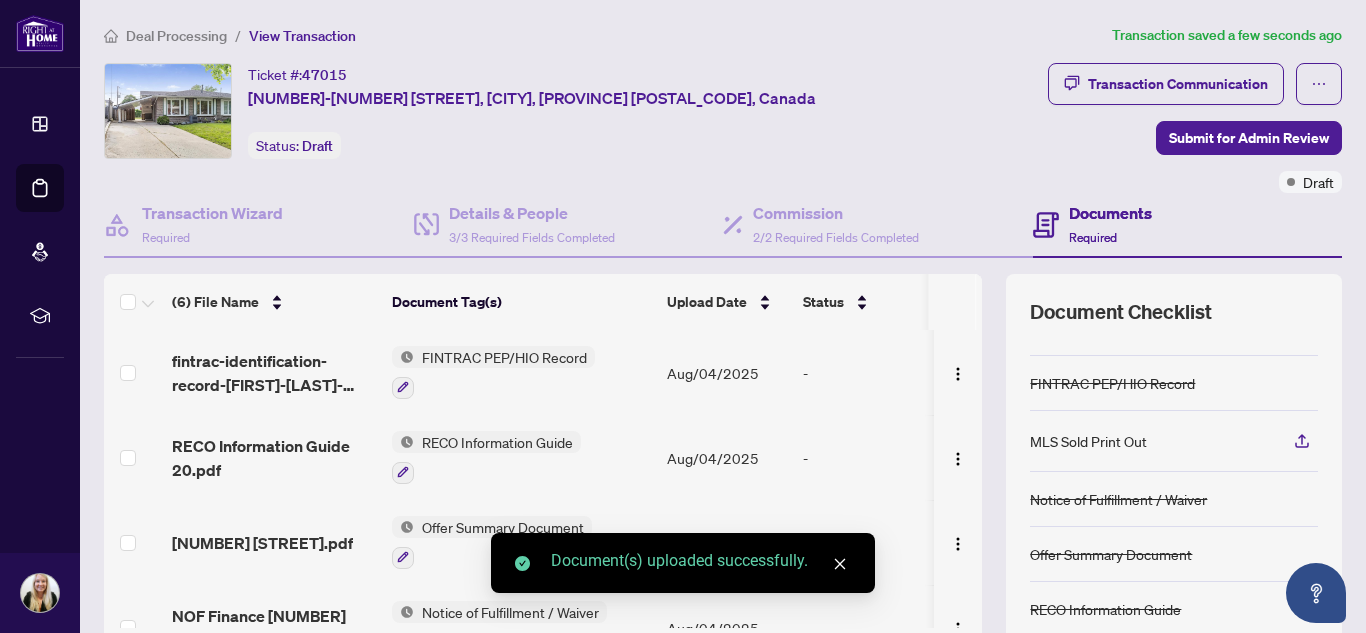 scroll, scrollTop: 176, scrollLeft: 0, axis: vertical 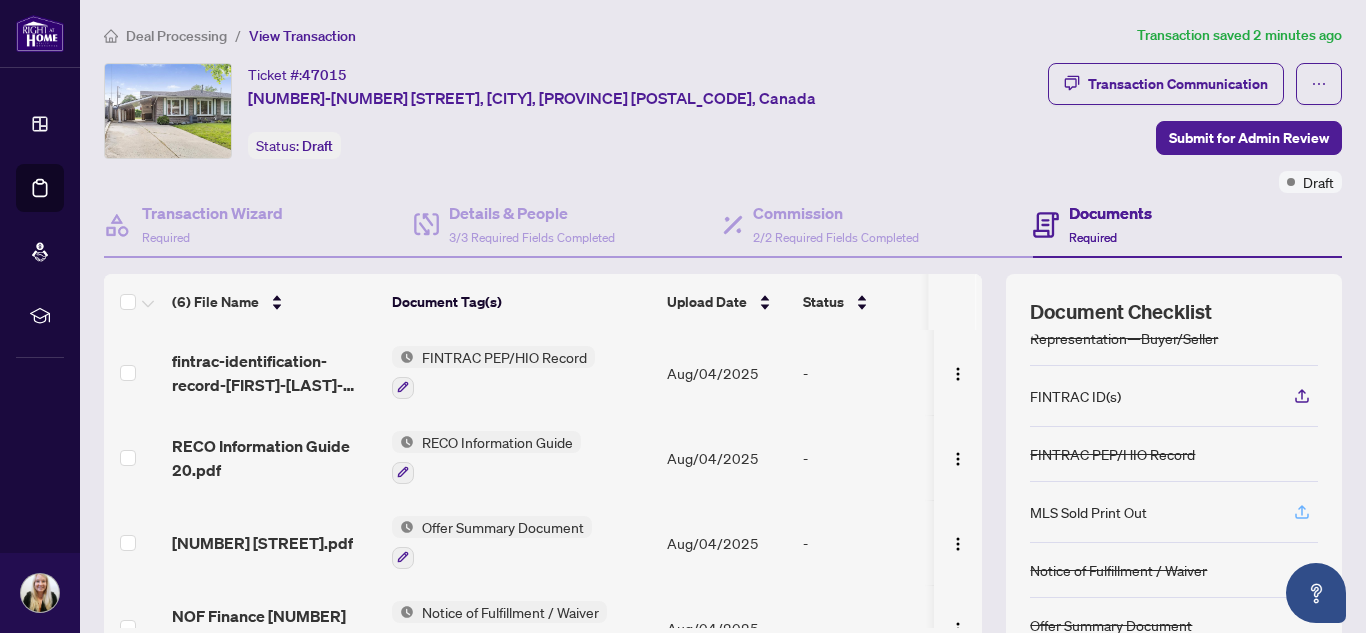 click 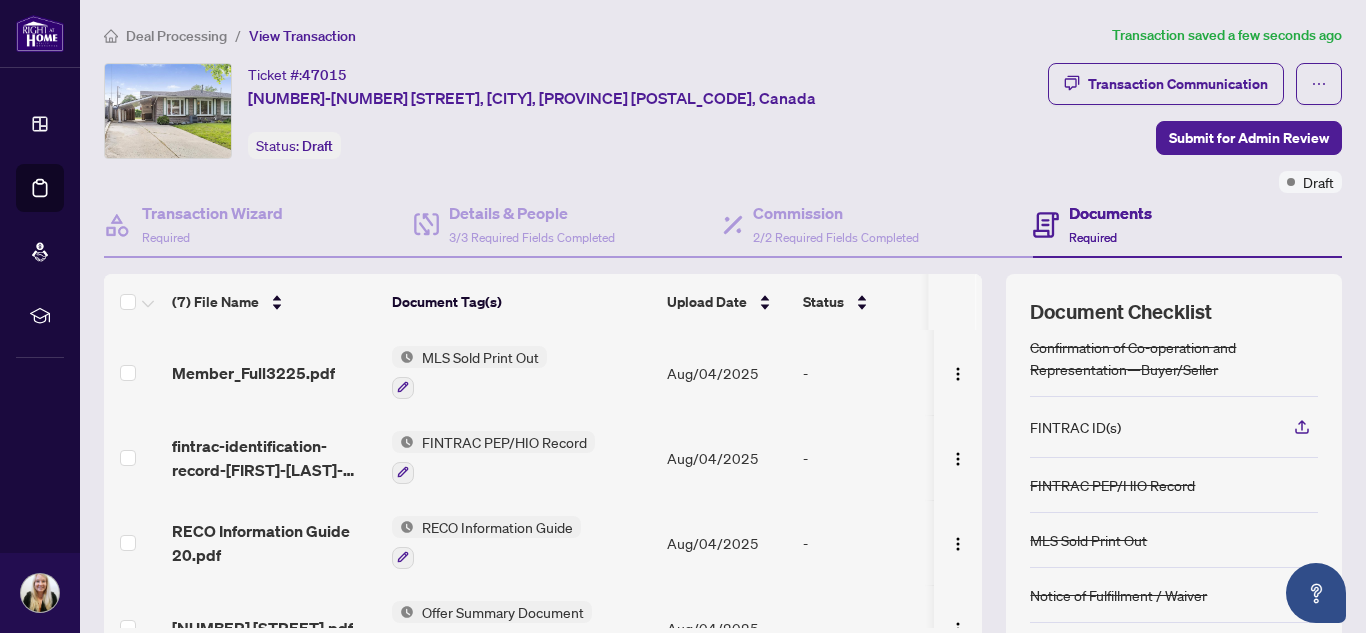 scroll, scrollTop: 170, scrollLeft: 0, axis: vertical 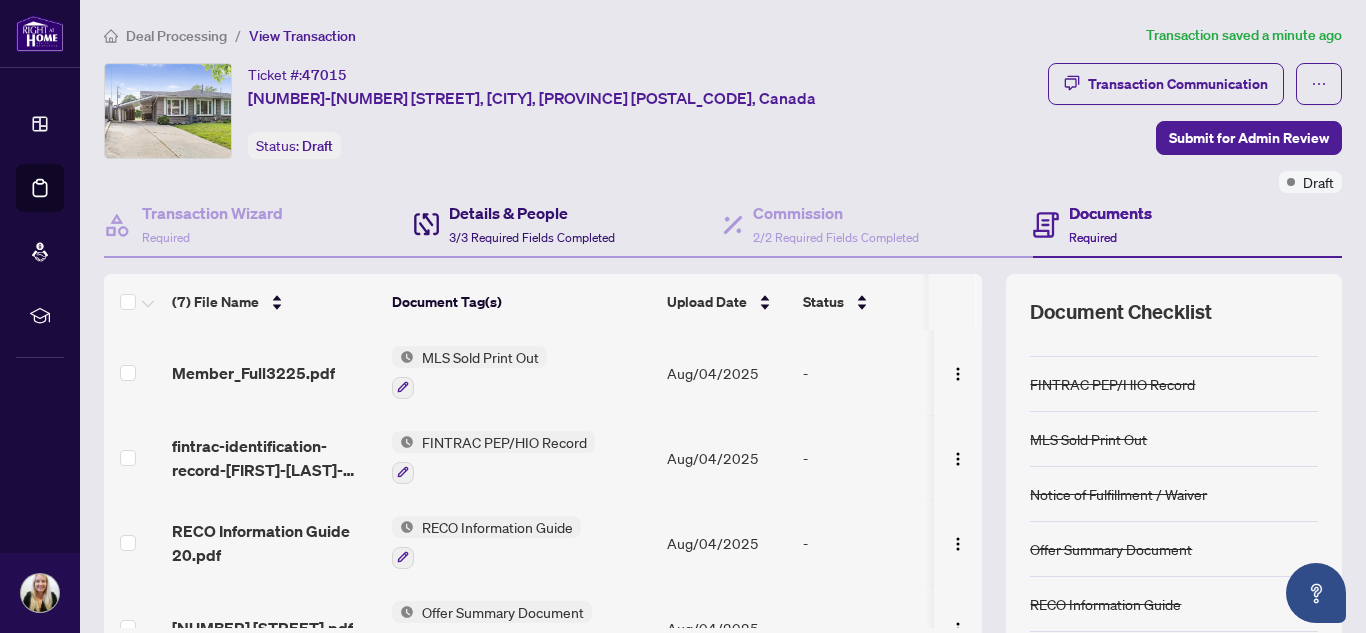 click on "Details & People" at bounding box center (532, 213) 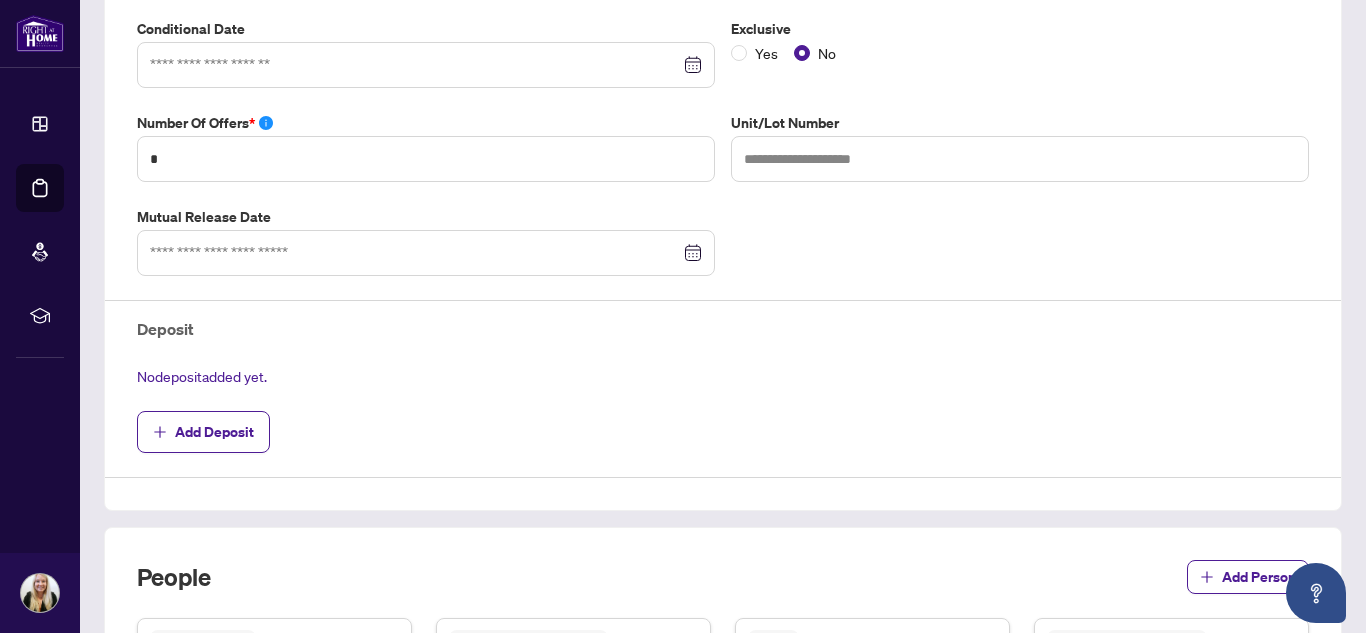 scroll, scrollTop: 500, scrollLeft: 0, axis: vertical 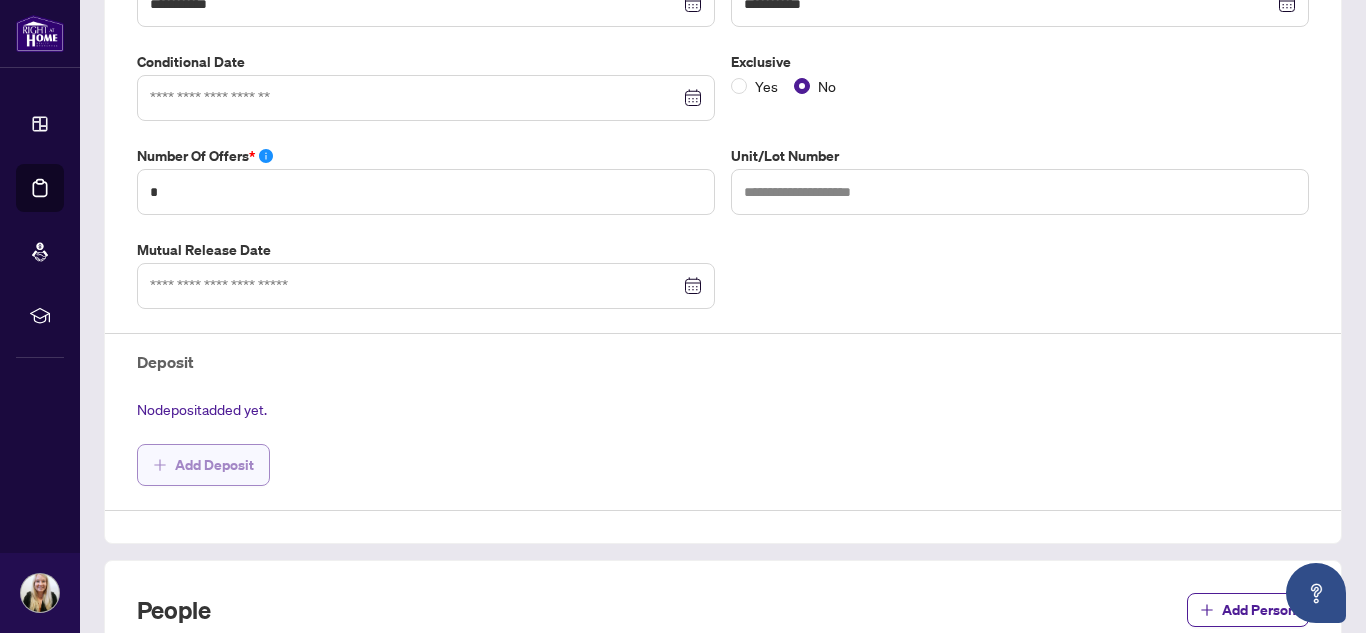 click on "Add Deposit" at bounding box center [214, 465] 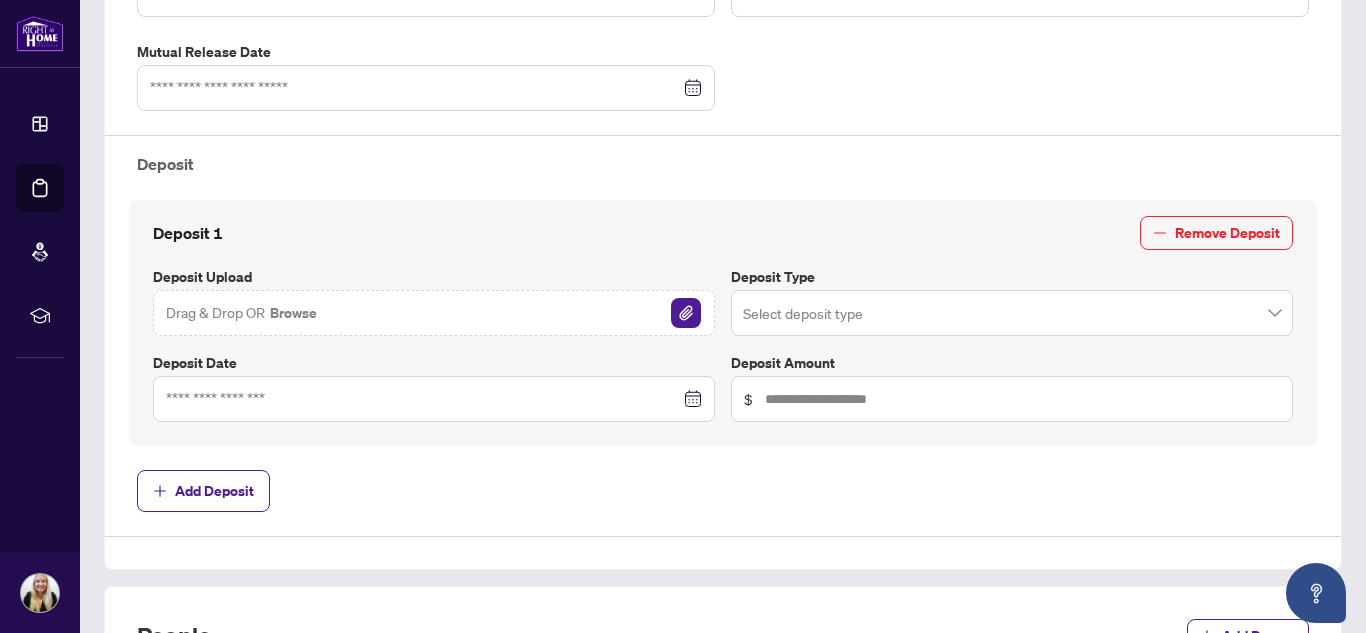 scroll, scrollTop: 700, scrollLeft: 0, axis: vertical 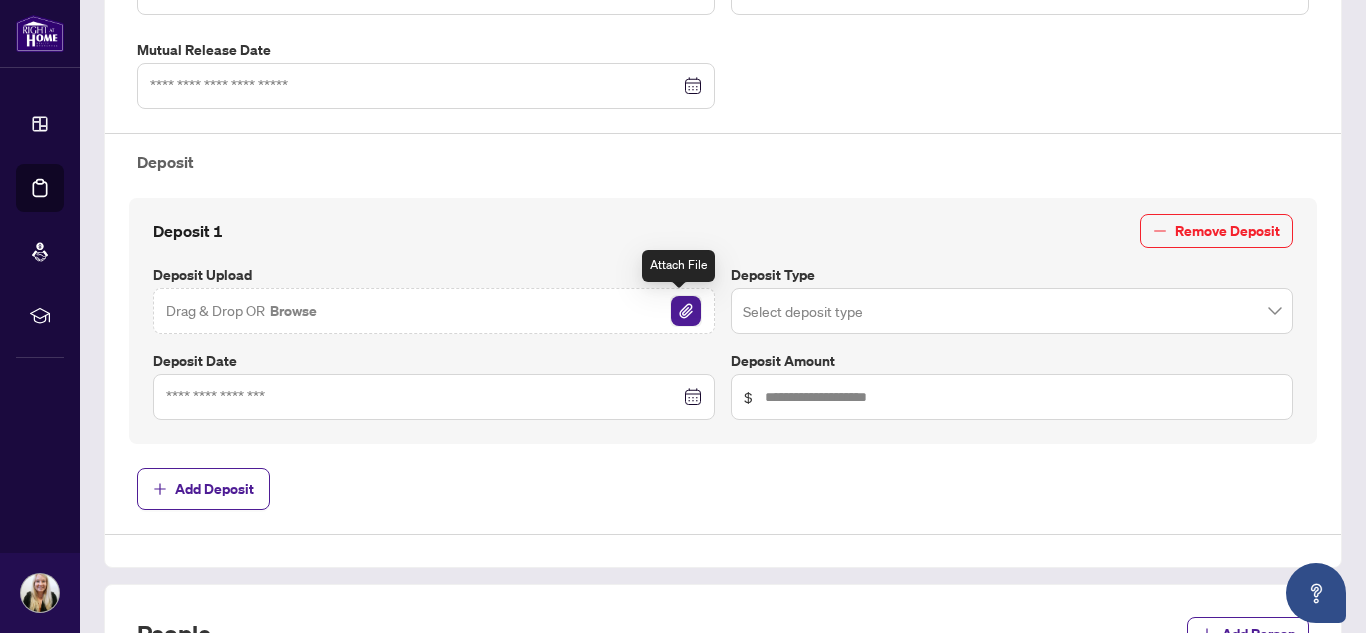 click at bounding box center (686, 311) 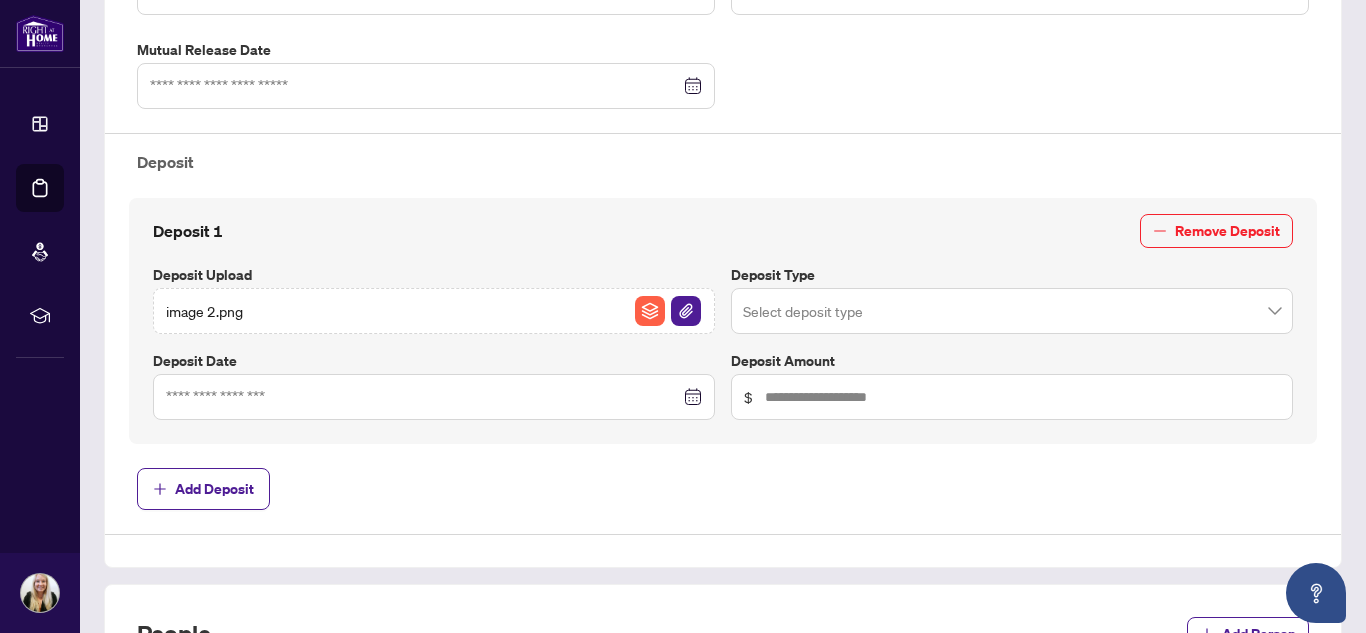 click at bounding box center [434, 397] 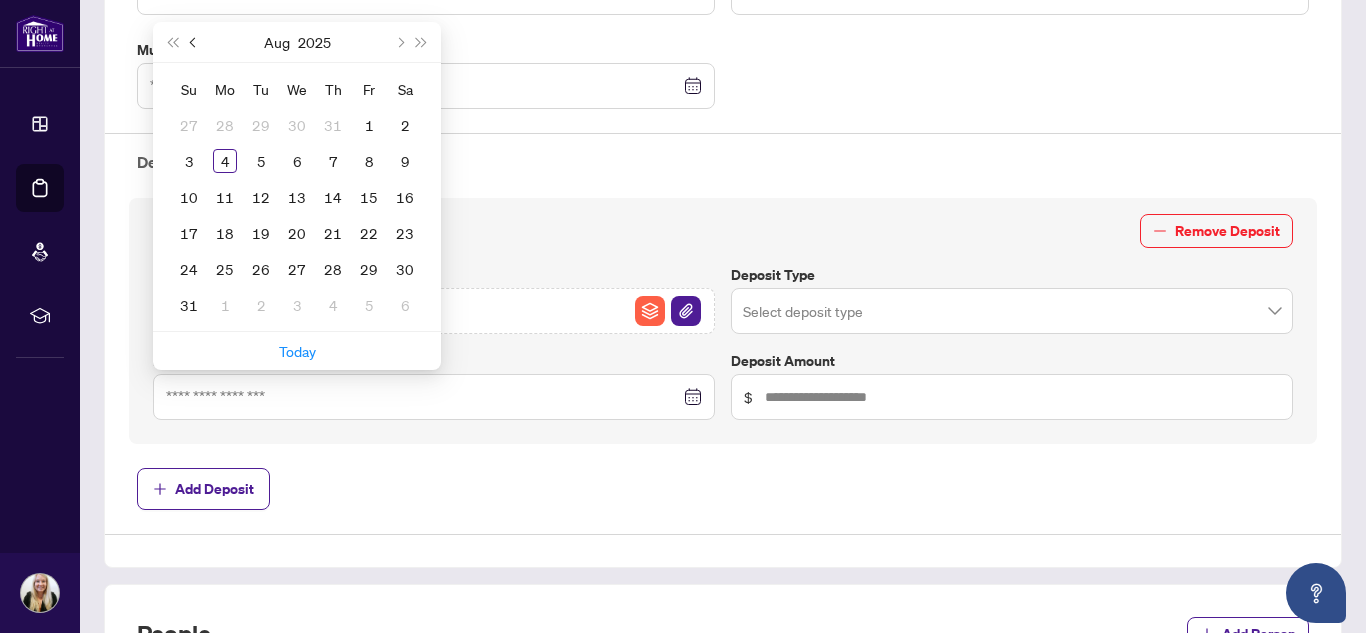 click at bounding box center [195, 42] 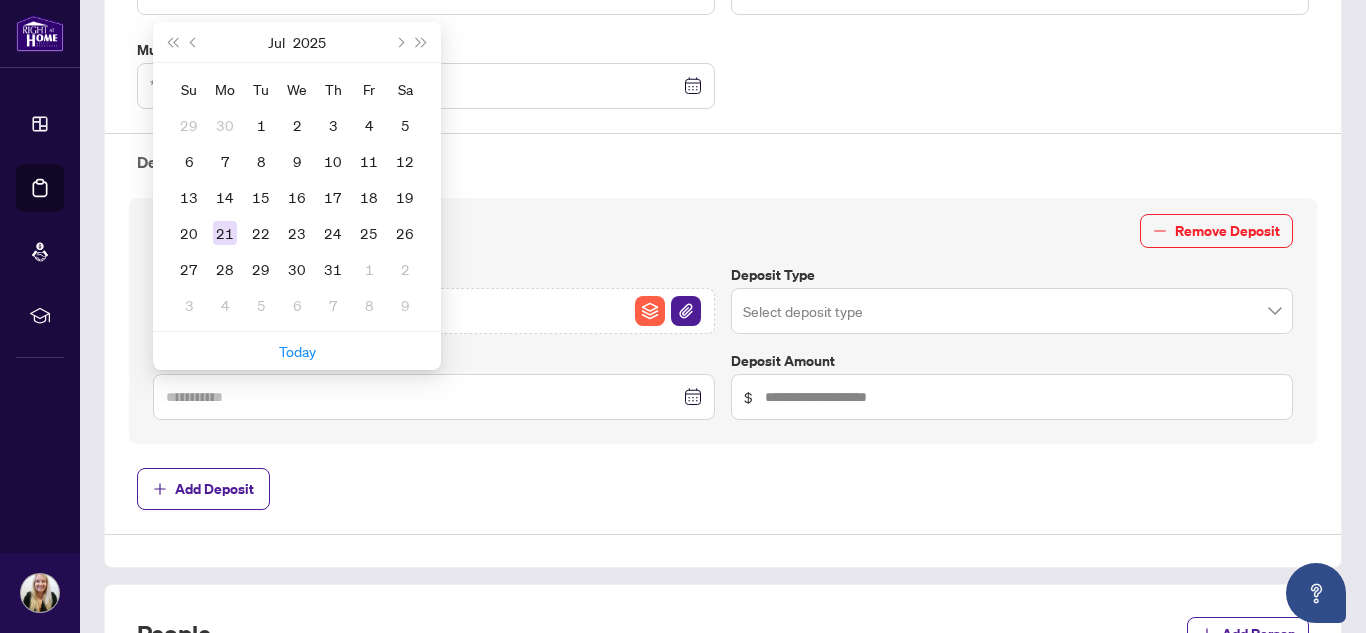 click on "21" at bounding box center (225, 233) 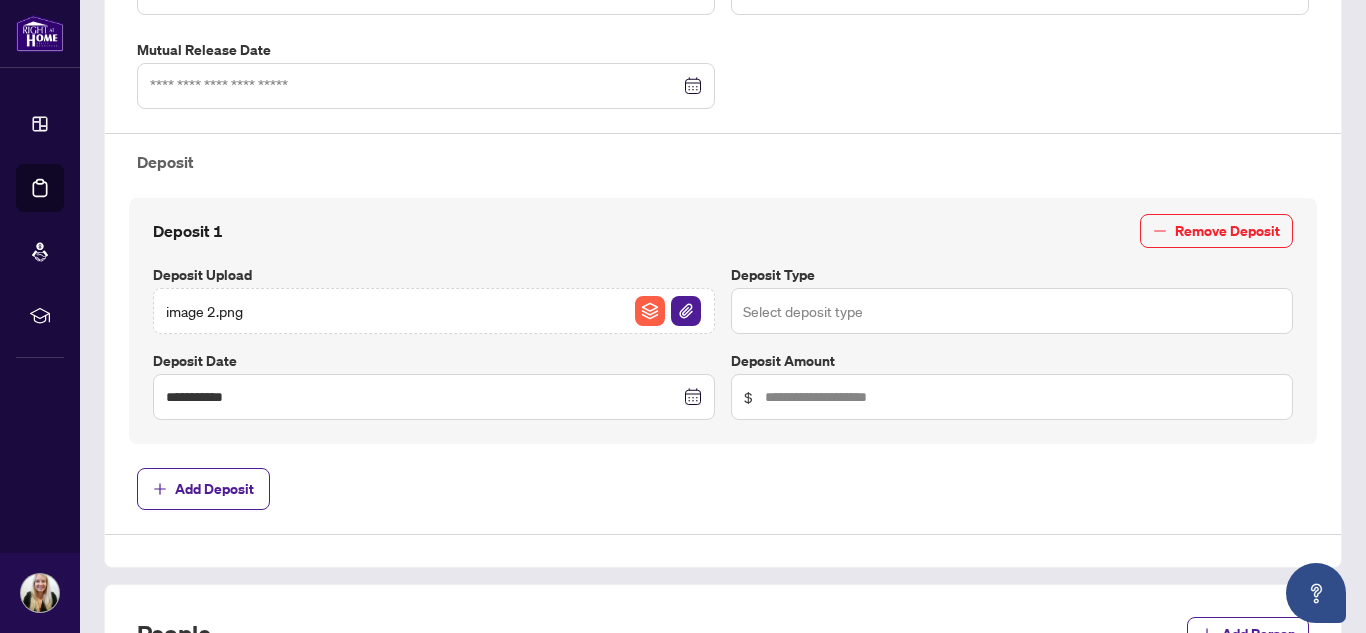 click at bounding box center [1012, 311] 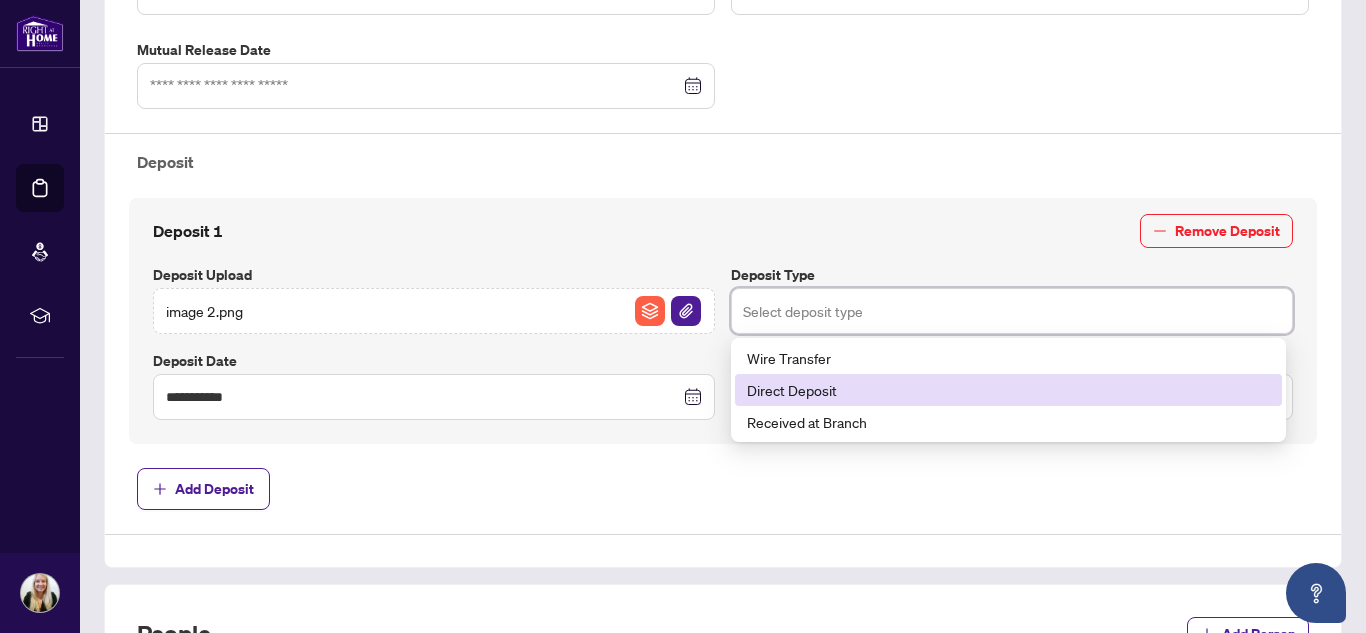 click on "Direct Deposit" at bounding box center [1008, 390] 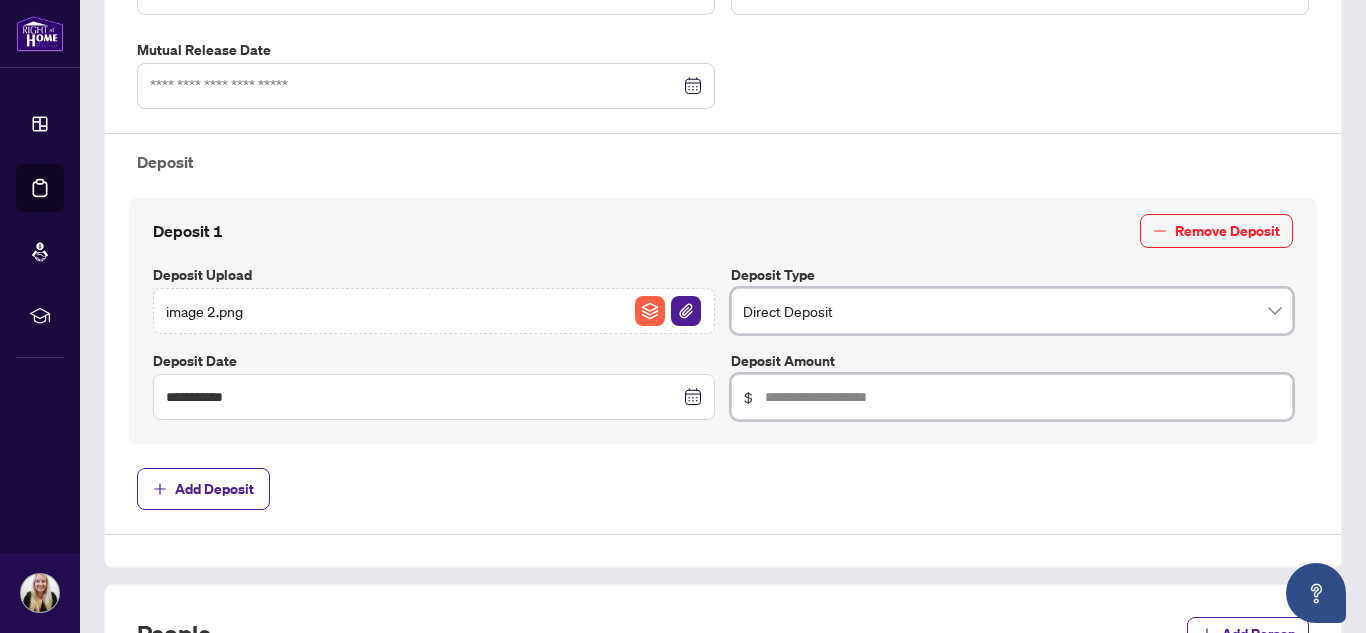 click at bounding box center [1022, 397] 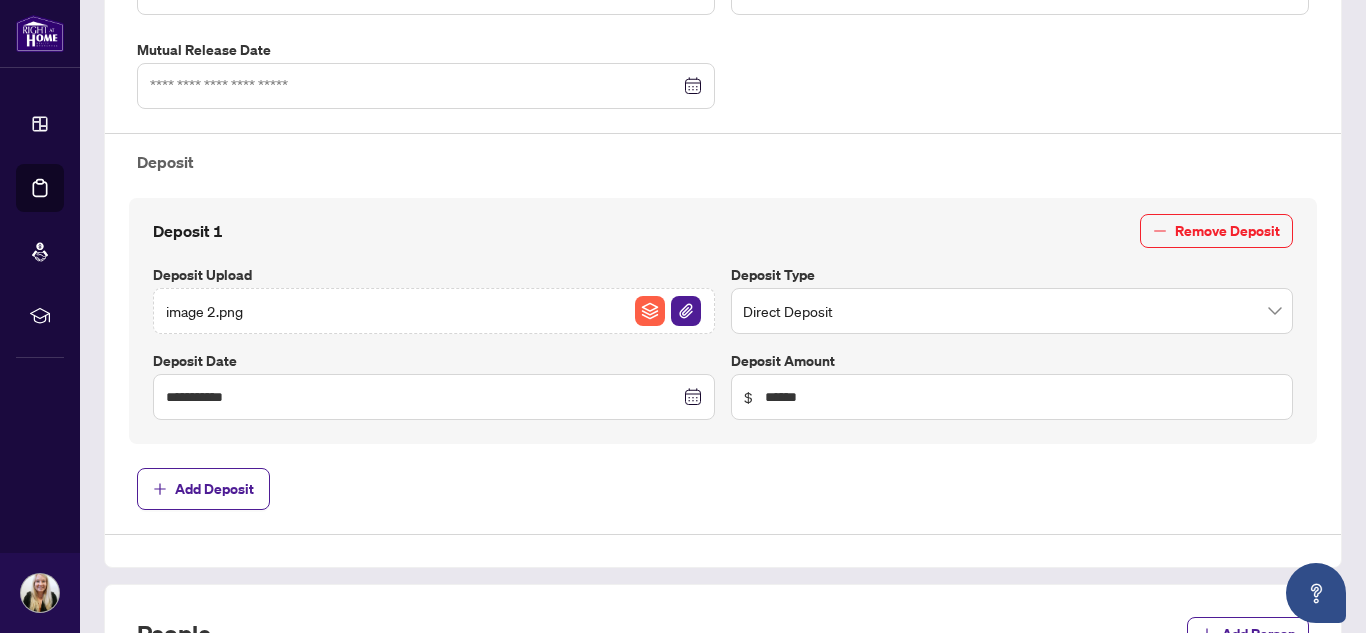 click on "Add Deposit" at bounding box center [723, 489] 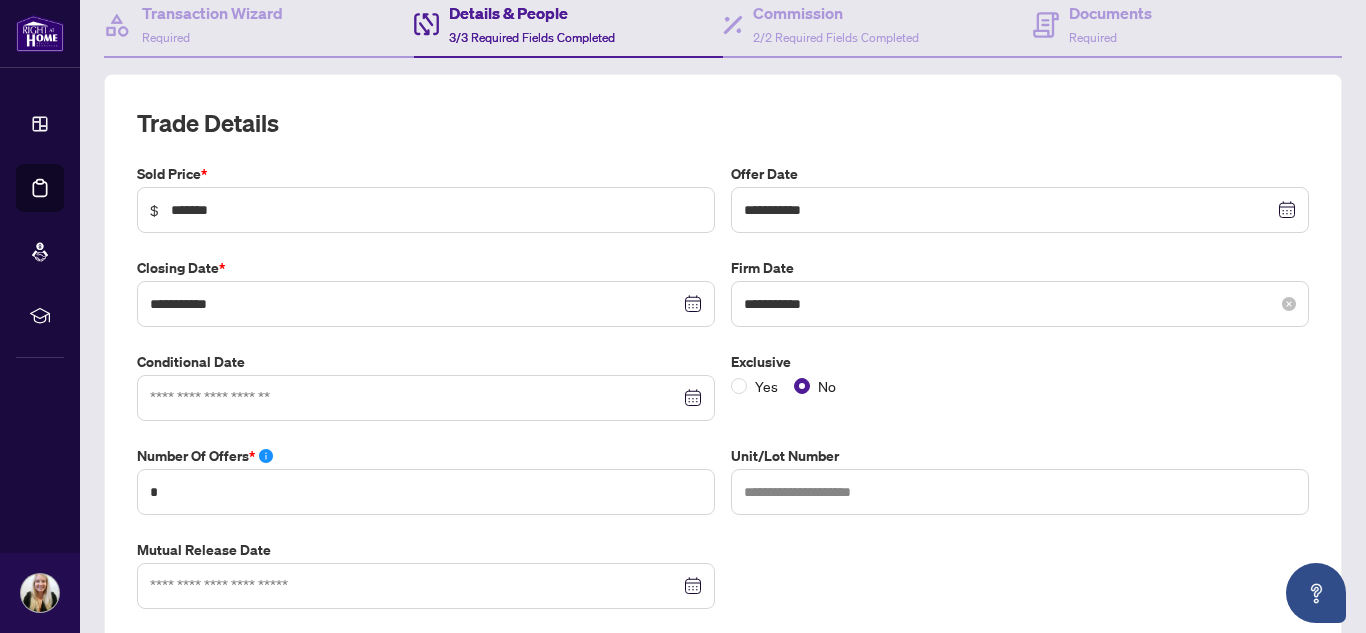 scroll, scrollTop: 0, scrollLeft: 0, axis: both 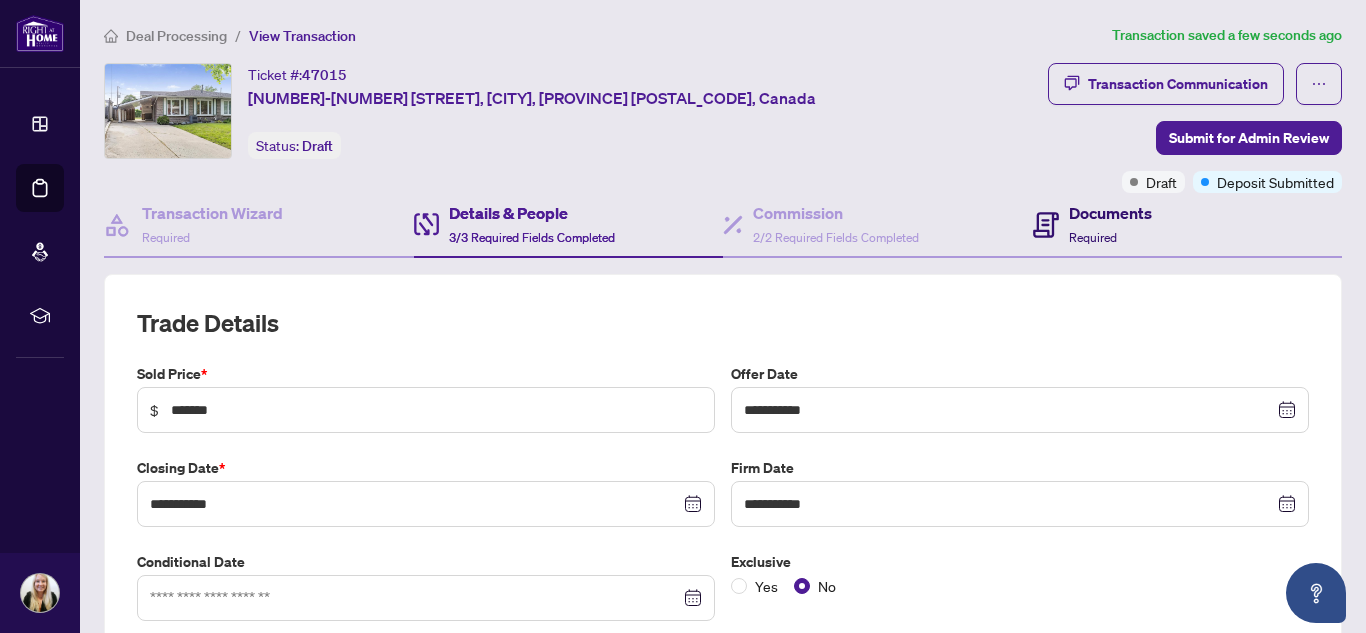 click on "Documents Required" at bounding box center [1110, 224] 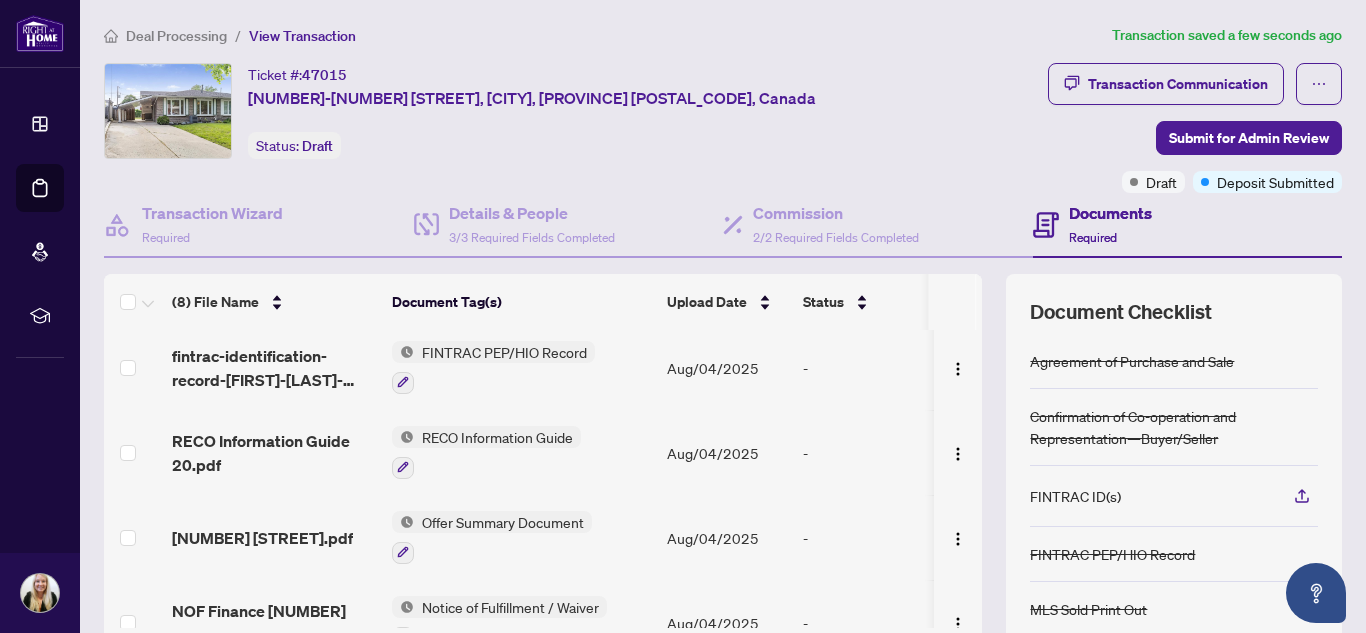 scroll, scrollTop: 381, scrollLeft: 0, axis: vertical 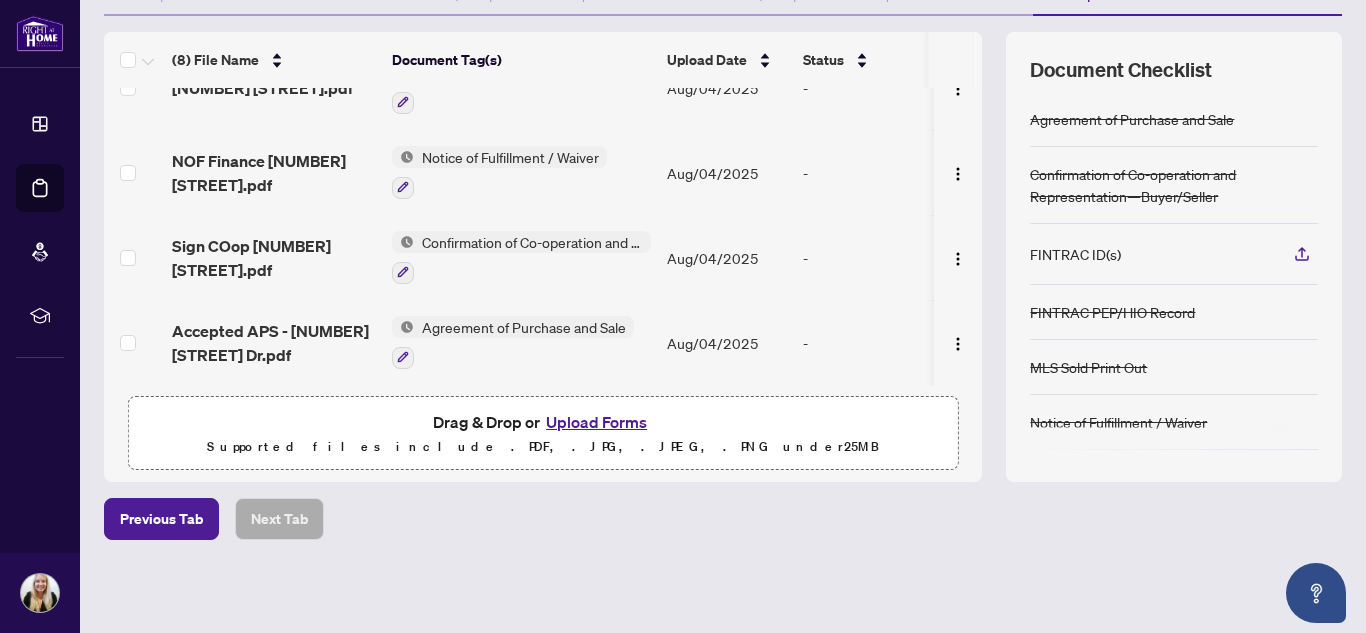 click on "Upload Forms" at bounding box center (596, 422) 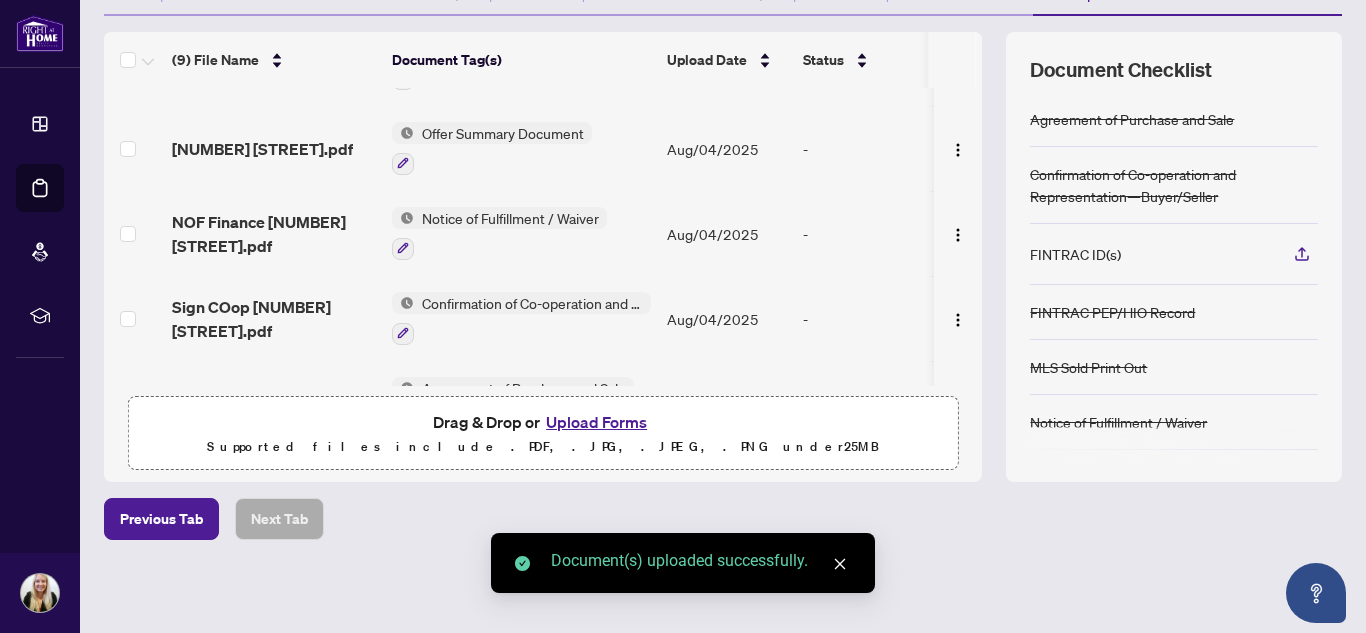 click on "Upload Forms" at bounding box center (596, 422) 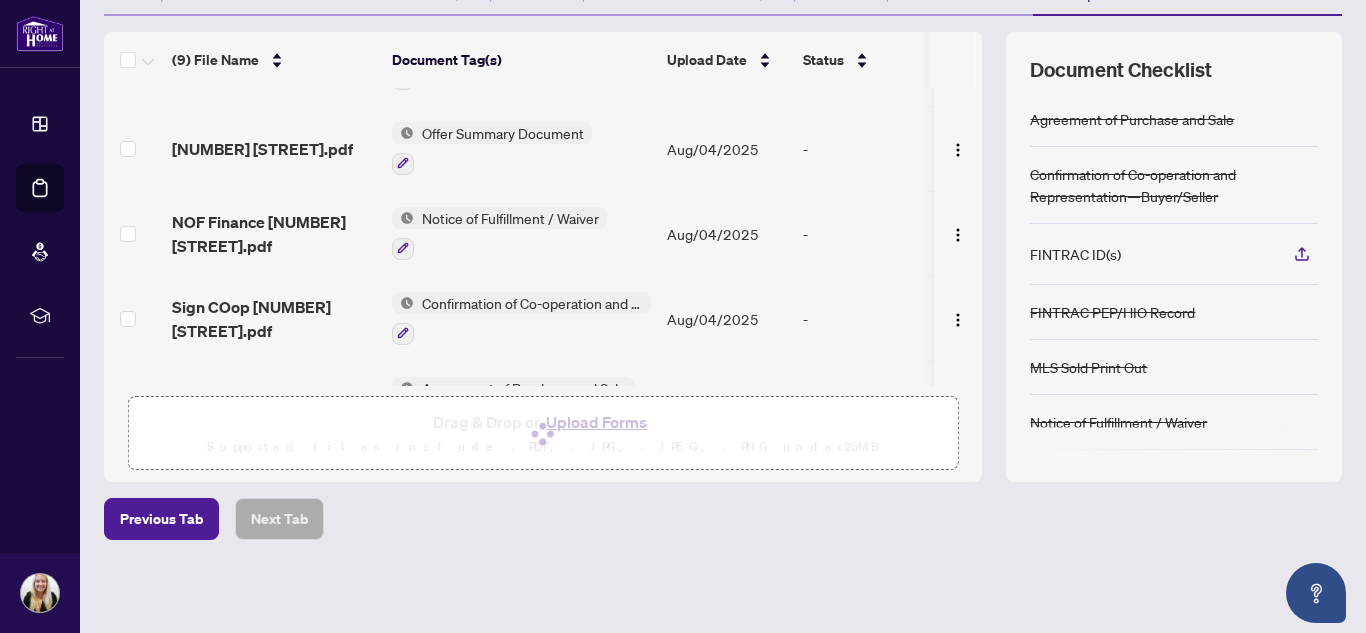 scroll, scrollTop: 42, scrollLeft: 0, axis: vertical 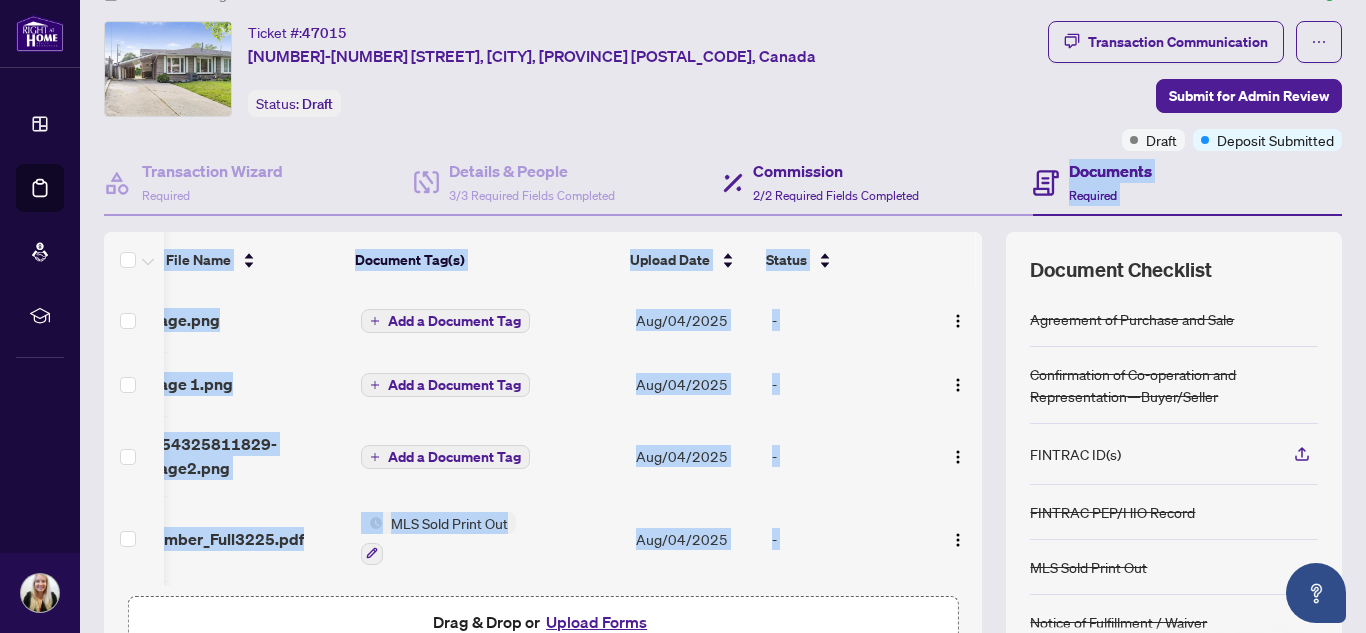drag, startPoint x: 960, startPoint y: 456, endPoint x: 948, endPoint y: 203, distance: 253.28442 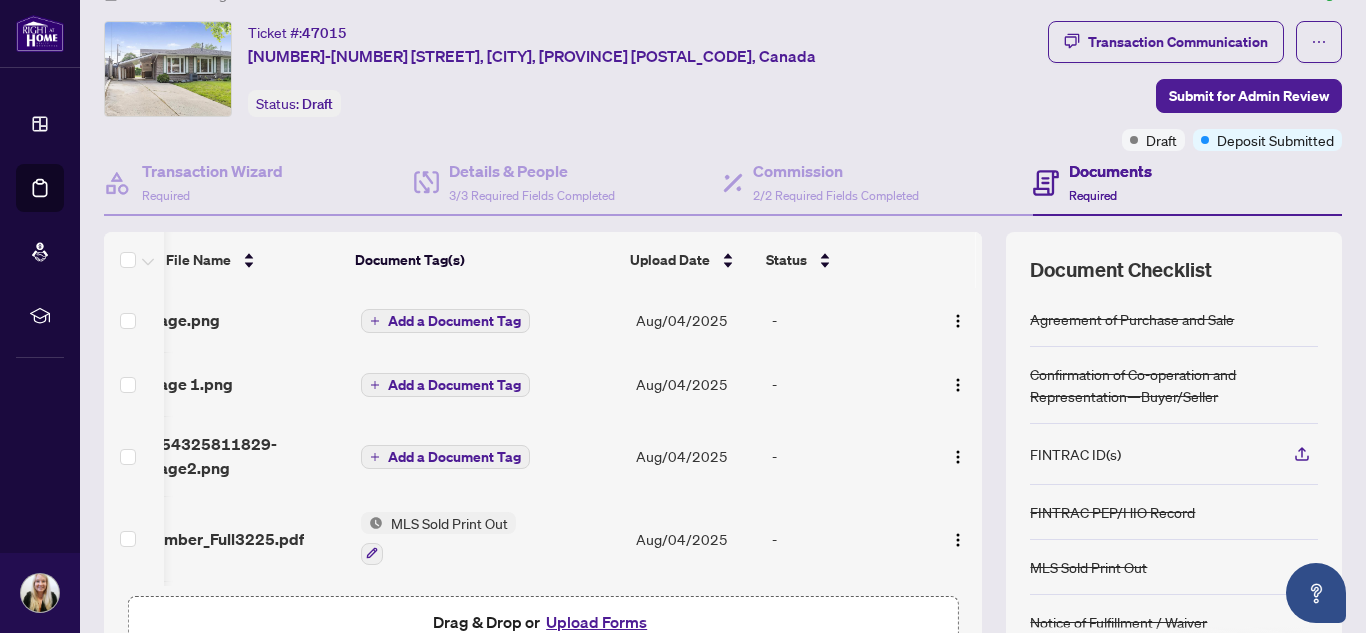 click on "Transaction Communication Submit for Admin Review Draft Deposit Submitted" at bounding box center [1139, 86] 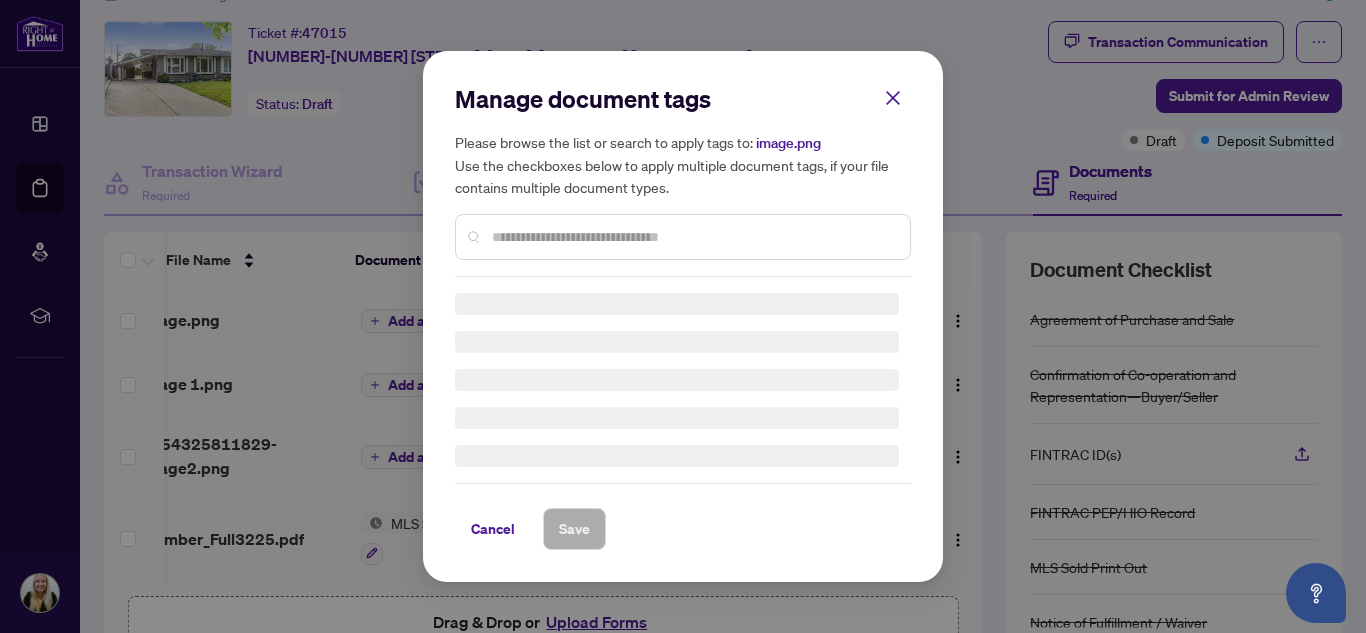 click on "Manage document tags Please browse the list or search to apply tags to:   image.png   Use the checkboxes below to apply multiple document tags, if your file contains multiple document types.   Cancel Save" at bounding box center [683, 316] 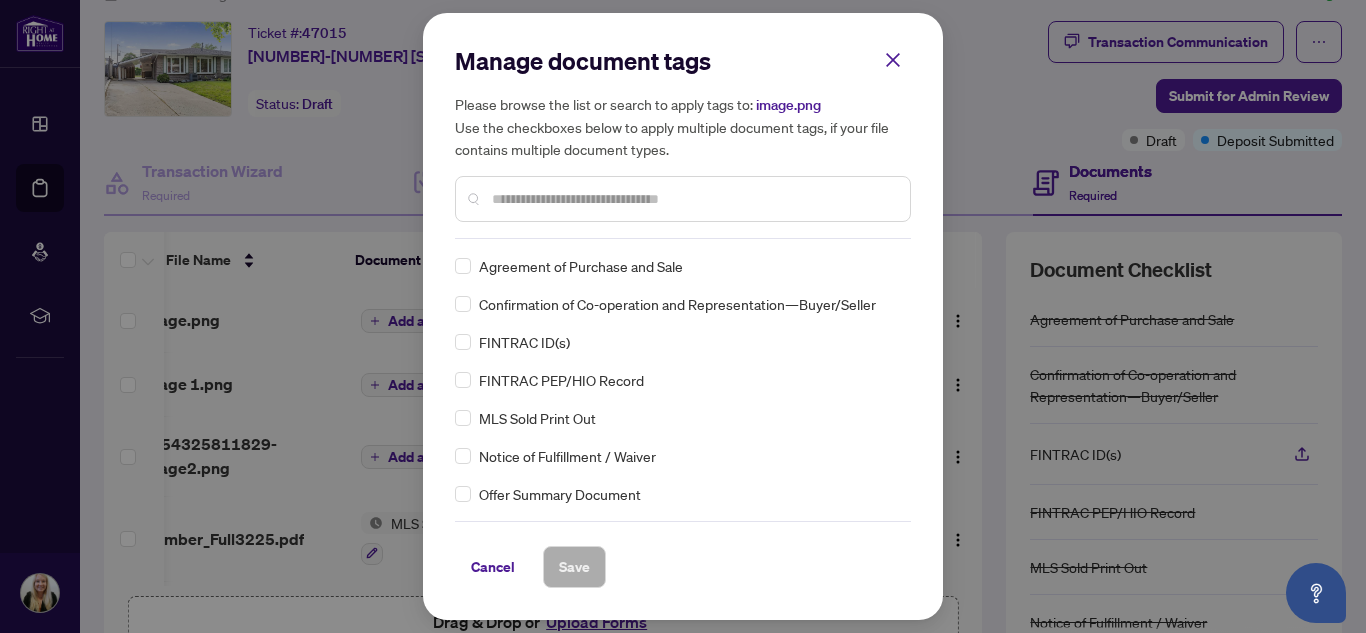 click at bounding box center [693, 199] 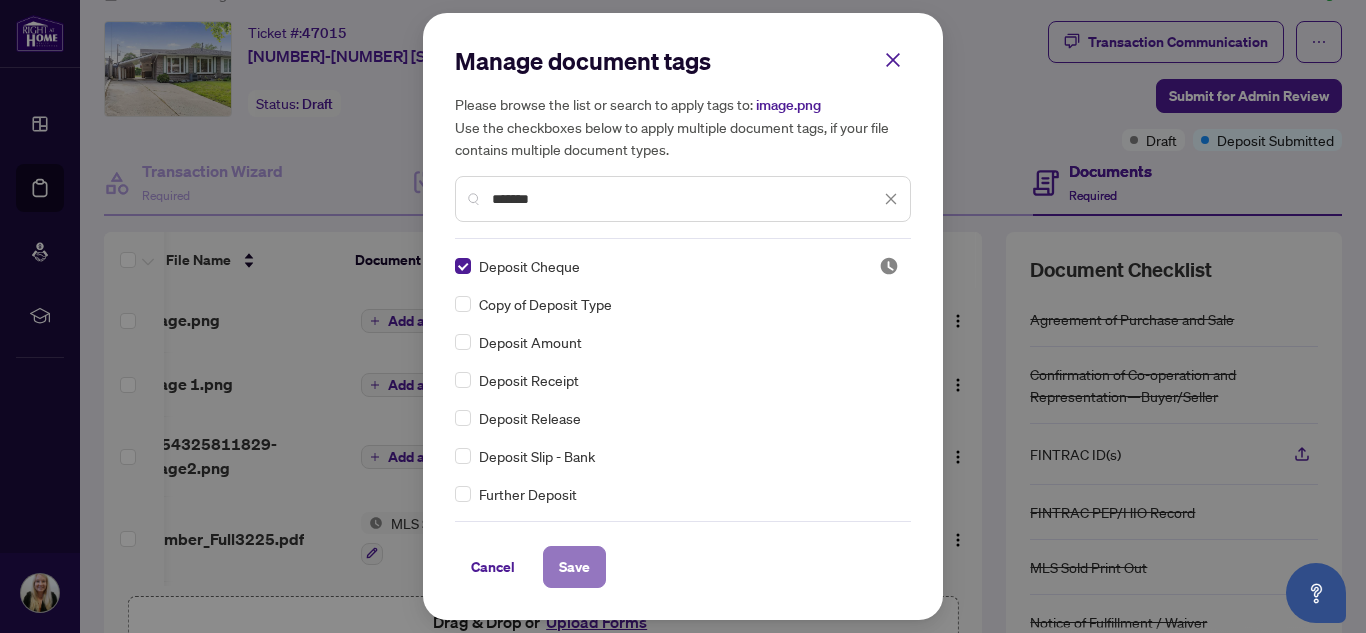 click on "Save" at bounding box center (574, 567) 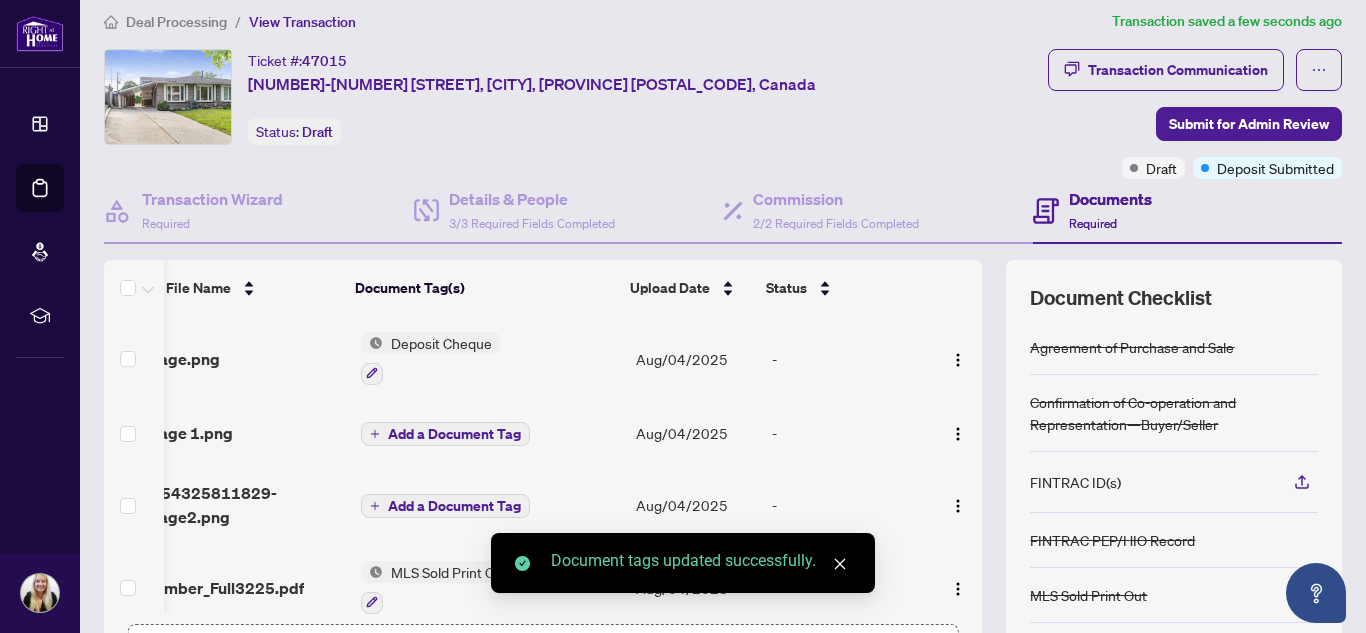 scroll, scrollTop: 0, scrollLeft: 0, axis: both 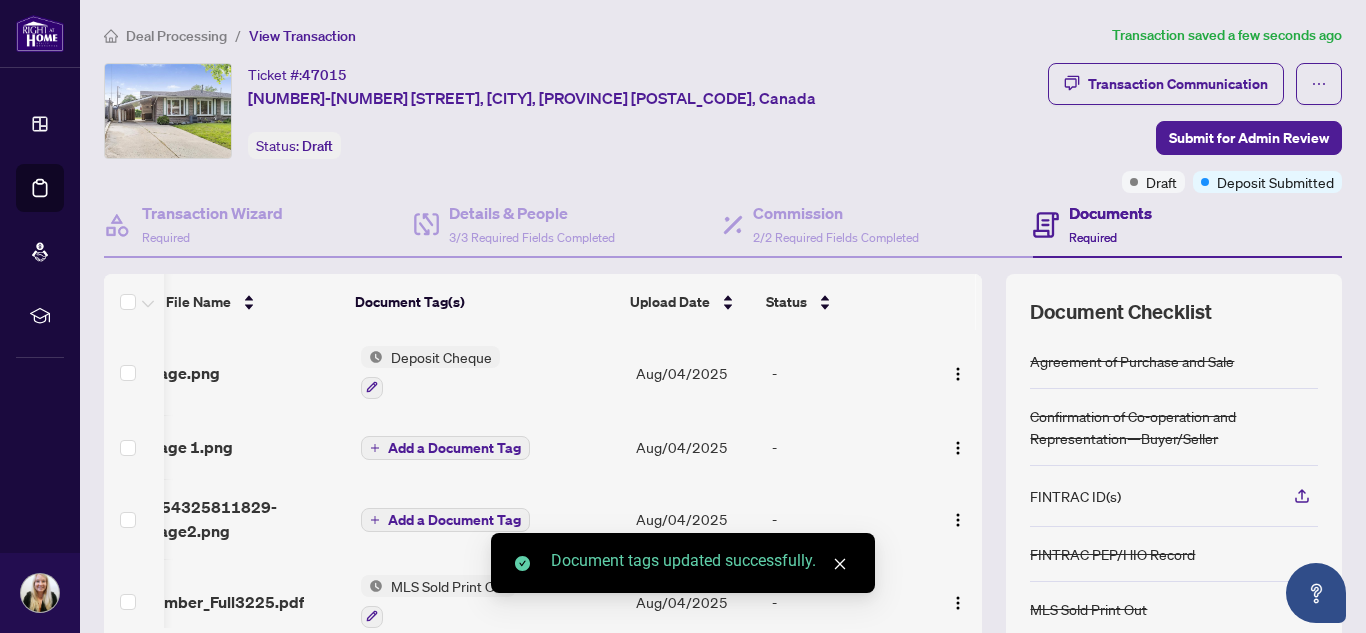 click on "Add a Document Tag" at bounding box center [454, 448] 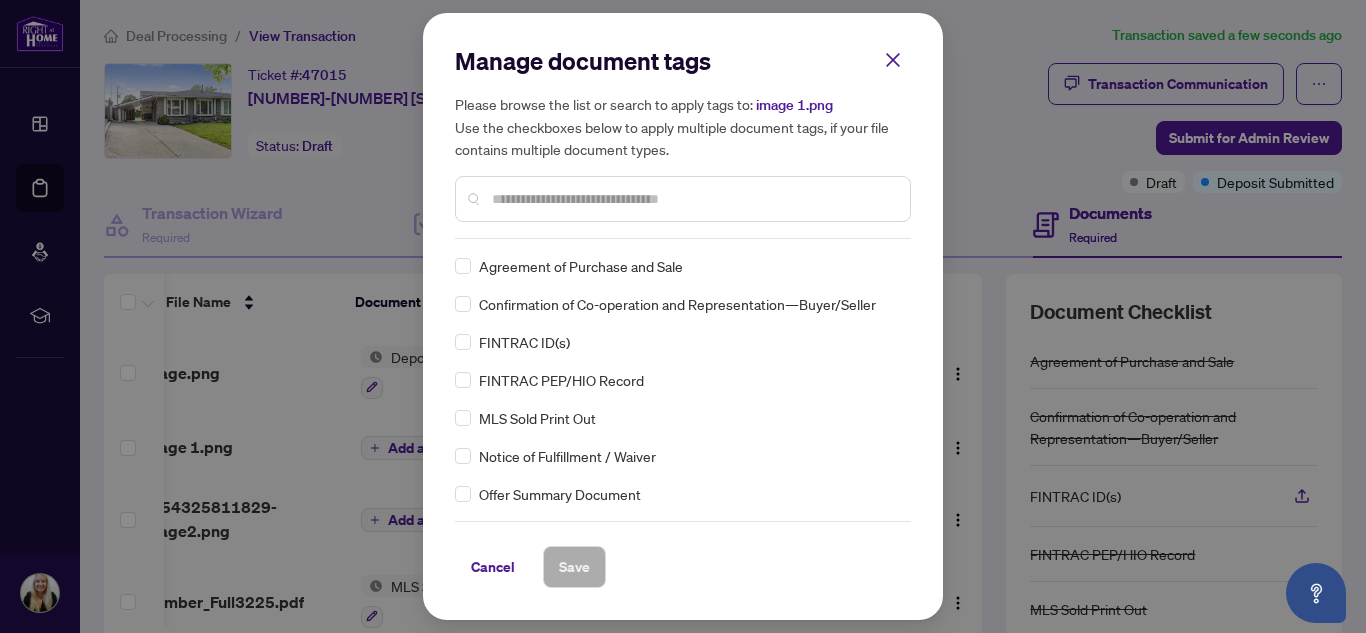 click at bounding box center [693, 199] 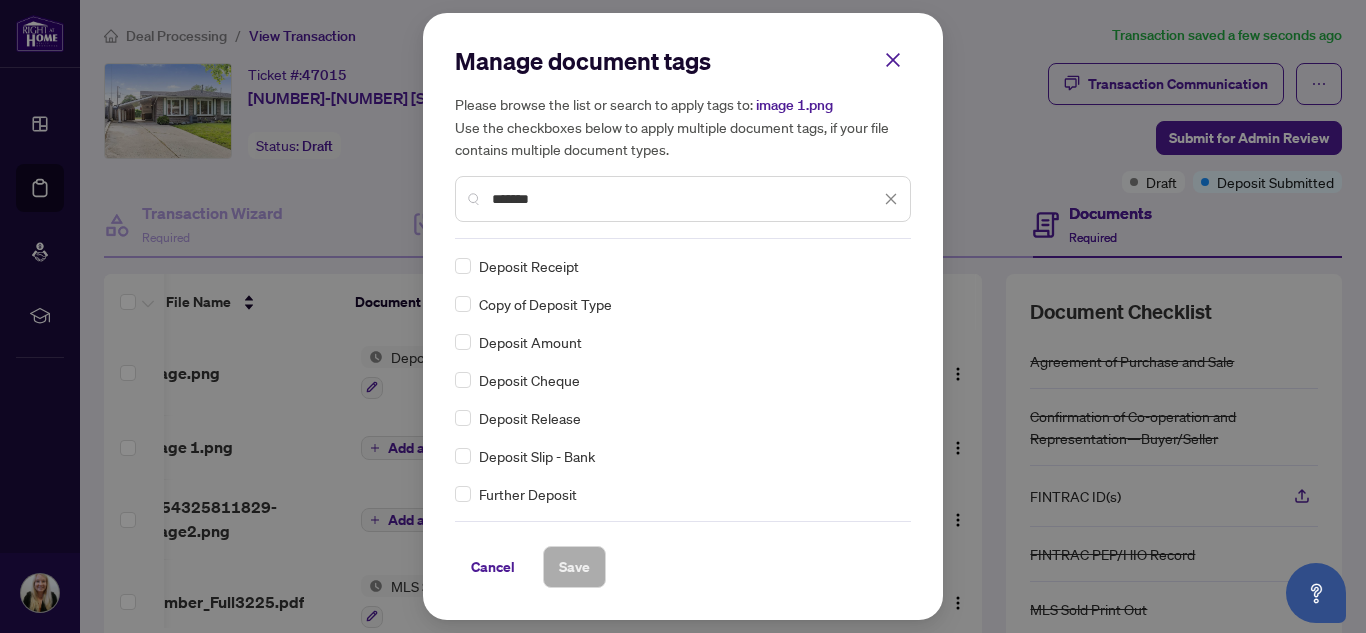 click on "Manage document tags Please browse the list or search to apply tags to:   image 1.png   Use the checkboxes below to apply multiple document tags, if your file contains multiple document types.   ******* Deposit Receipt Copy of Deposit Type Deposit Amount Deposit Cheque Deposit Release Deposit Slip - Bank Further Deposit Interest on Deposit Overpayment of Deposit Right at Home Deposit Receipt Cancel Save Cancel OK" at bounding box center [683, 316] 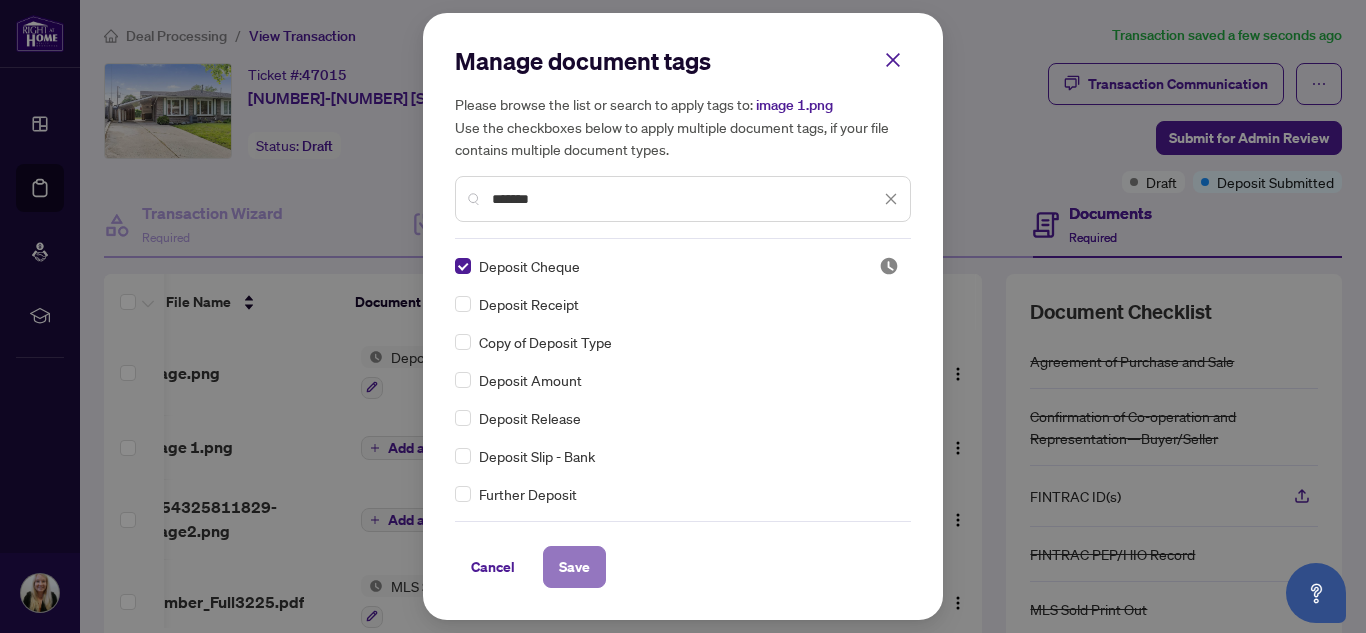 click on "Save" at bounding box center [574, 567] 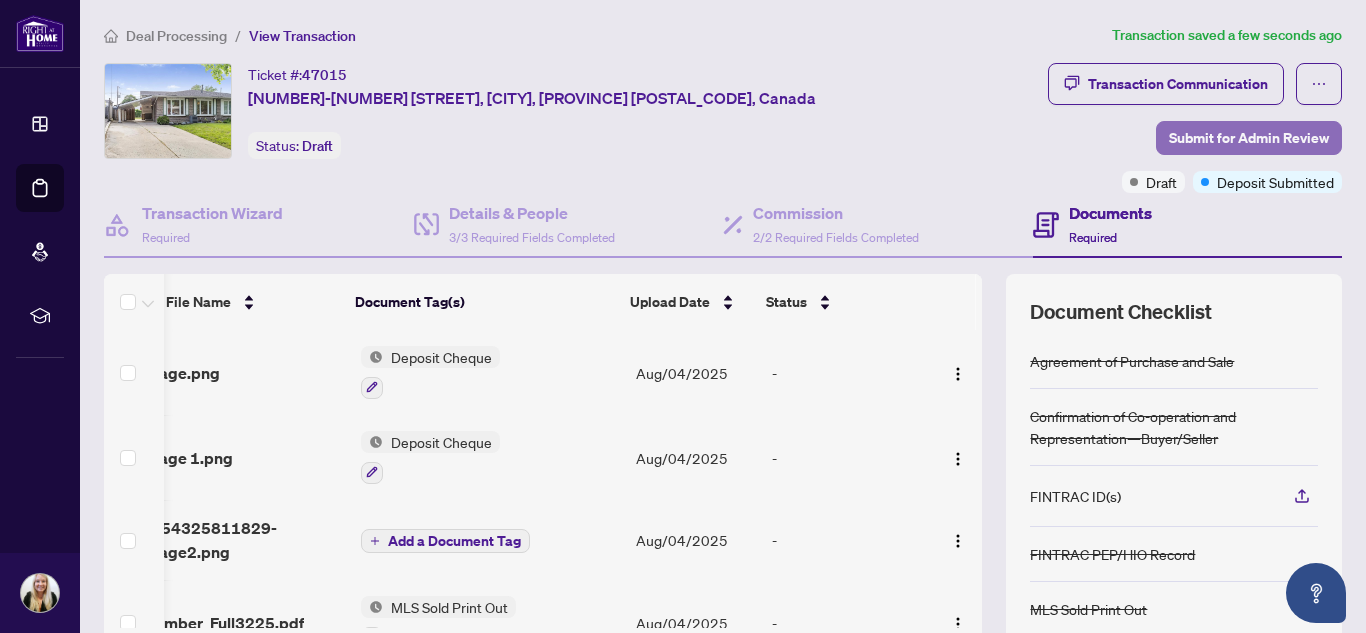 click on "Submit for Admin Review" at bounding box center (1249, 138) 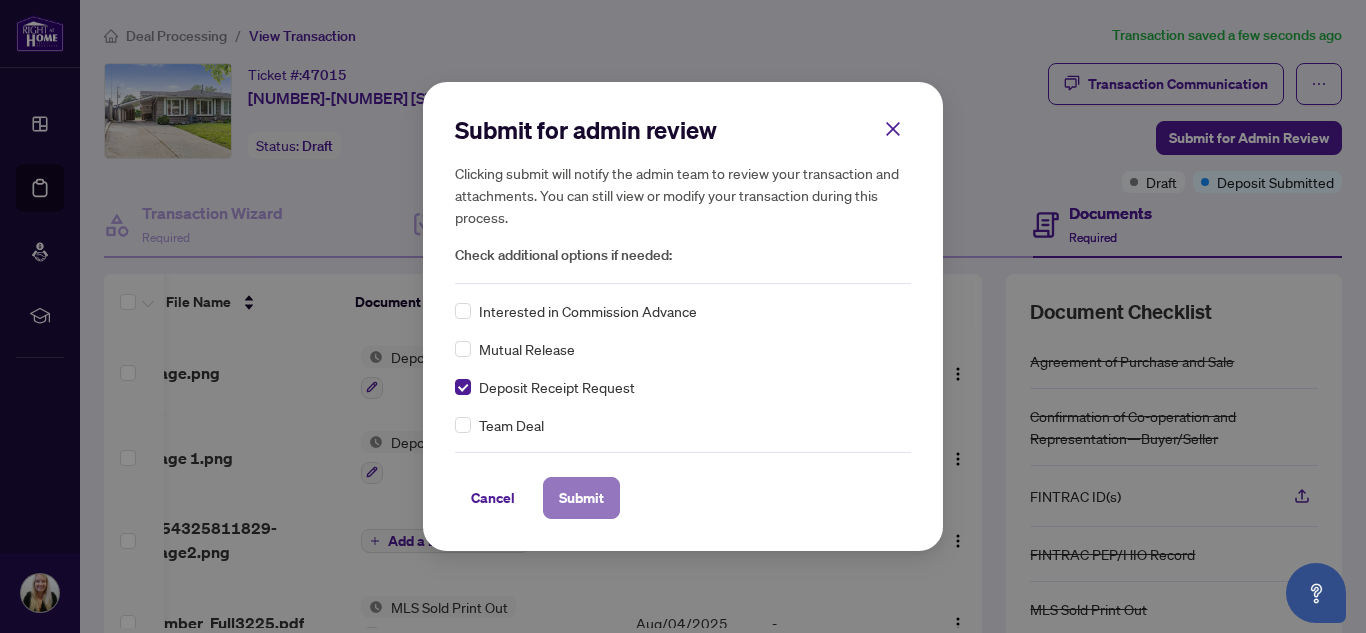 click on "Submit" at bounding box center (581, 498) 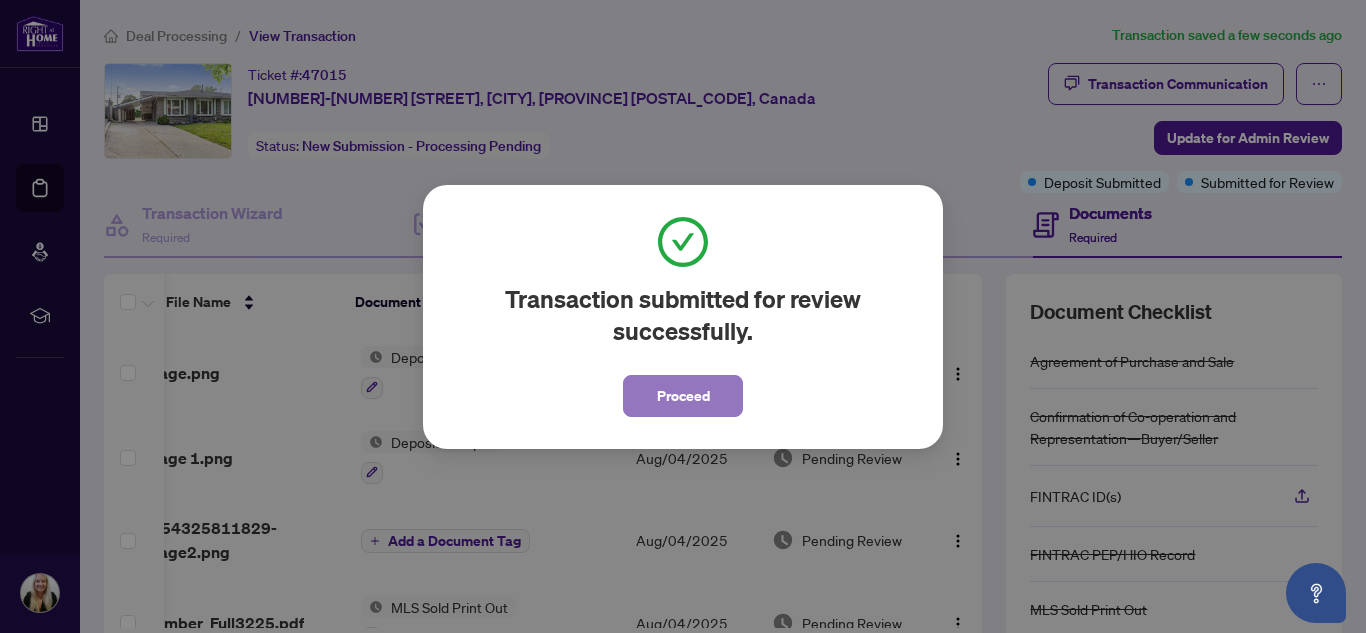 click on "Proceed" at bounding box center [683, 396] 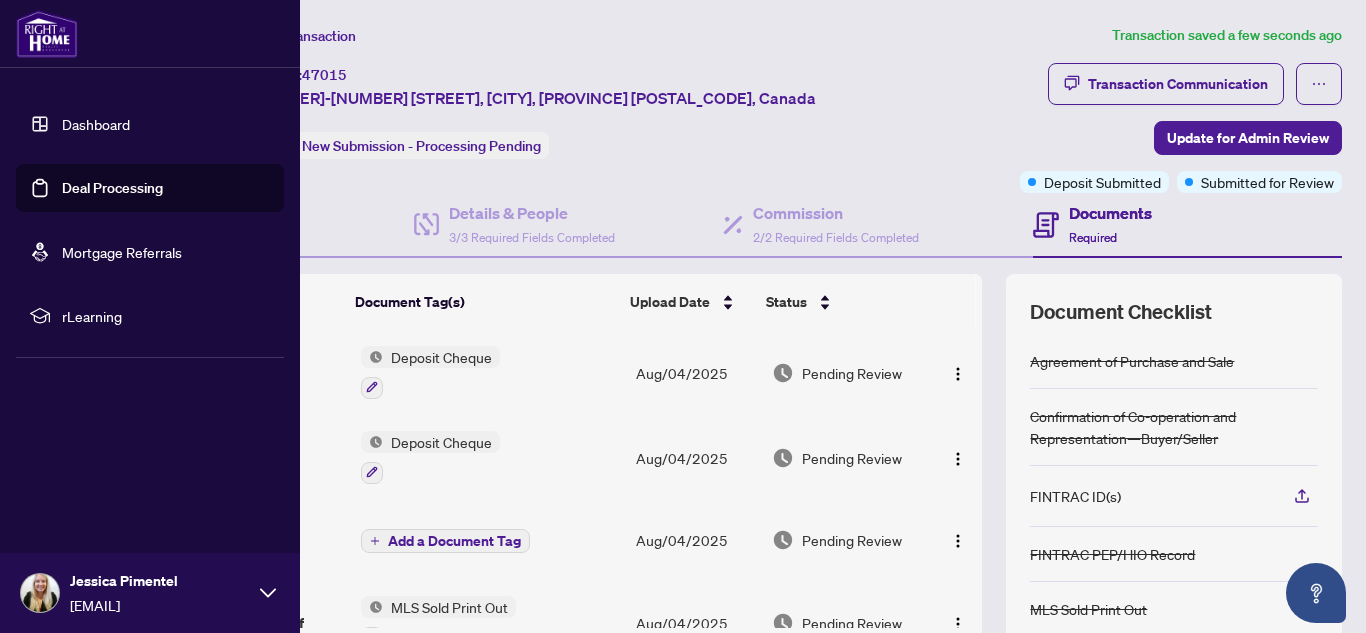 click on "Deal Processing" at bounding box center [112, 188] 